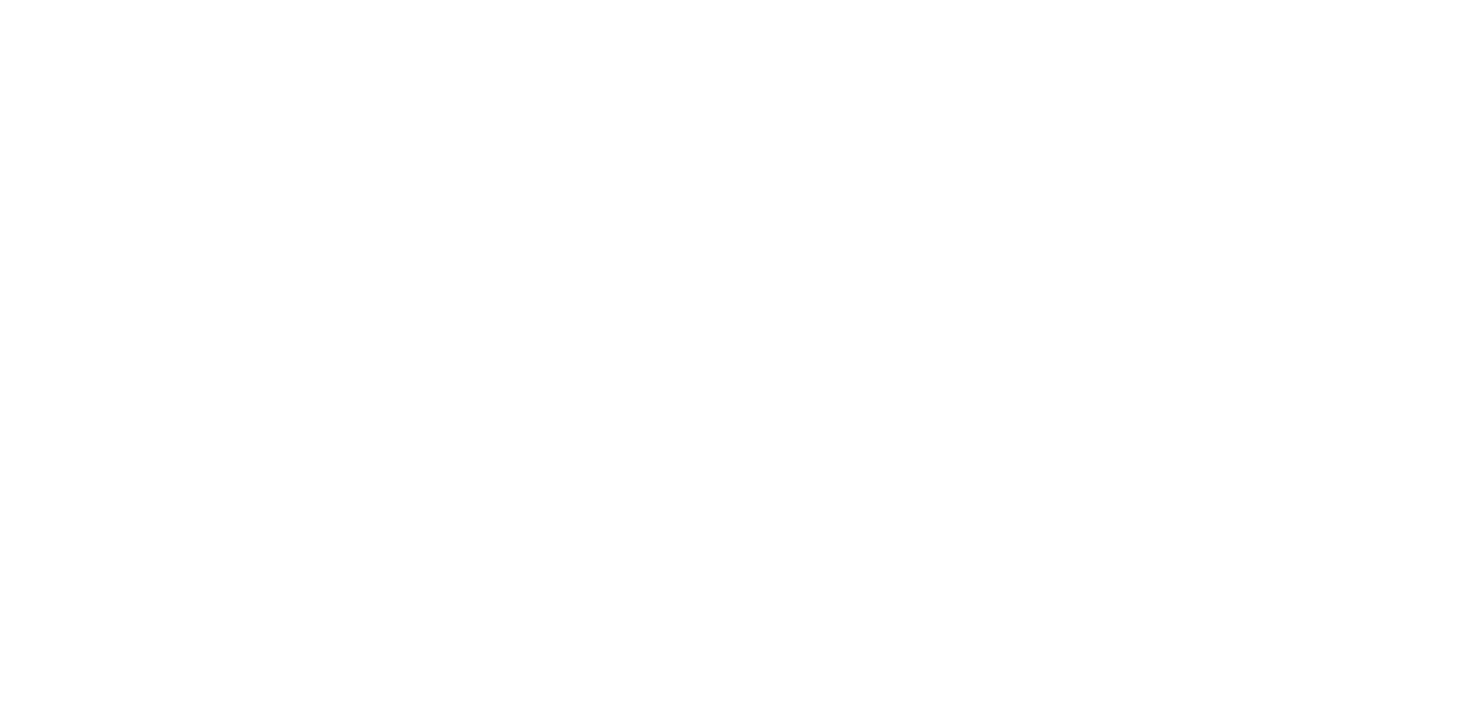 scroll, scrollTop: 0, scrollLeft: 0, axis: both 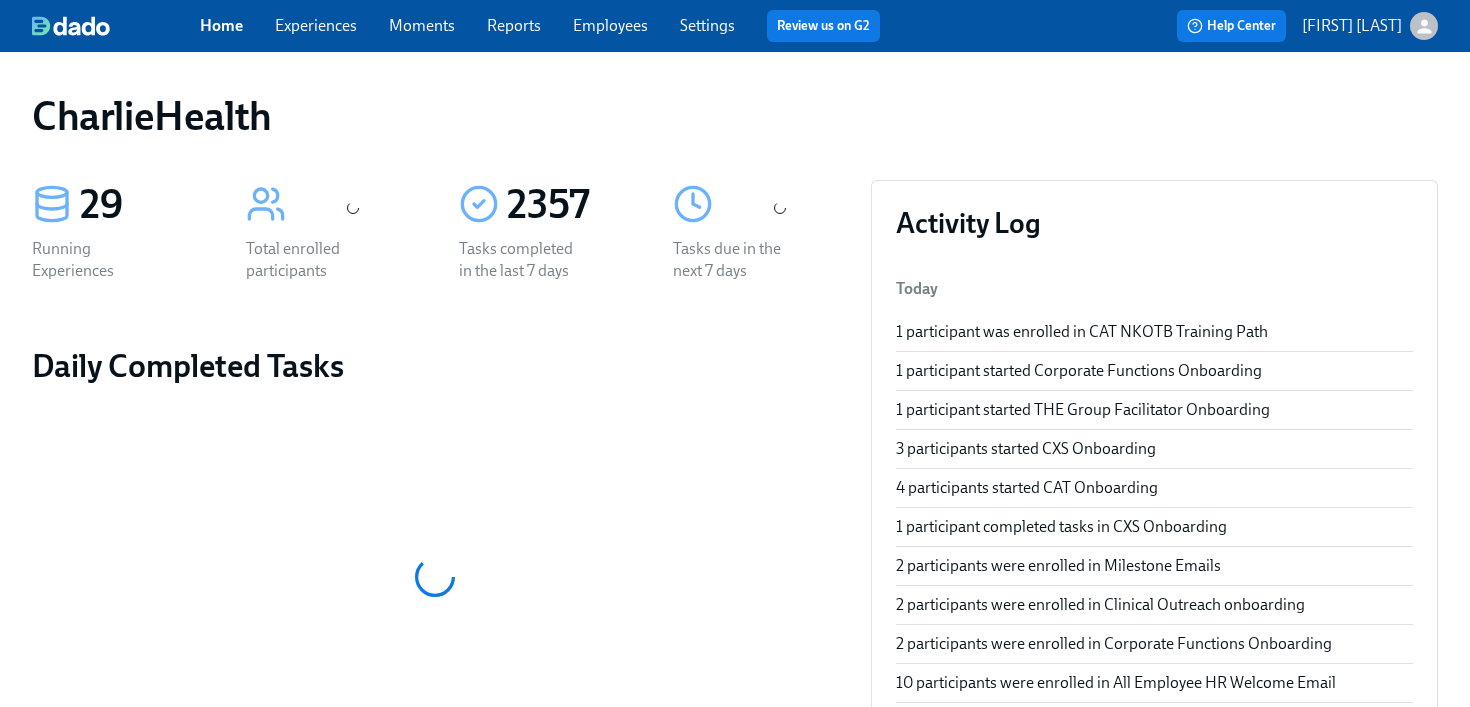 click on "Experiences" at bounding box center [316, 25] 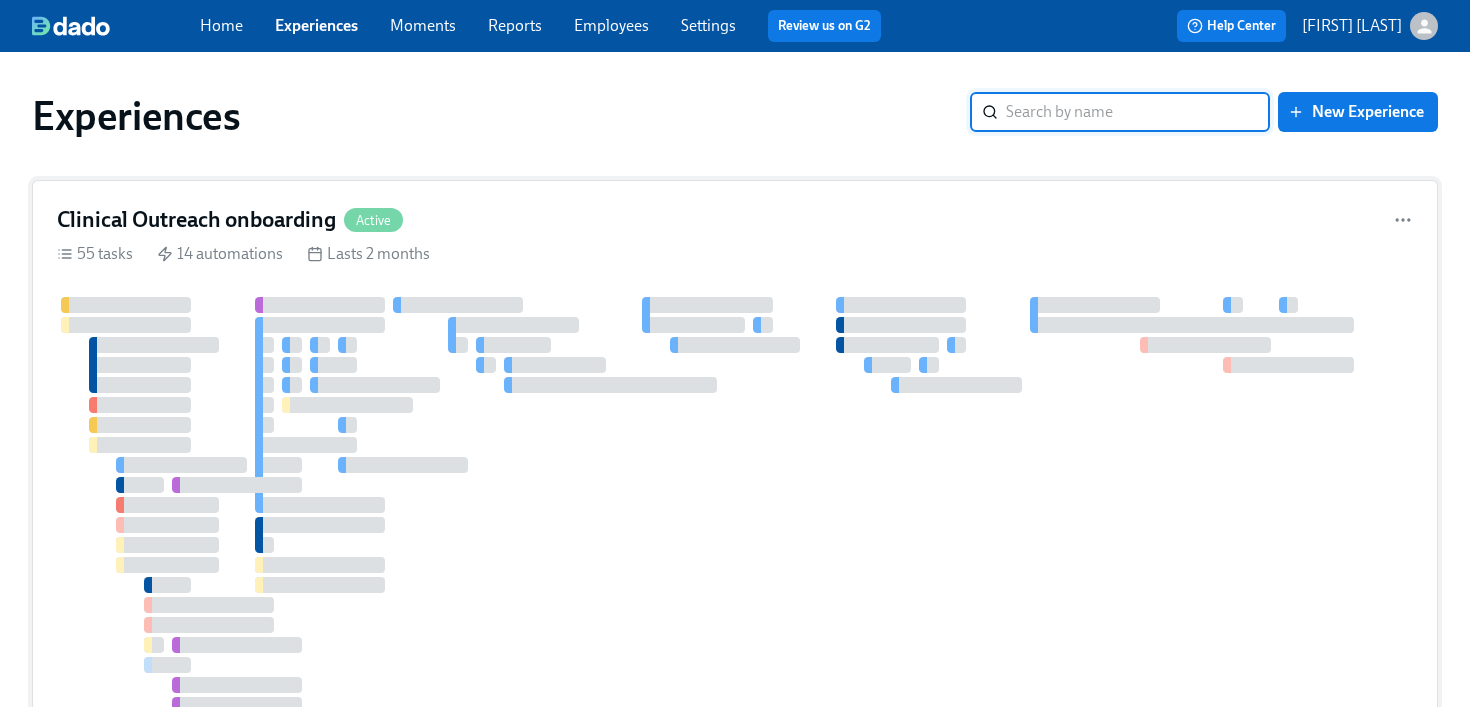 click on "Clinical Outreach onboarding Active" at bounding box center (735, 220) 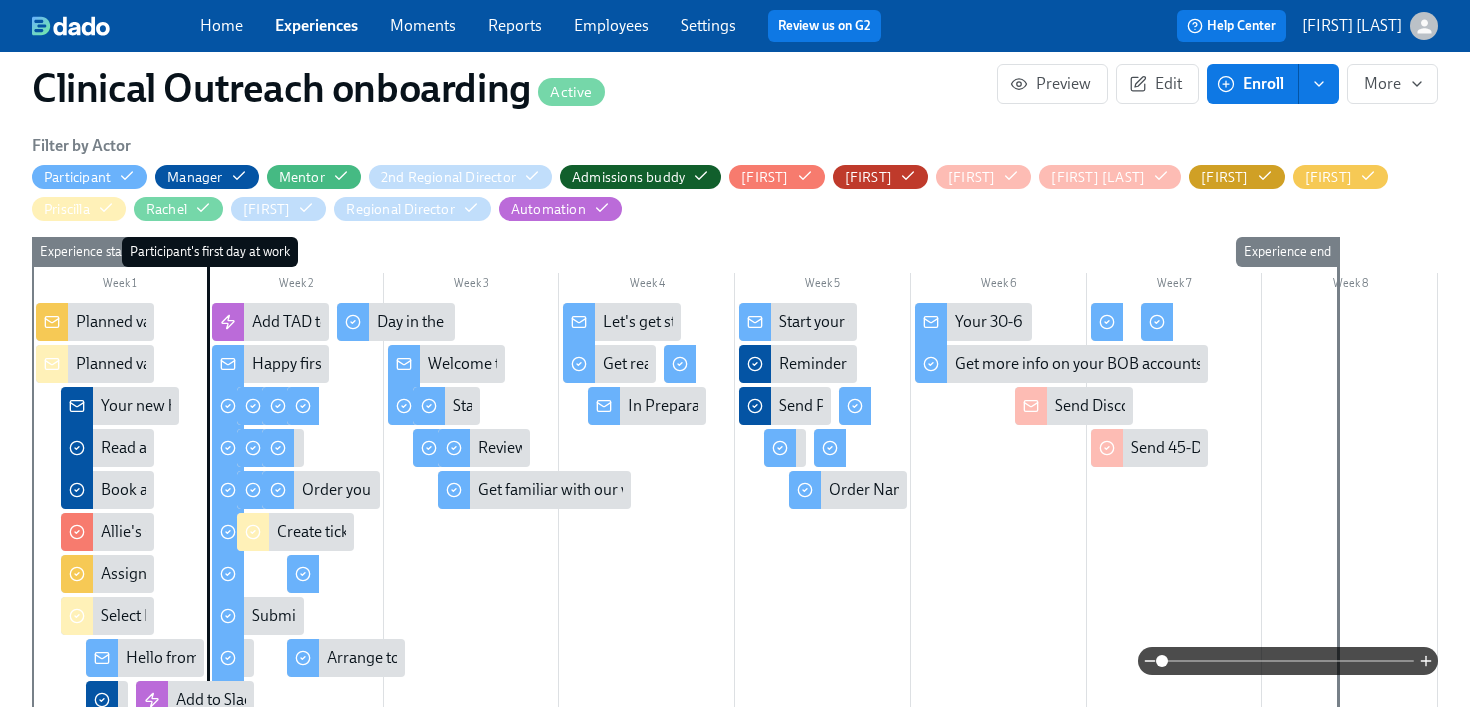 scroll, scrollTop: 447, scrollLeft: 0, axis: vertical 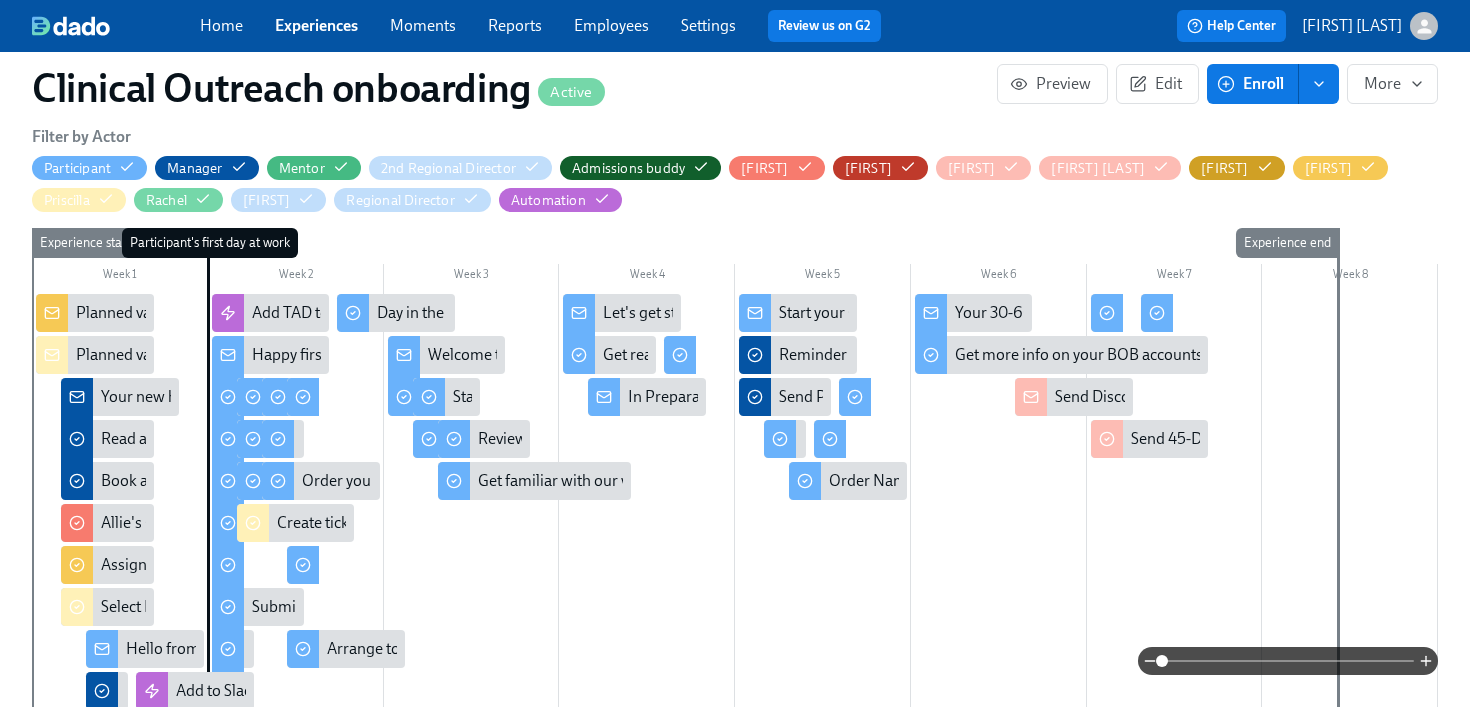 click on "Experiences" at bounding box center (316, 25) 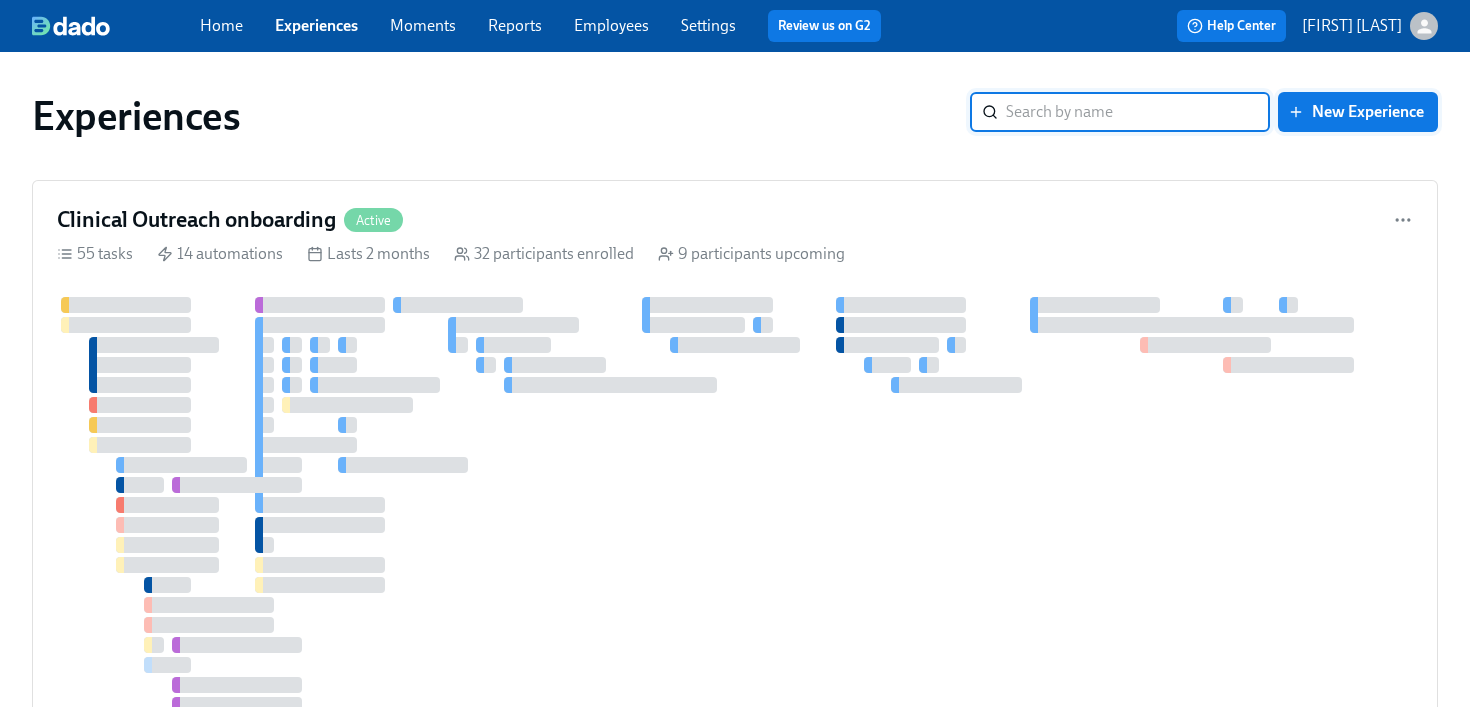 click on "New Experience" at bounding box center (1358, 112) 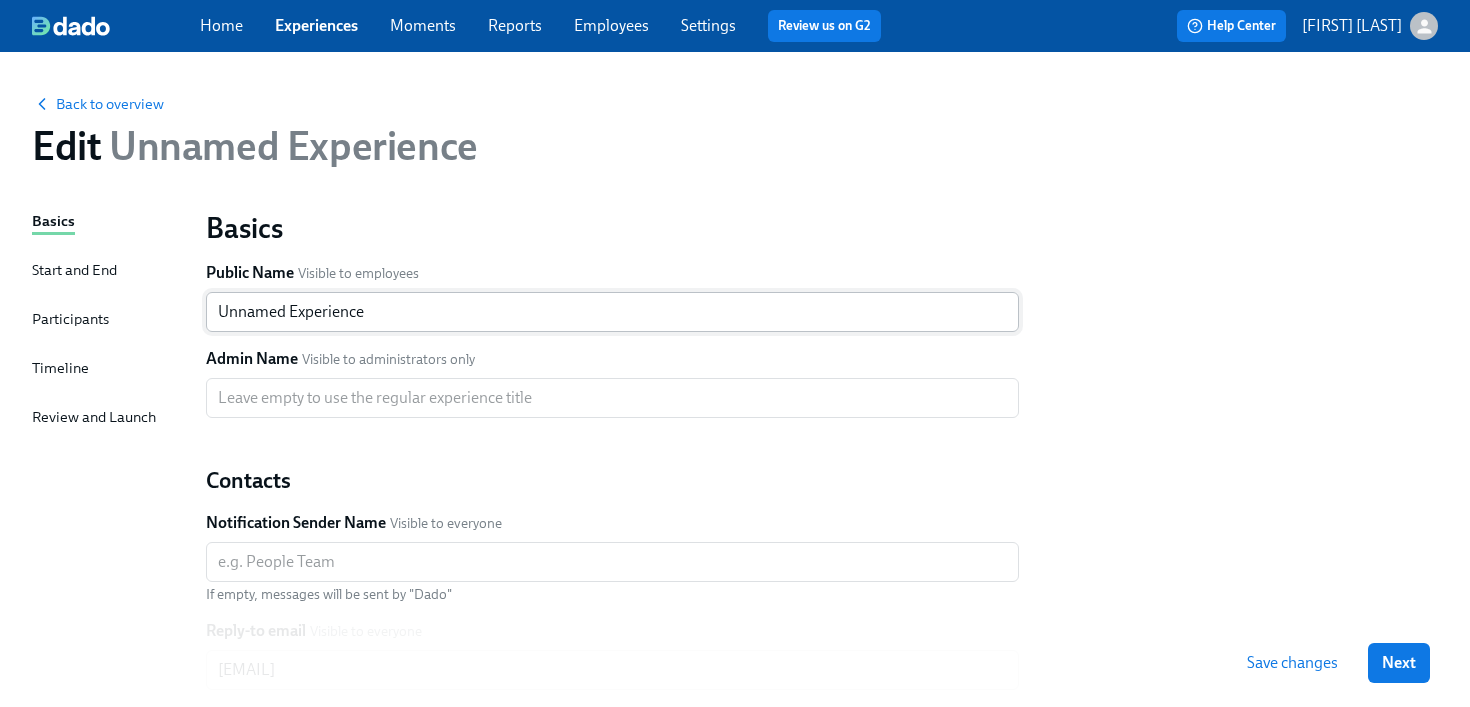 click on "Unnamed Experience" at bounding box center [612, 312] 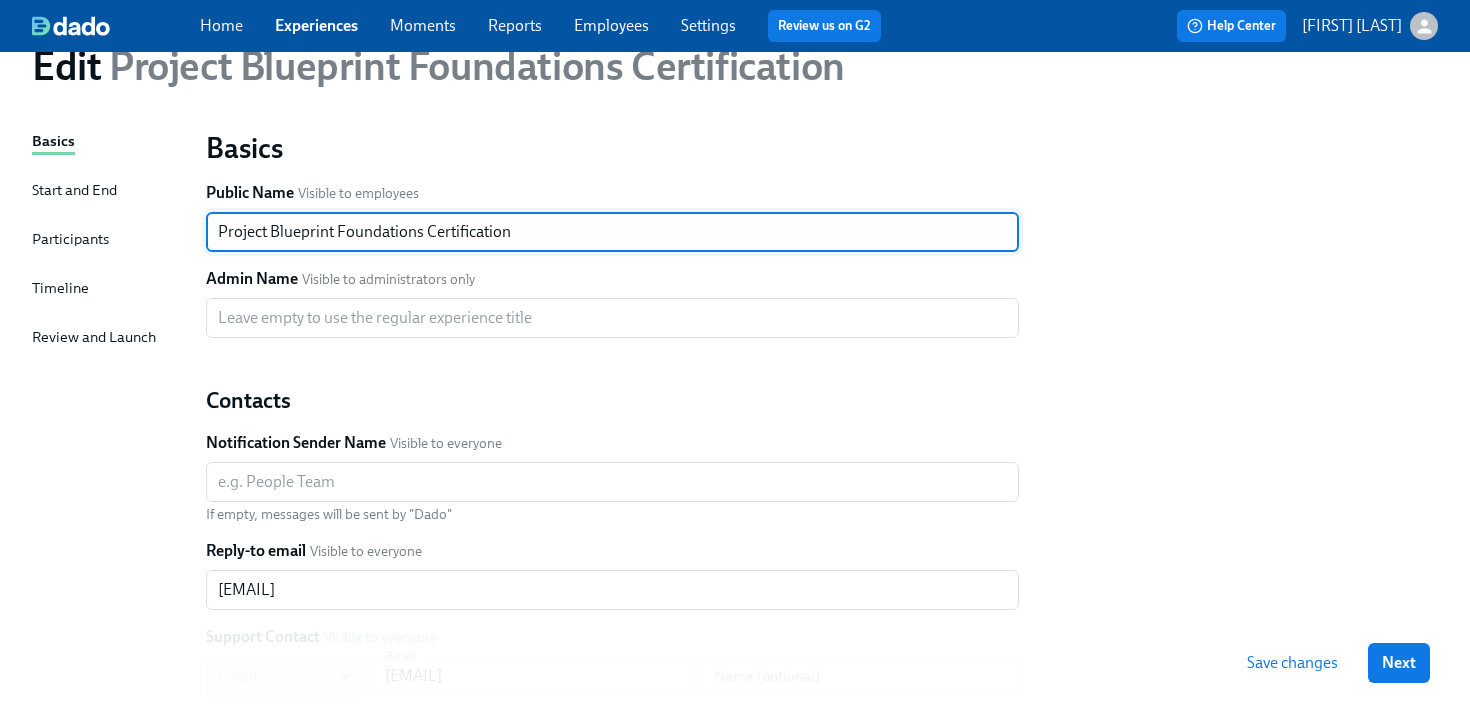 scroll, scrollTop: 82, scrollLeft: 0, axis: vertical 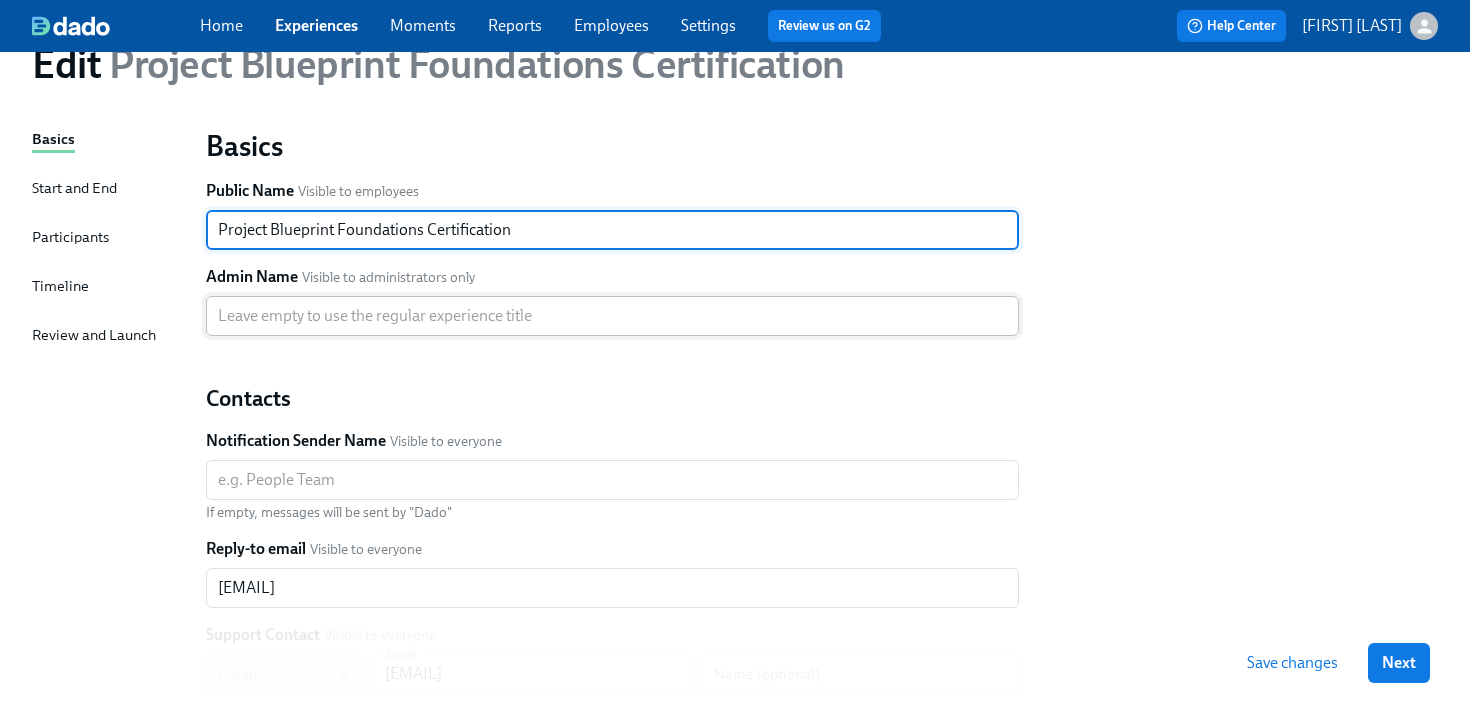 type on "Project Blueprint Foundations Certification" 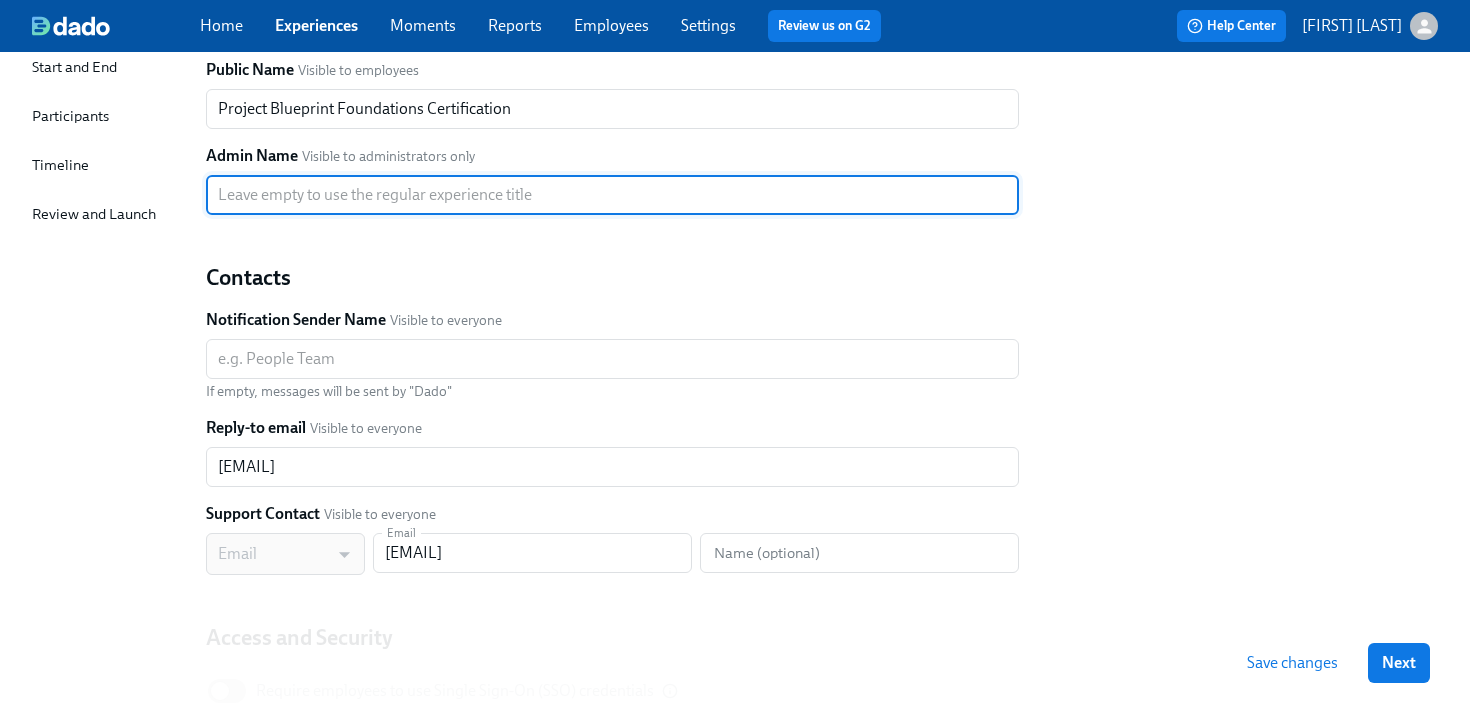 scroll, scrollTop: 223, scrollLeft: 0, axis: vertical 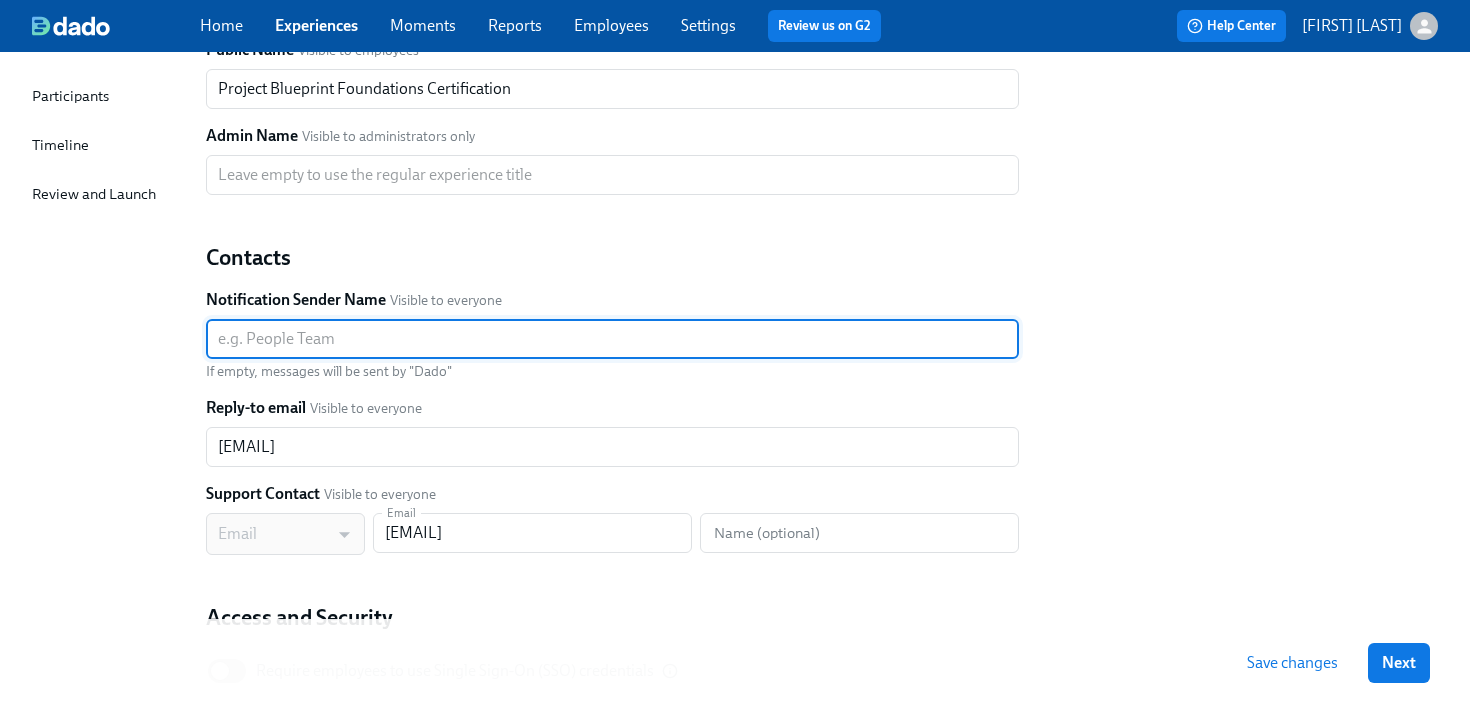 click at bounding box center [612, 339] 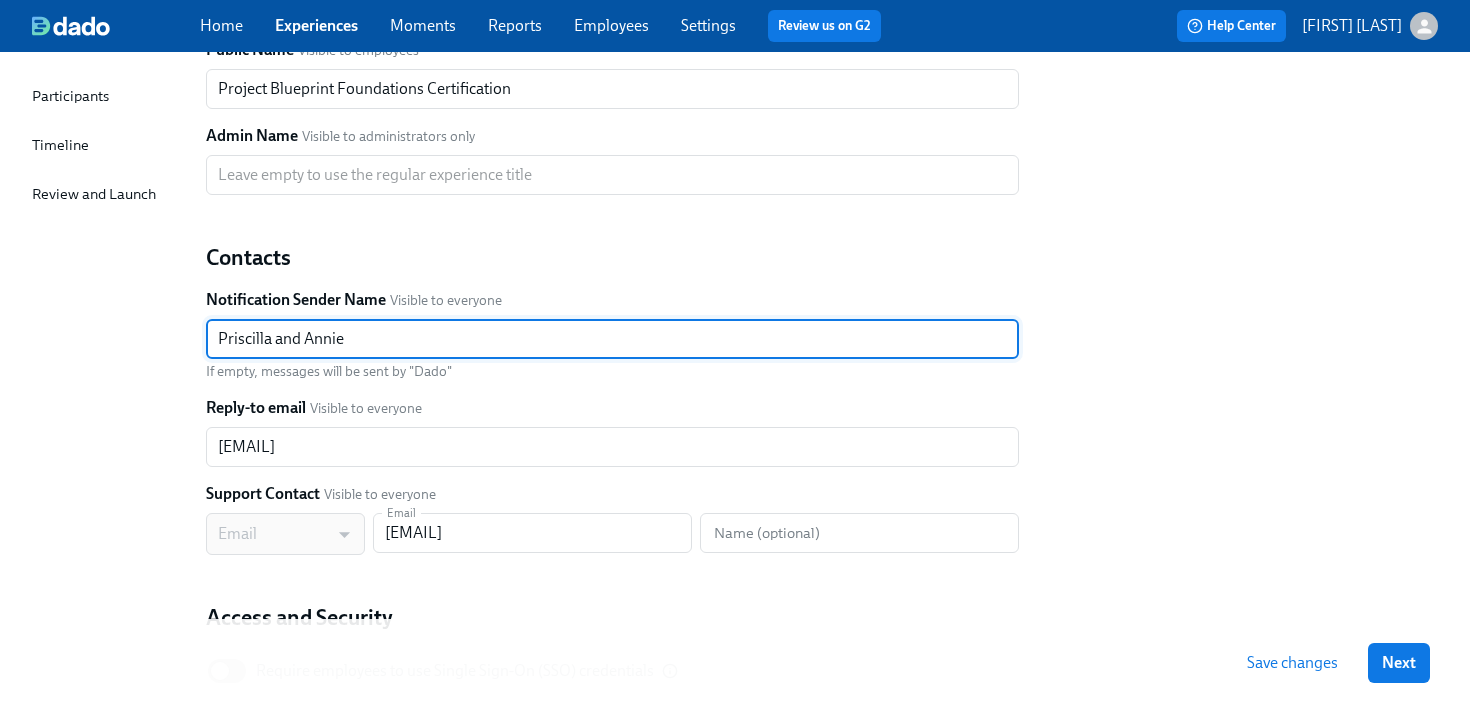type on "Priscilla and Annie" 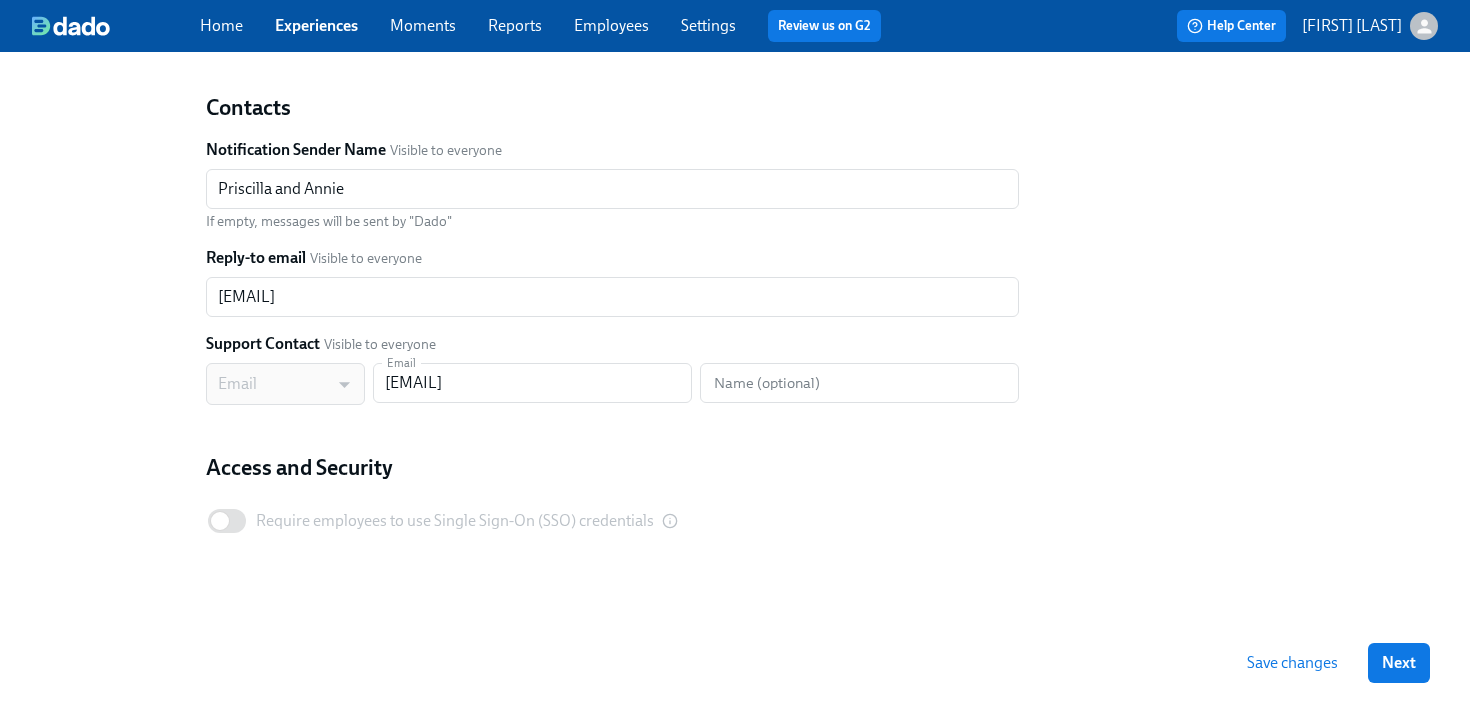 scroll, scrollTop: 393, scrollLeft: 0, axis: vertical 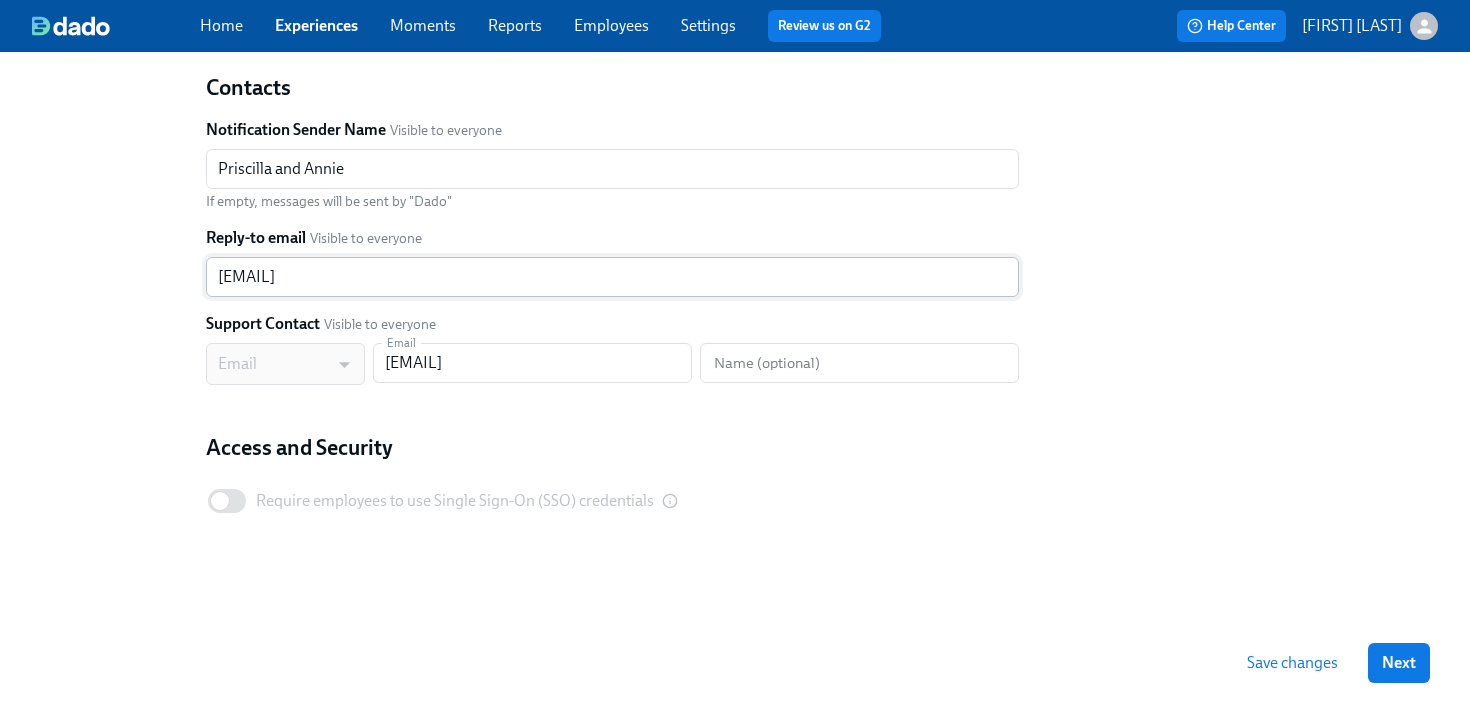 click on "[EMAIL]" at bounding box center [612, 277] 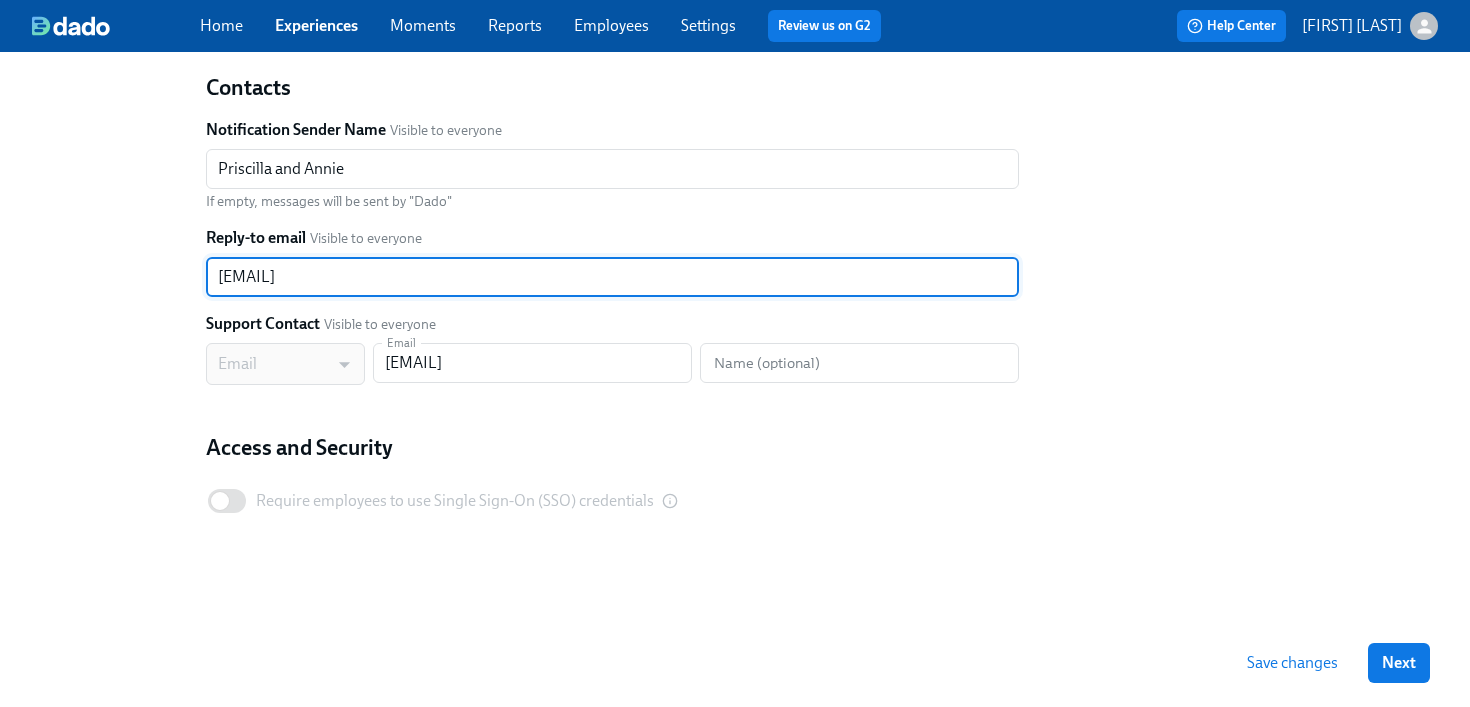 click on "[EMAIL]" at bounding box center [612, 277] 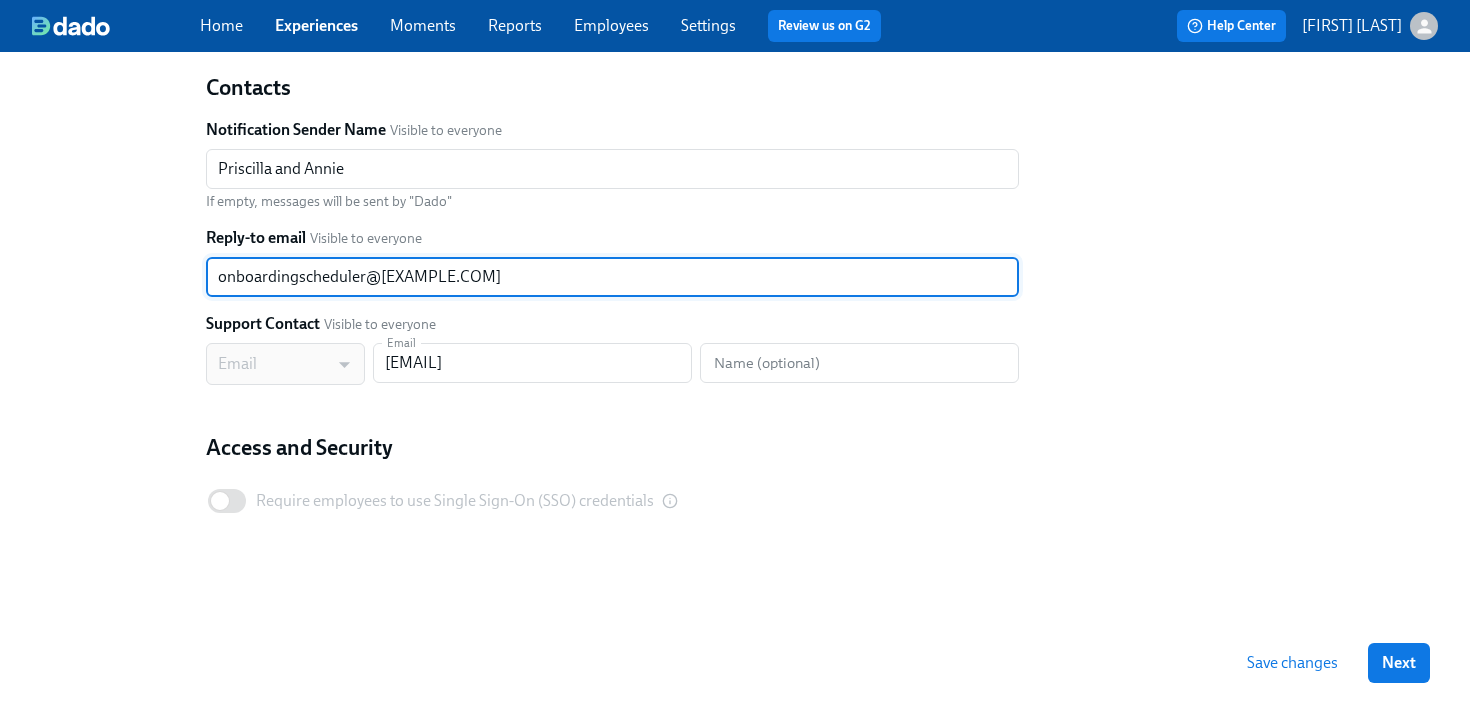 type on "onboardingscheduler@[EXAMPLE.COM]" 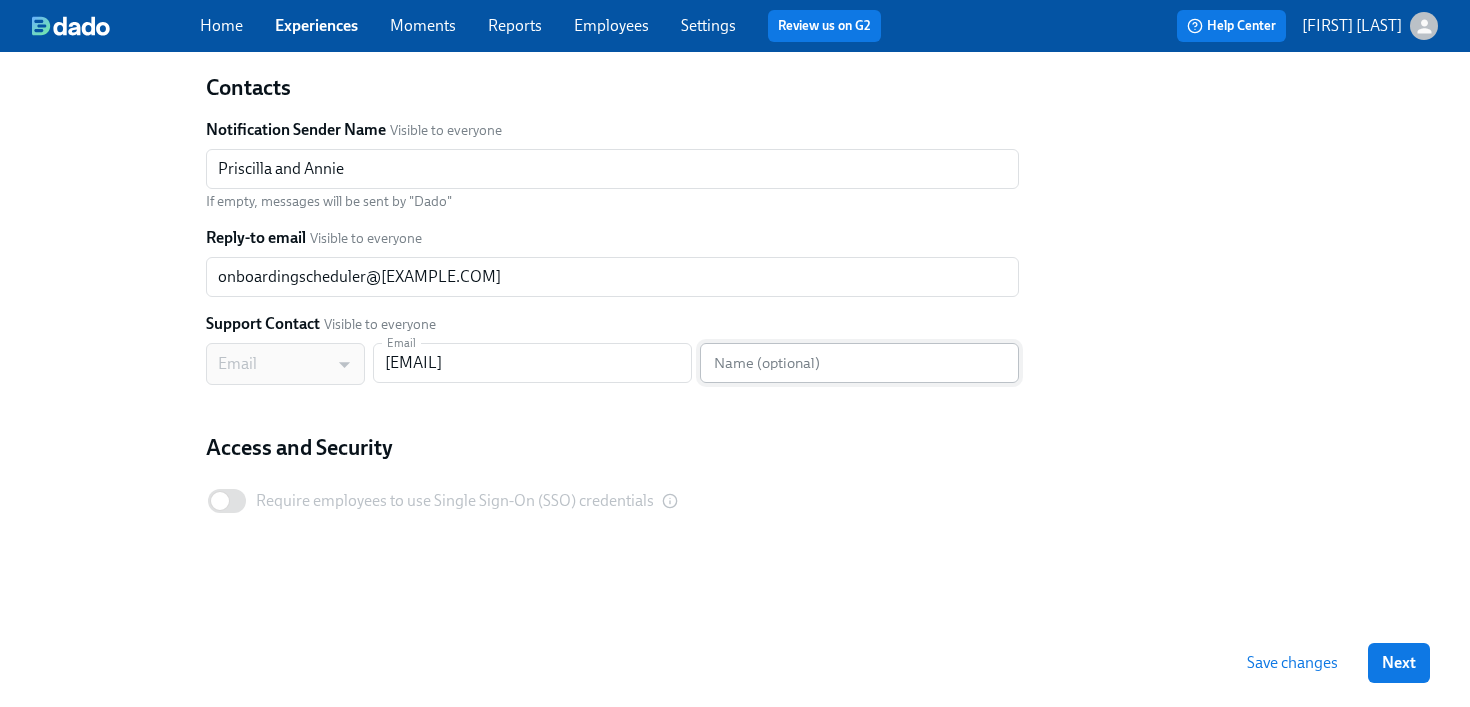 click at bounding box center [859, 363] 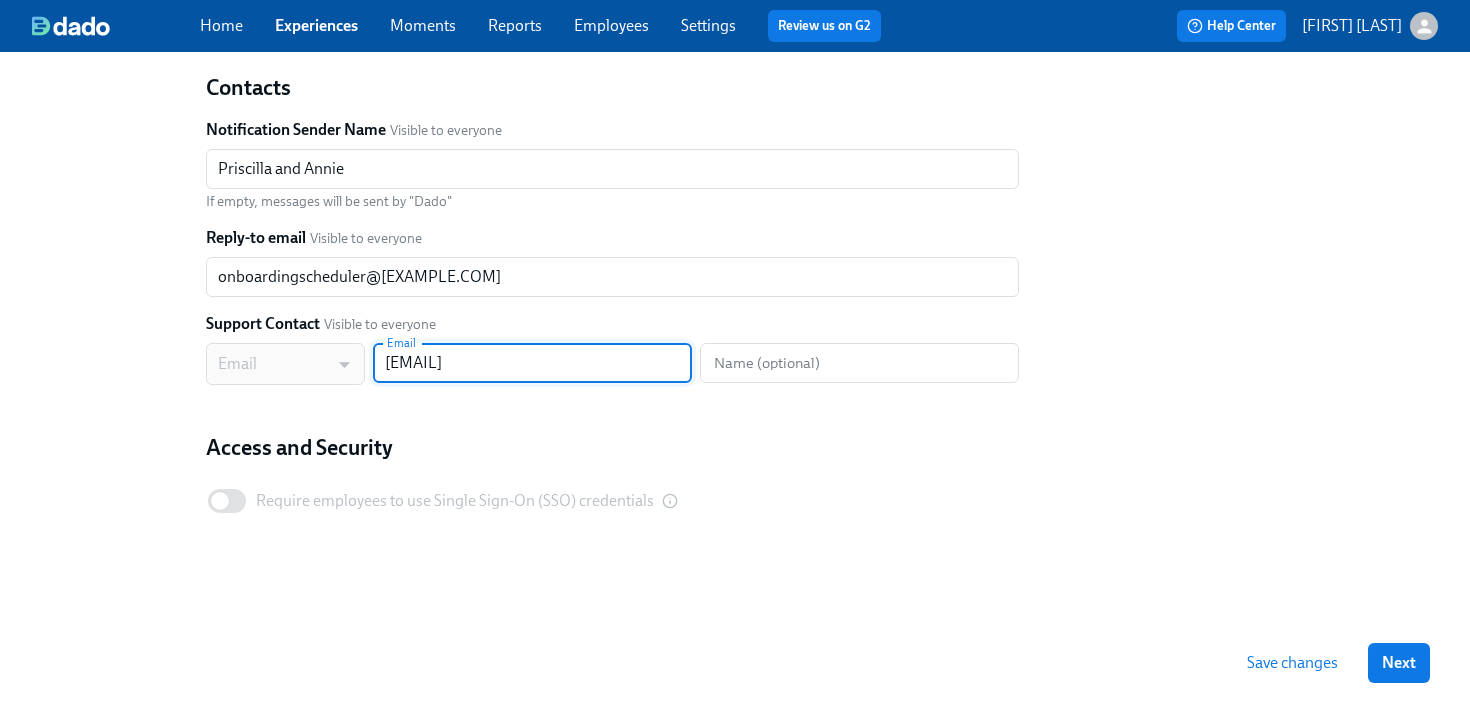 click on "[EMAIL]" at bounding box center (532, 363) 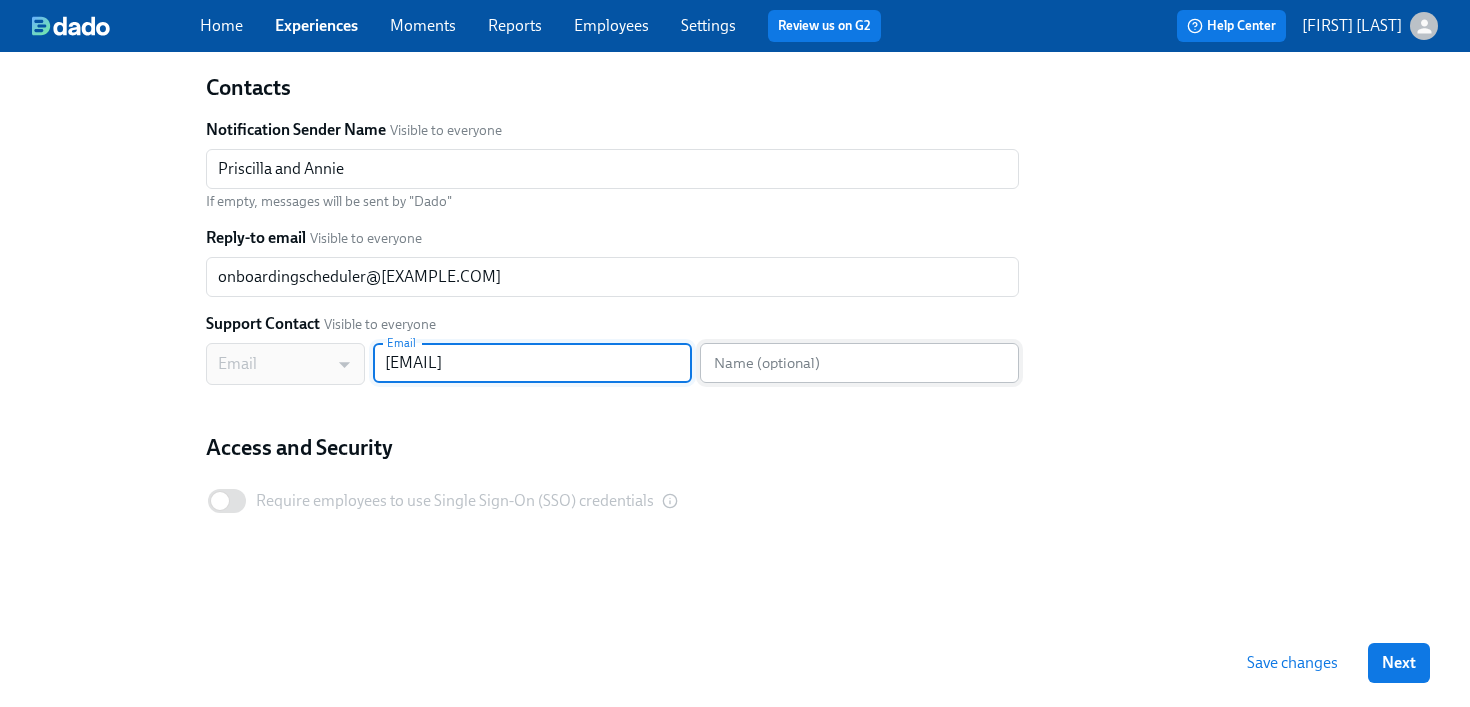 click at bounding box center [859, 363] 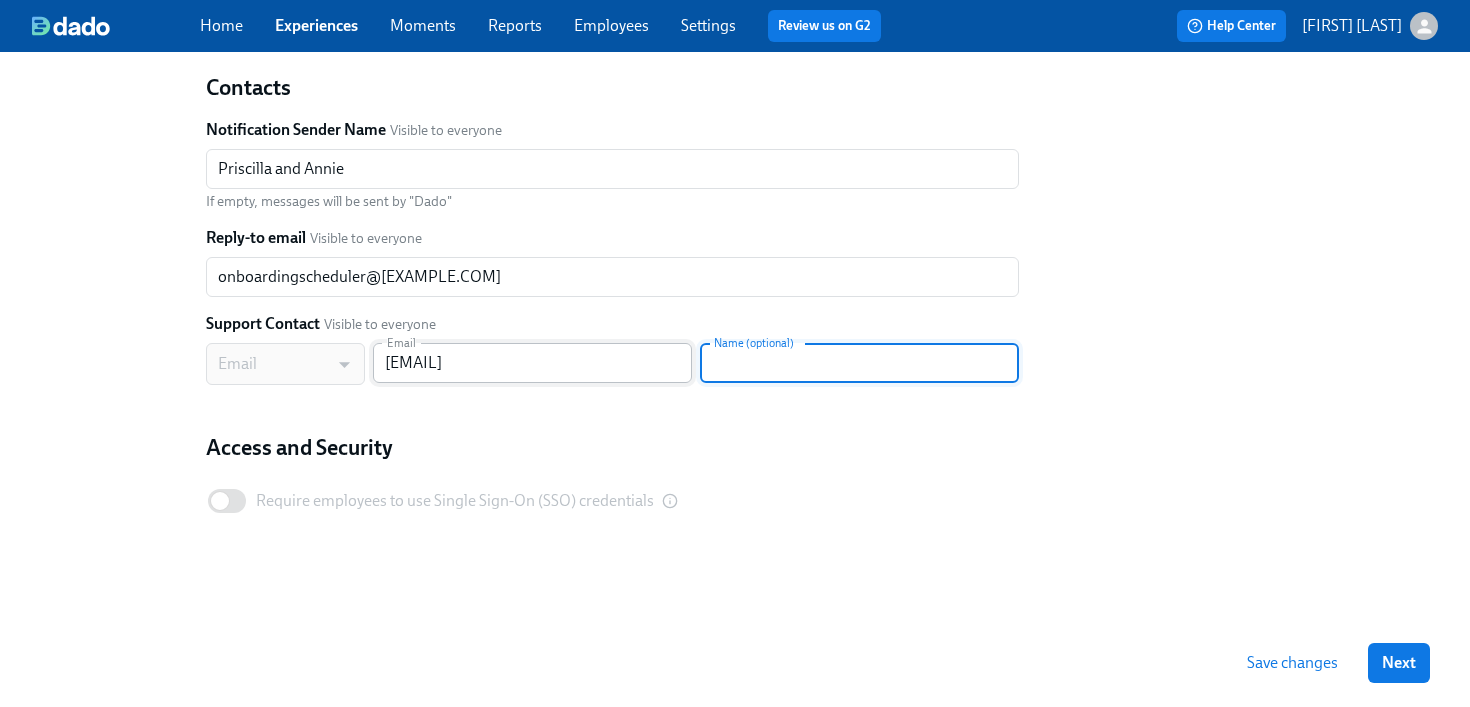 click on "[EMAIL]" at bounding box center [532, 363] 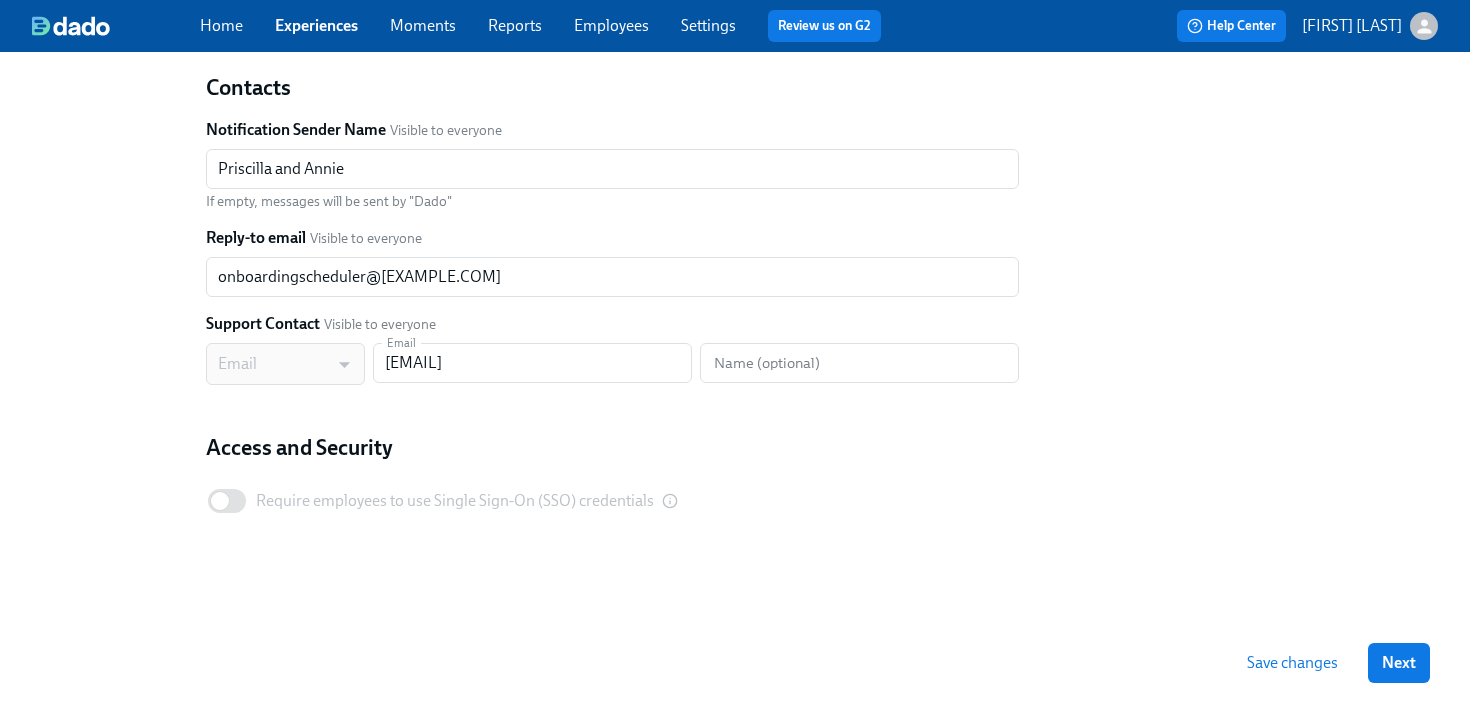 click on "Email" at bounding box center (285, 364) 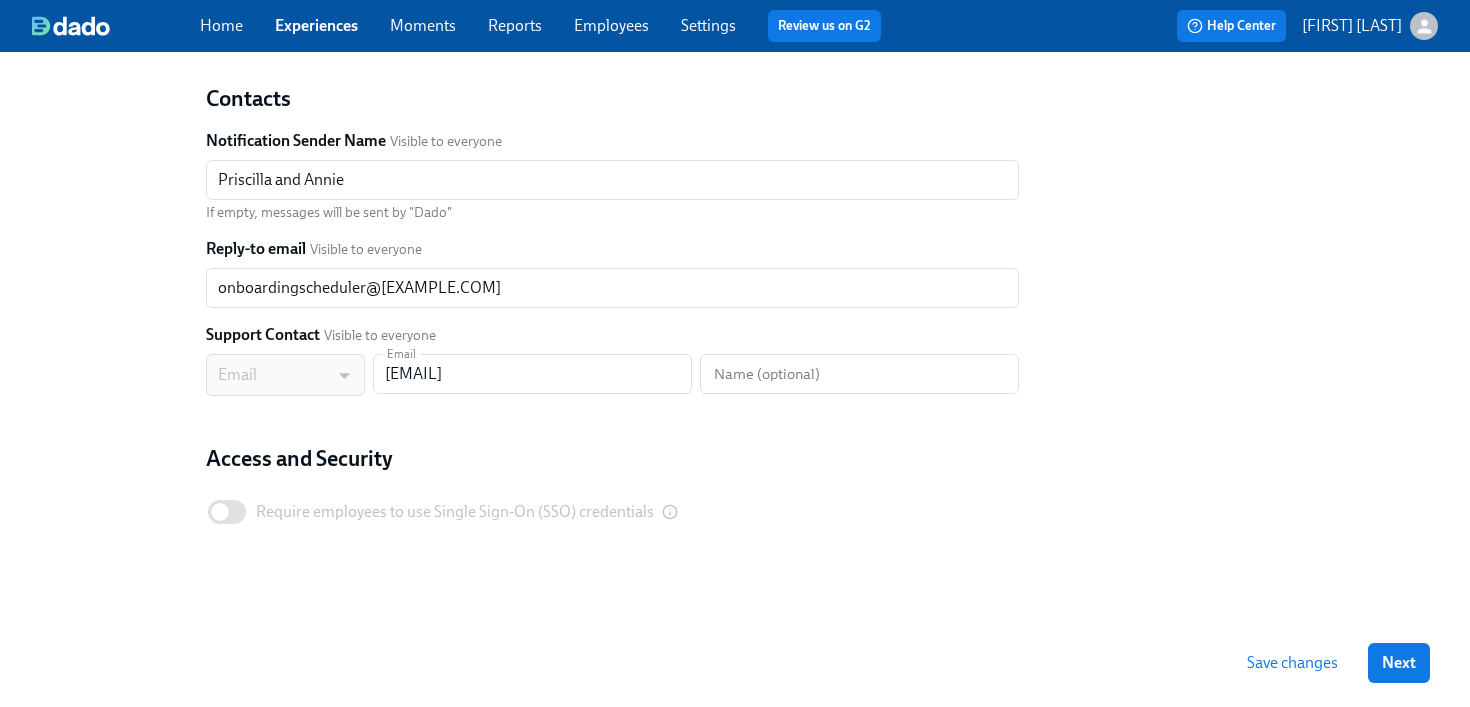 scroll, scrollTop: 381, scrollLeft: 0, axis: vertical 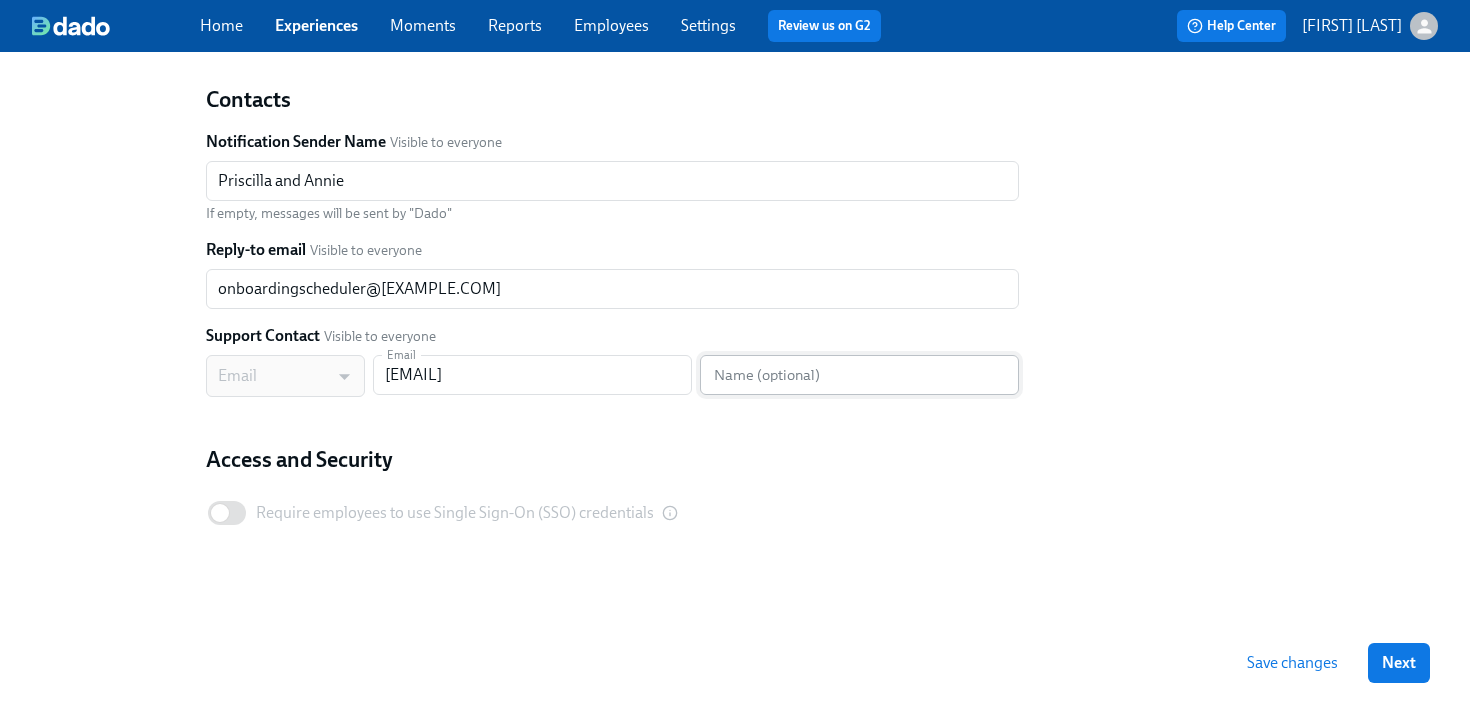 click at bounding box center (859, 375) 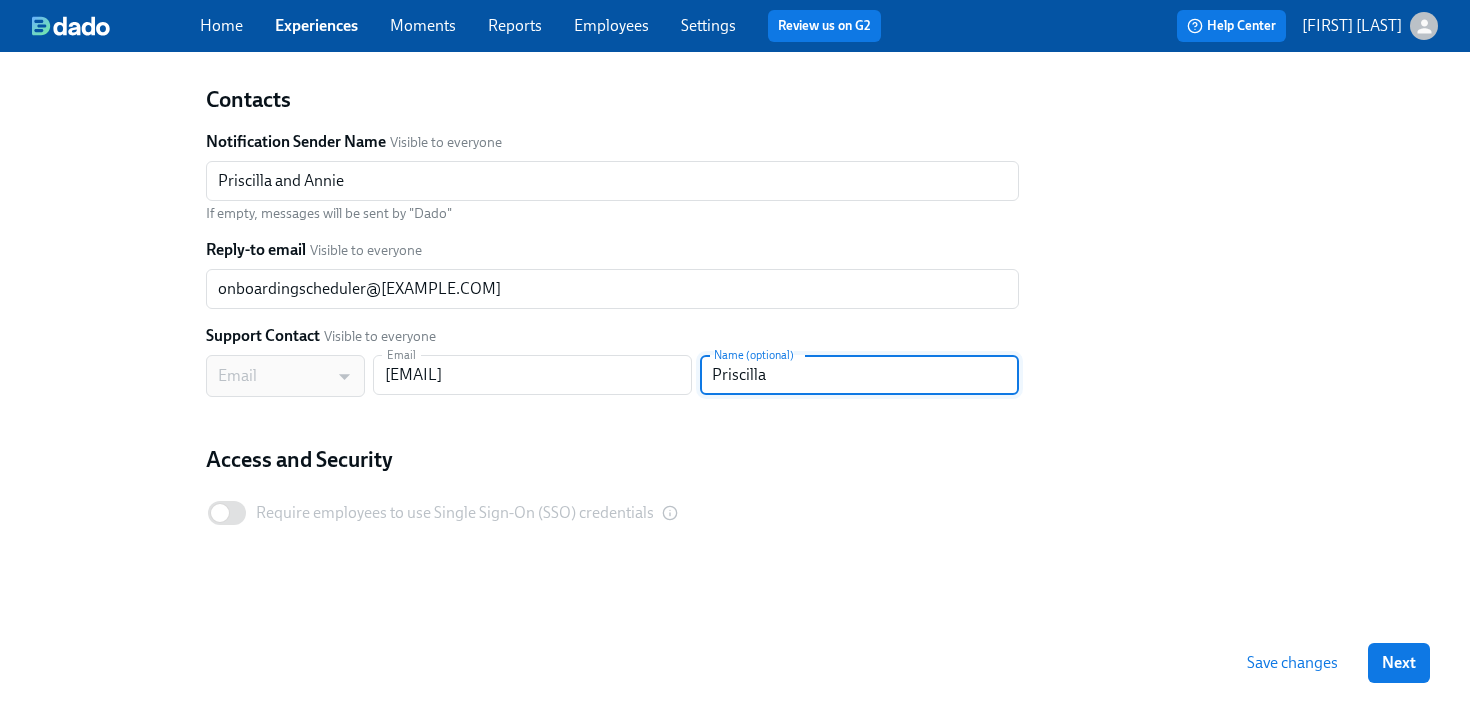 type on "Priscilla" 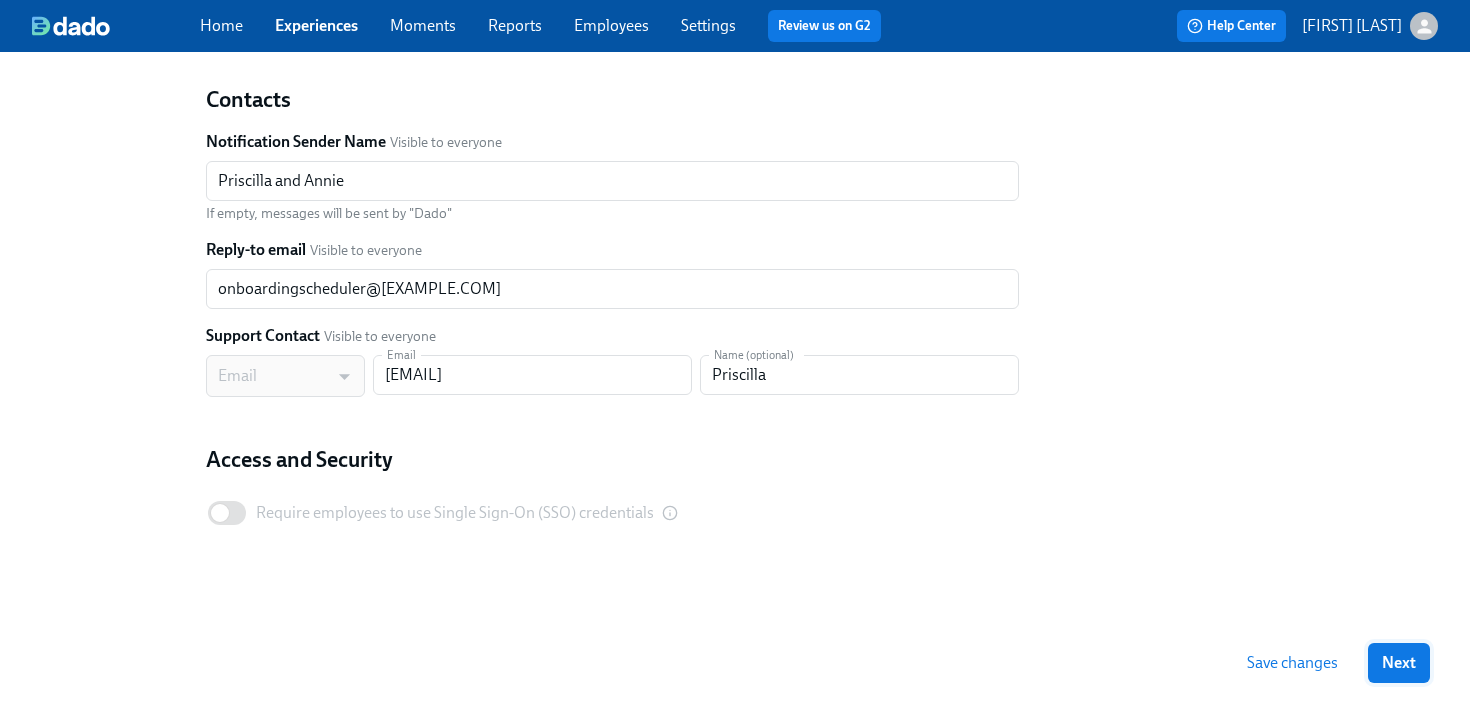 click on "Next" at bounding box center [1399, 663] 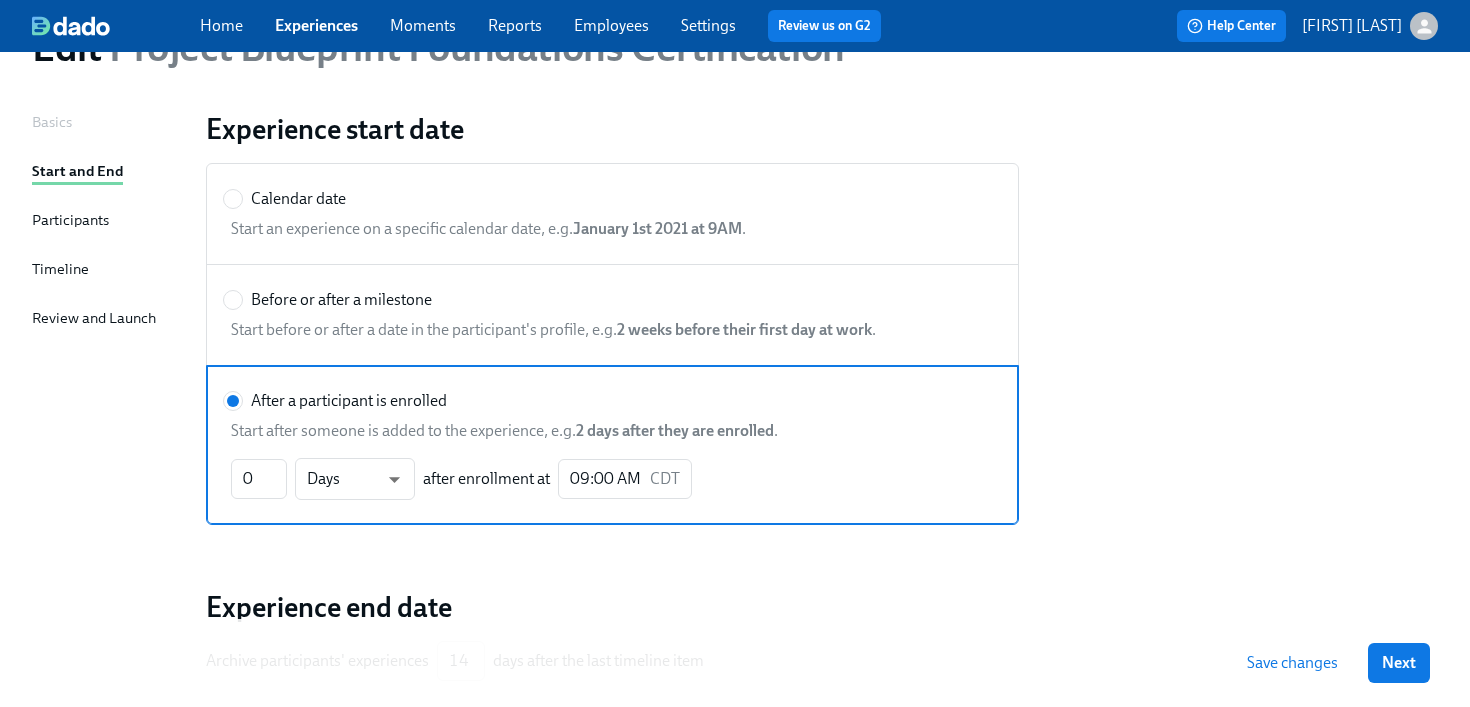 scroll, scrollTop: 92, scrollLeft: 0, axis: vertical 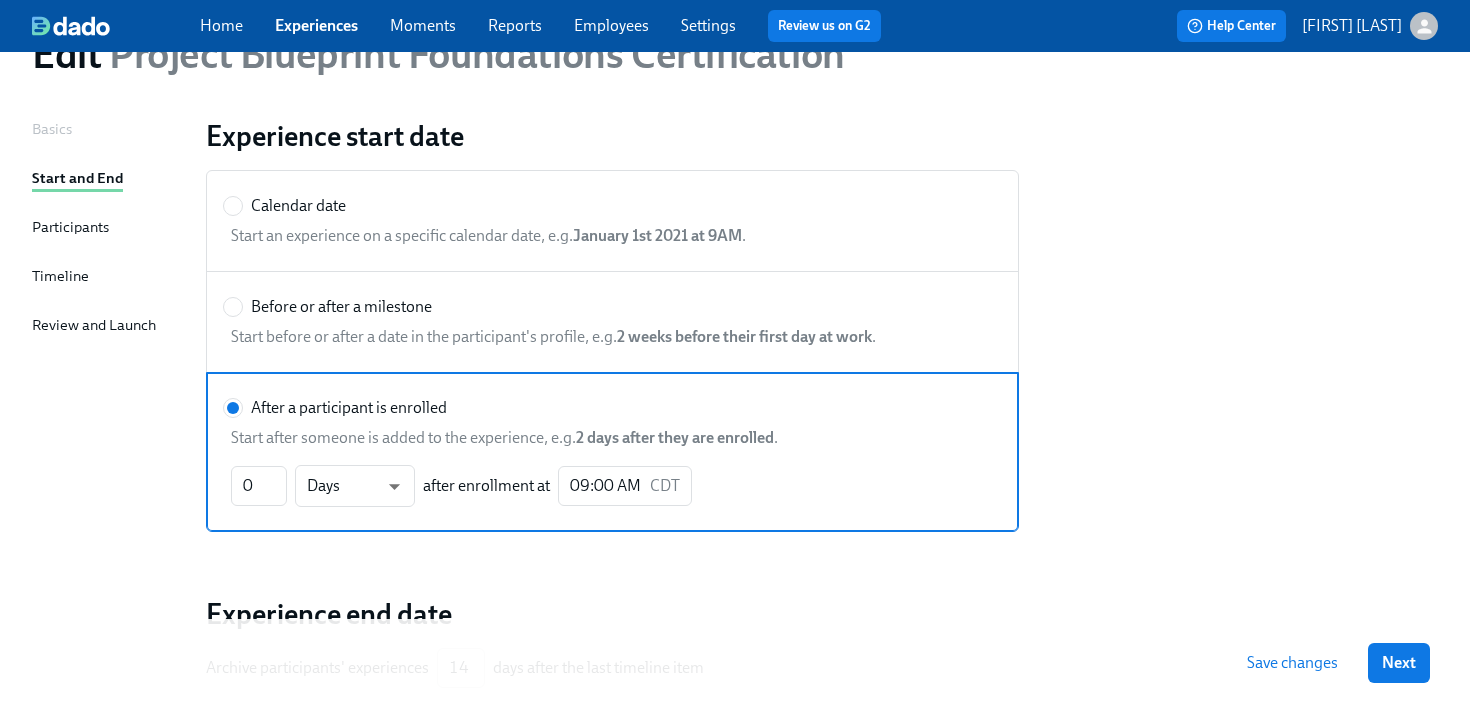 click on "January 1st 2021 at 9AM" at bounding box center (612, 236) 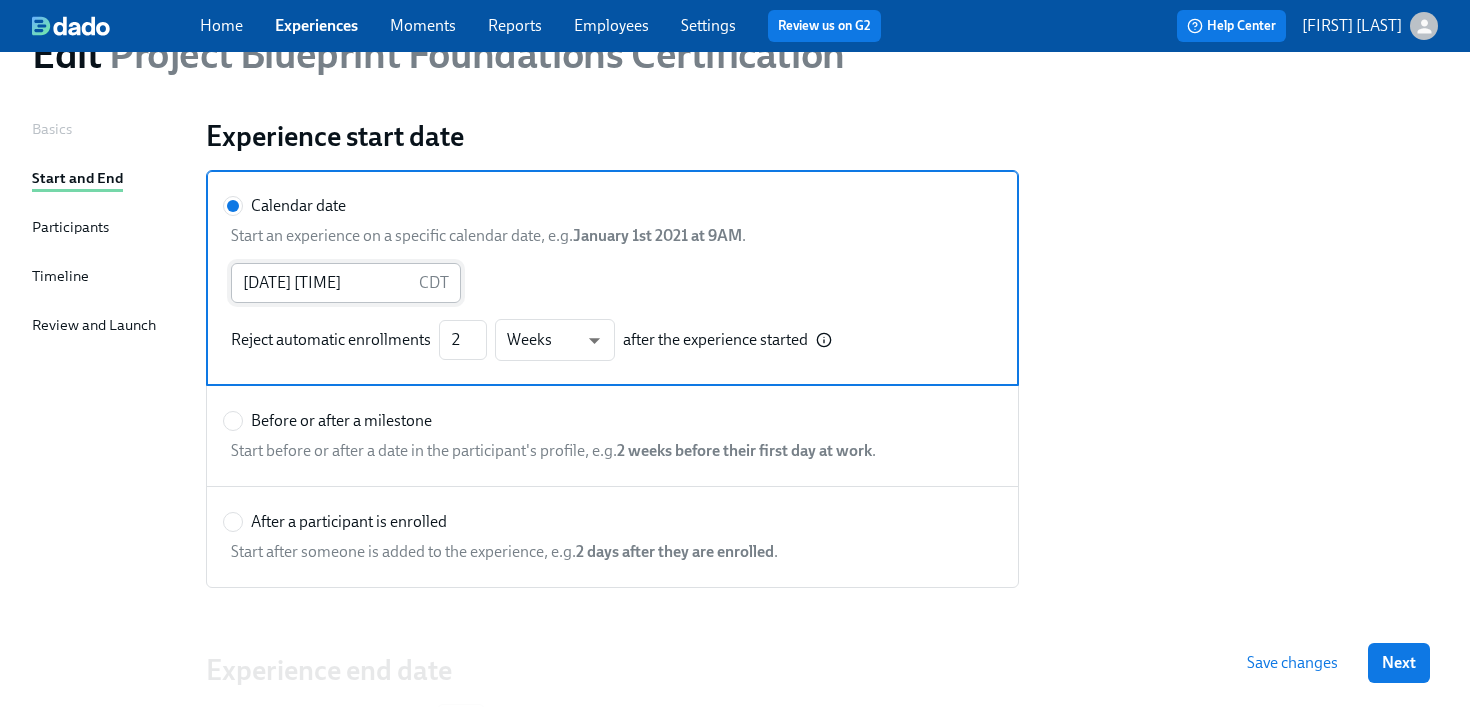 click on "[DATE] [TIME]" at bounding box center [321, 283] 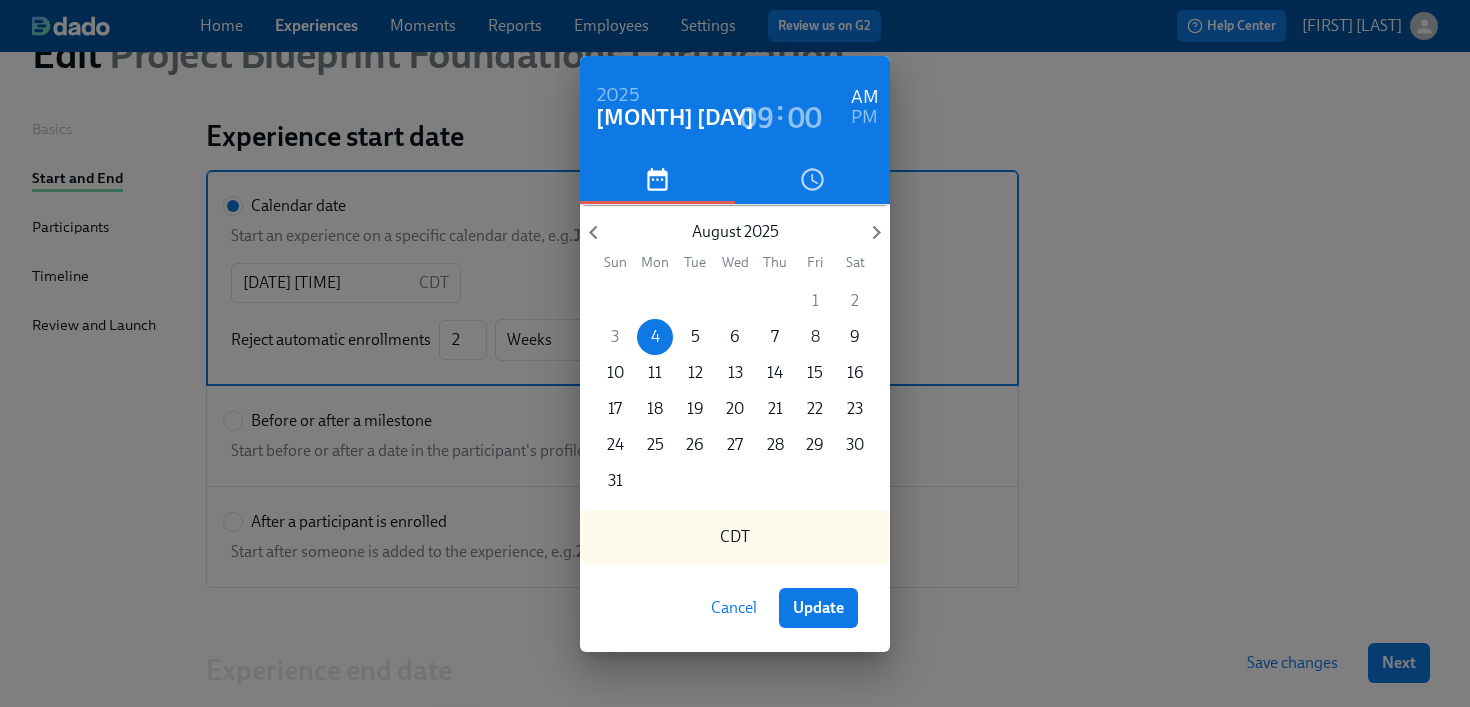 click on "8" at bounding box center (815, 337) 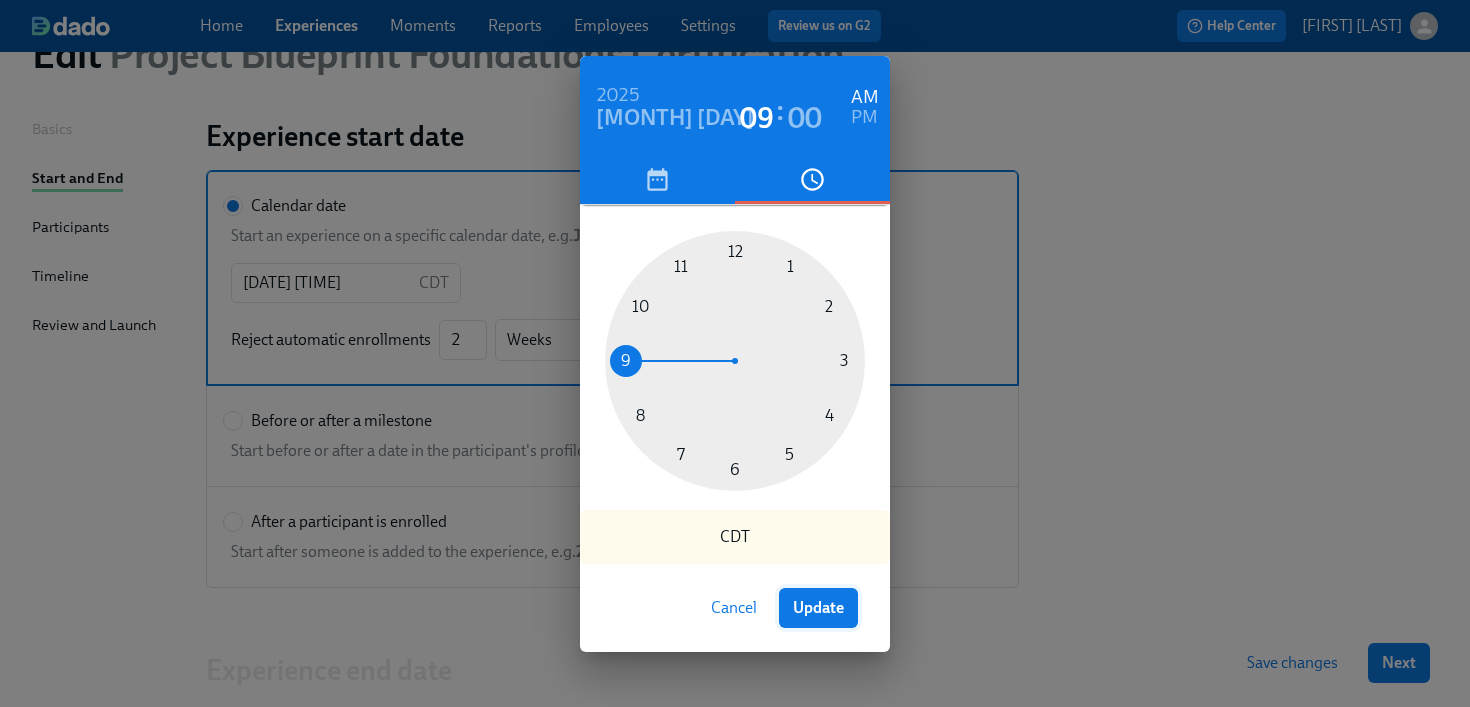 click on "Update" at bounding box center [818, 608] 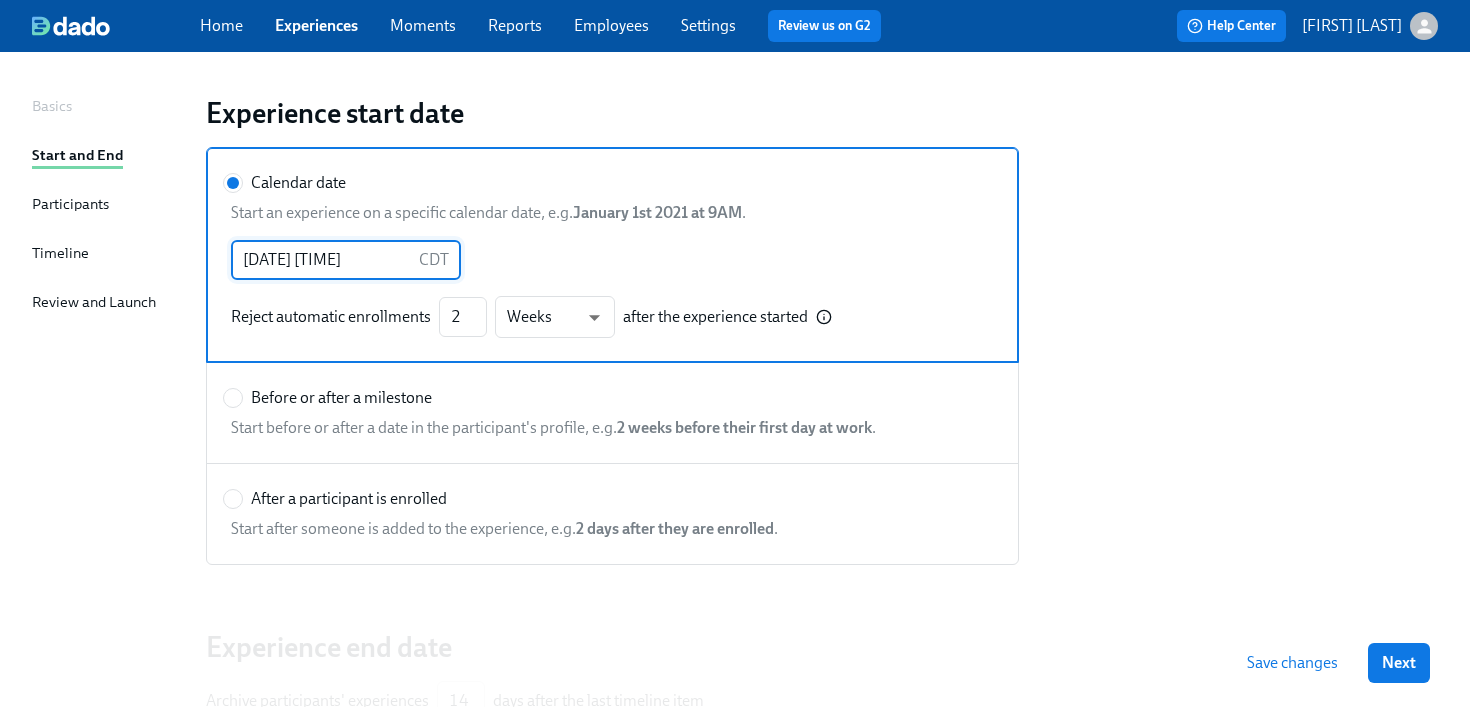 scroll, scrollTop: 0, scrollLeft: 0, axis: both 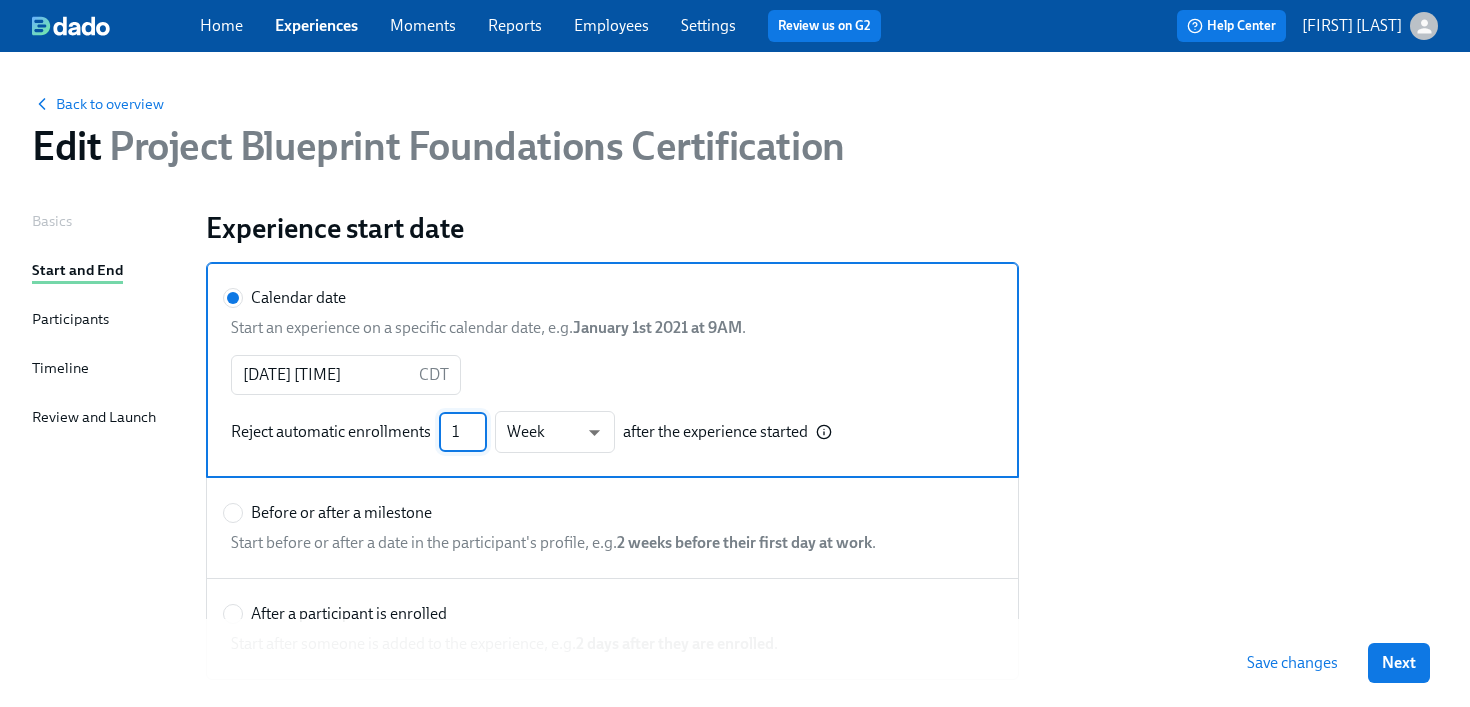 click on "1" at bounding box center [463, 432] 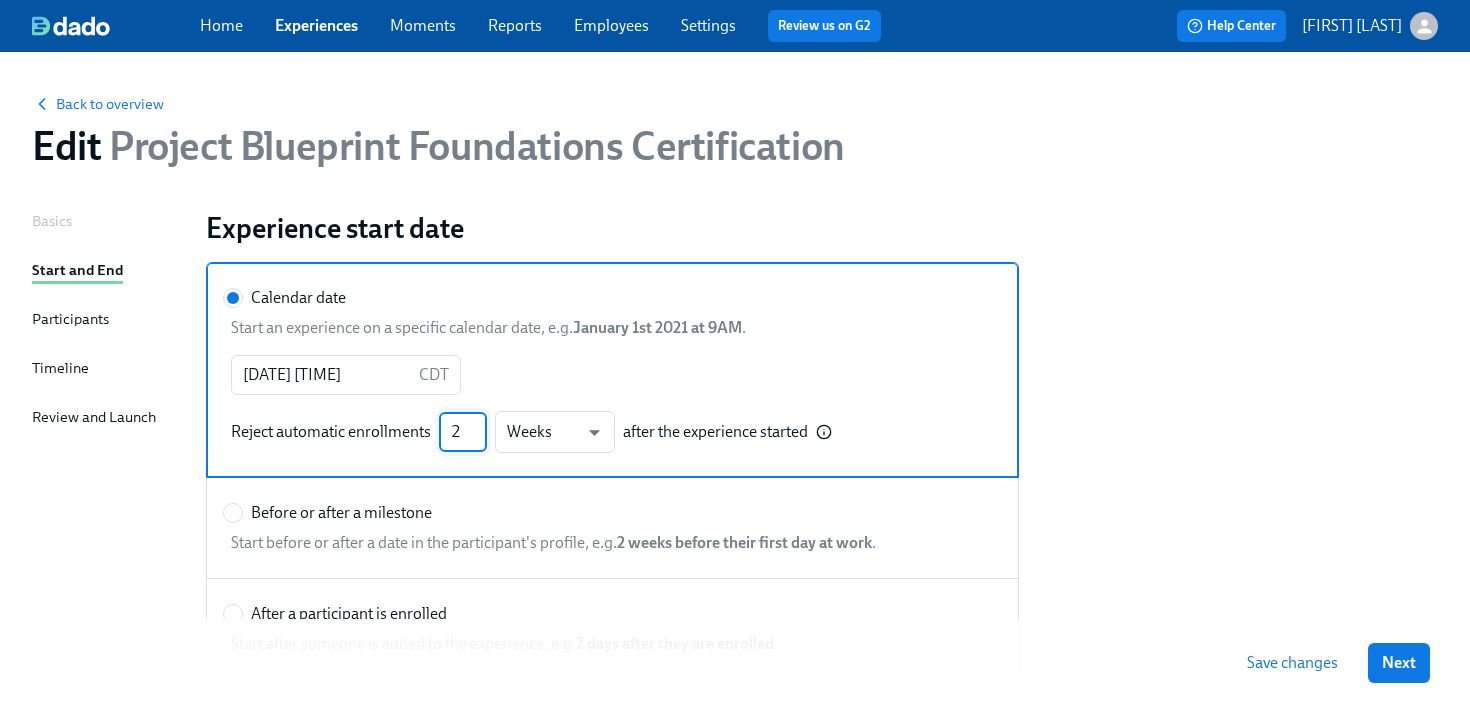 click on "2" at bounding box center (463, 432) 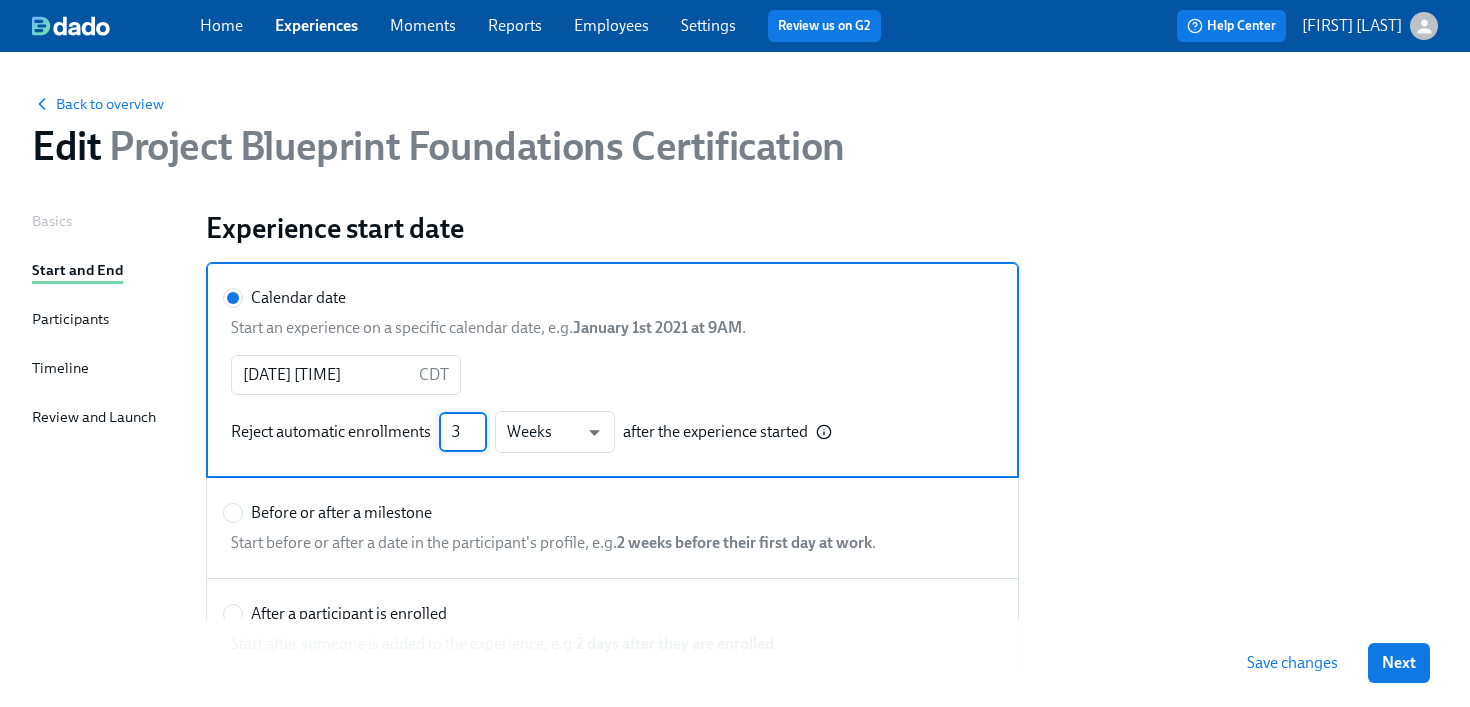 click on "3" at bounding box center [463, 432] 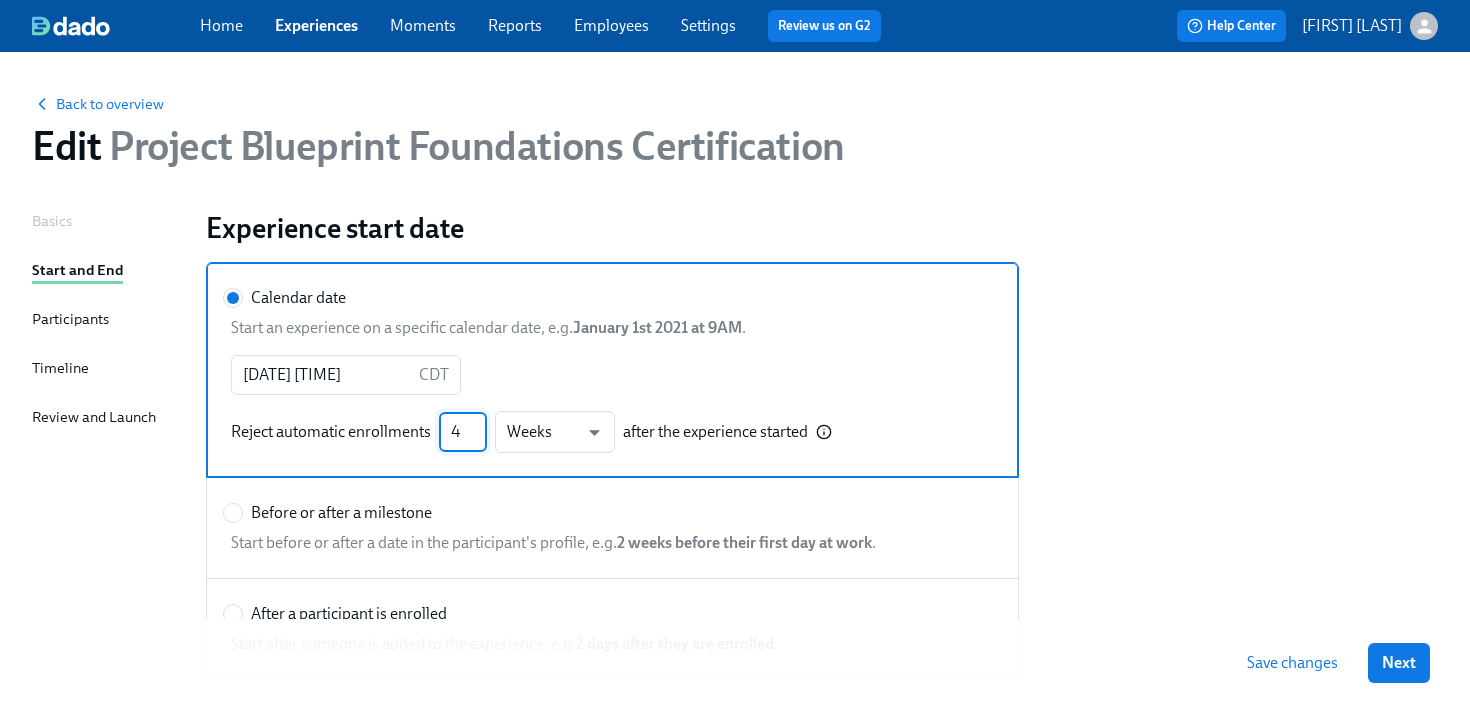 click on "4" at bounding box center [463, 432] 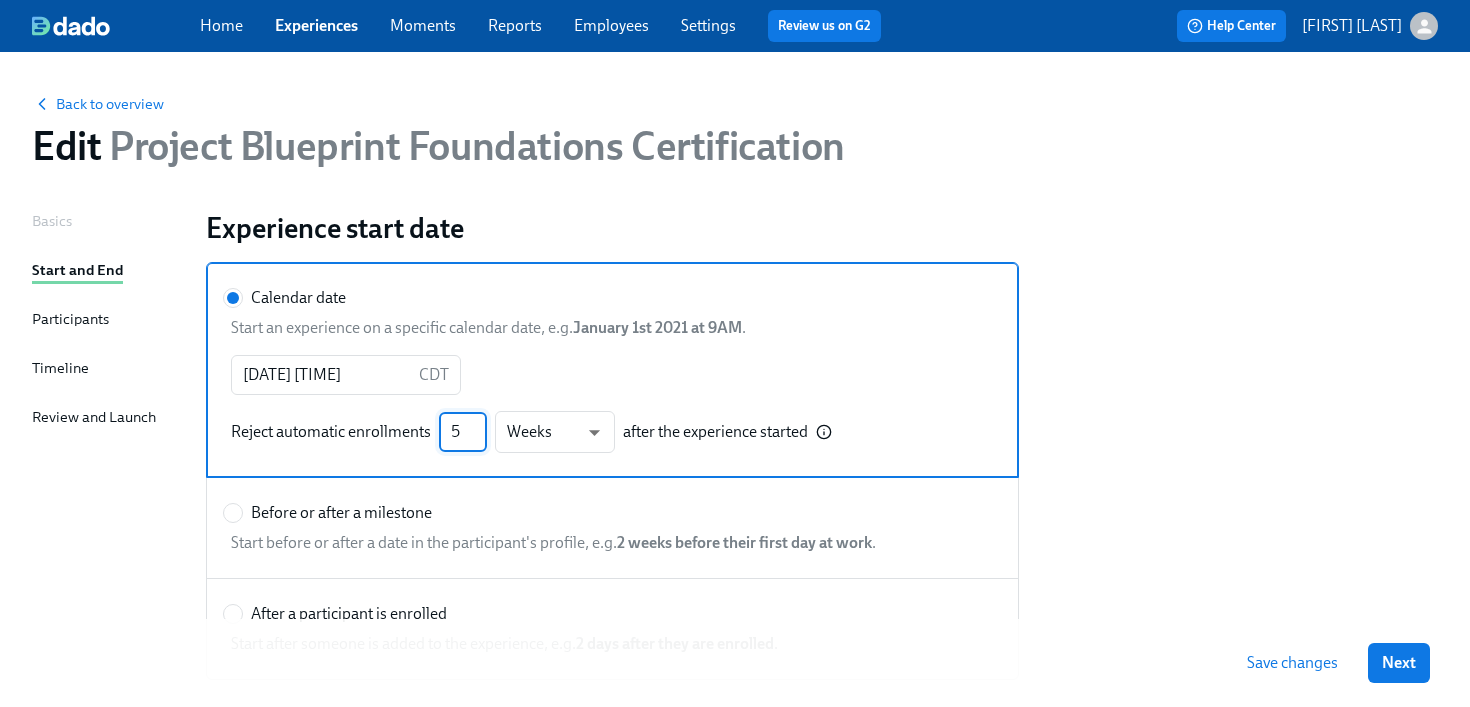 click on "5" at bounding box center [463, 432] 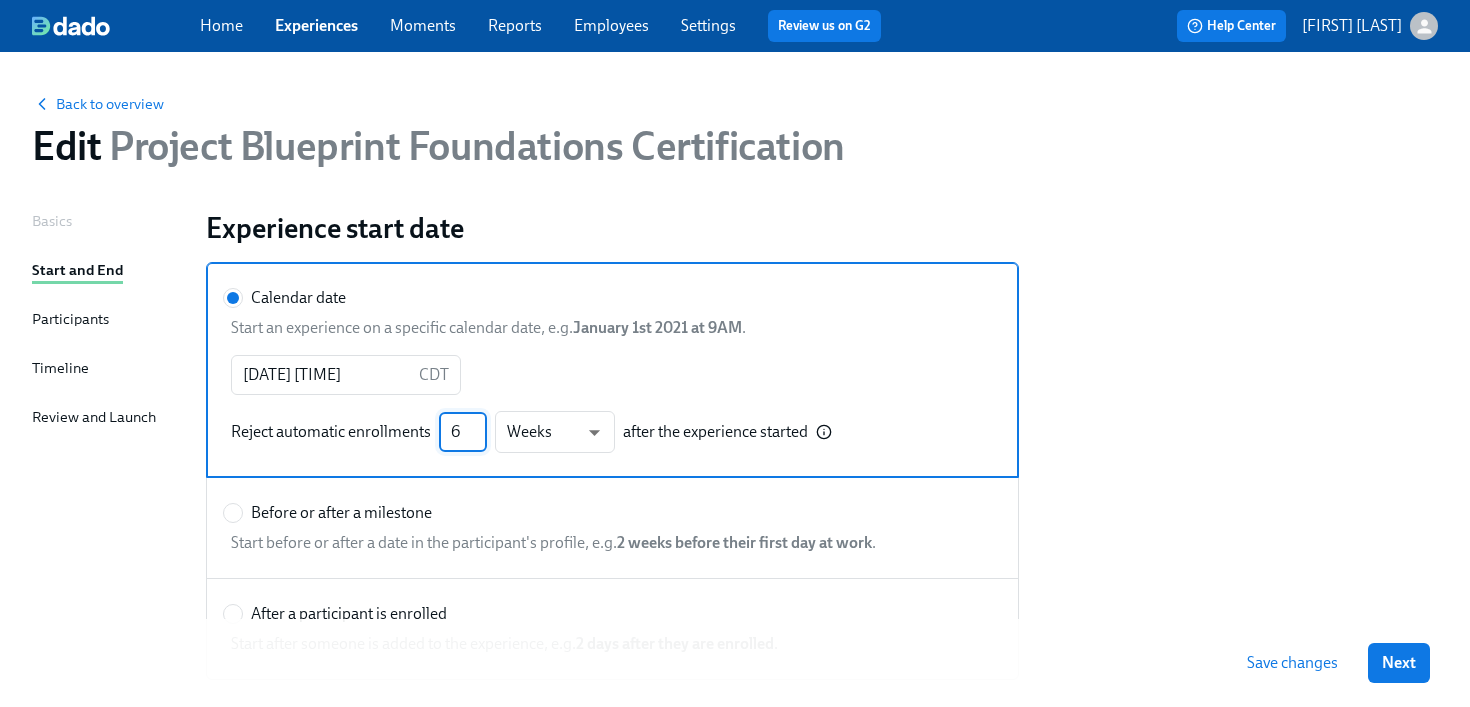 click on "6" at bounding box center [463, 432] 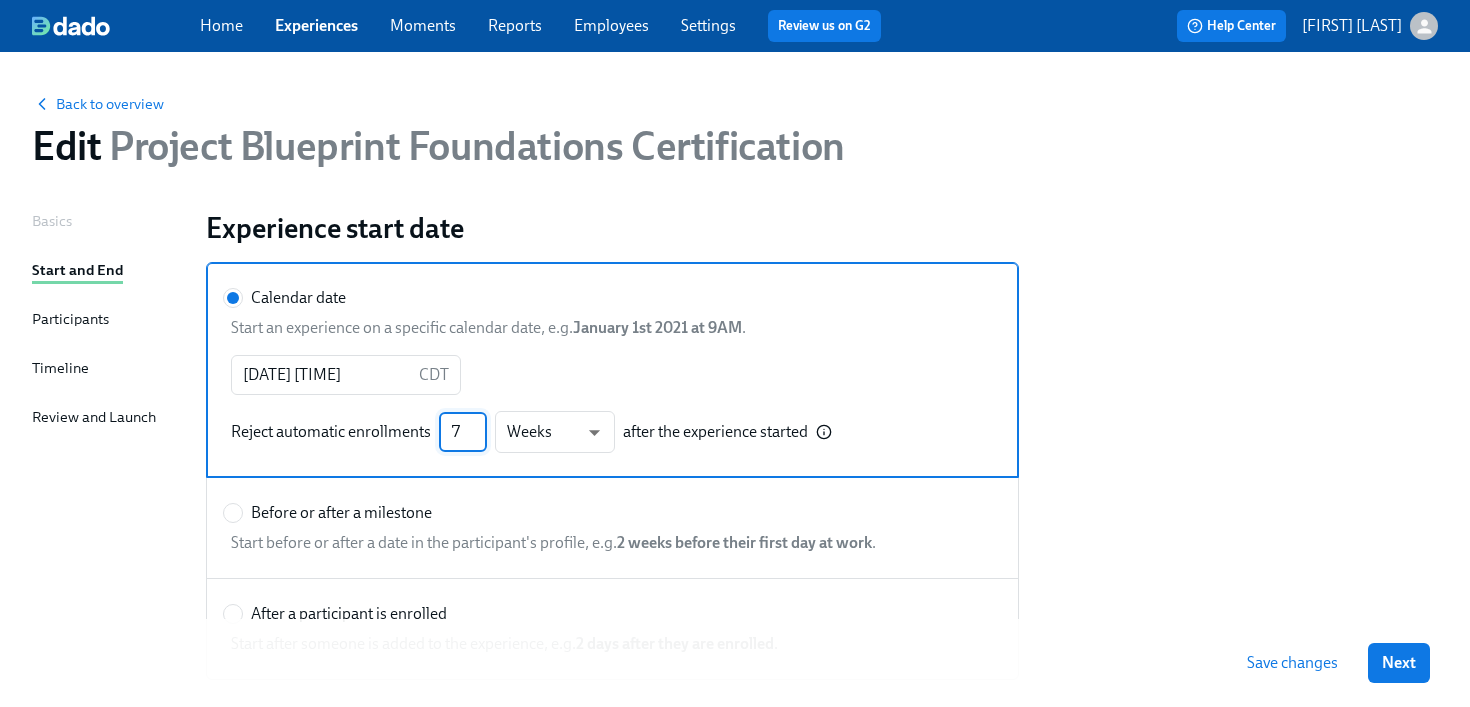 click on "7" at bounding box center [463, 432] 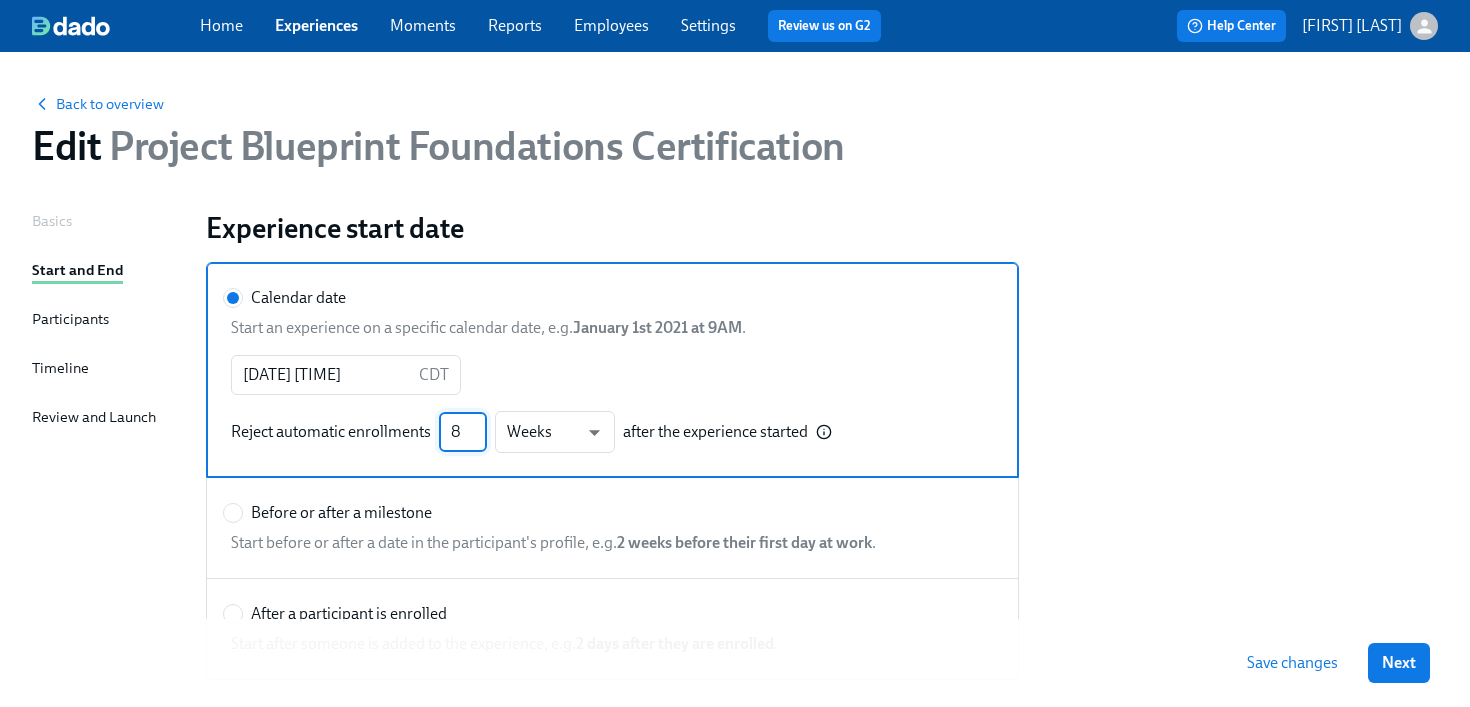 click on "8" at bounding box center (463, 432) 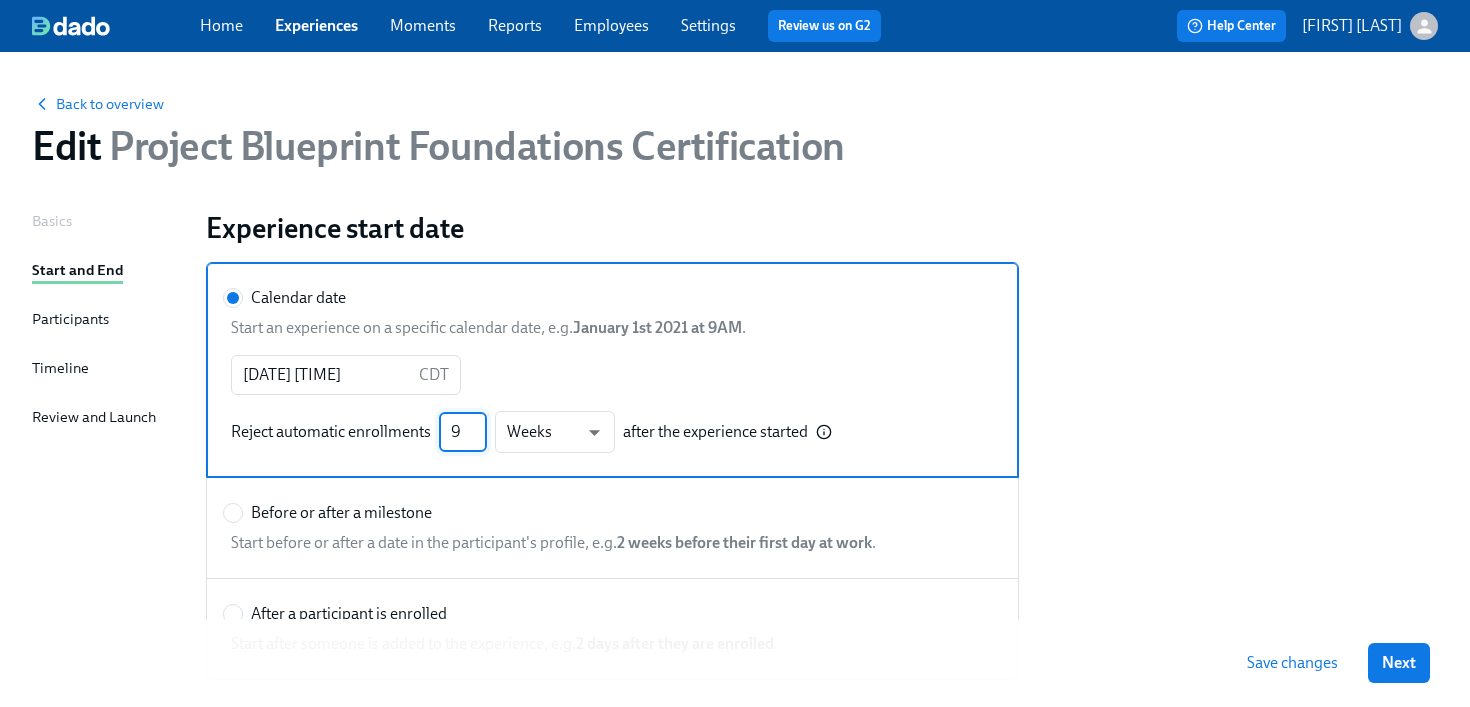 click on "9" at bounding box center (463, 432) 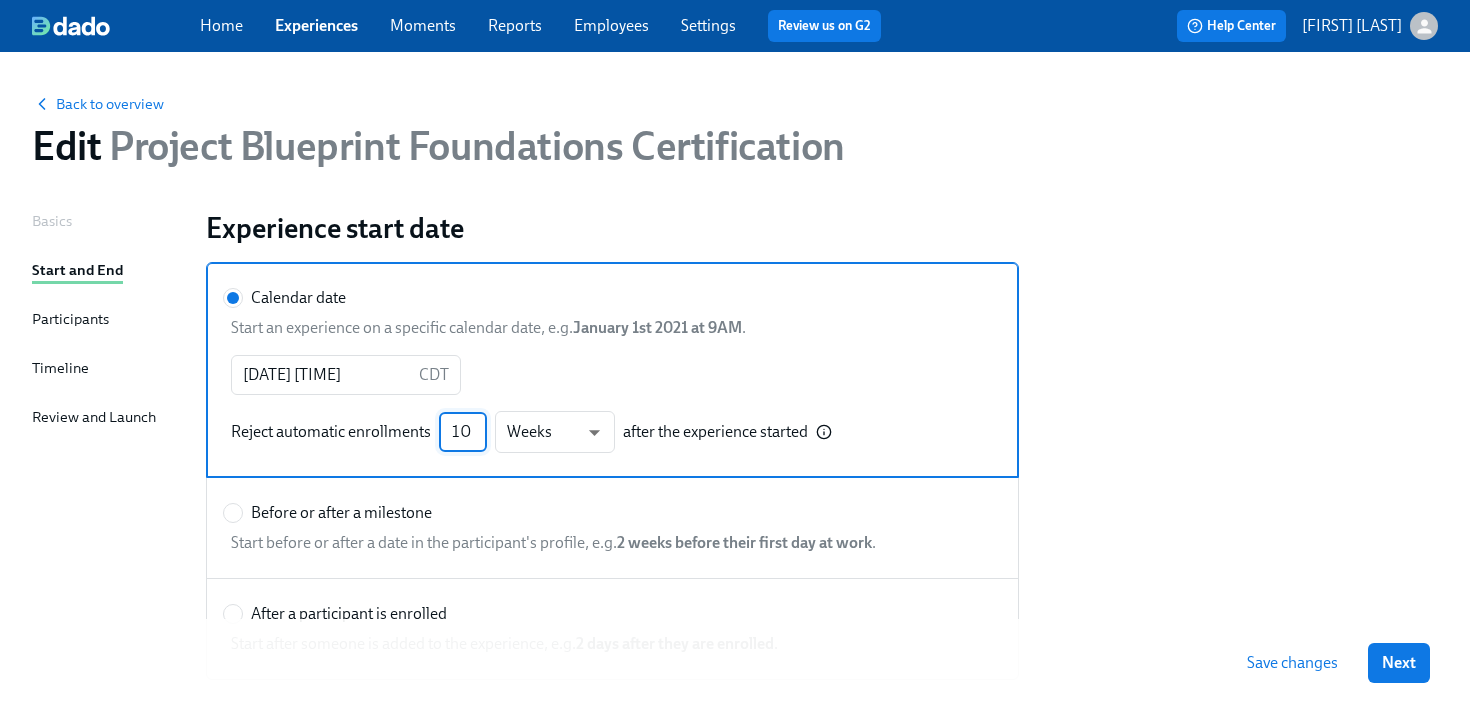 click on "10" at bounding box center [463, 432] 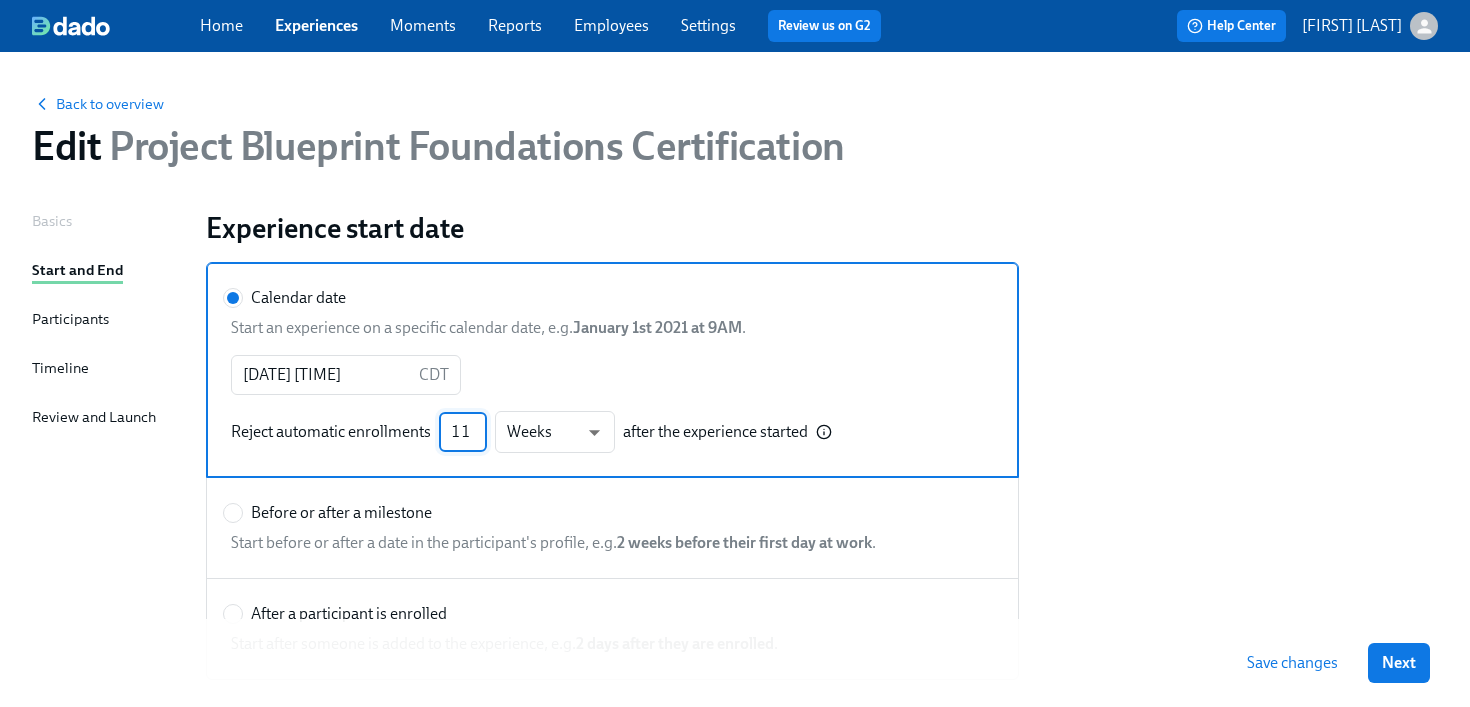 click on "11" at bounding box center [463, 432] 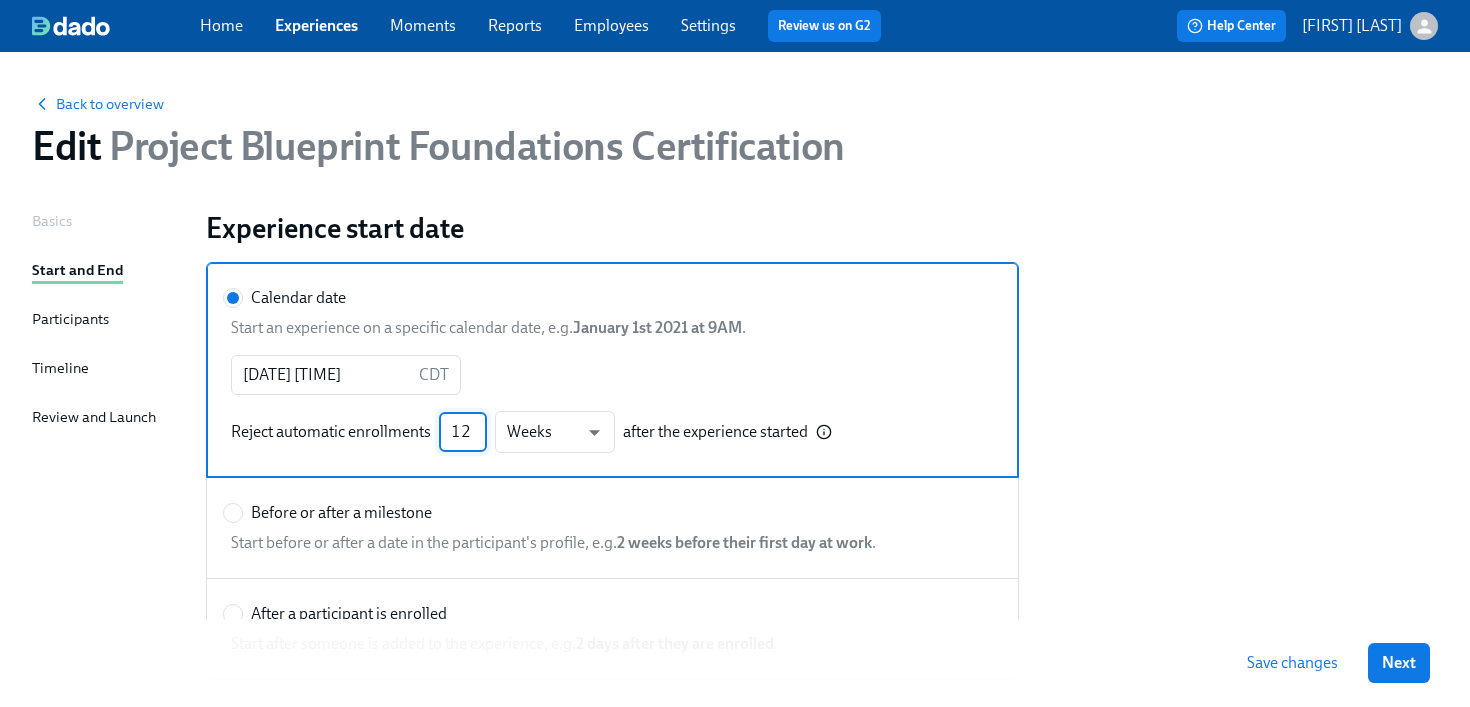 click on "12" at bounding box center (463, 432) 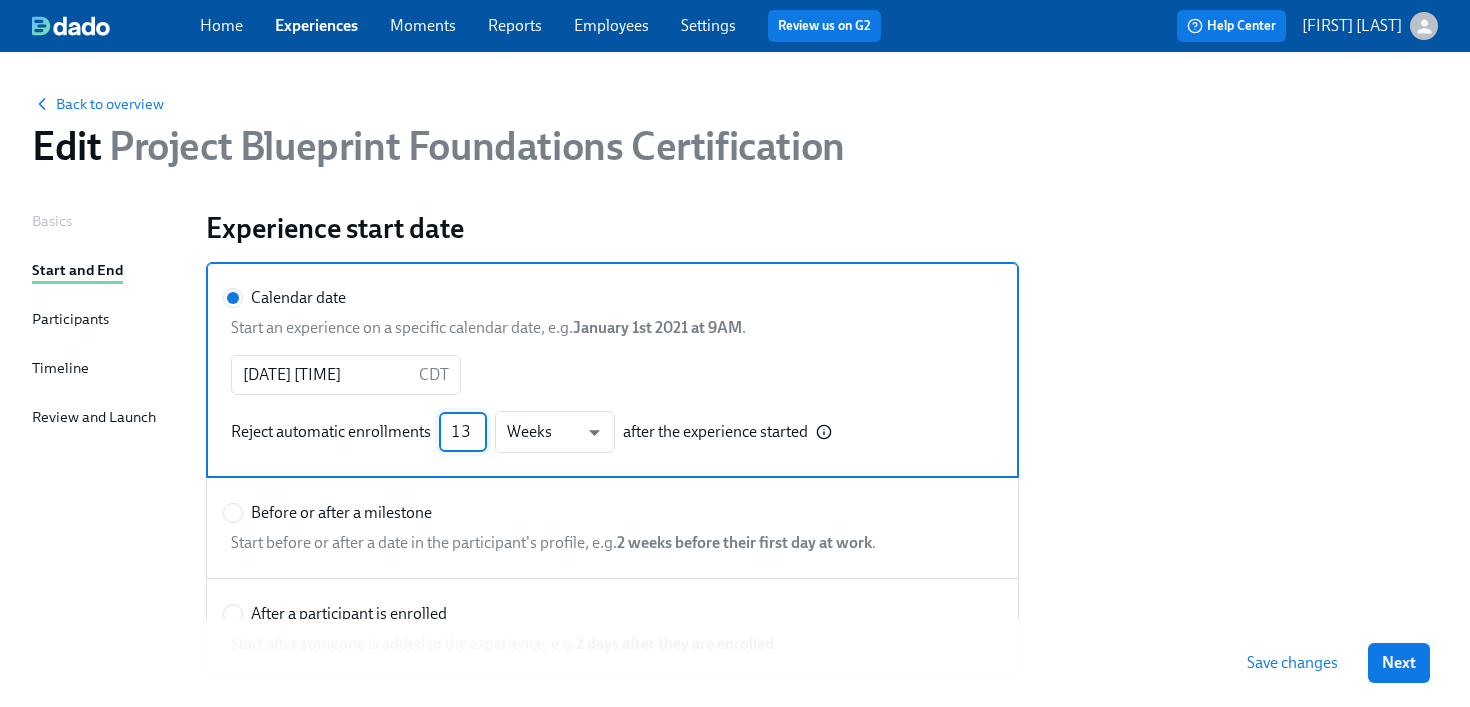 click on "13" at bounding box center [463, 432] 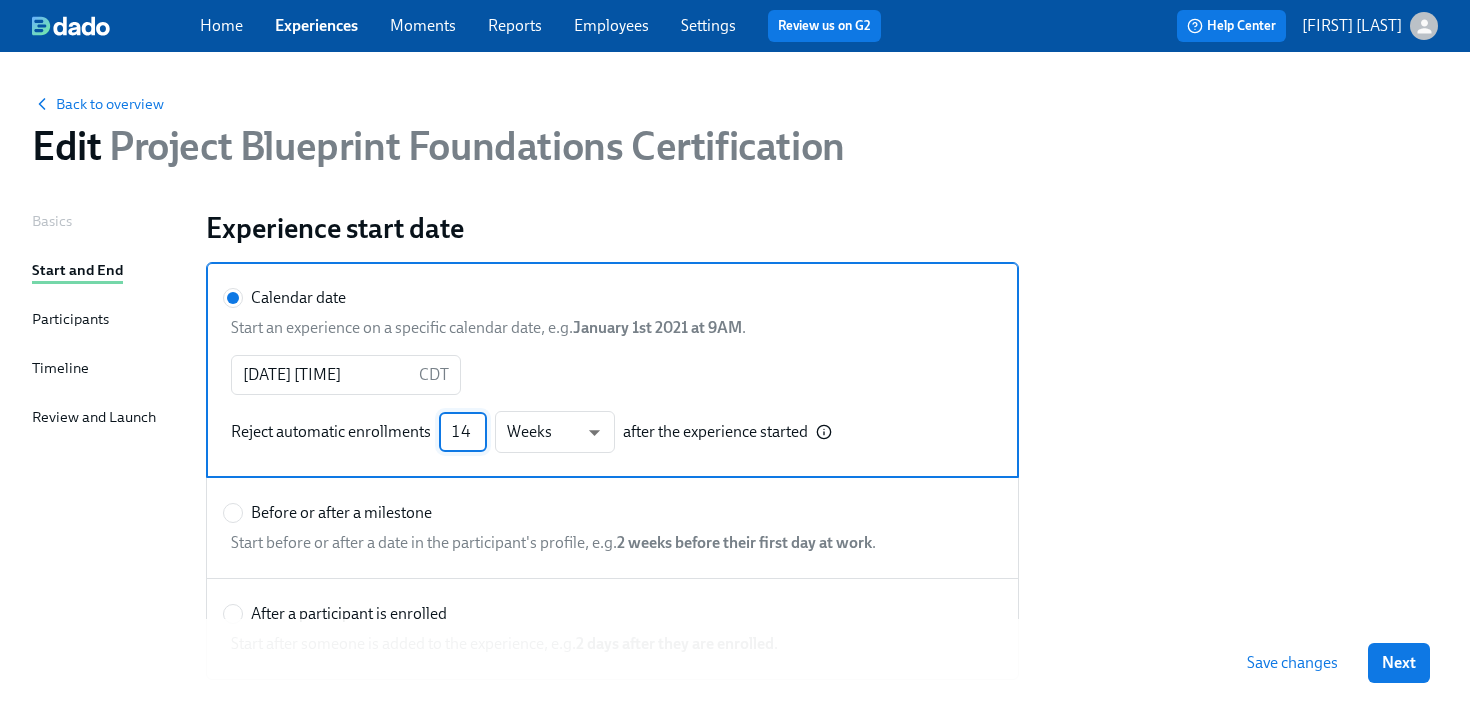 click on "14" at bounding box center (463, 432) 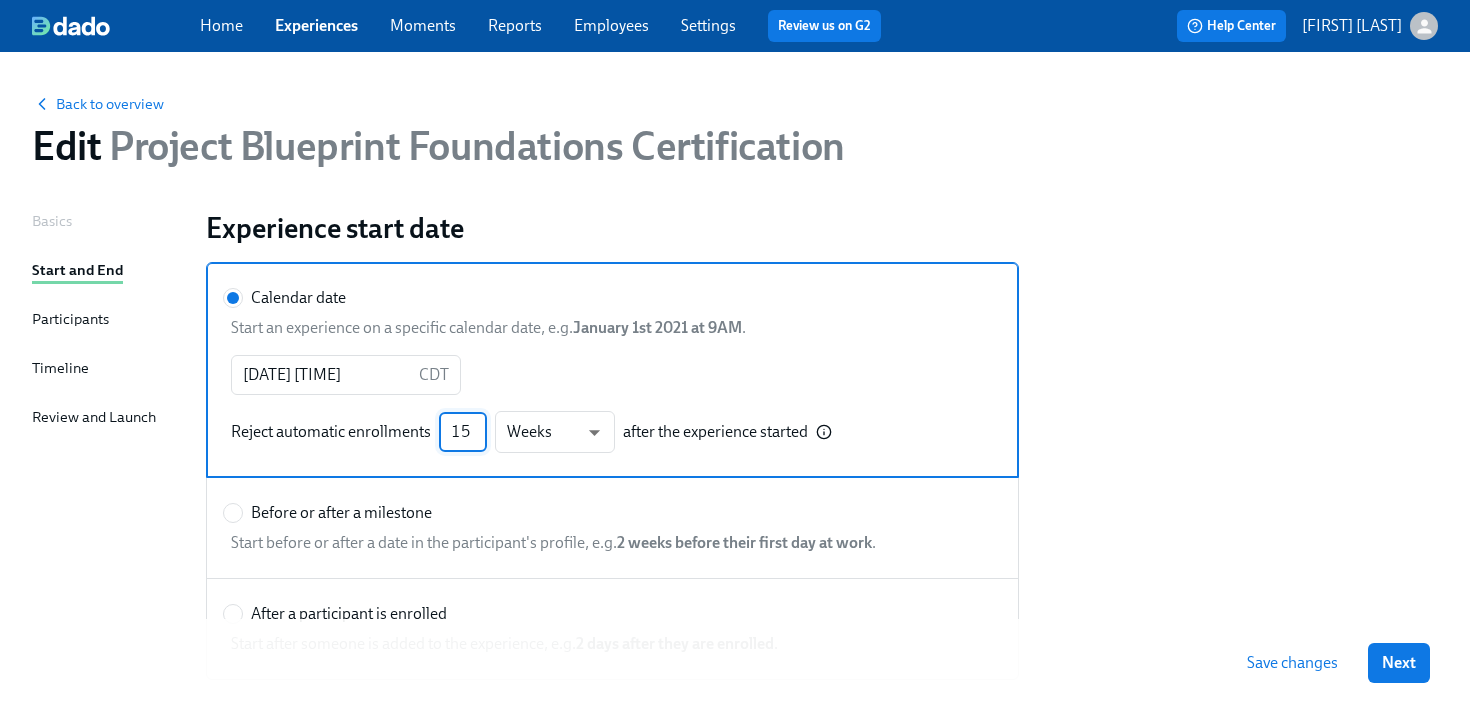click on "15" at bounding box center (463, 432) 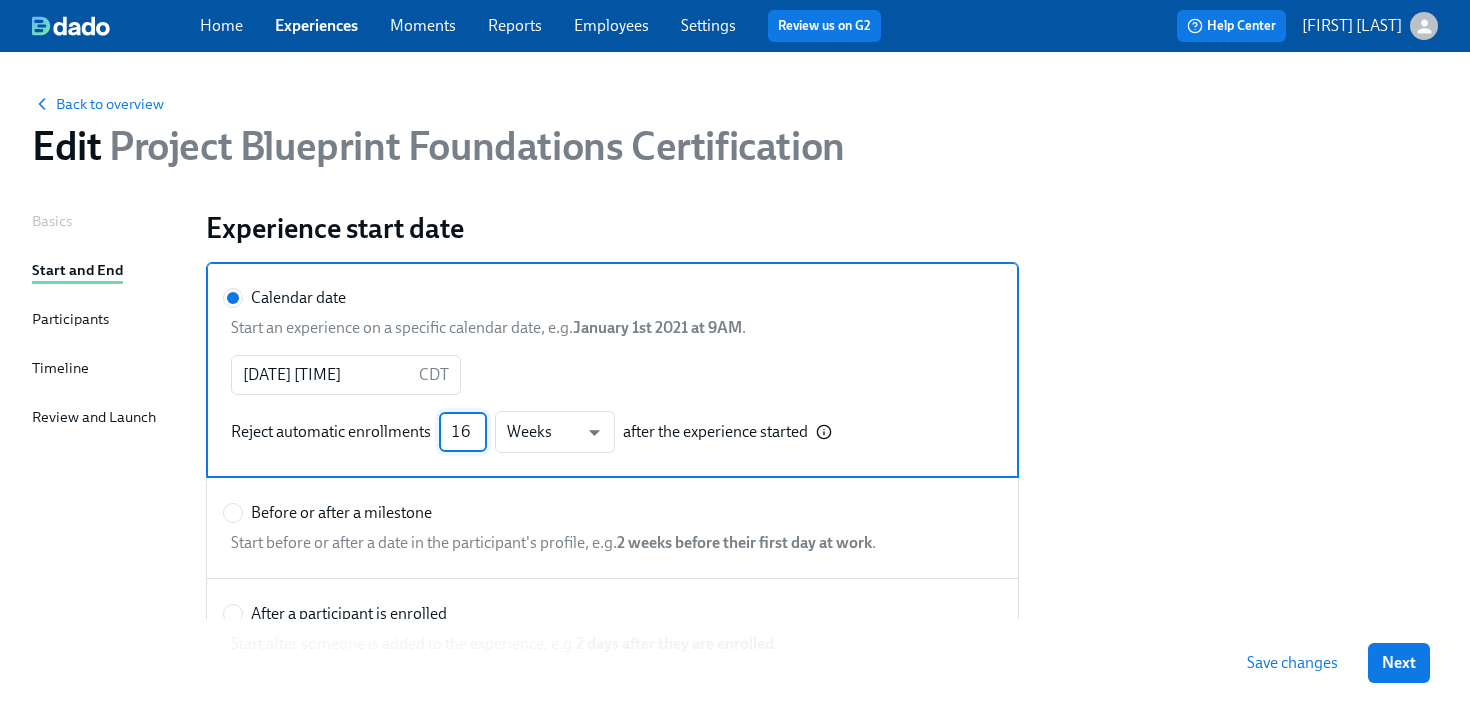 click on "16" at bounding box center [463, 432] 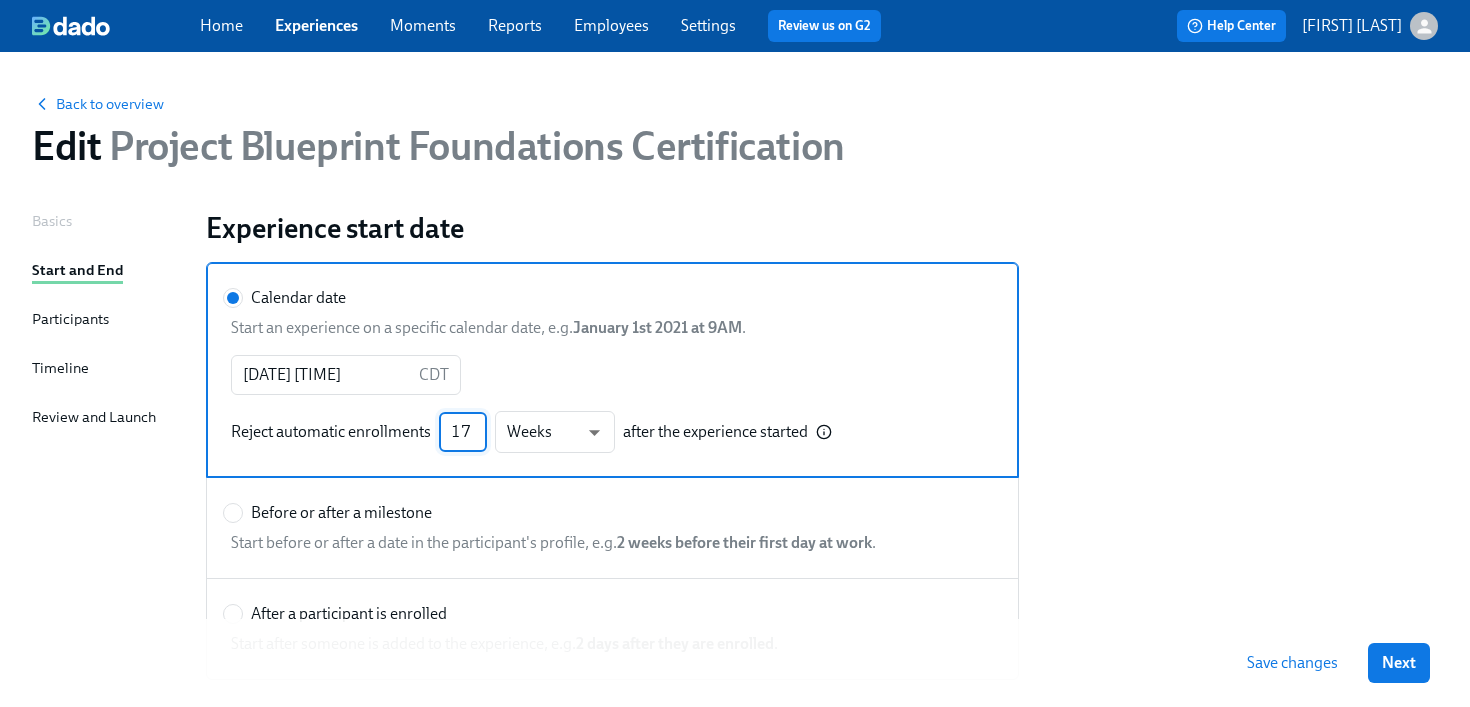click on "17" at bounding box center [463, 432] 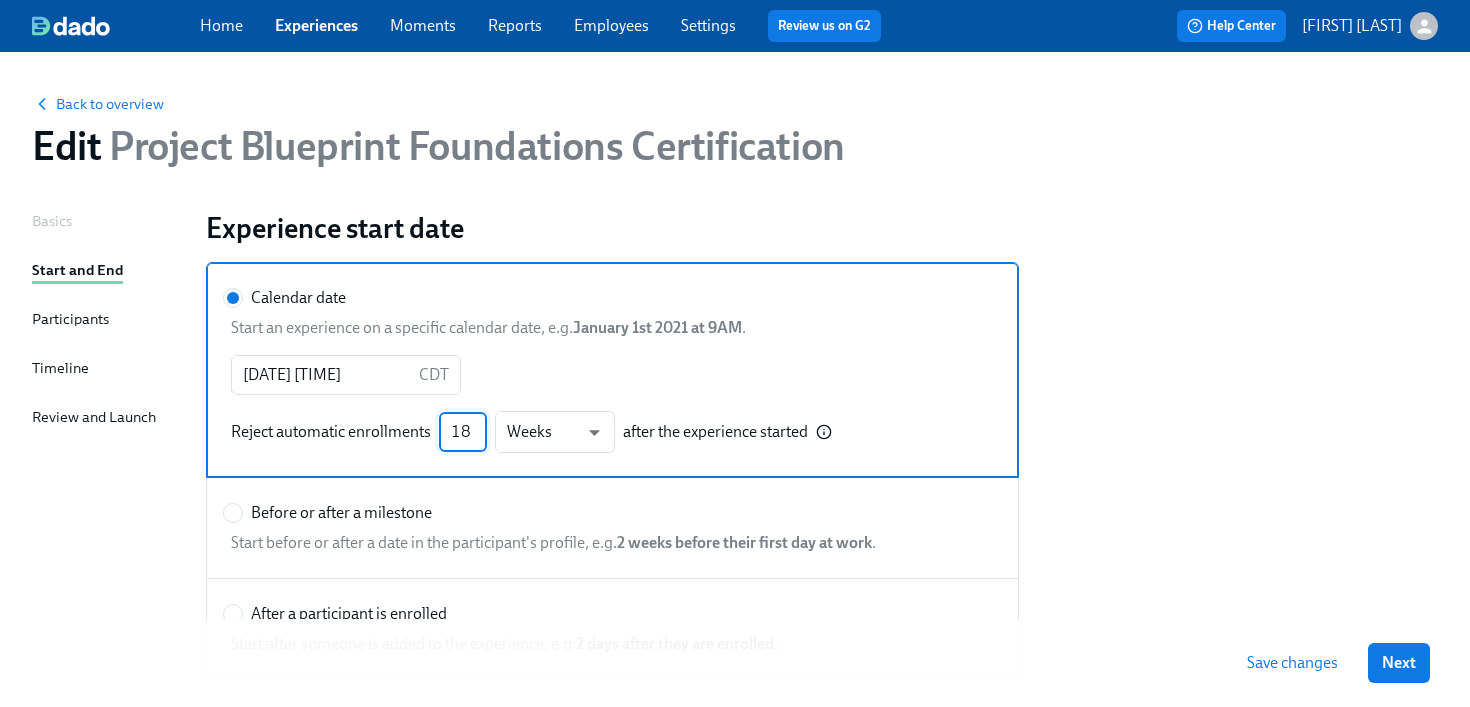 click on "18" at bounding box center (463, 432) 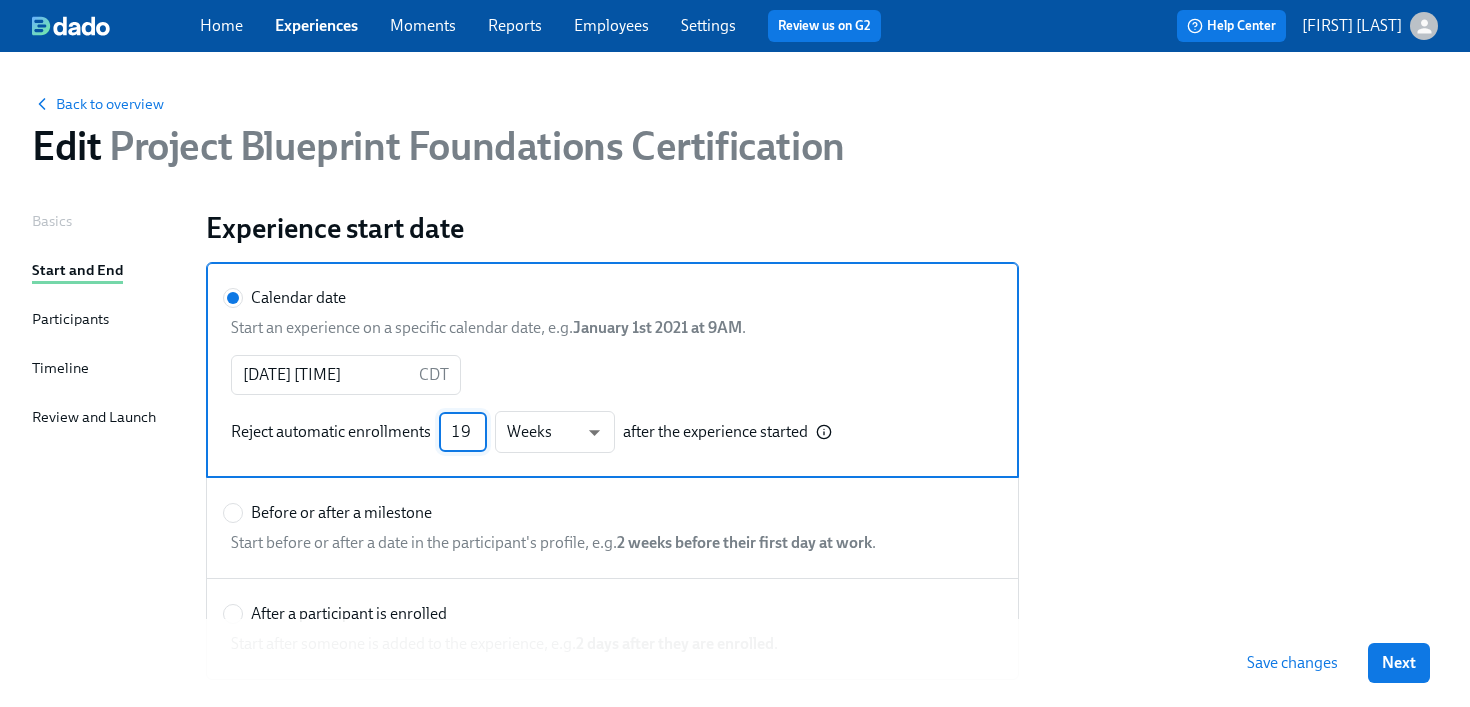 click on "19" at bounding box center [463, 432] 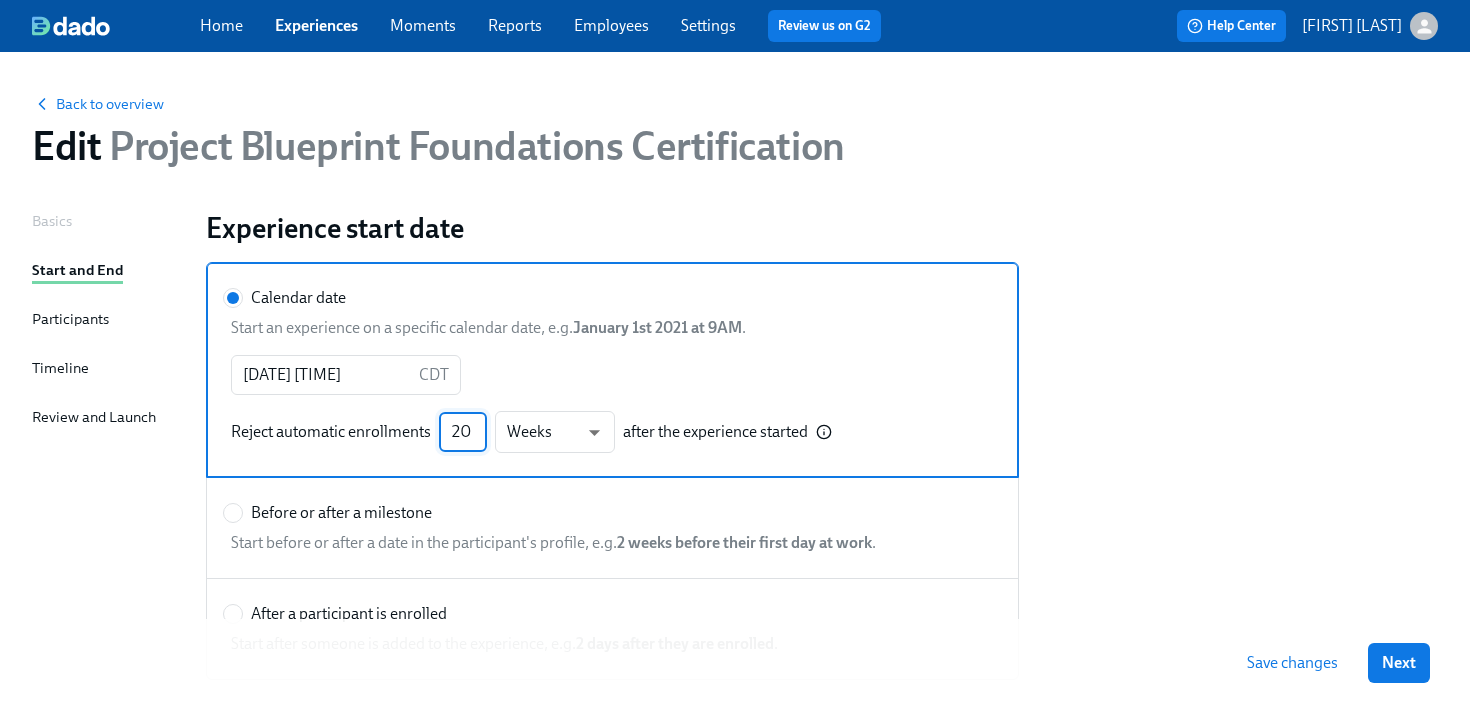 click on "20" at bounding box center (463, 432) 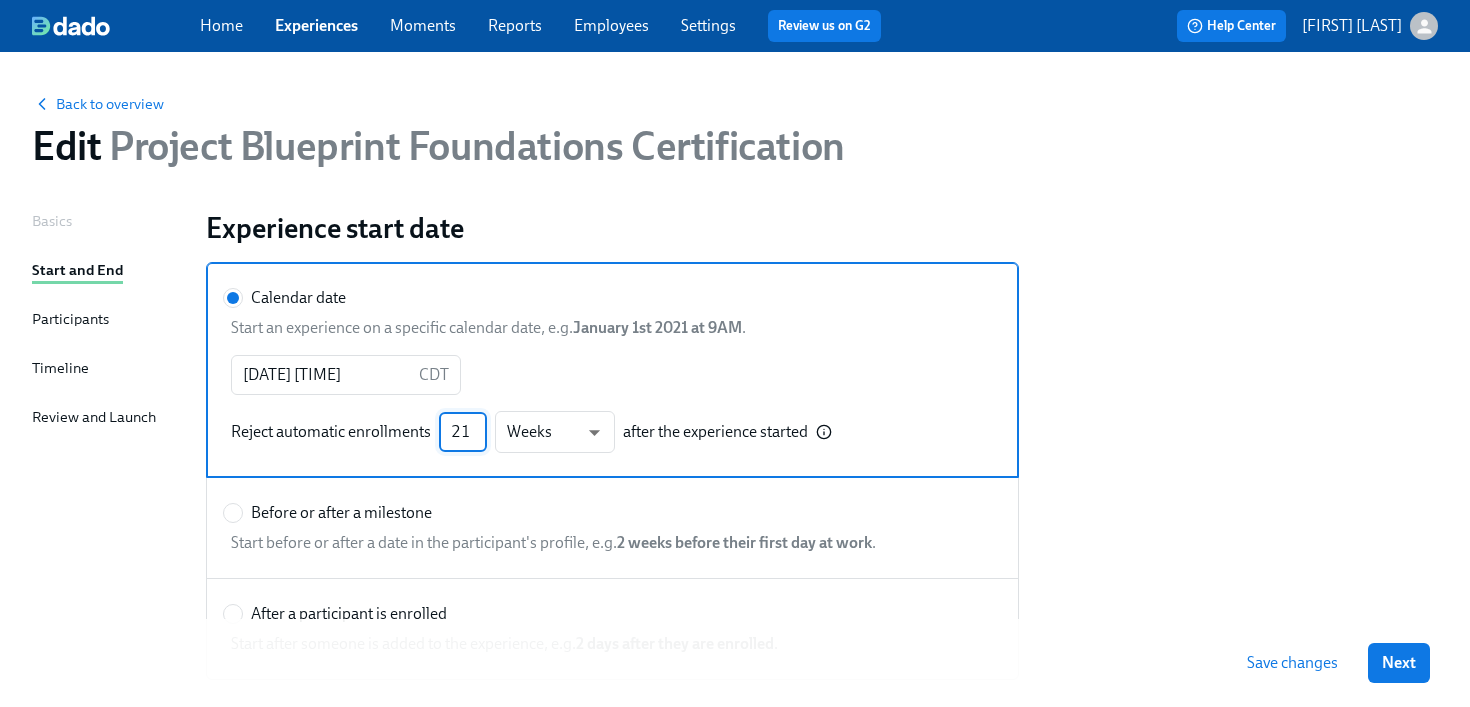 click on "21" at bounding box center (463, 432) 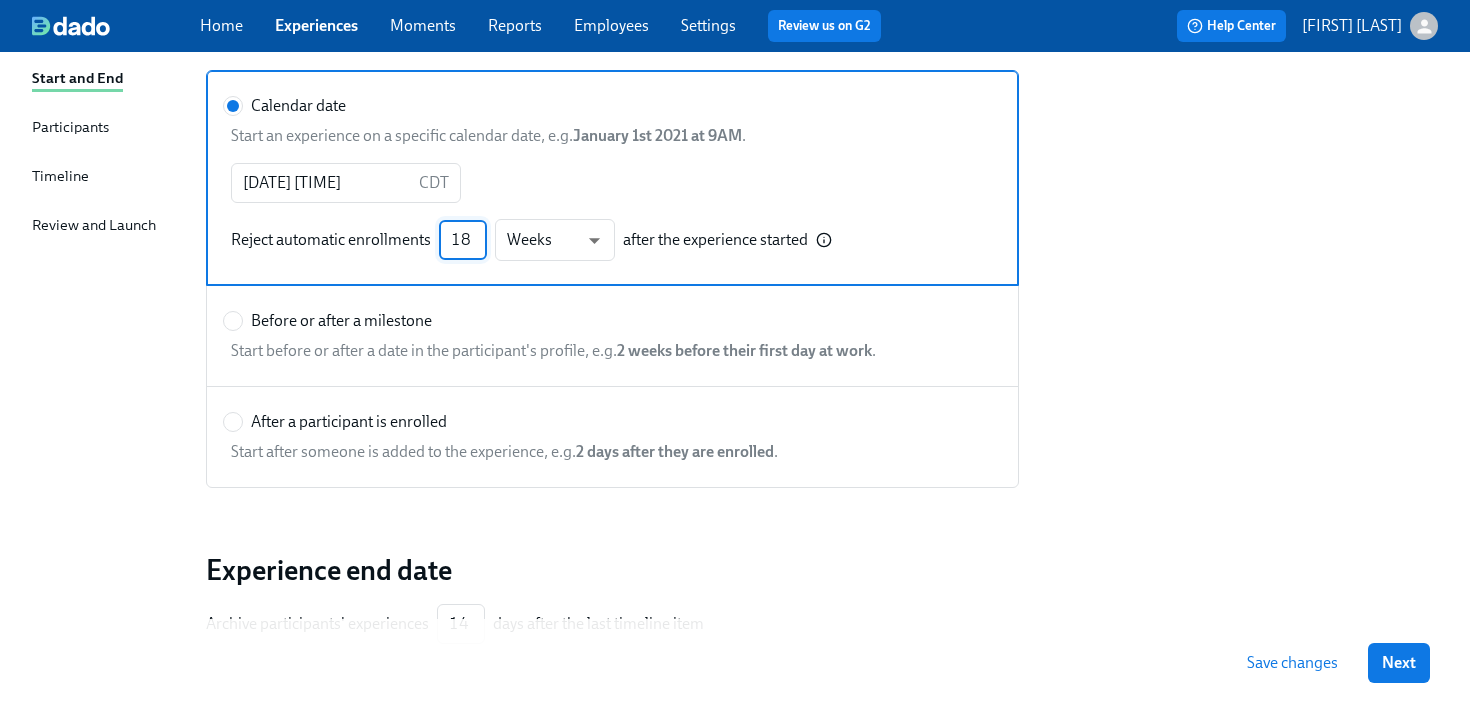 scroll, scrollTop: 193, scrollLeft: 0, axis: vertical 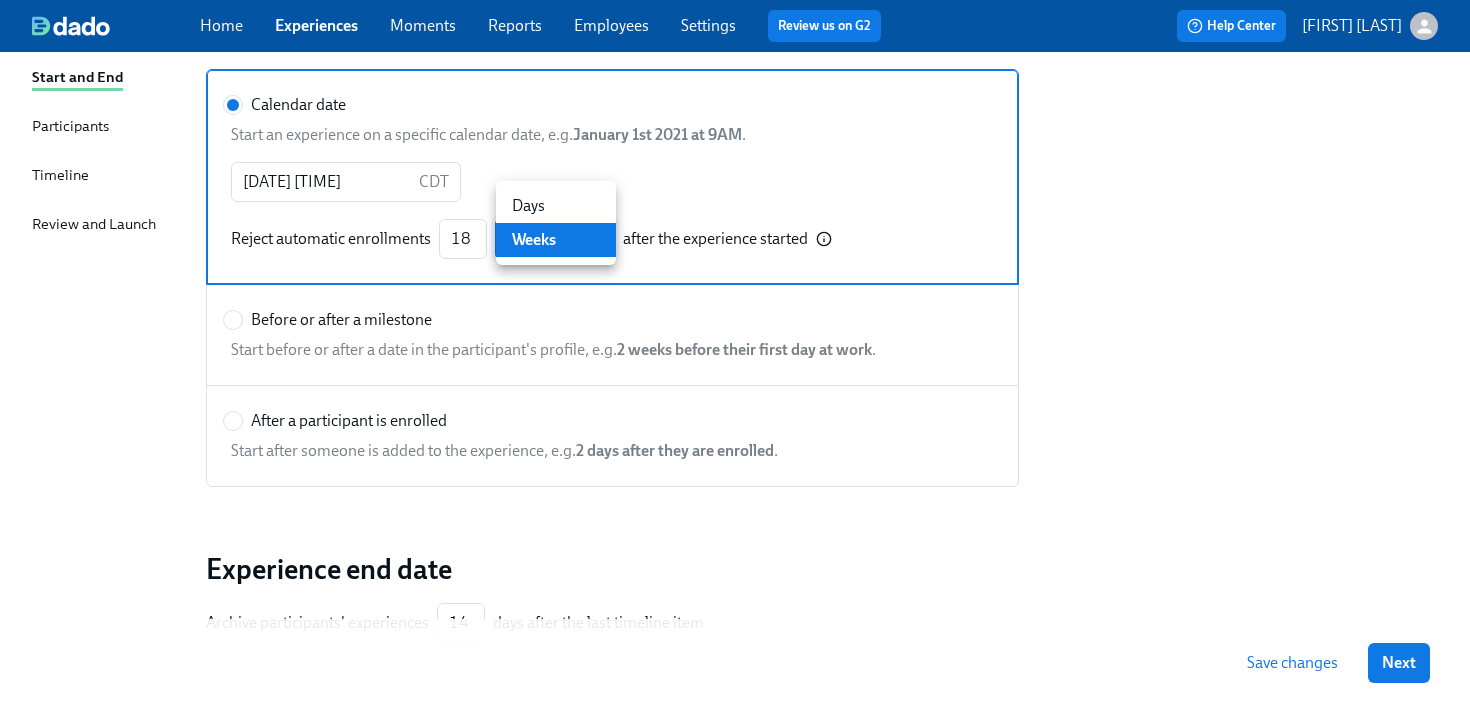 click on "[PROJECT] [CONCEPT] [CERTIFICATION] Basics Start and End Participants Timeline Review and Launch Experience start date Calendar date Start an experience on a specific calendar date, e.g. [MONTH] [DAY] [YEAR] at [TIME] . [DATE] [TIME] [TIMEZONE] Reject automatic enrollments [NUMBER] Weeks w after the experience started Before or after a milestone Start before or after a date in the participant's profile, e.g. [NUMBER] weeks before their first day at work . After a participant is enrolled Start after someone is added to the experience, e.g. [NUMBER] days after they are enrolled . Experience end date Archive participants' experiences [NUMBER] days after the last timeline item Save changes Next Close cross-small [NUMBER] Days Weeks" at bounding box center [735, 325] 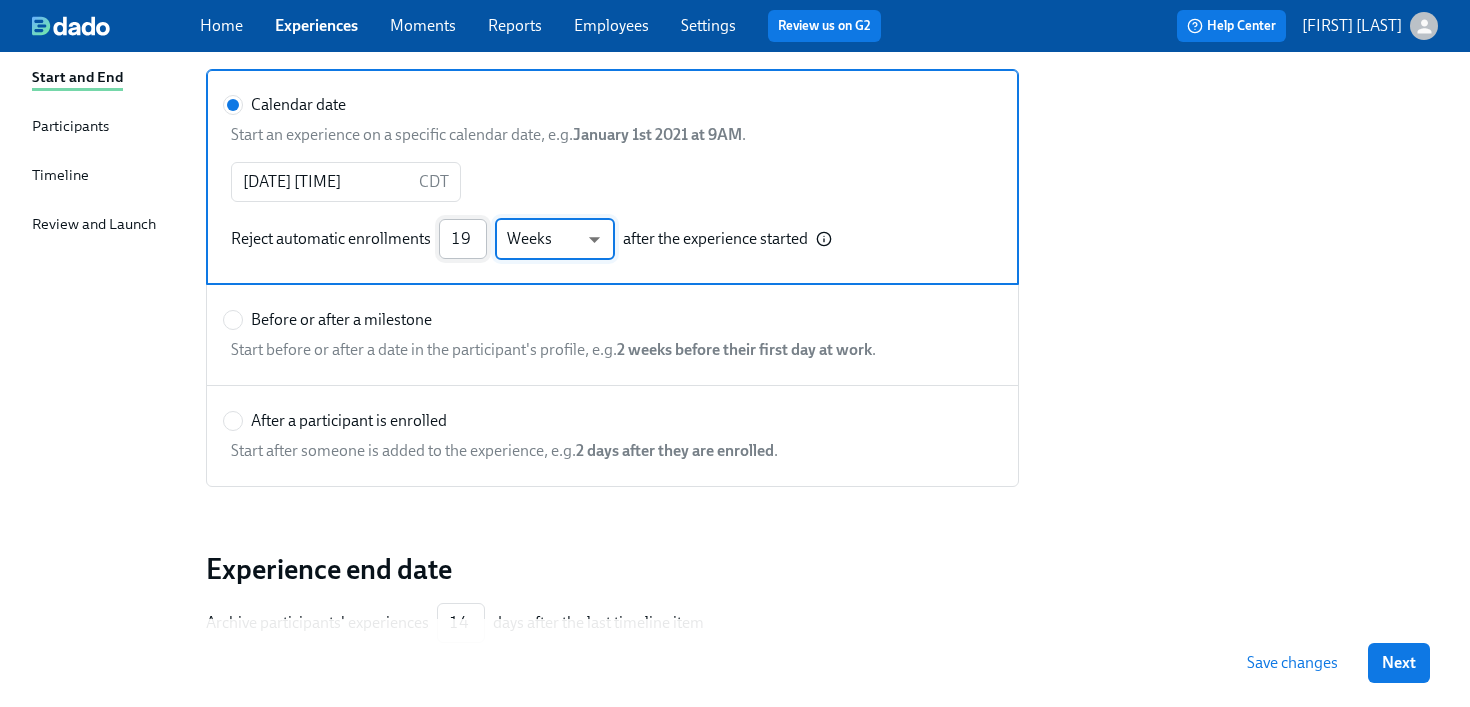 click on "19" at bounding box center [463, 239] 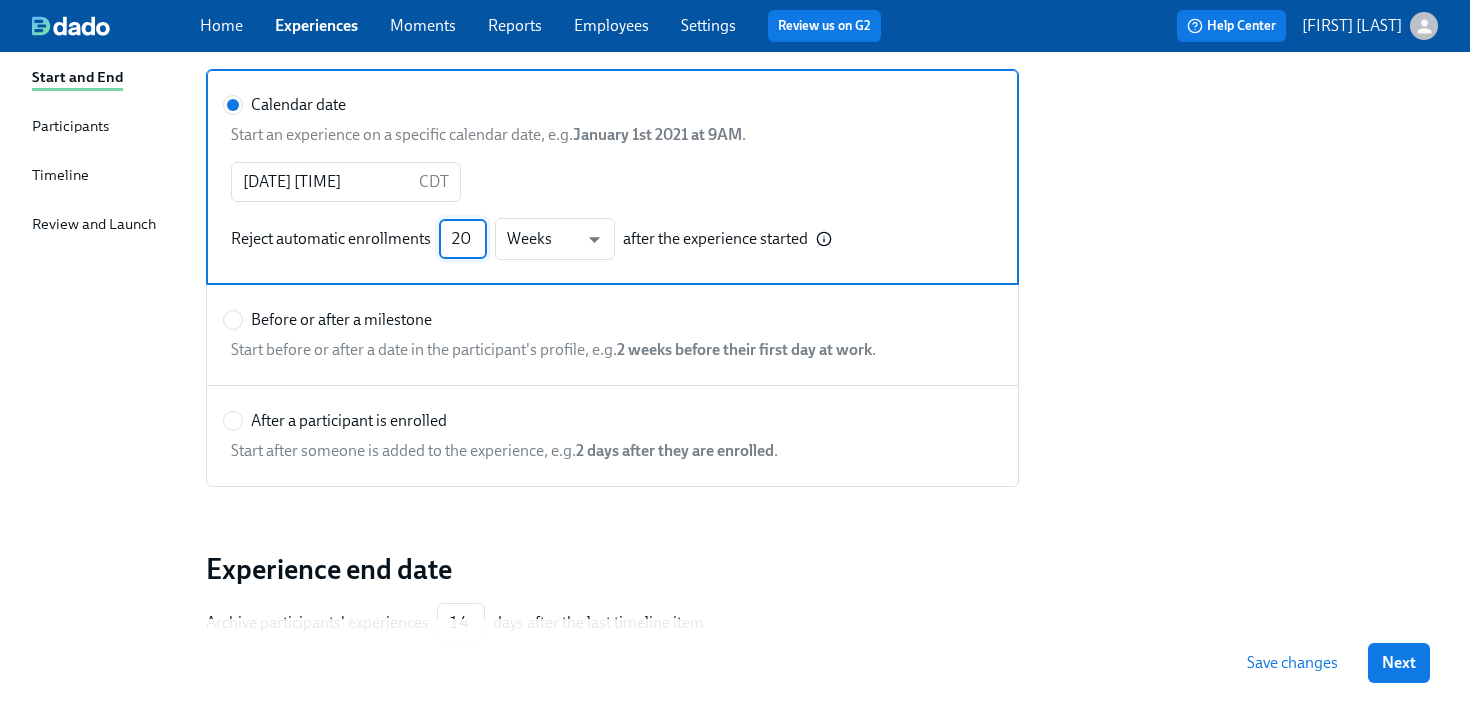 click on "20" at bounding box center (463, 239) 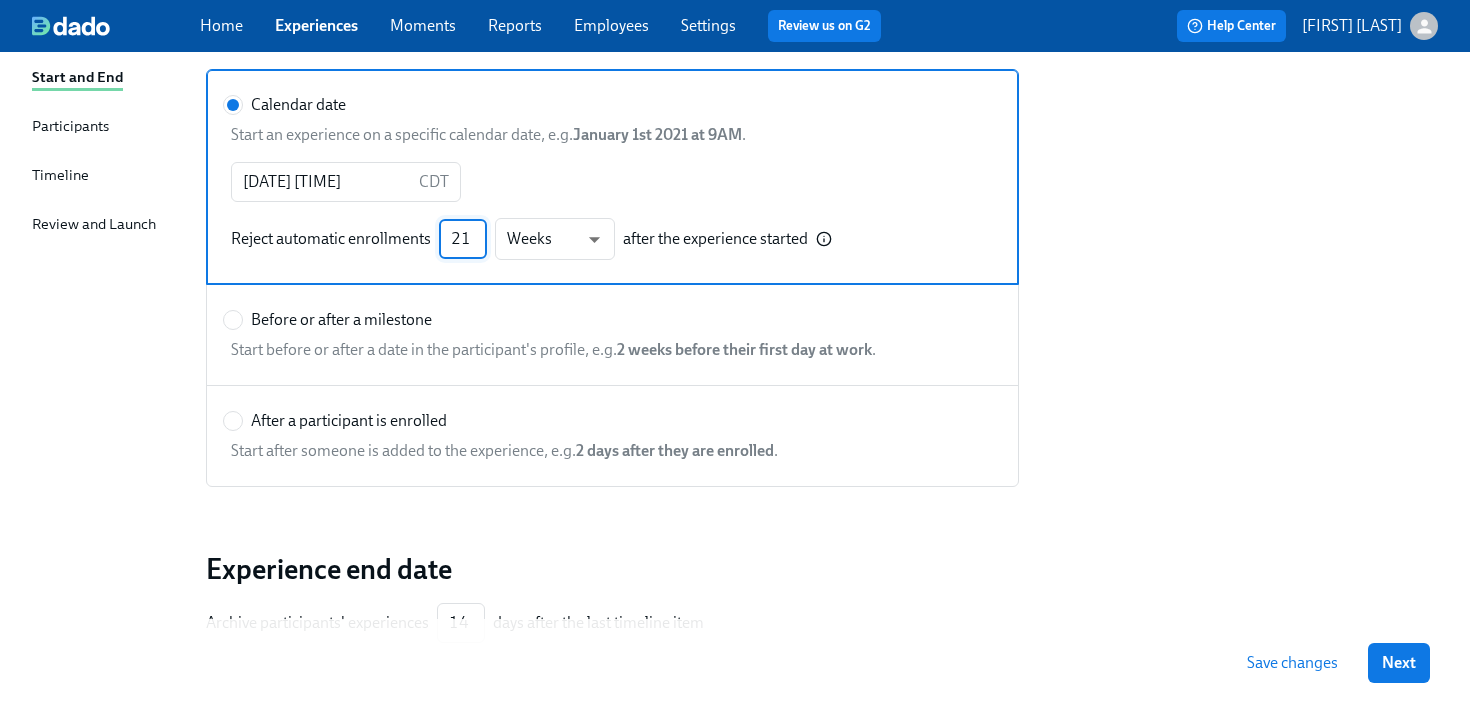 click on "21" at bounding box center [463, 239] 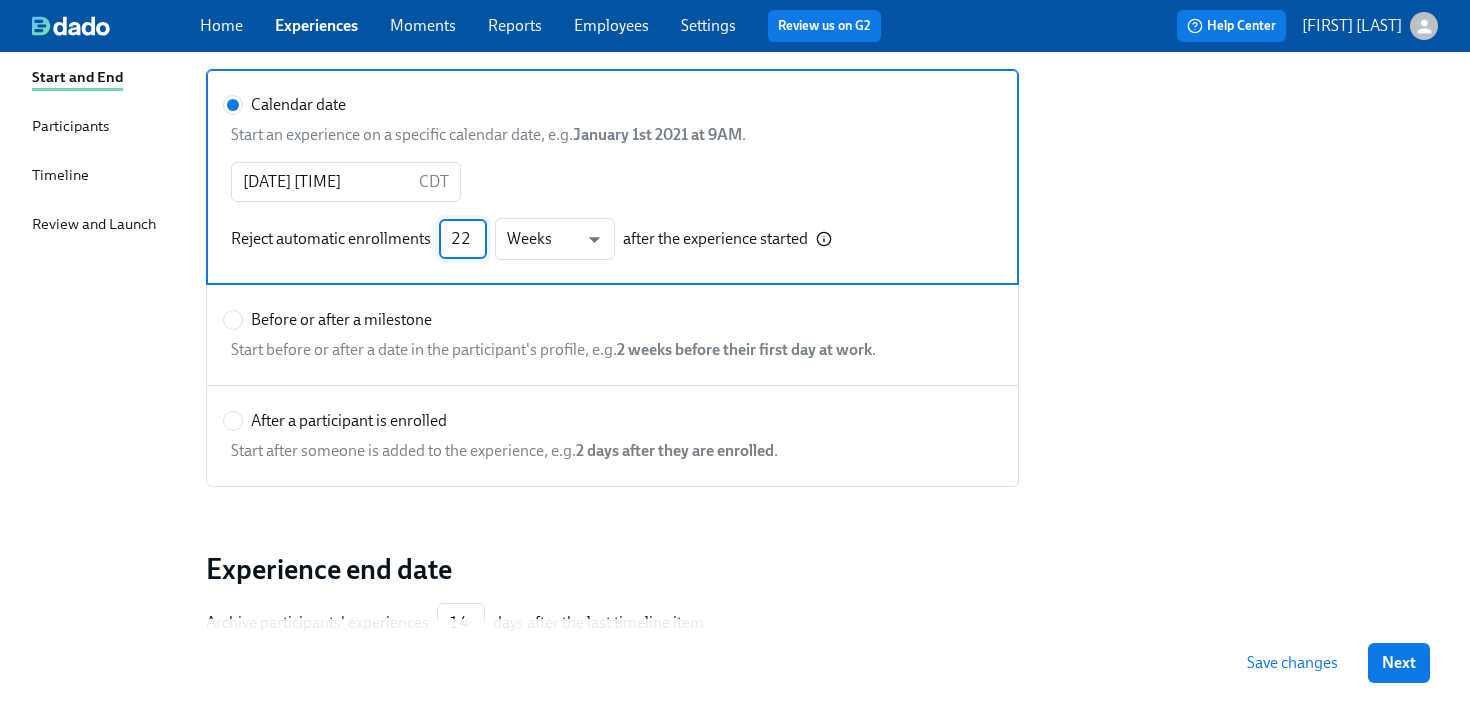 click on "22" at bounding box center (463, 239) 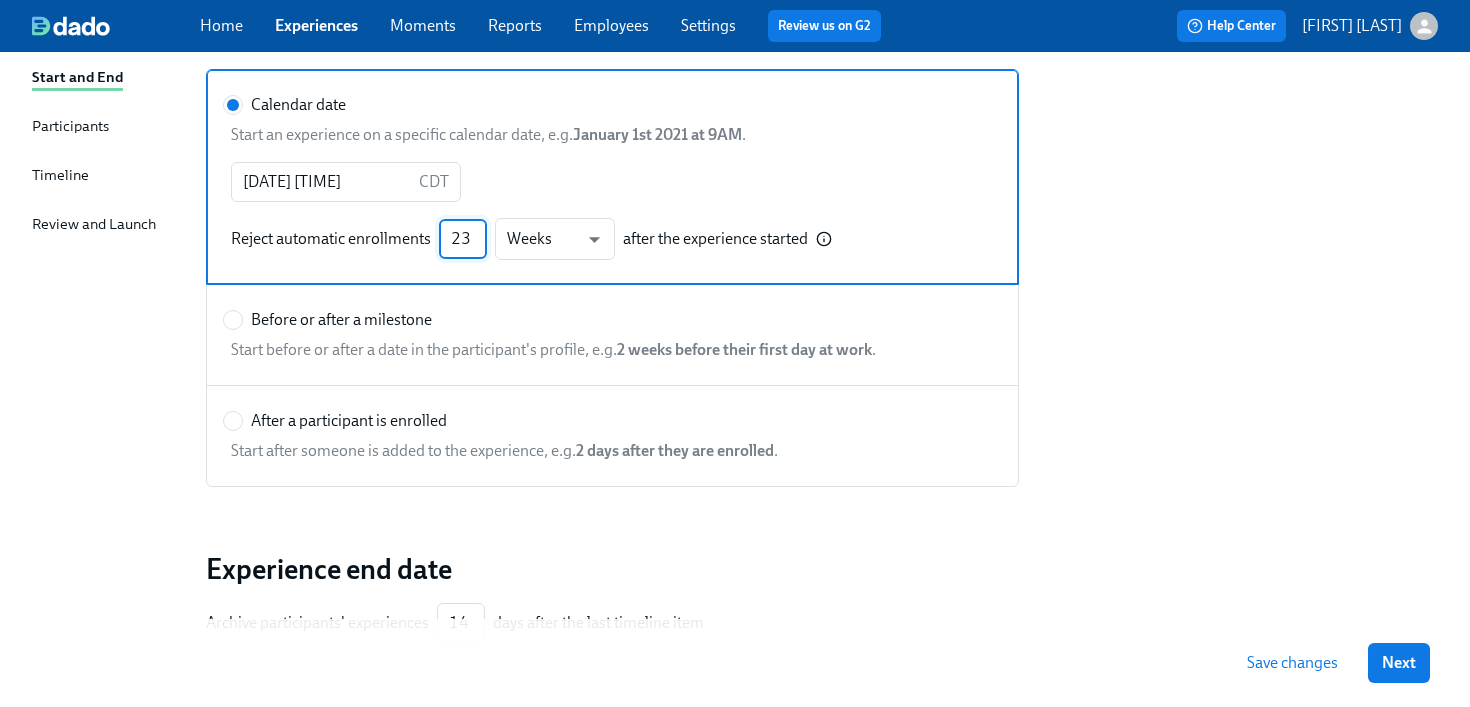 click on "23" at bounding box center (463, 239) 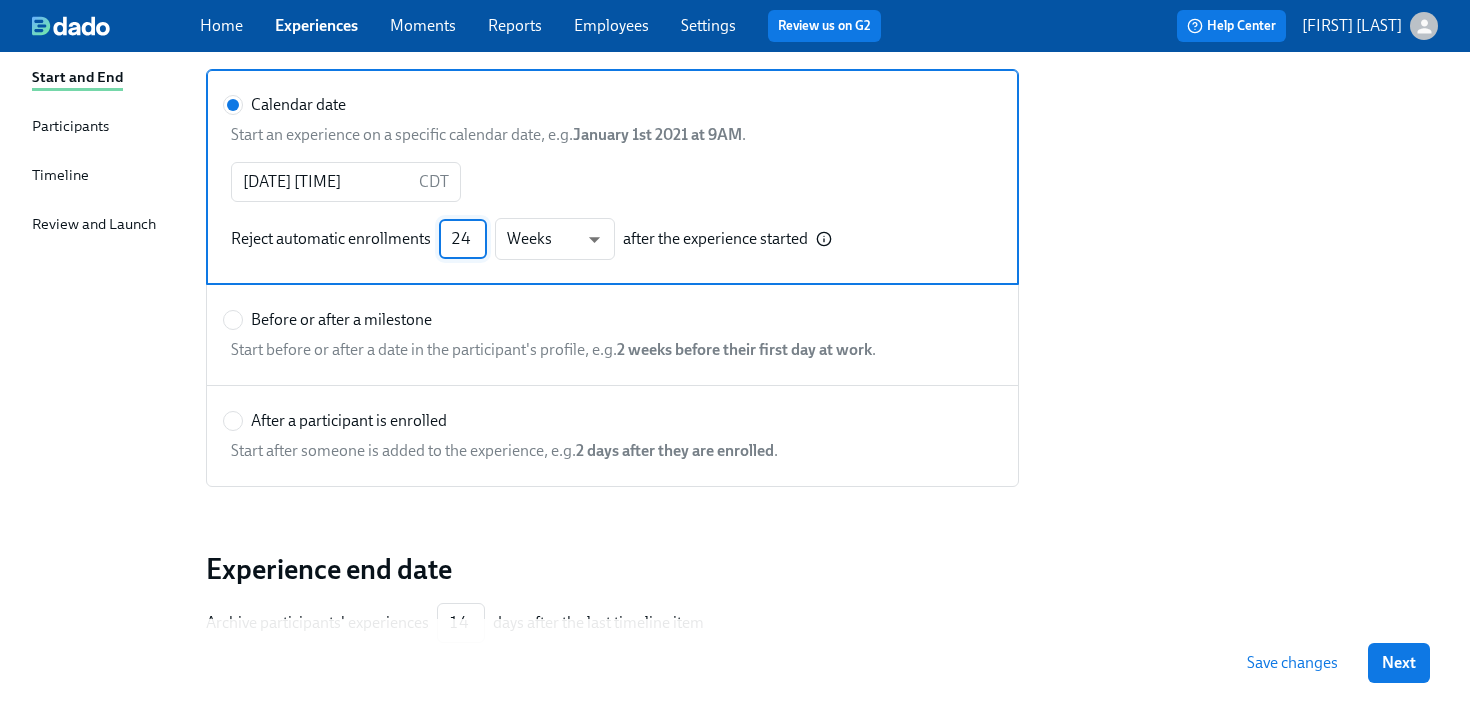 click on "24" at bounding box center (463, 239) 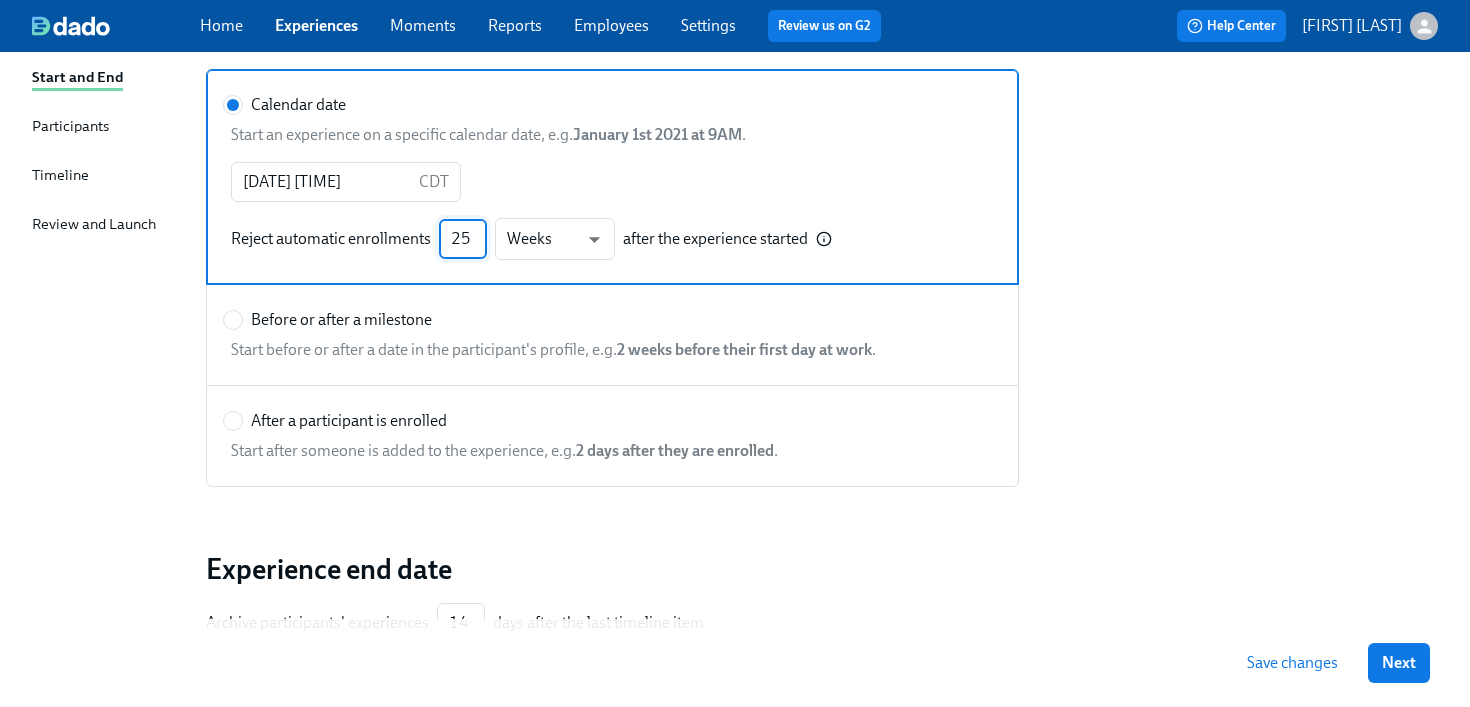 click on "25" at bounding box center [463, 239] 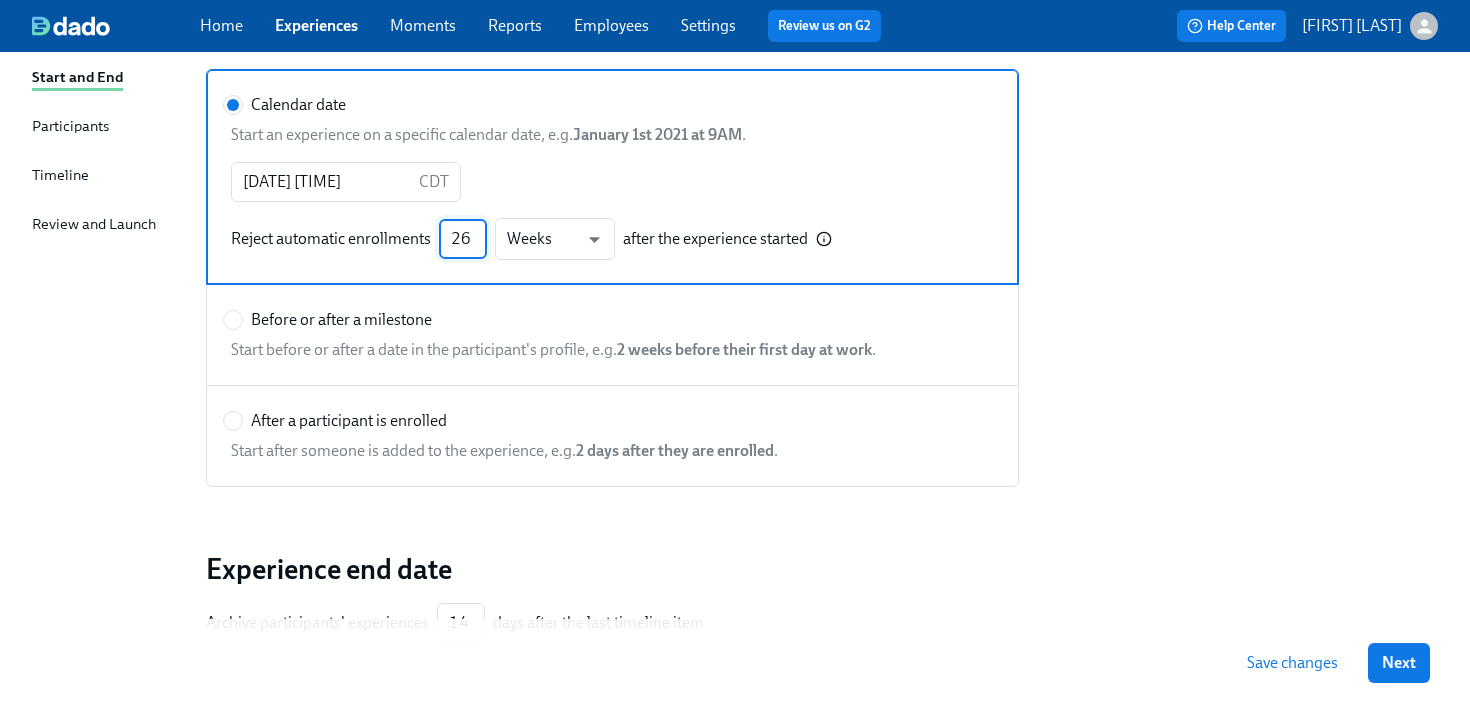 click on "26" at bounding box center [463, 239] 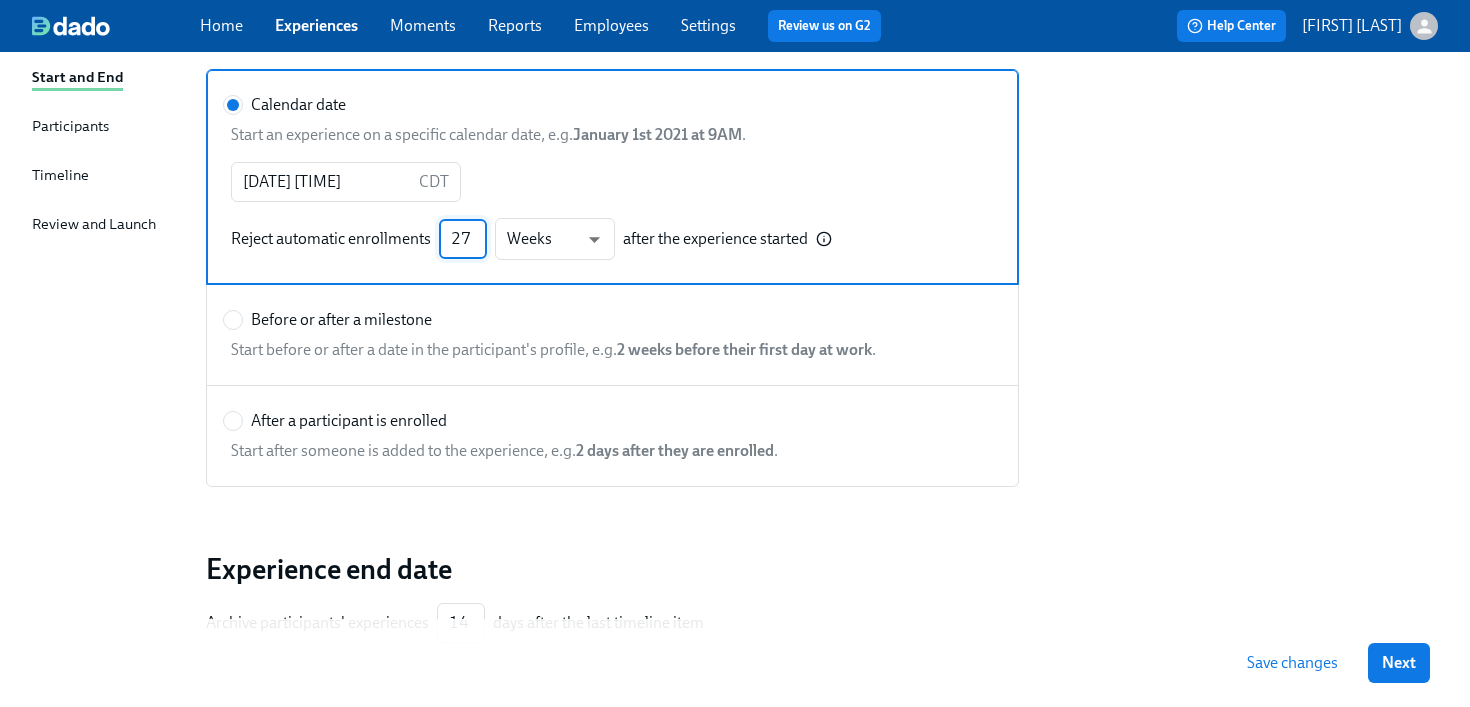 click on "27" at bounding box center (463, 239) 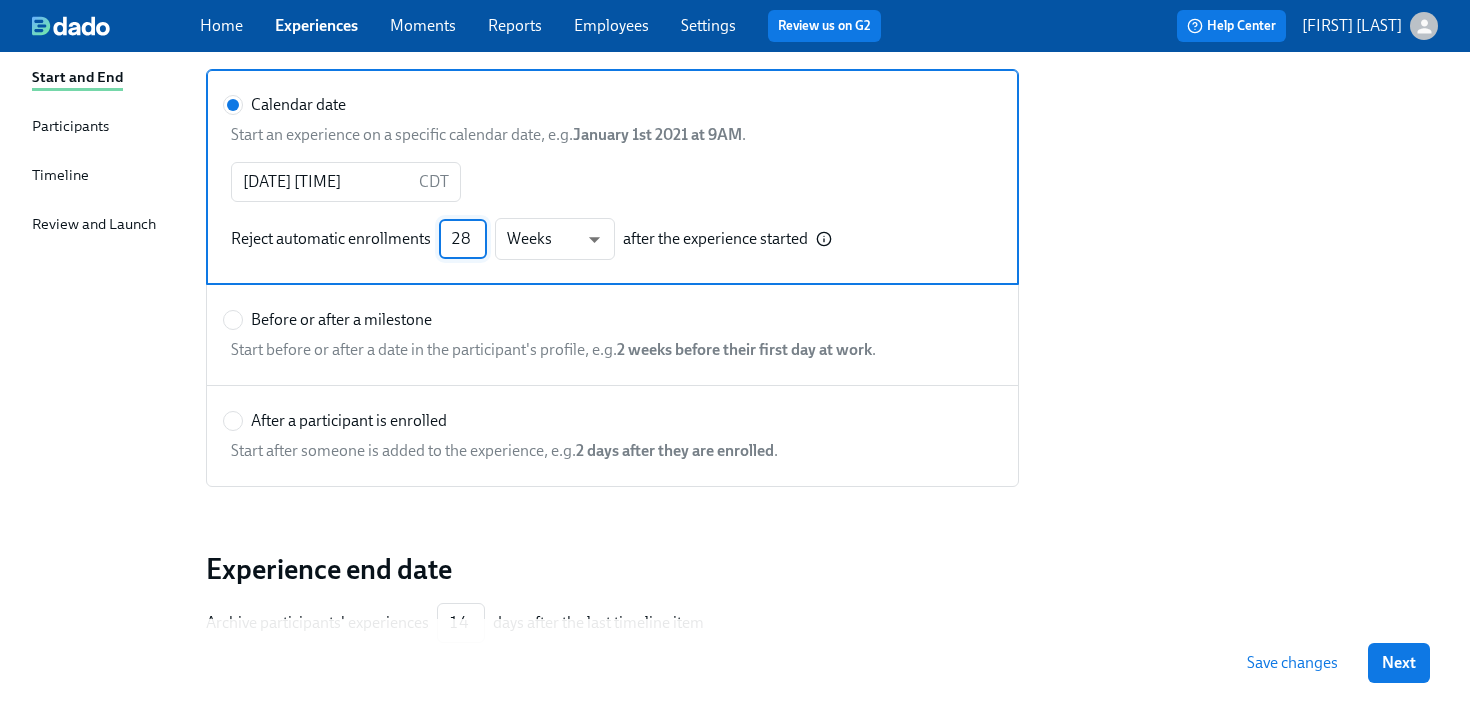 click on "28" at bounding box center [463, 239] 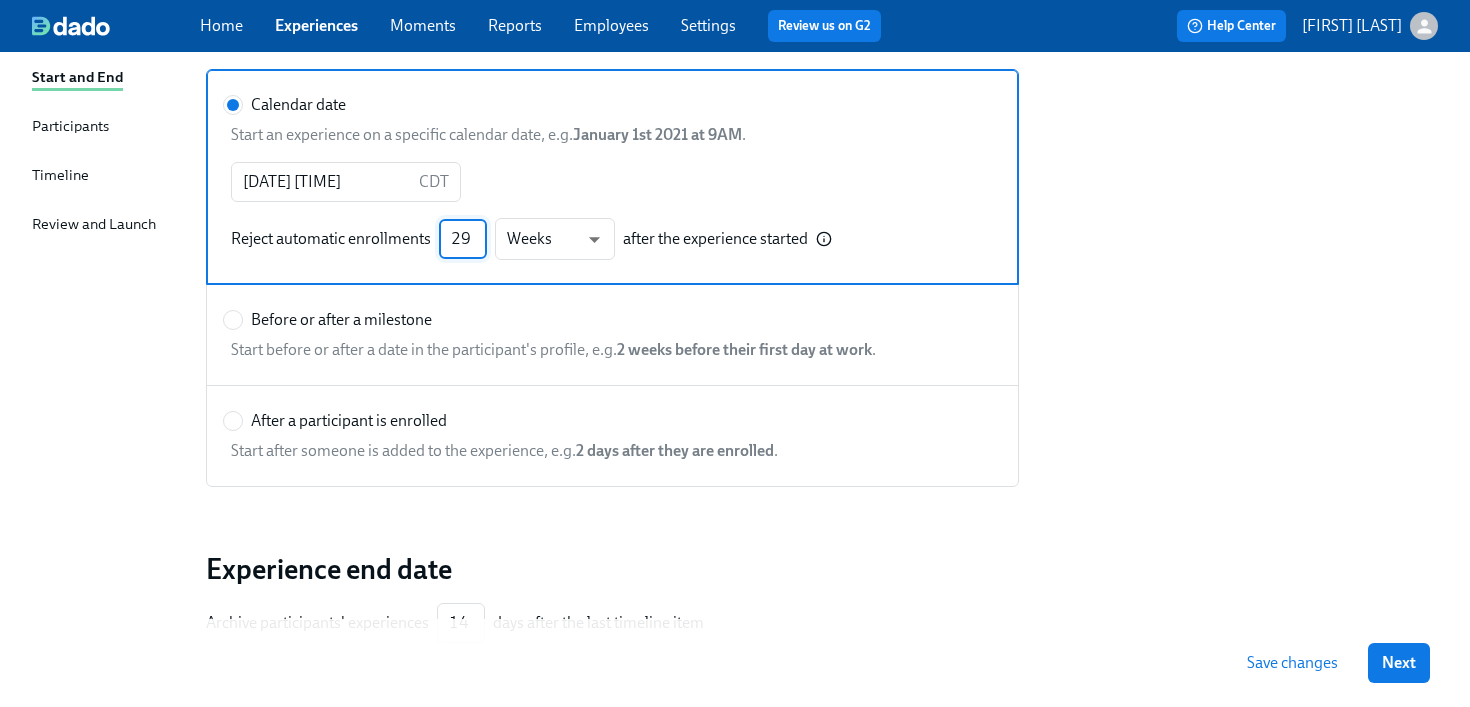 click on "29" at bounding box center (463, 239) 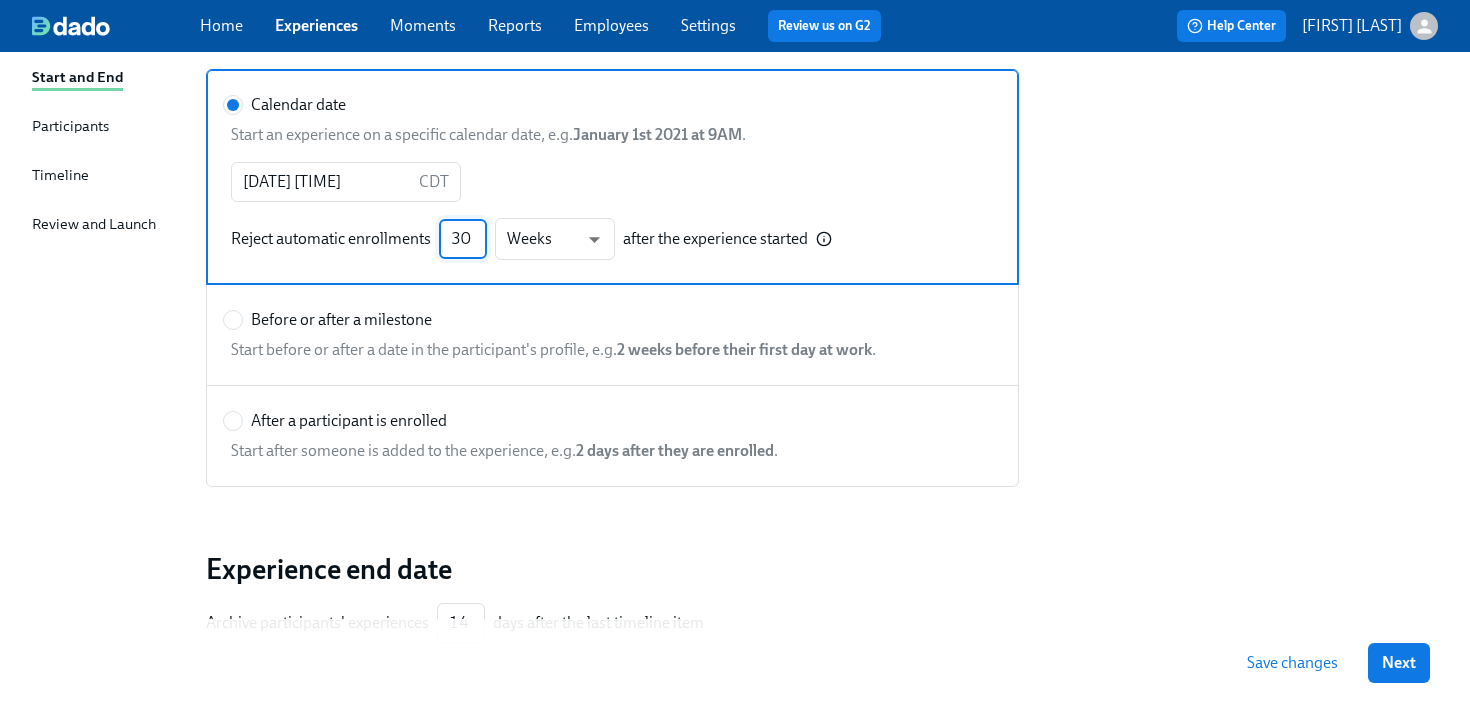 click on "30" at bounding box center [463, 239] 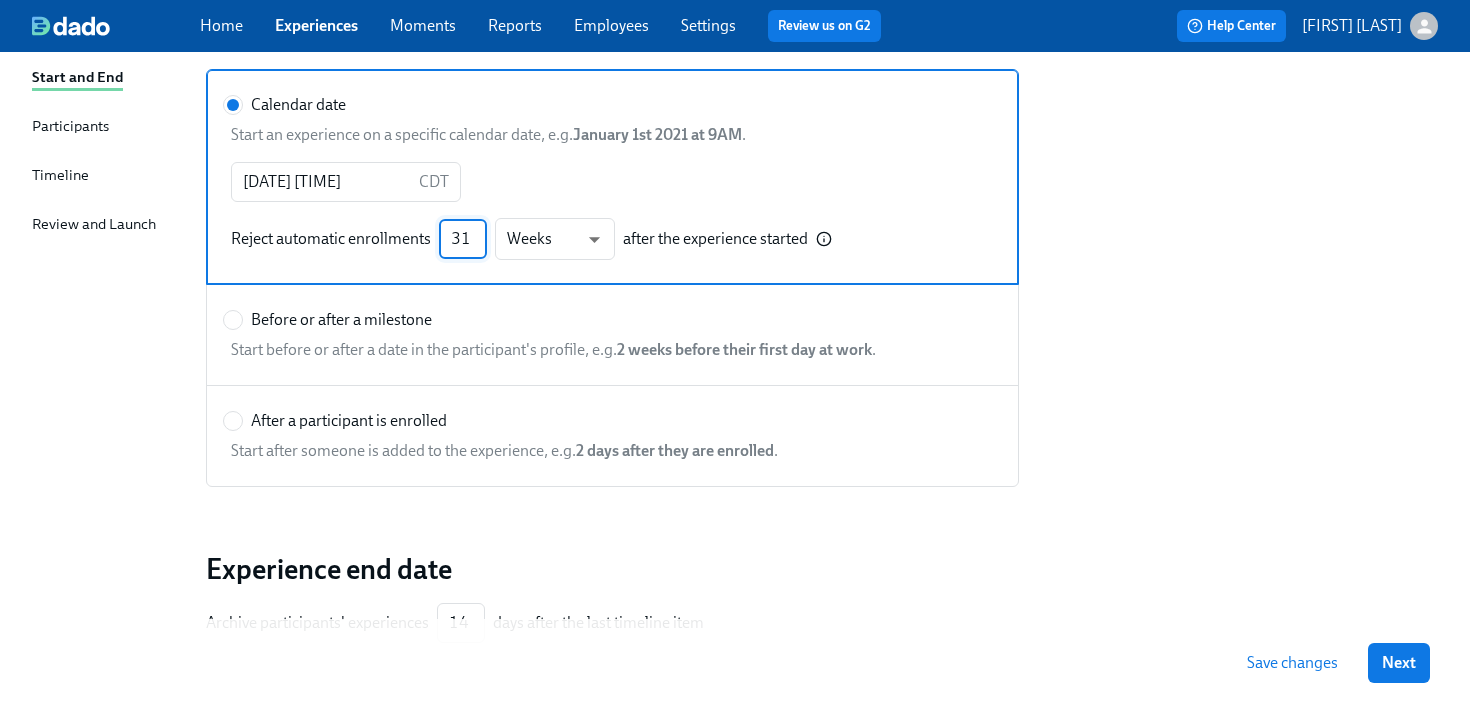 click on "31" at bounding box center (463, 239) 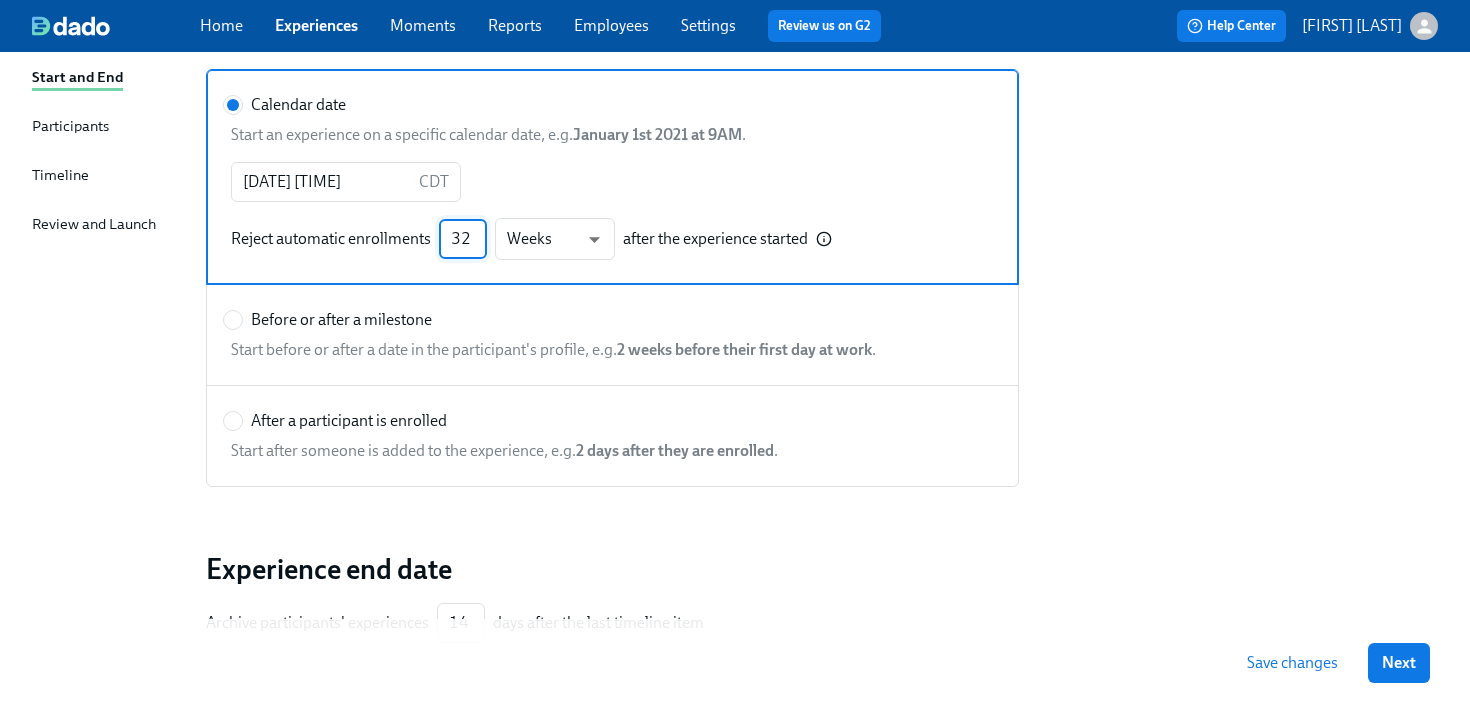 click on "32" at bounding box center [463, 239] 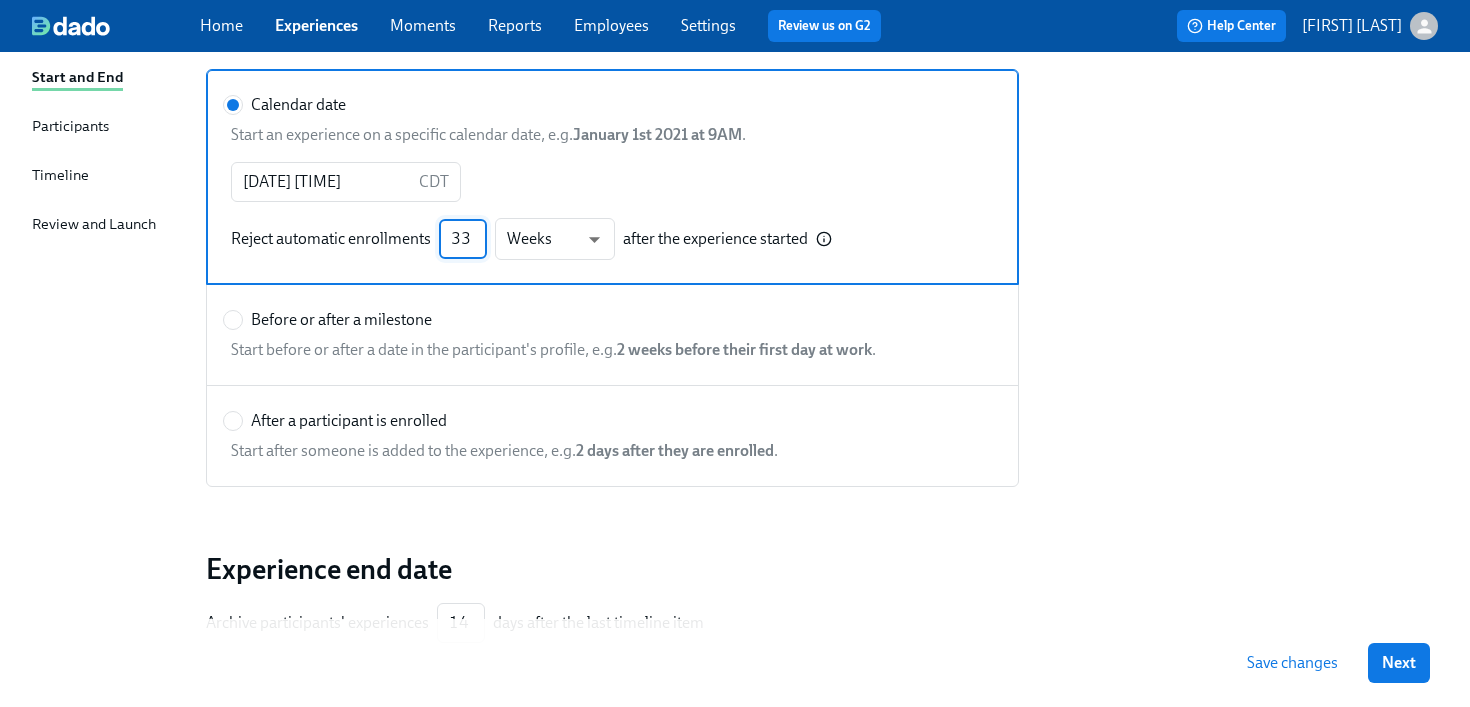 click on "33" at bounding box center (463, 239) 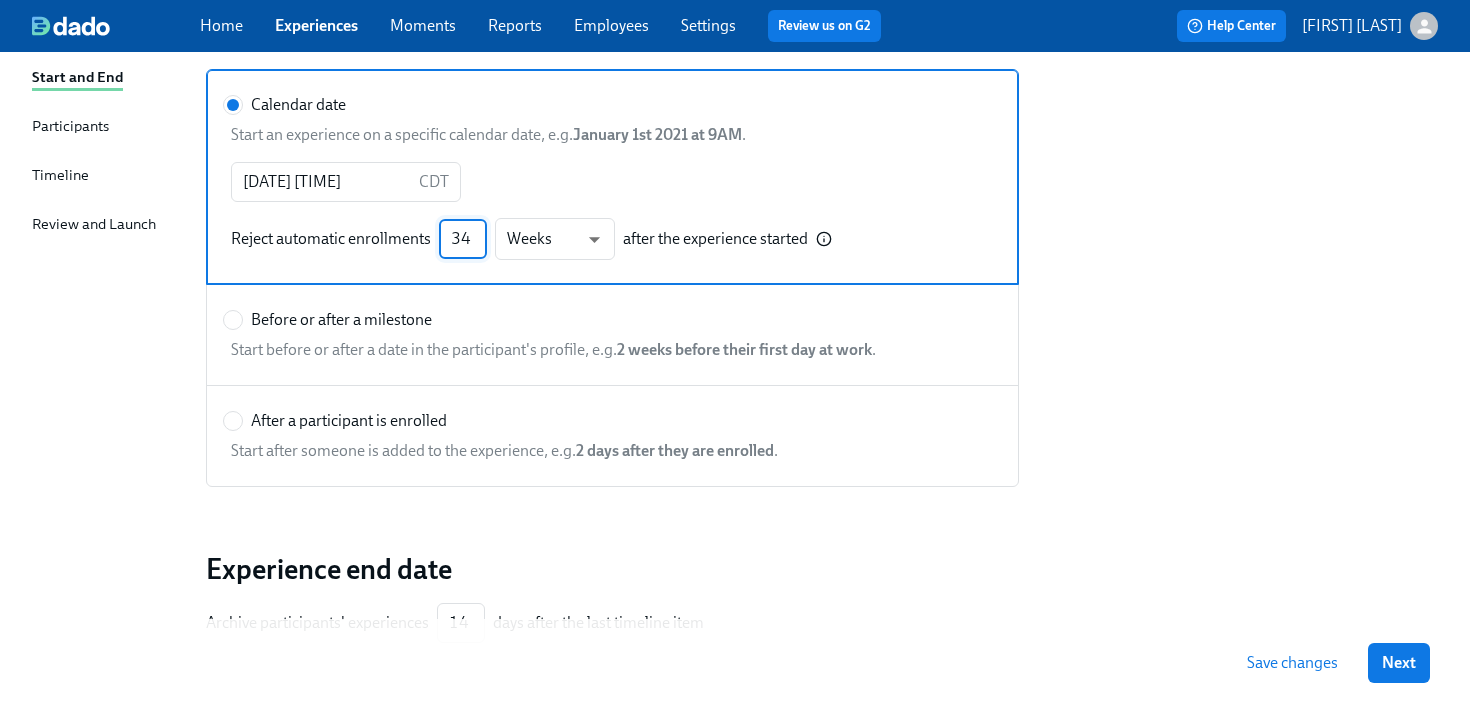 click on "34" at bounding box center [463, 239] 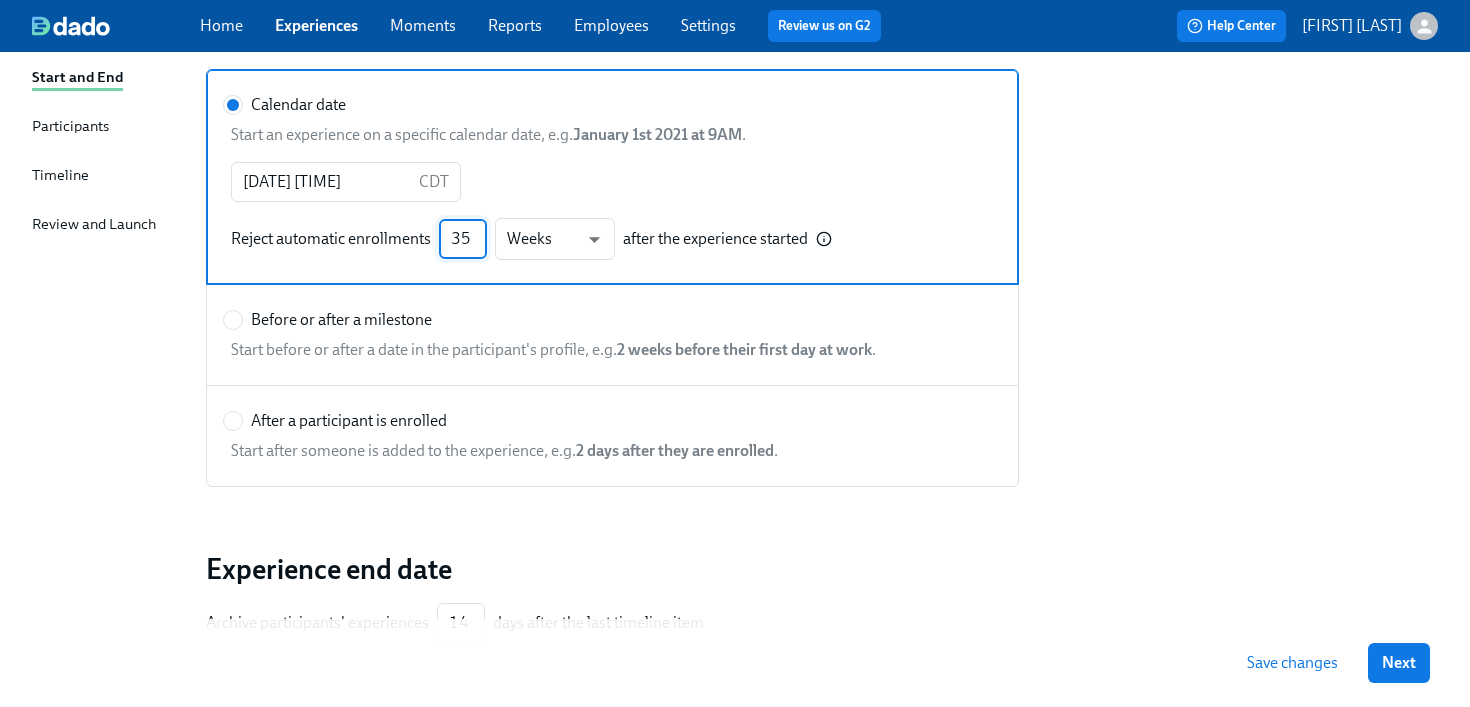 click on "35" at bounding box center [463, 239] 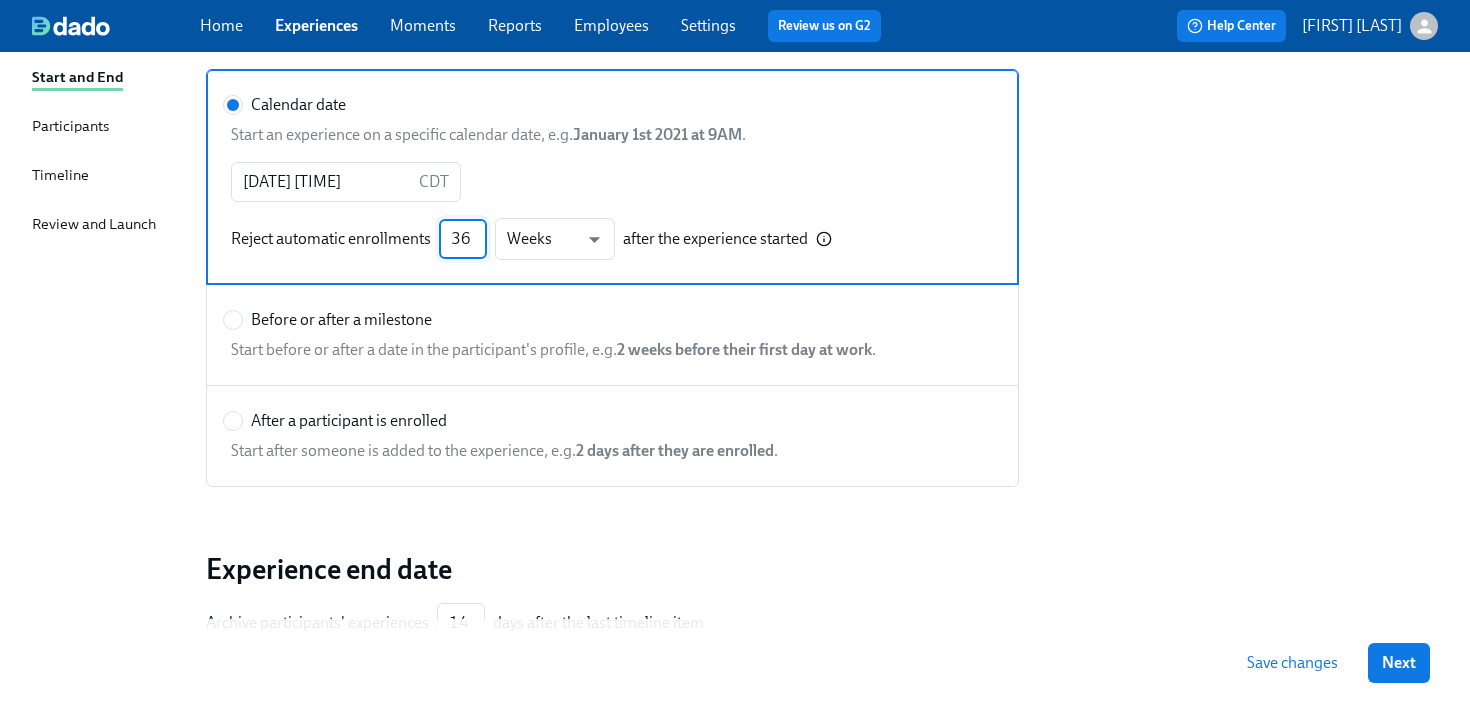 click on "36" at bounding box center (463, 239) 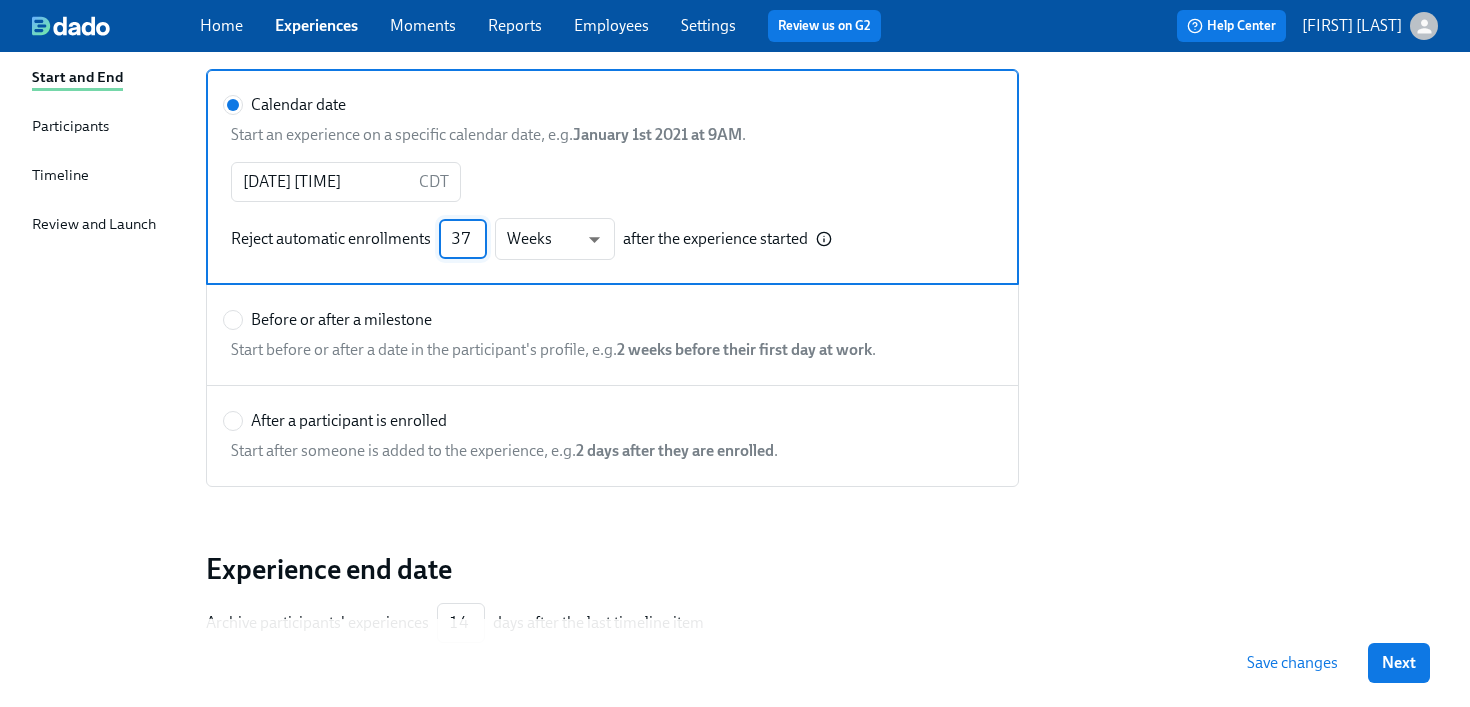 click on "37" at bounding box center (463, 239) 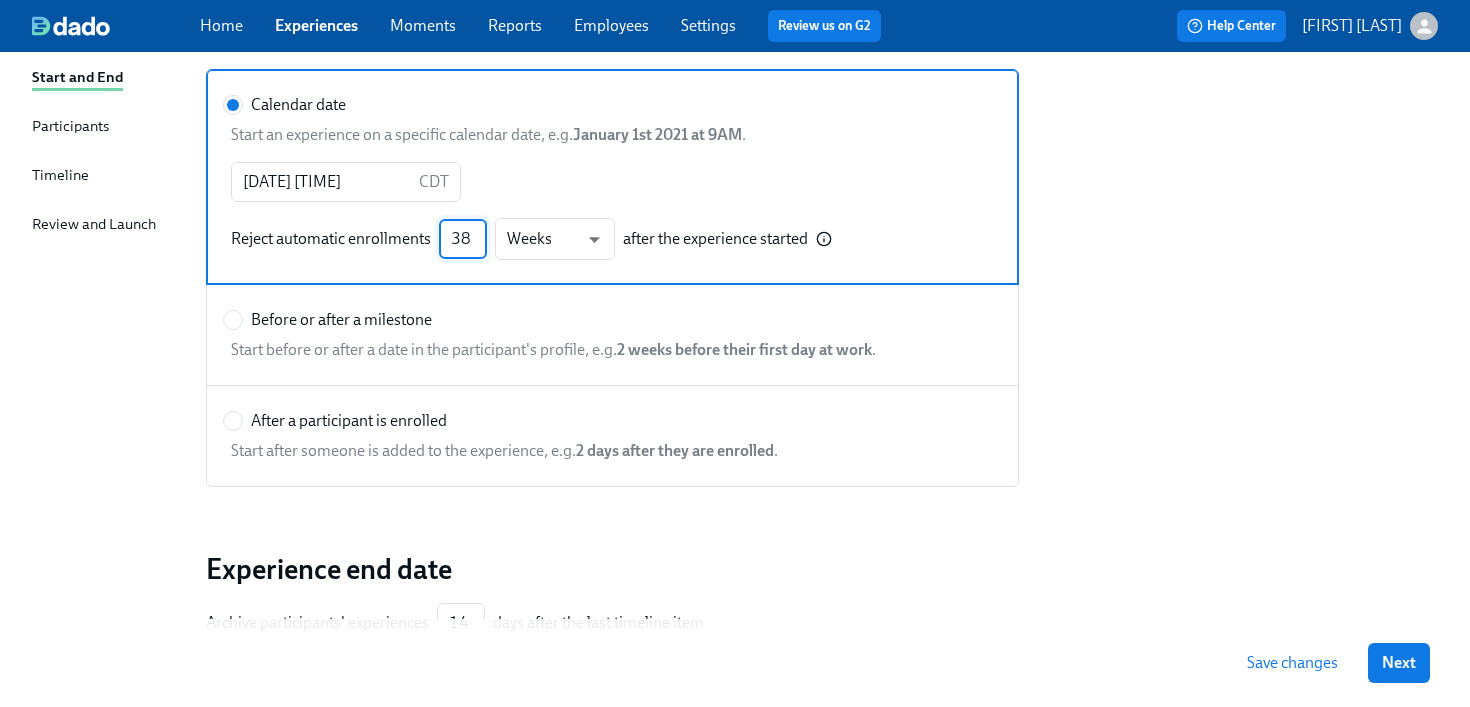 click on "38" at bounding box center (463, 239) 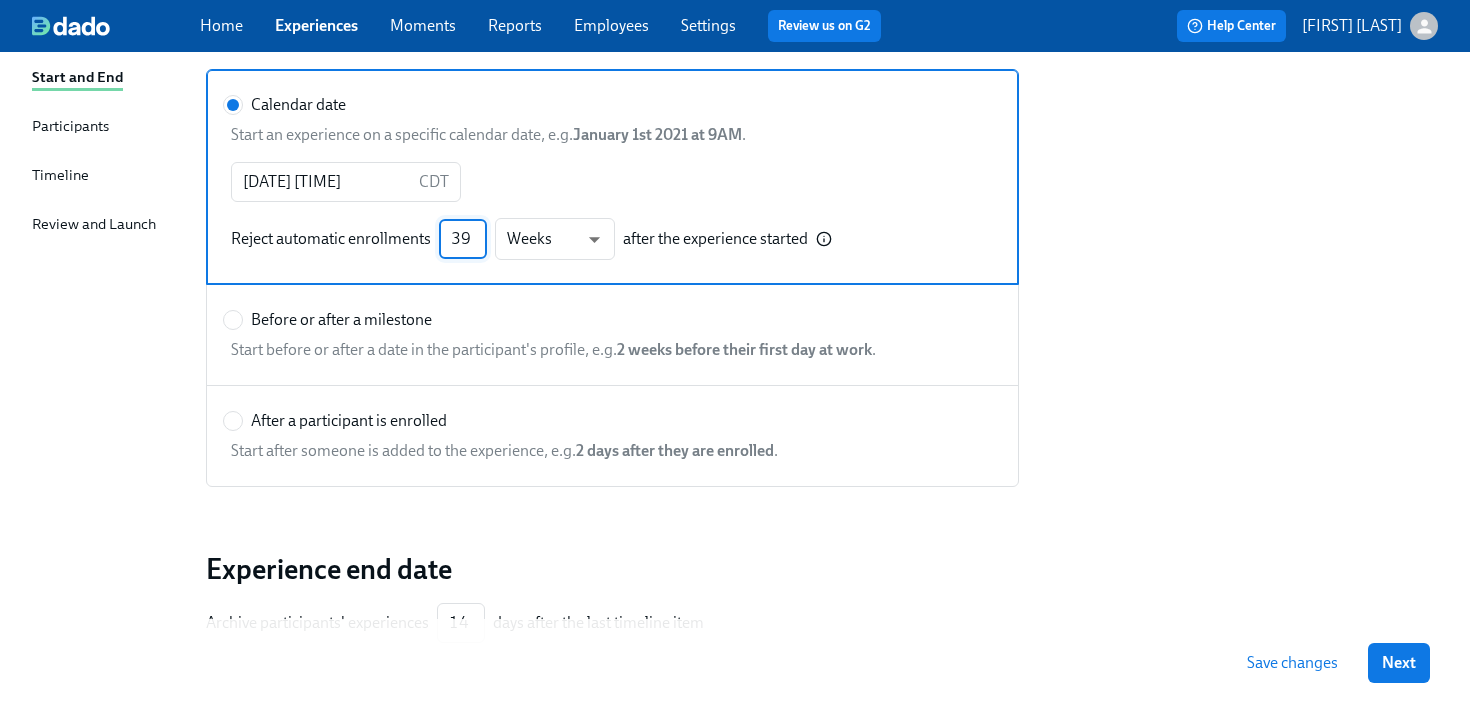 click on "39" at bounding box center [463, 239] 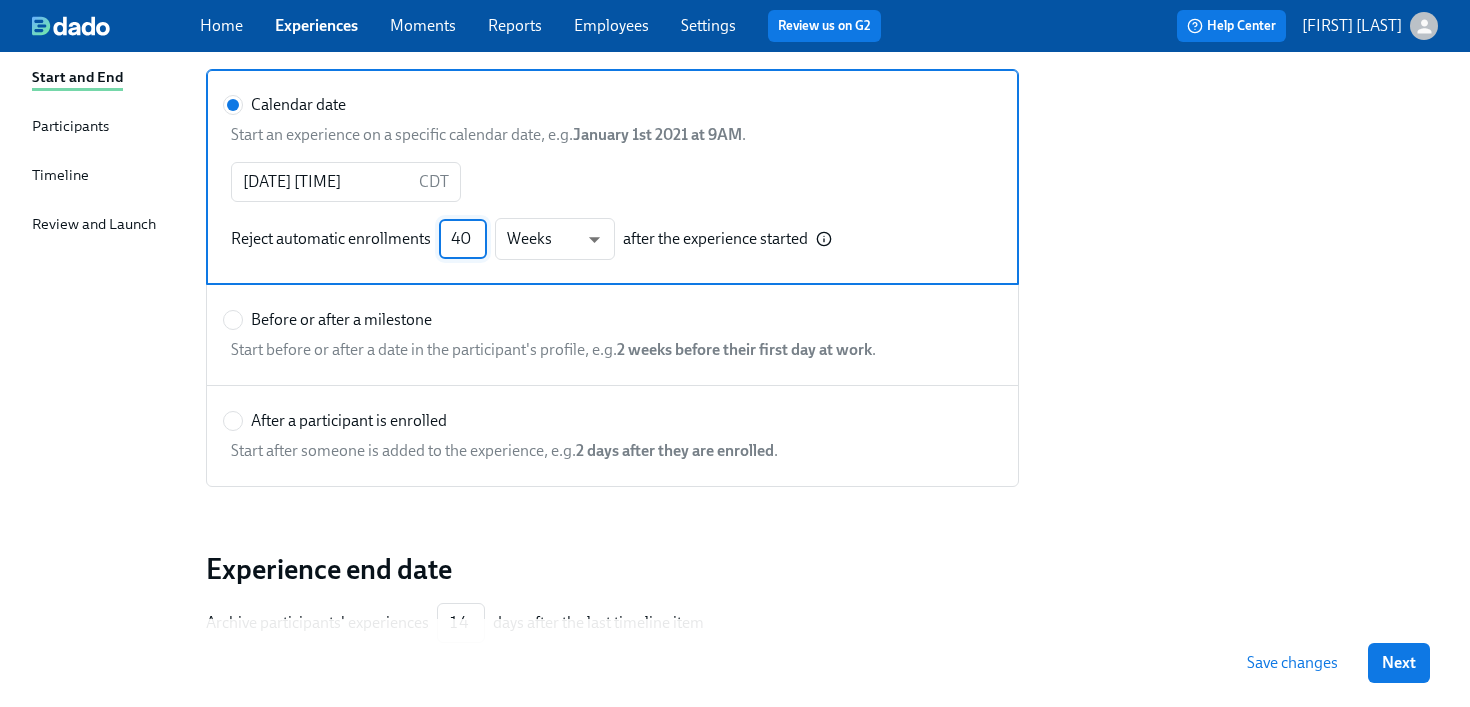click on "40" at bounding box center (463, 239) 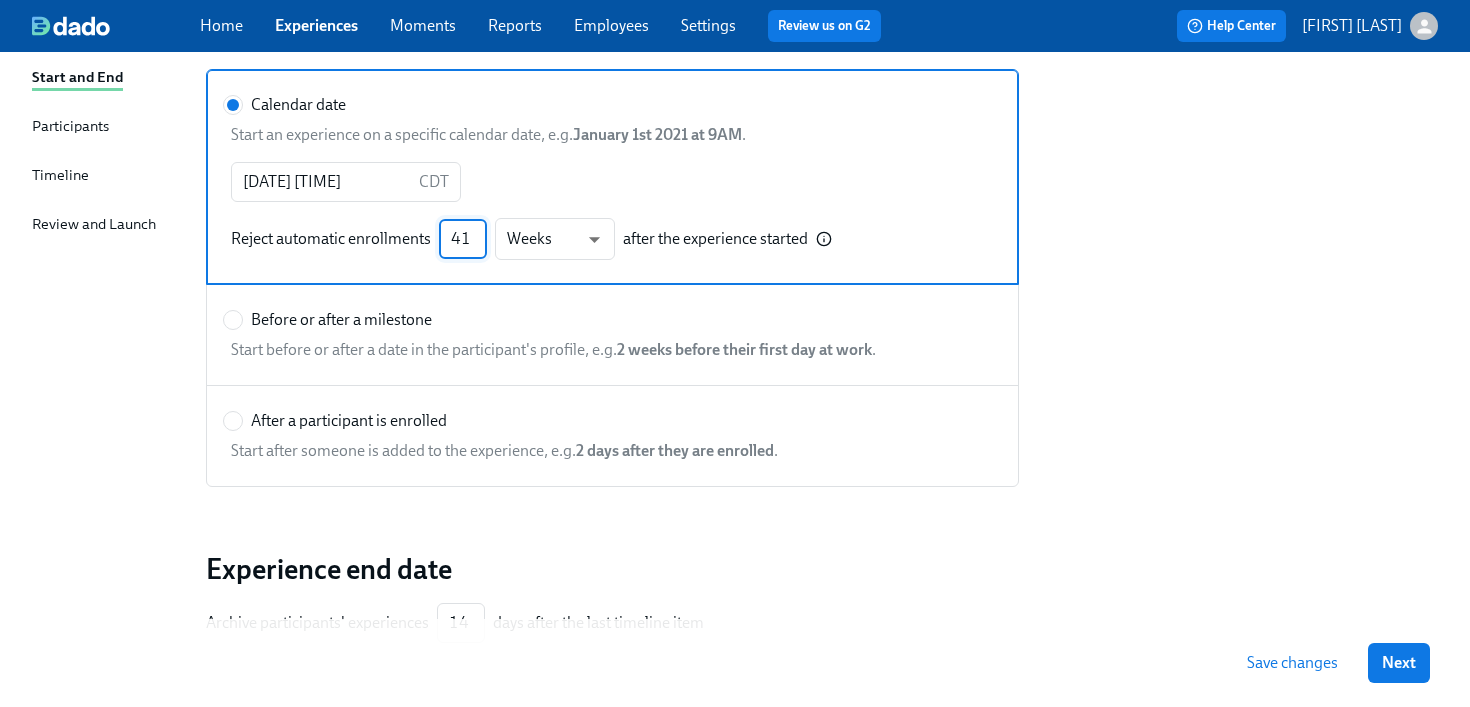 click on "41" at bounding box center [463, 239] 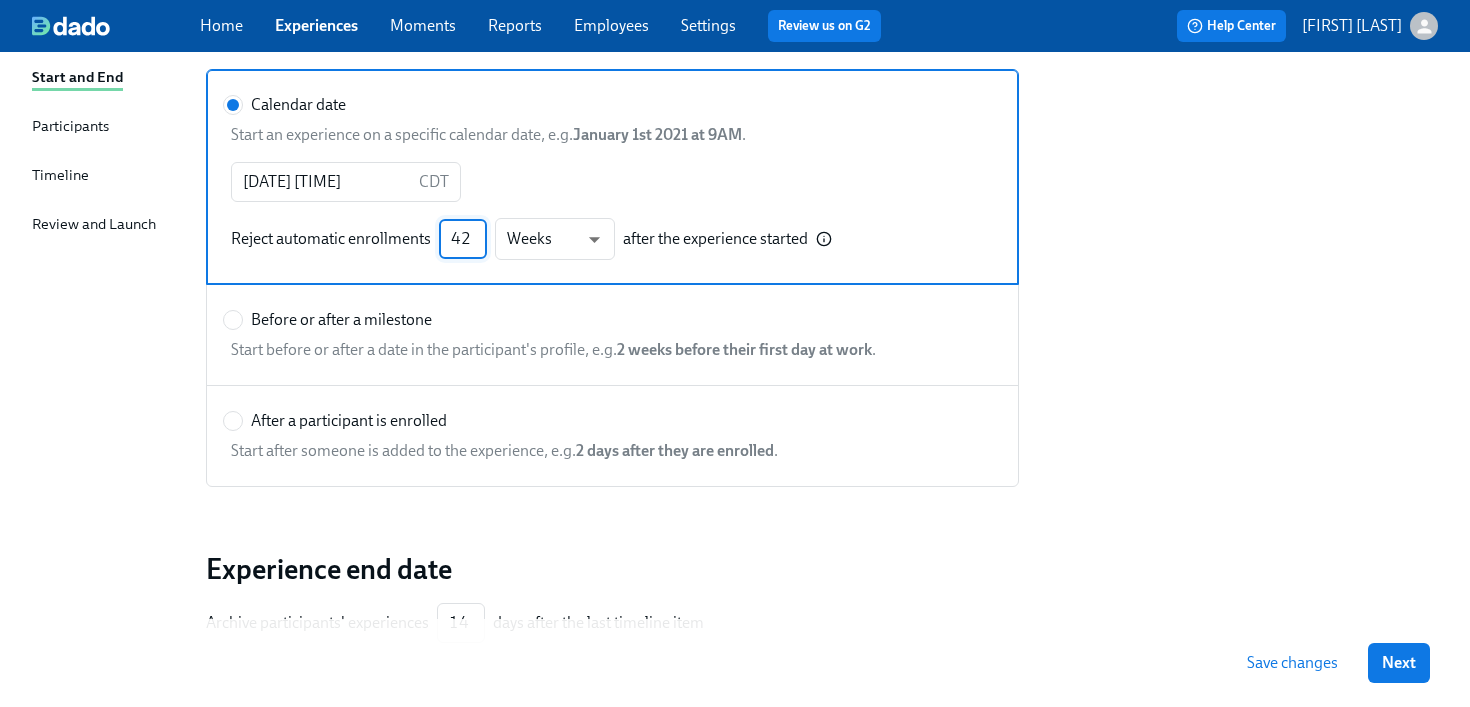 click on "42" at bounding box center (463, 239) 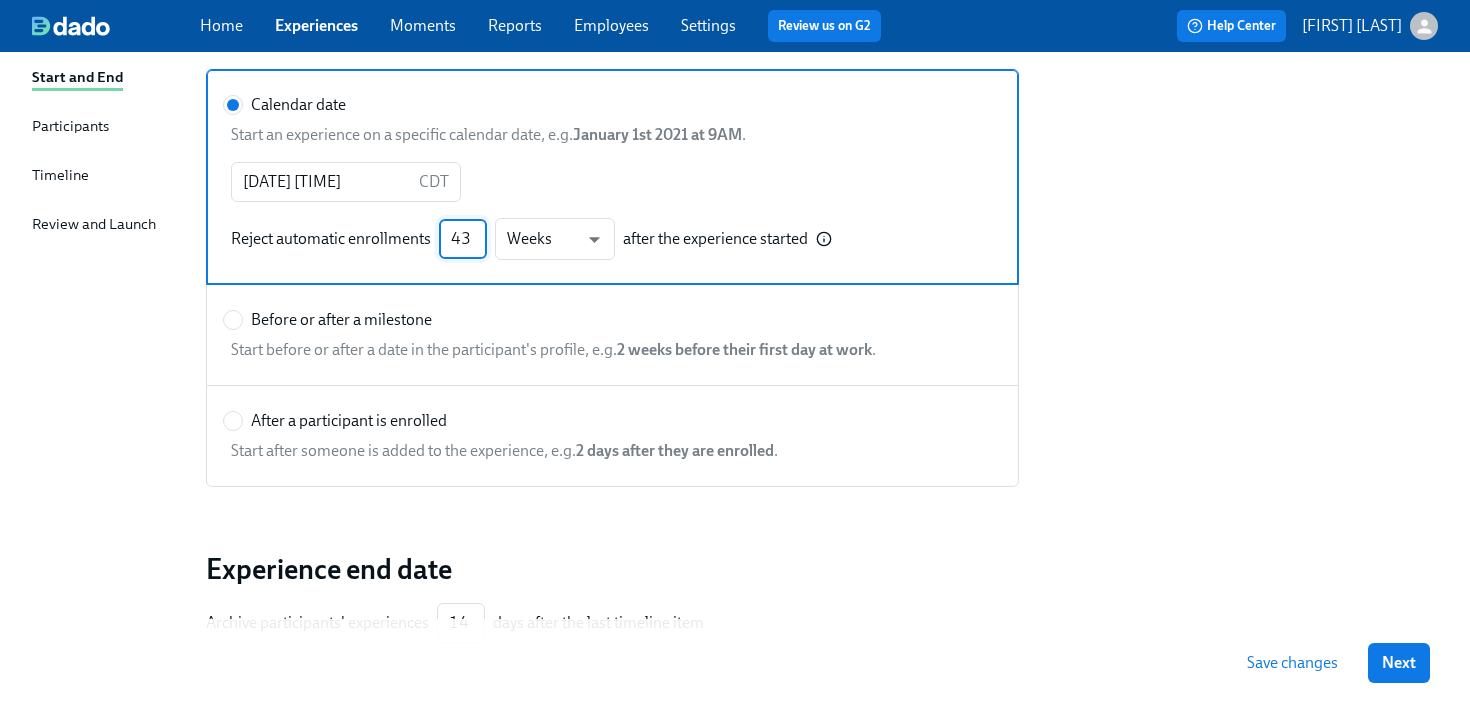 click on "43" at bounding box center (463, 239) 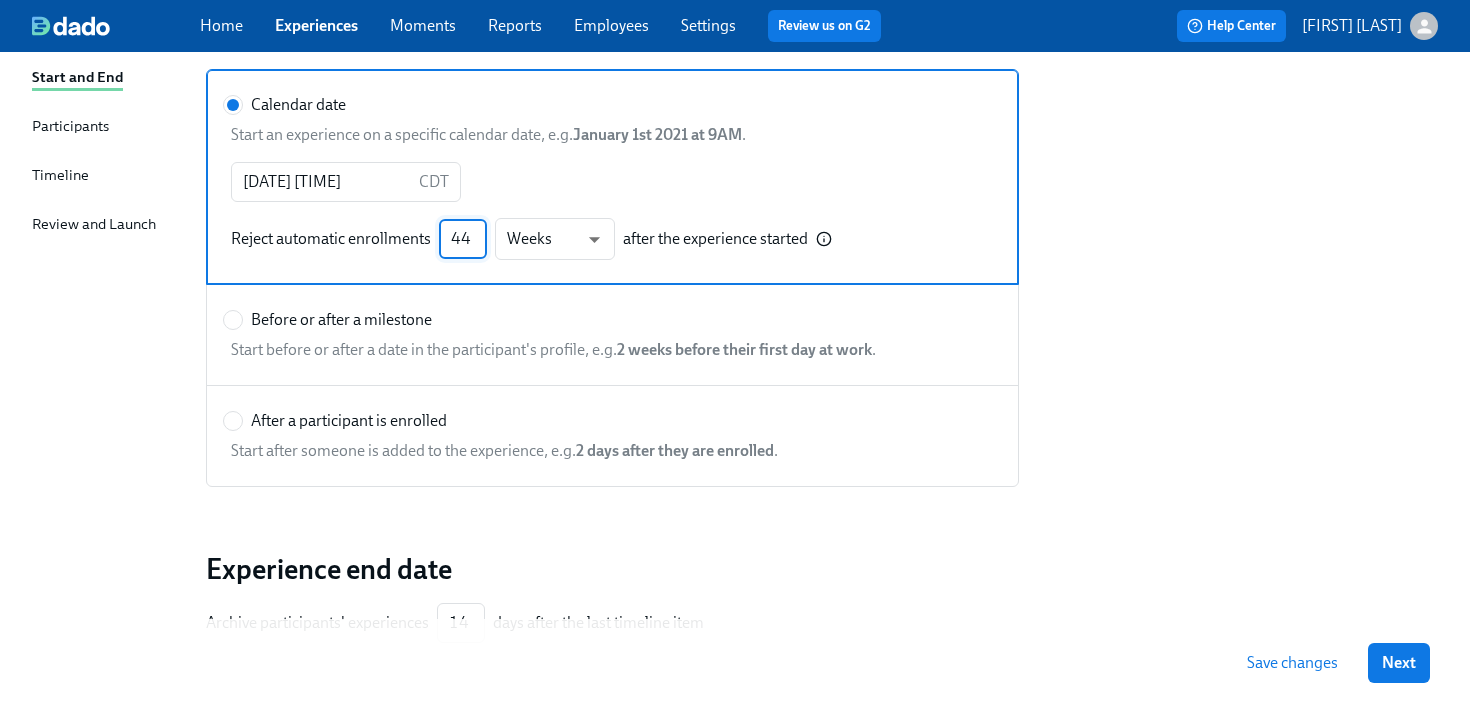 click on "44" at bounding box center (463, 239) 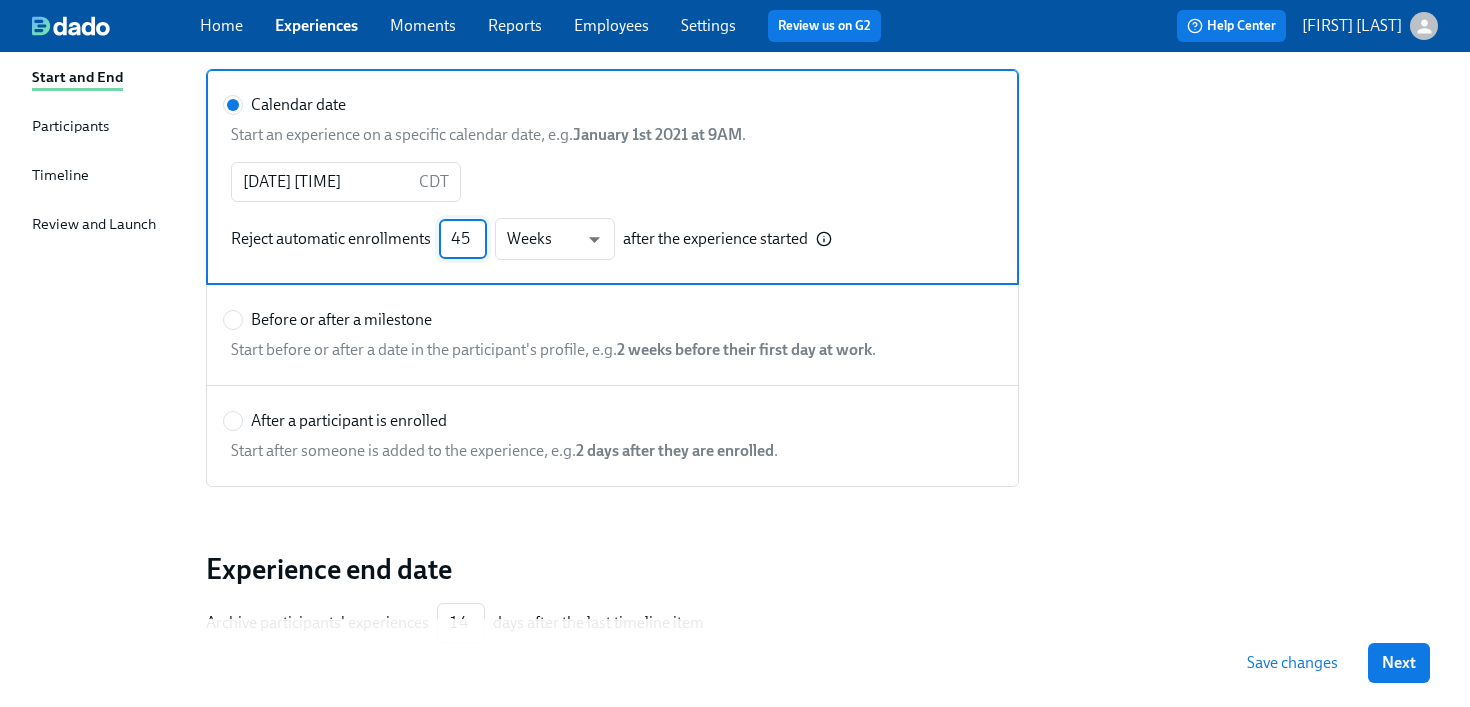 click on "45" at bounding box center (463, 239) 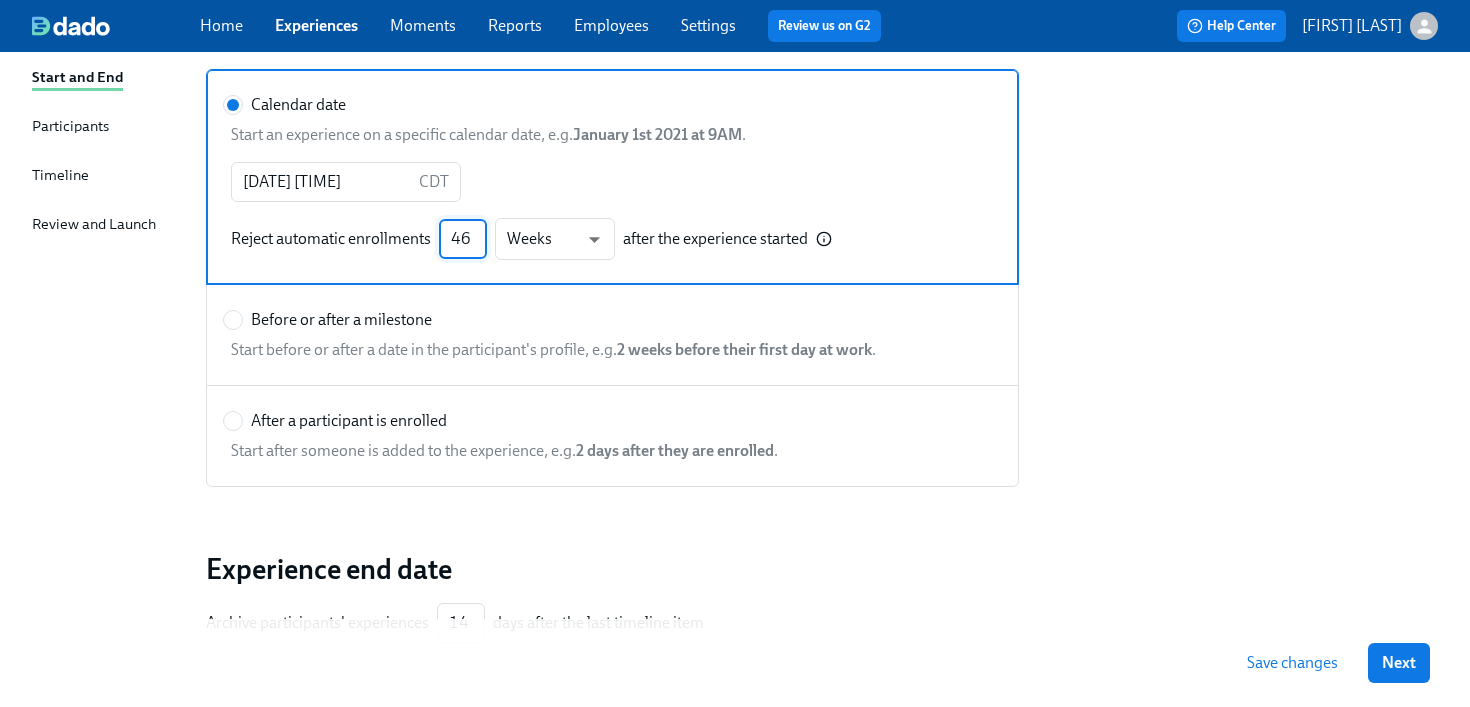 click on "46" at bounding box center [463, 239] 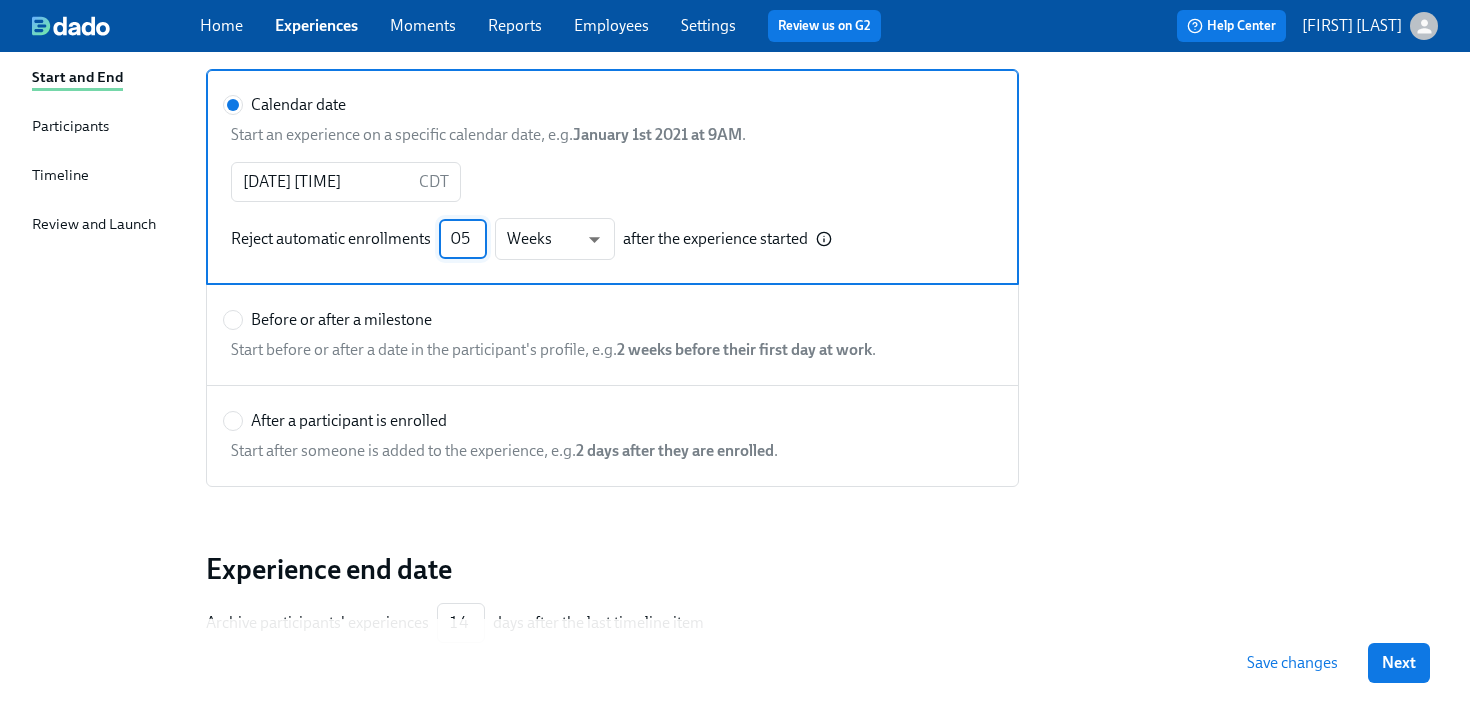 scroll, scrollTop: 0, scrollLeft: 0, axis: both 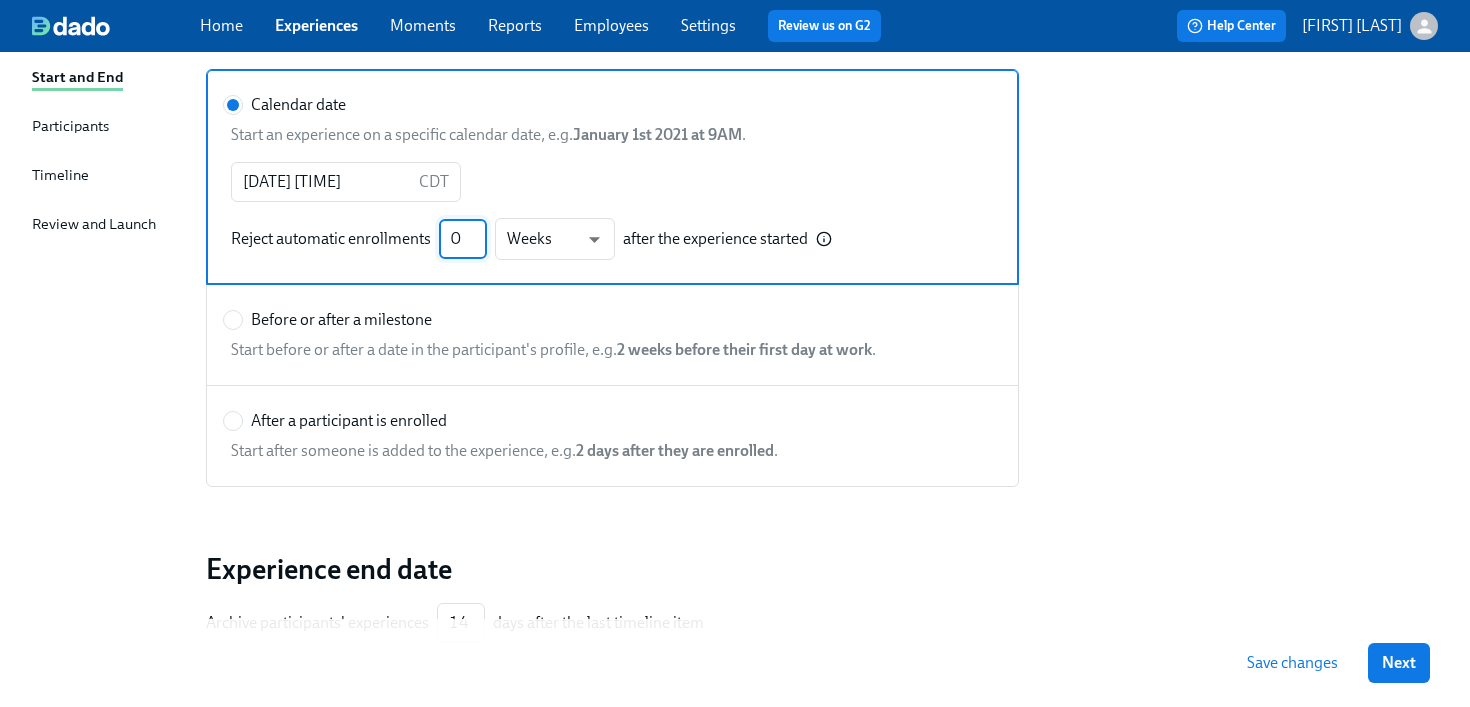 click on "0" at bounding box center [463, 239] 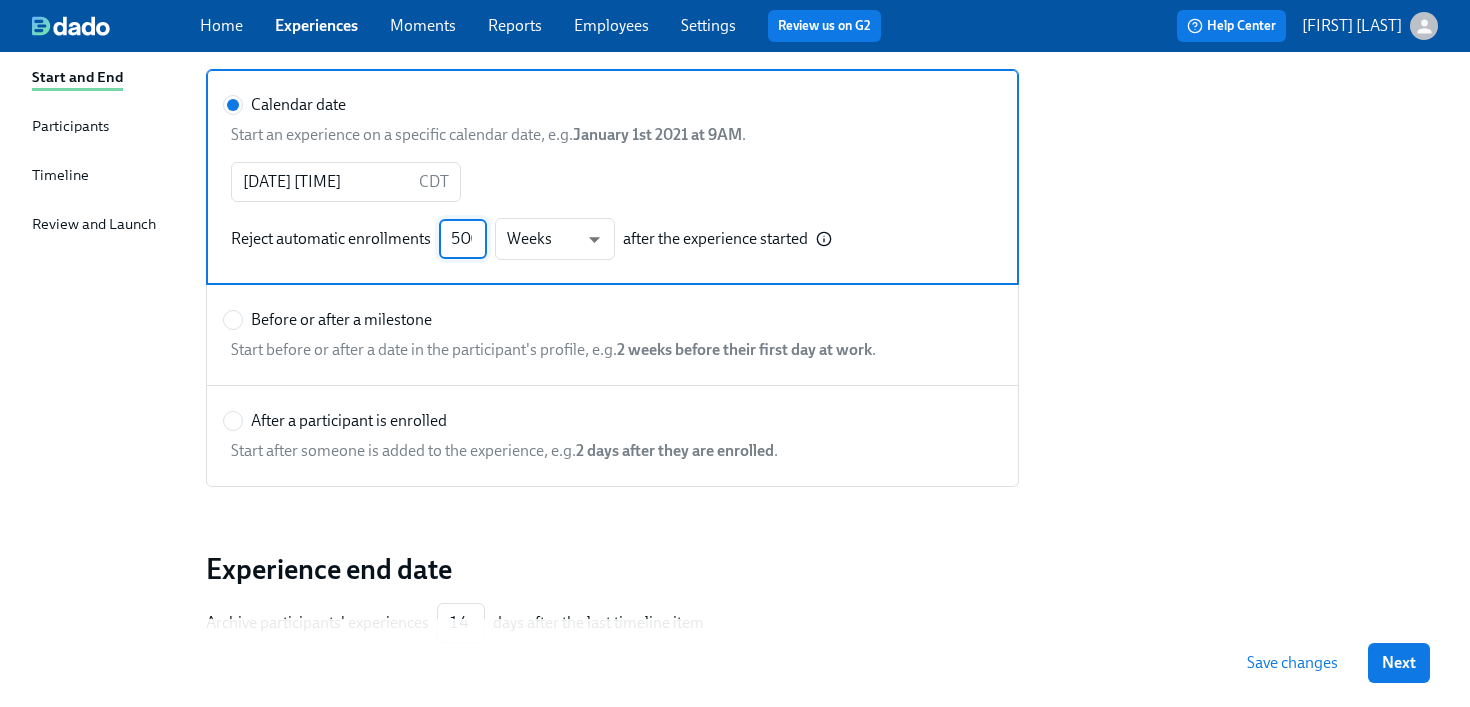 type on "500" 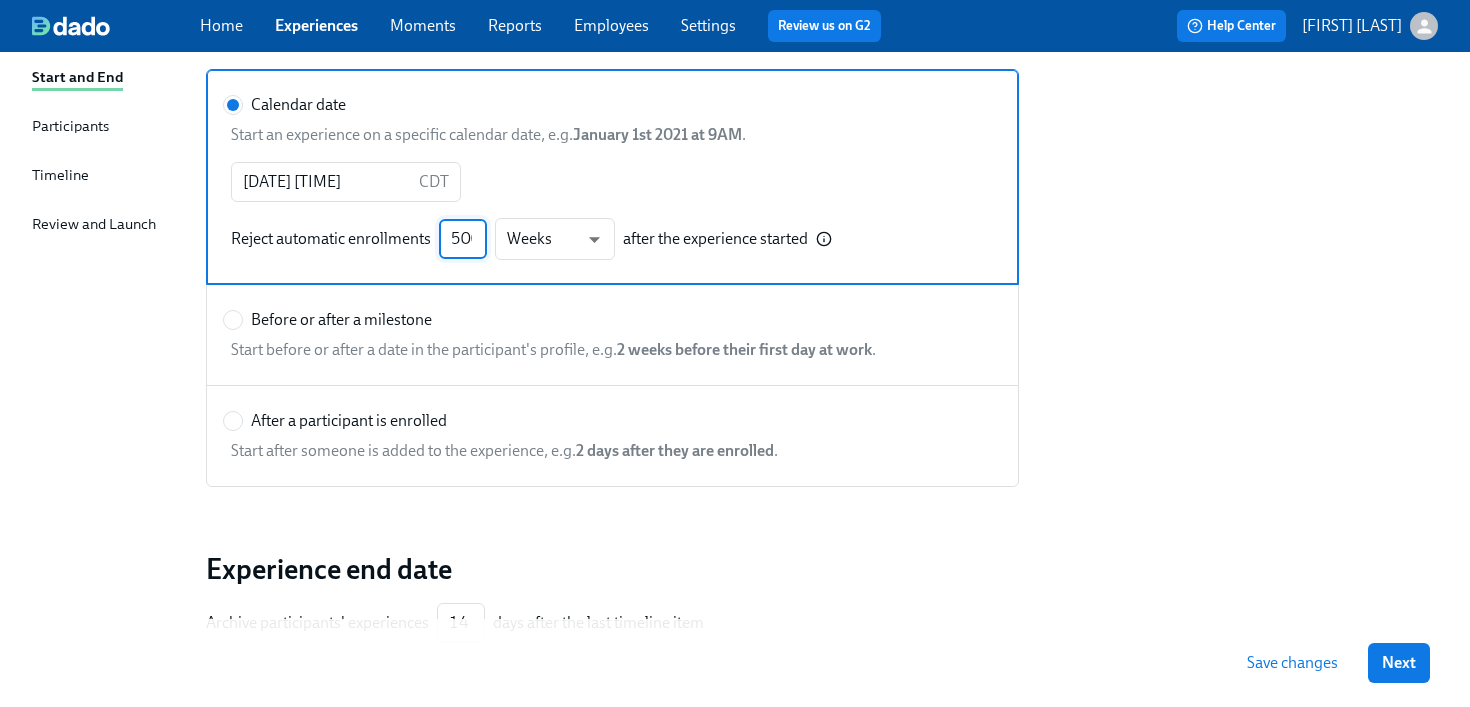 click on "[DATE] [TIME] [TIMEZONE] ​ Reject automatic enrollments [NUMBER] ​ Weeks w ​ after the experience started" at bounding box center (612, 211) 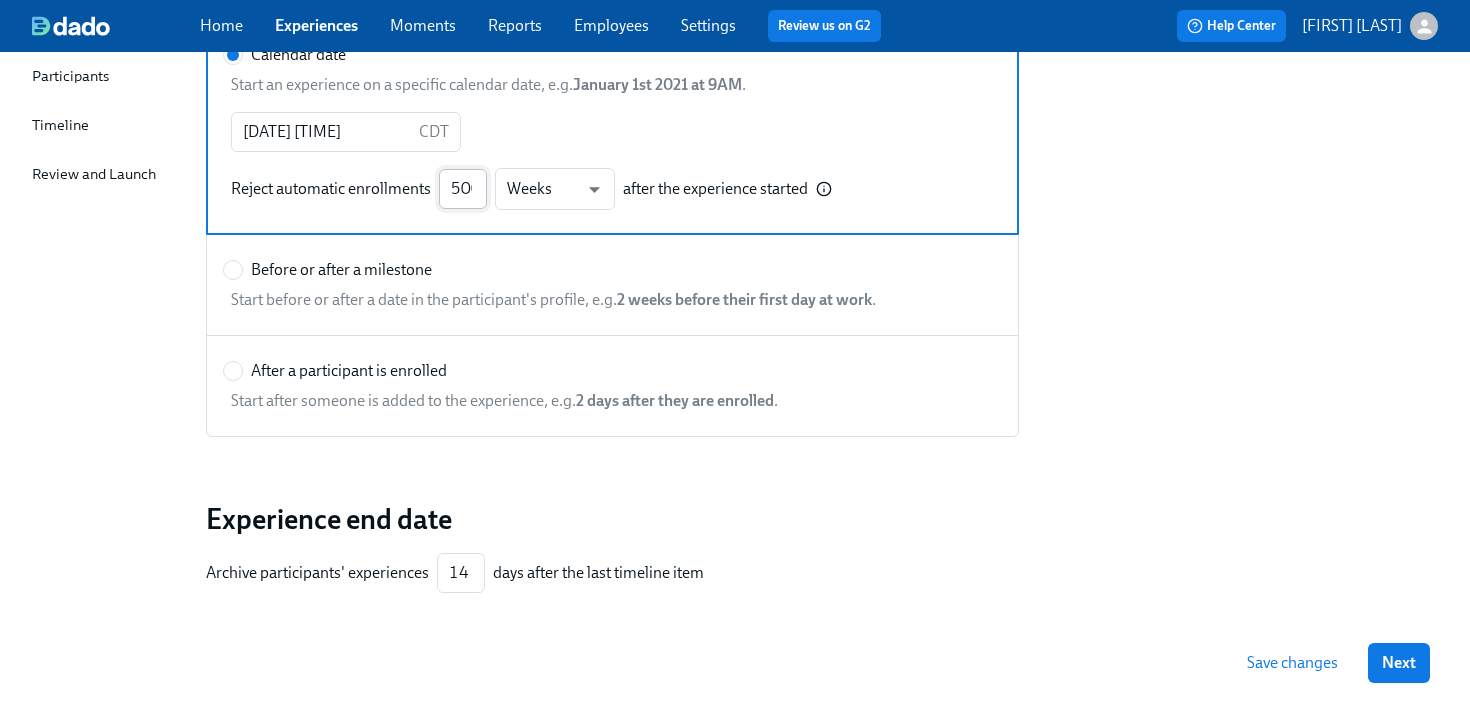 scroll, scrollTop: 260, scrollLeft: 0, axis: vertical 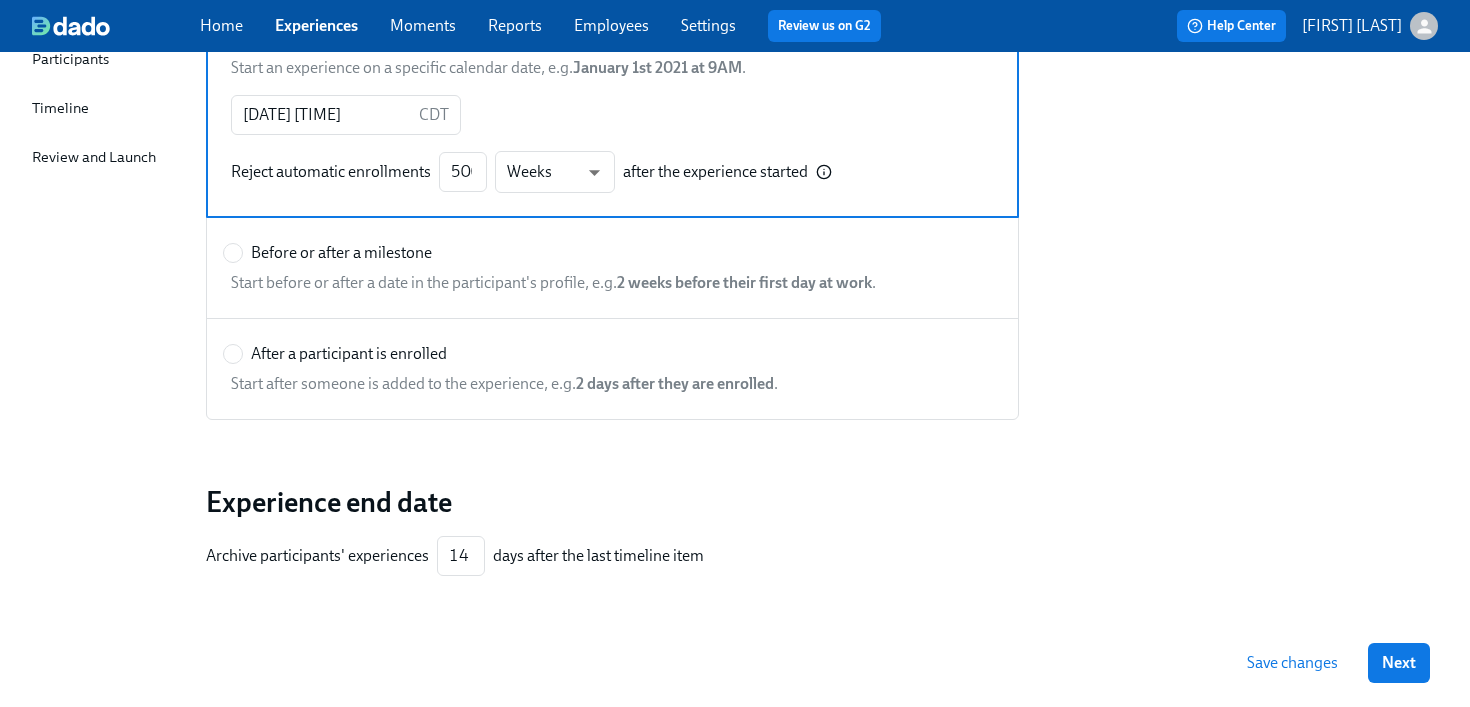 click on "Experience end date" at bounding box center [822, 502] 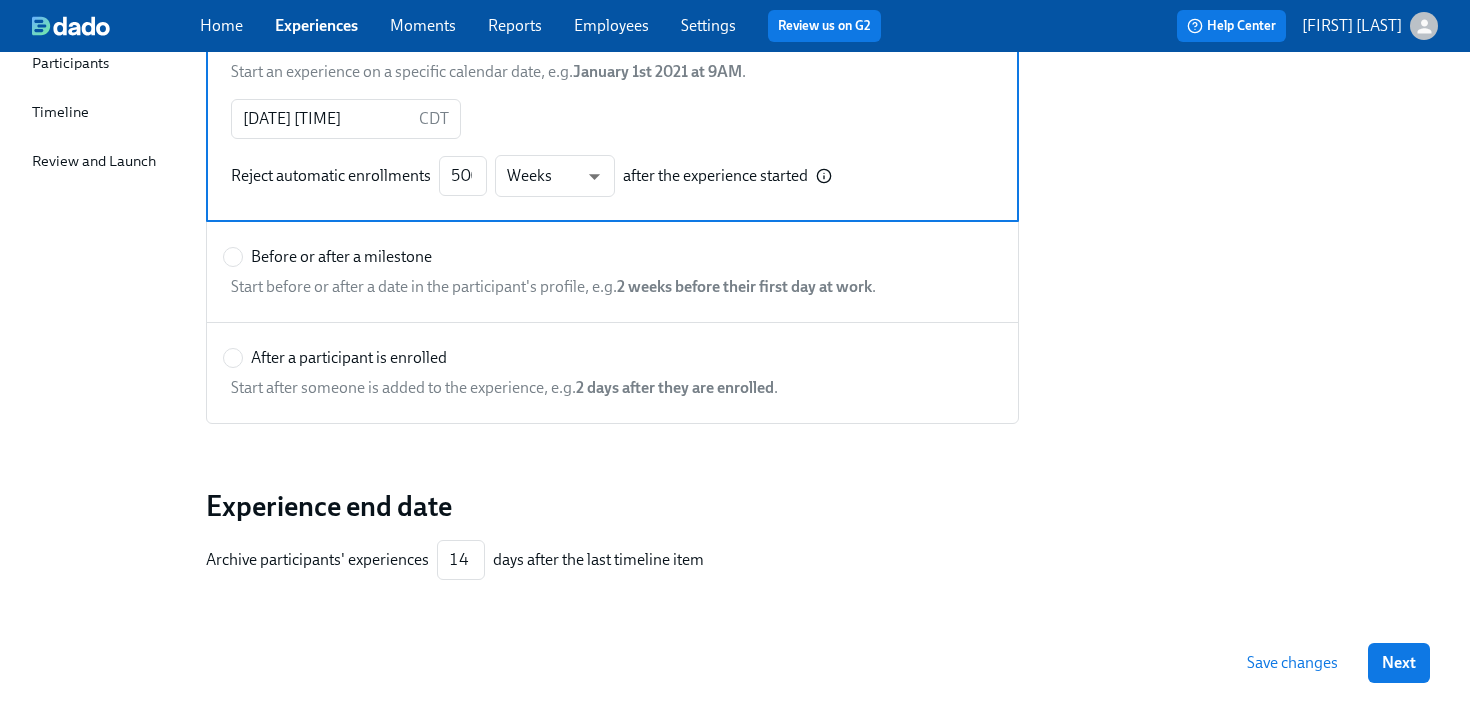 scroll, scrollTop: 263, scrollLeft: 0, axis: vertical 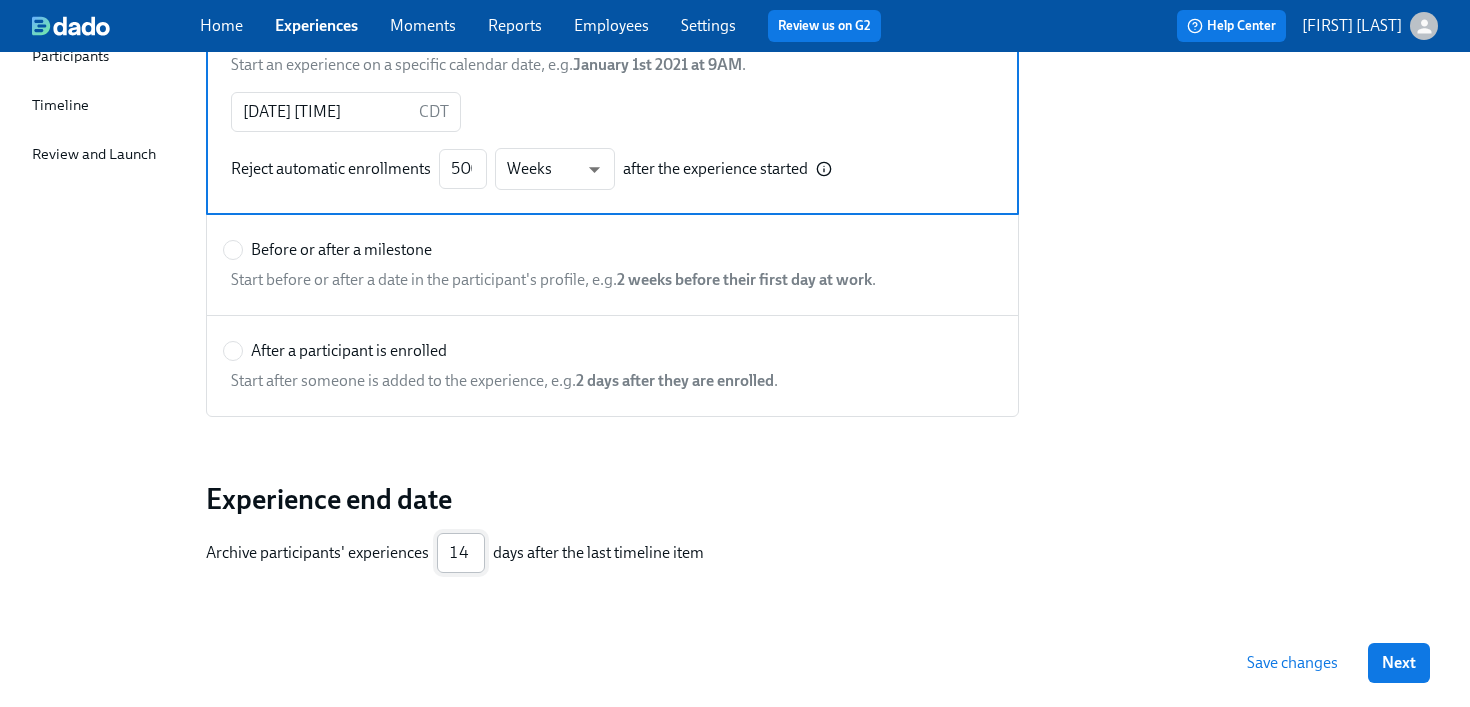 click on "14" at bounding box center [461, 553] 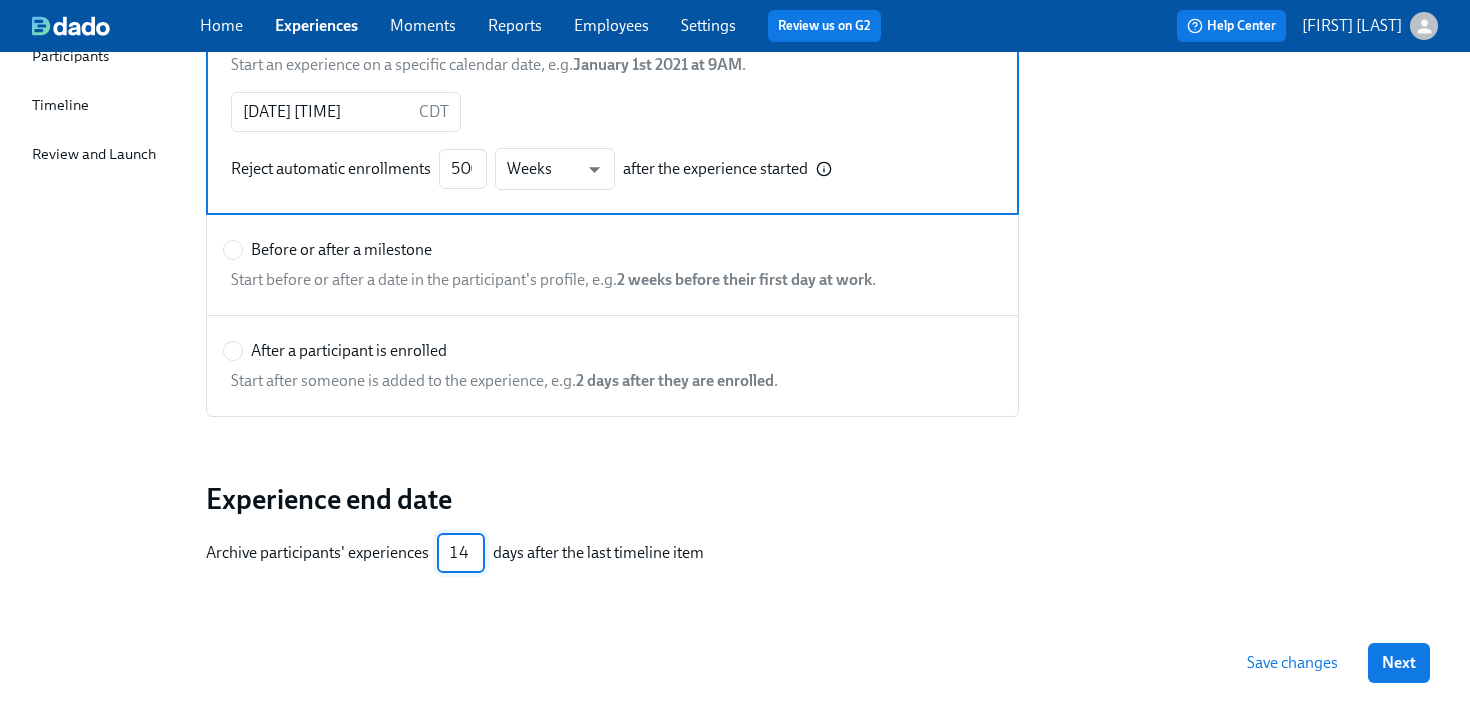 click on "14" at bounding box center (461, 553) 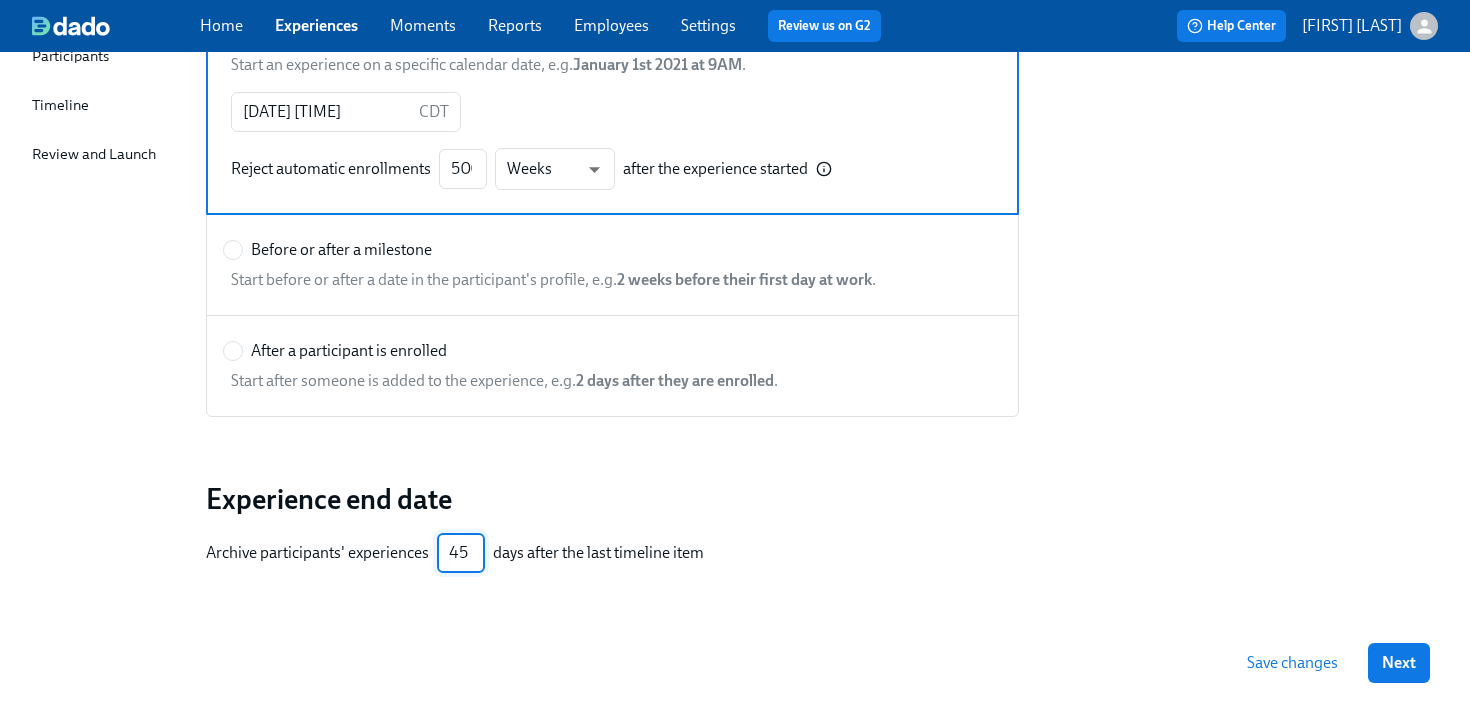 scroll, scrollTop: 0, scrollLeft: 0, axis: both 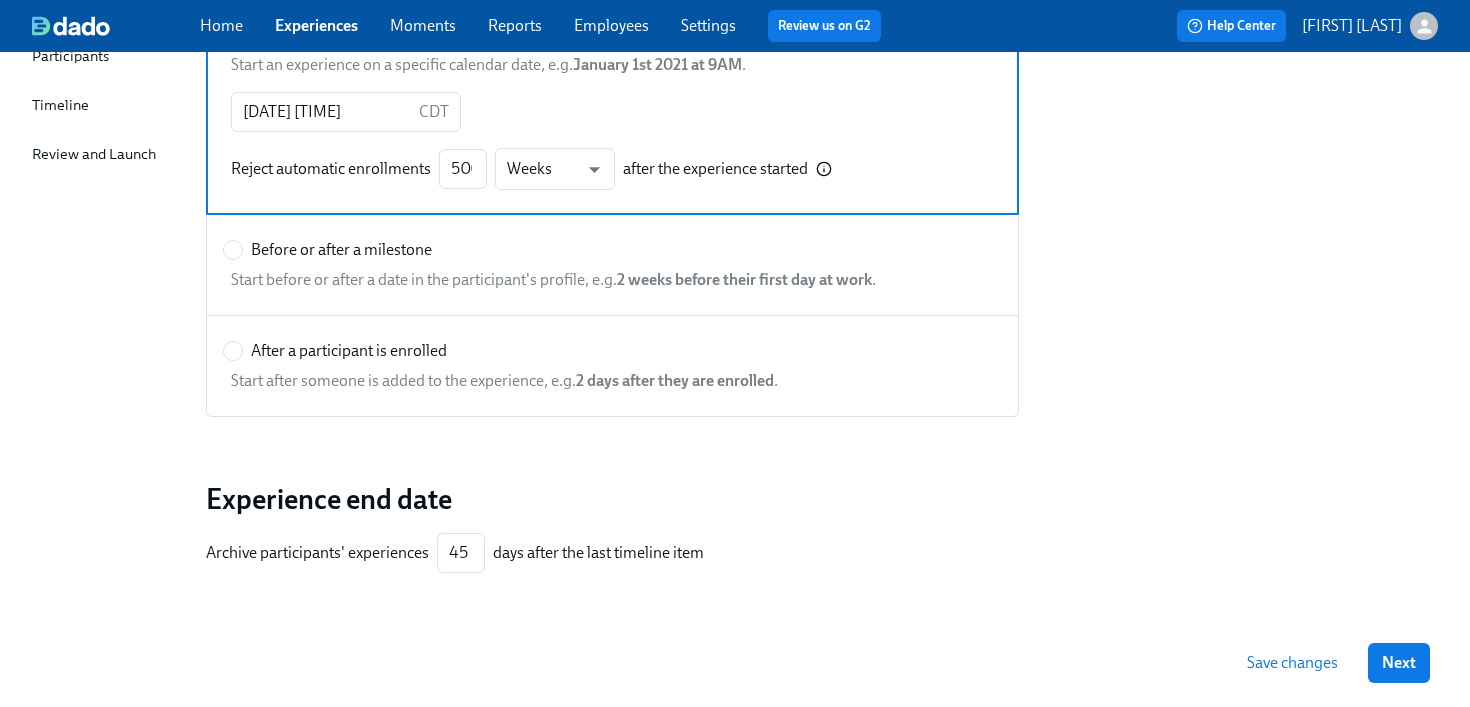 click on "Save changes Next" at bounding box center [735, 663] 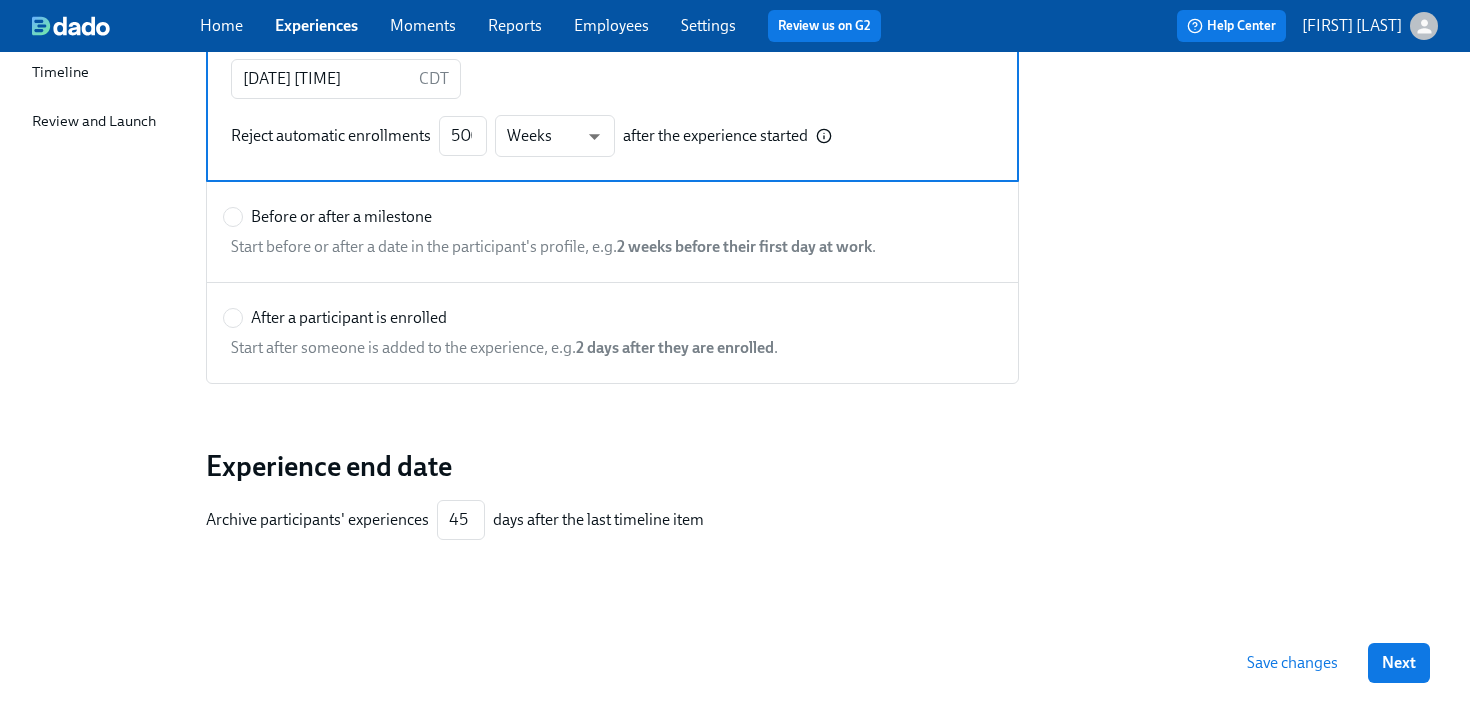 scroll, scrollTop: 329, scrollLeft: 0, axis: vertical 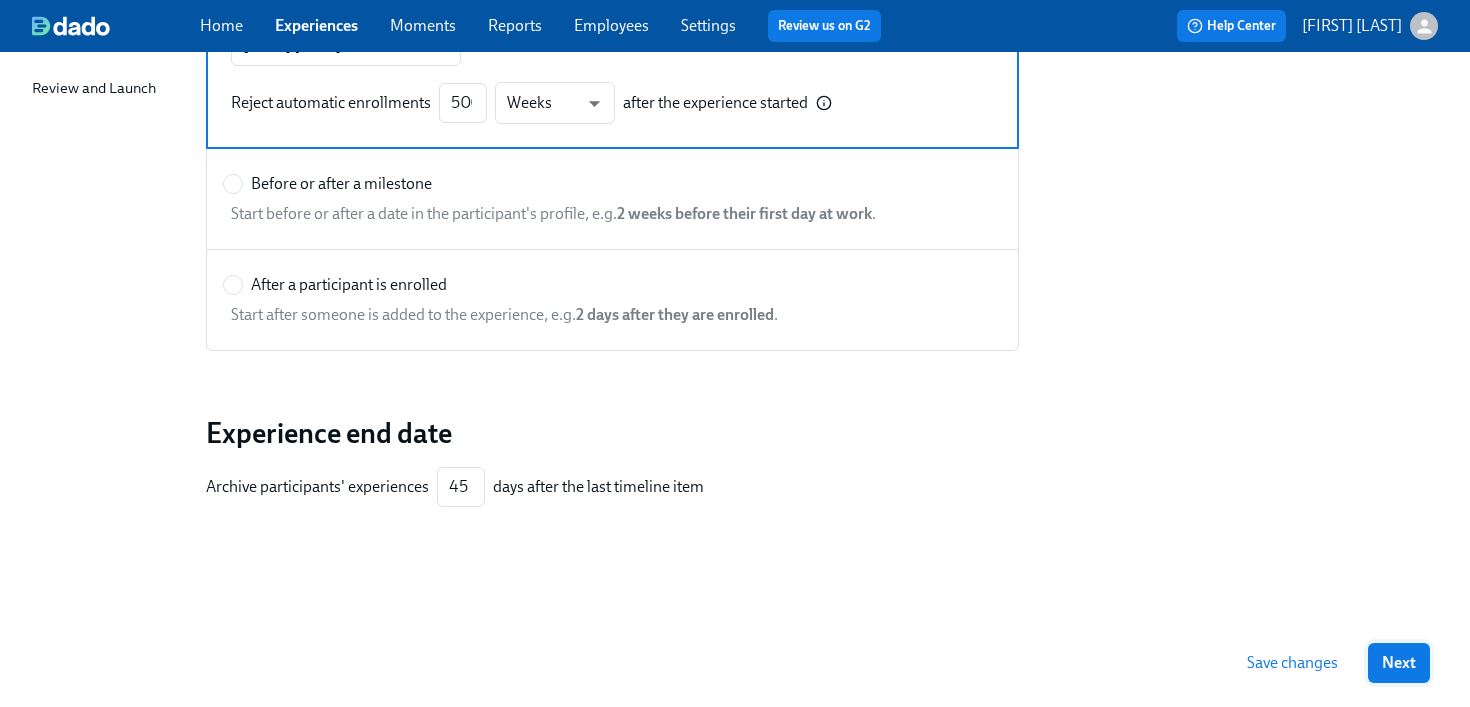 click on "Next" at bounding box center (1399, 663) 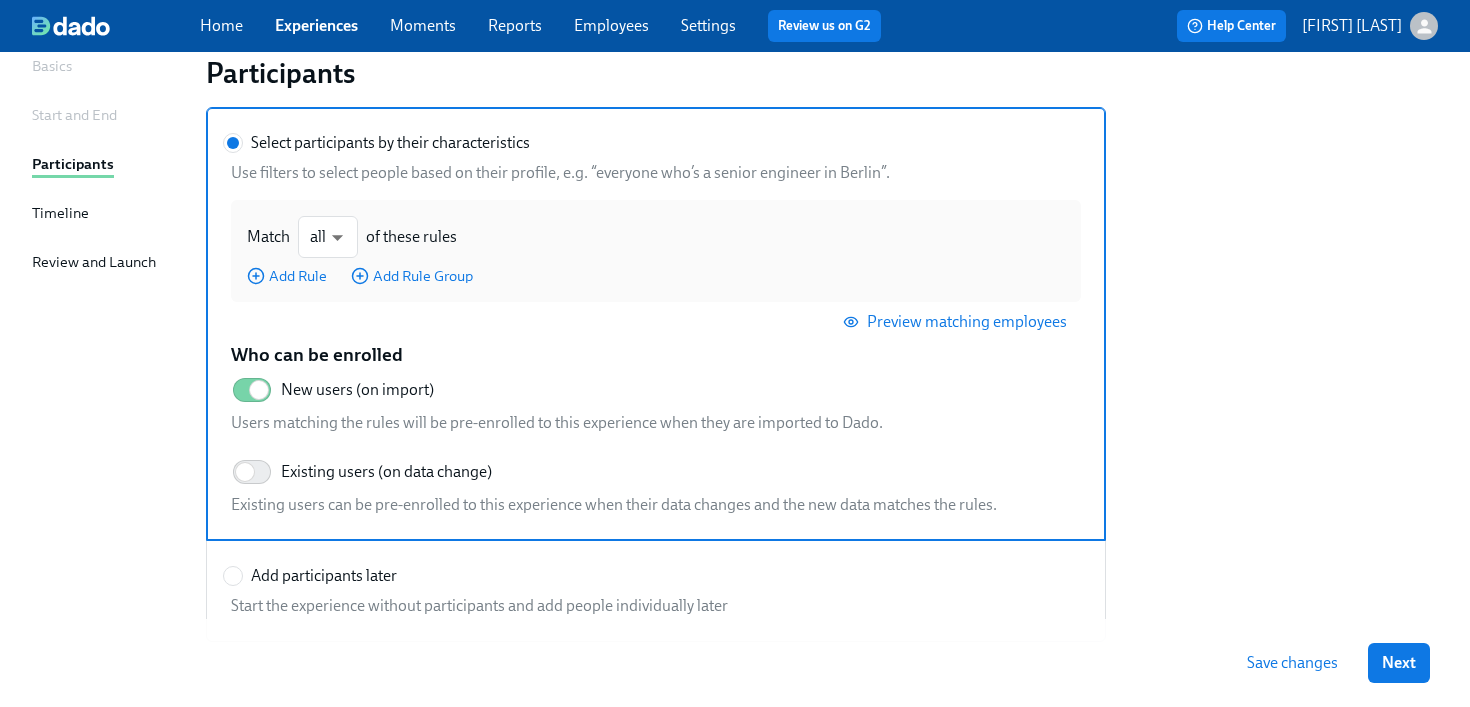 scroll, scrollTop: 159, scrollLeft: 0, axis: vertical 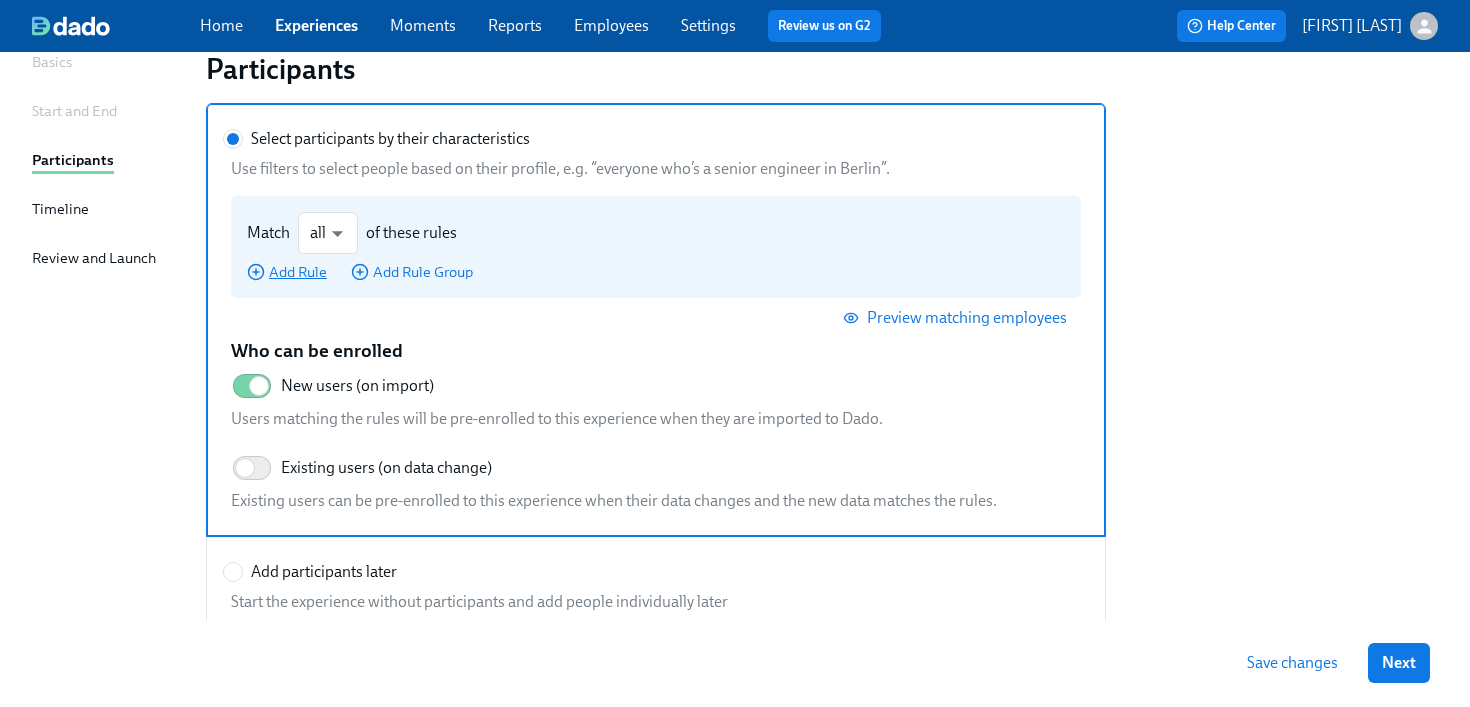 click on "Add Rule" at bounding box center (287, 272) 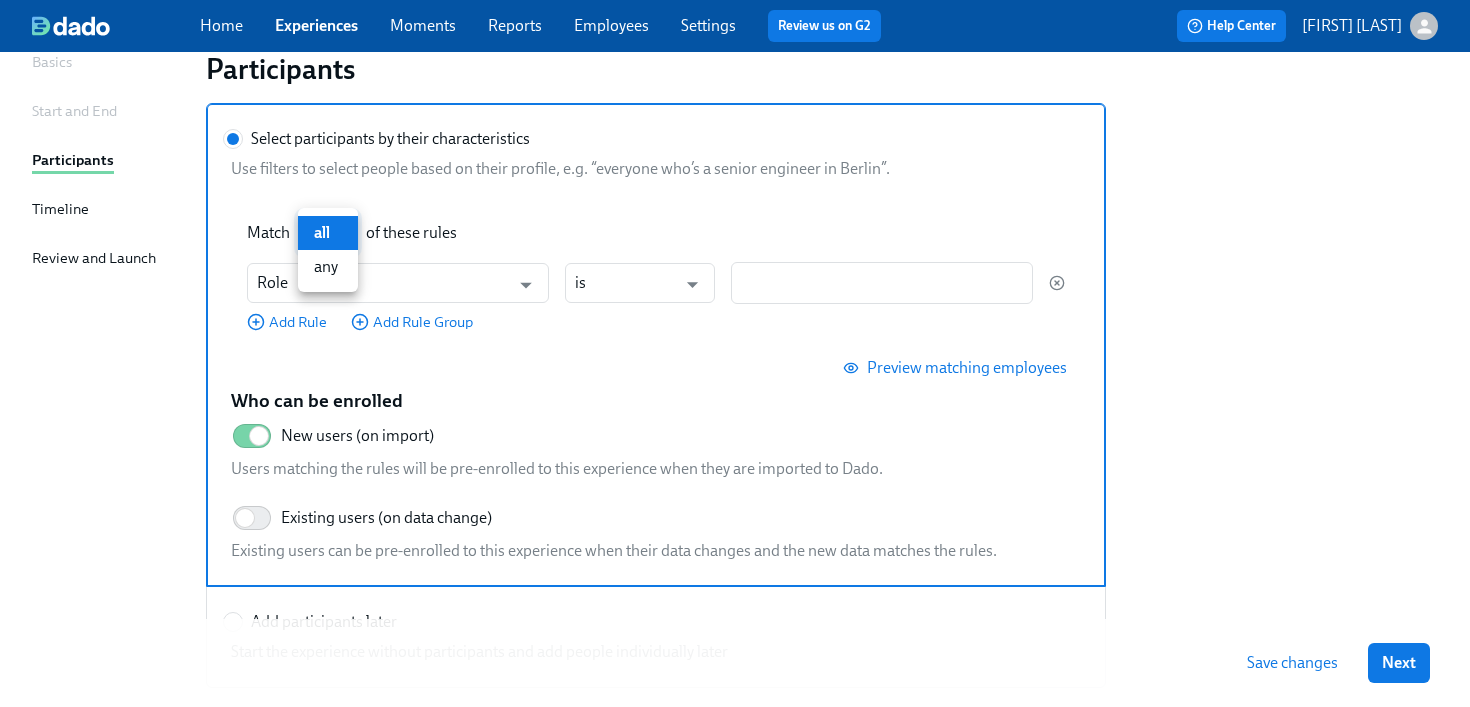 click on "Home Experiences Moments Reports Employees Settings Review us on G2 Help Center Priscilla Tran Back to overview Edit   Project Blueprint Foundations Certification Basics Start and End Participants Timeline Review and Launch Participants Select participants by their characteristics Use filters to select people based on their profile, e.g. “everyone who’s a senior engineer in Berlin”. Match all all ​ of these rules Role ​ is ​ ​ Add Rule Add Rule Group Preview matching employees Who can be enrolled New users (on import) Users matching the rules will be pre-enrolled to this experience when they are imported to Dado. Existing users (on data change) Existing users can be pre-enrolled to this experience  when their data changes and the new data matches the rules. Add participants later Start the experience without participants and add people individually later Save changes Next
Close cross-small 0 all any" at bounding box center [735, 364] 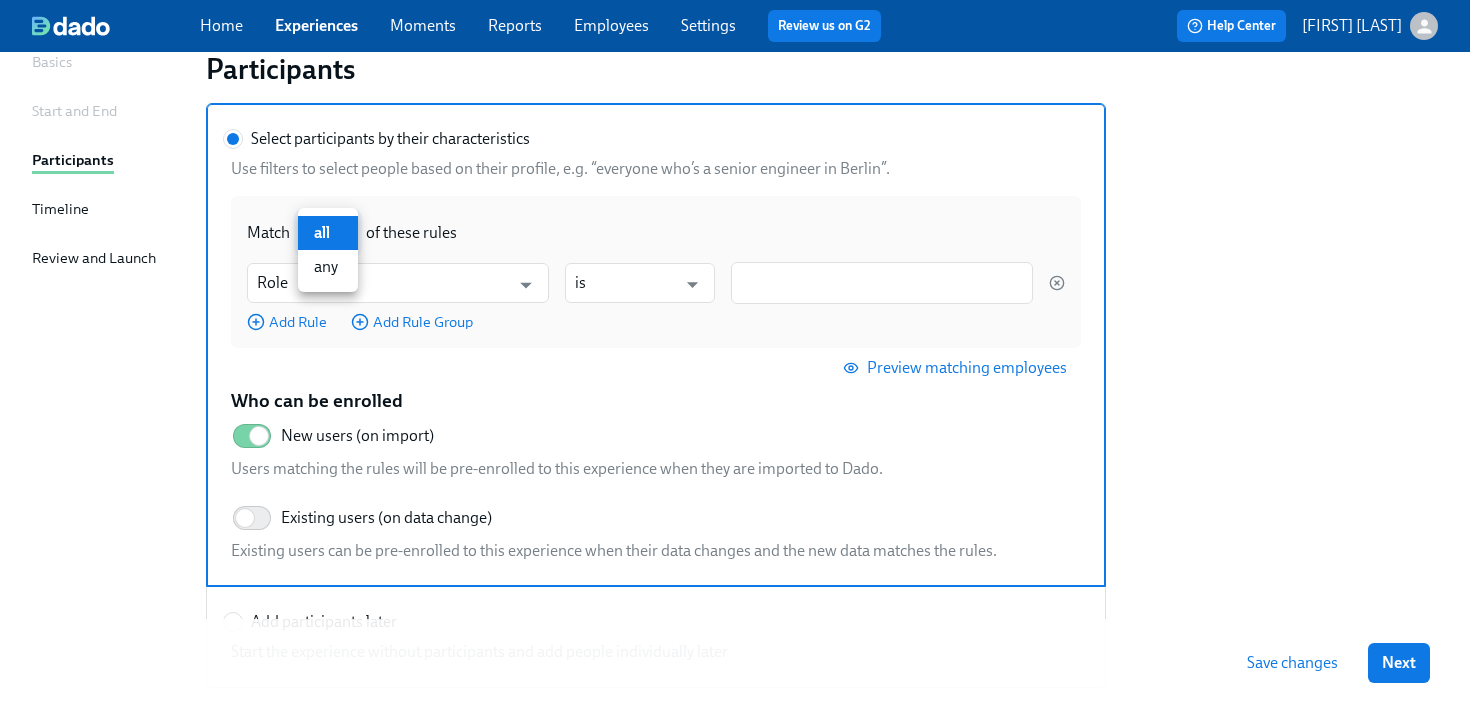 click on "any" at bounding box center (328, 267) 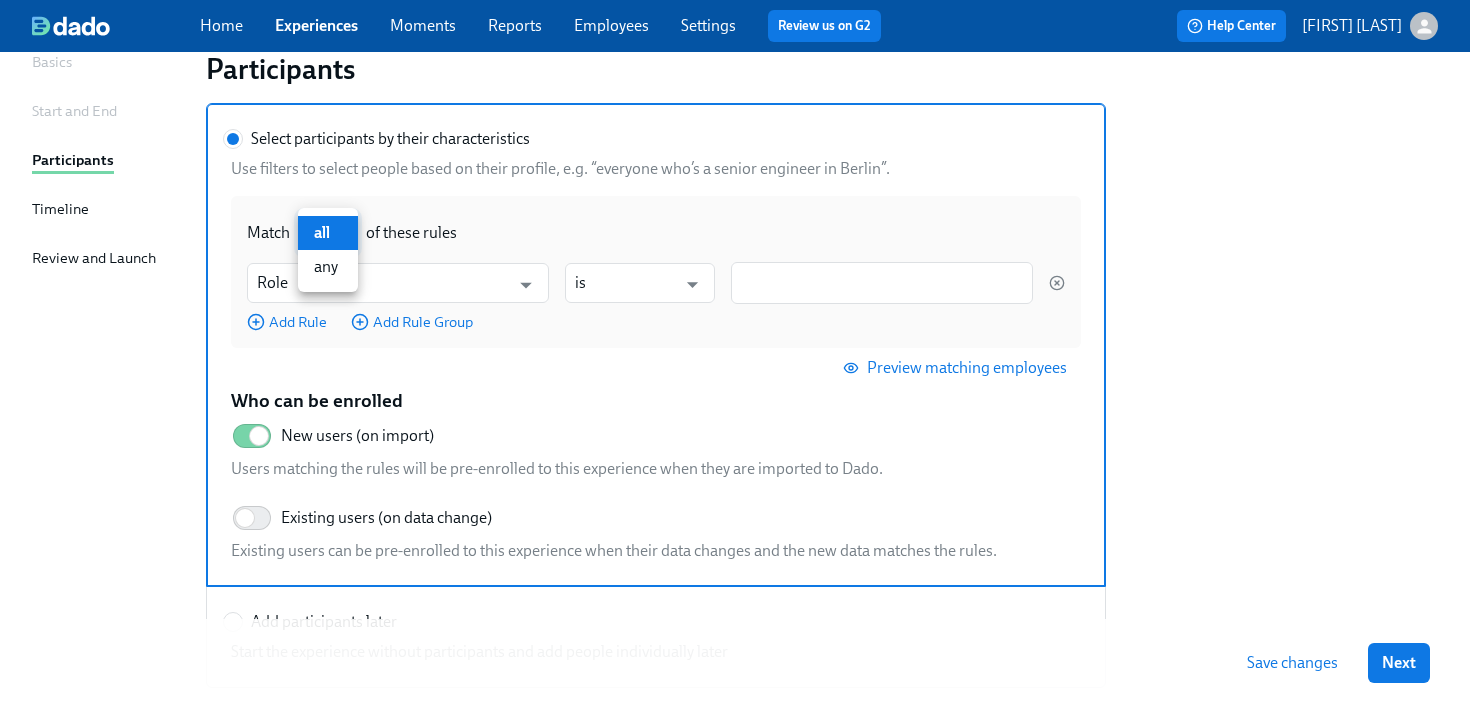 type on "any" 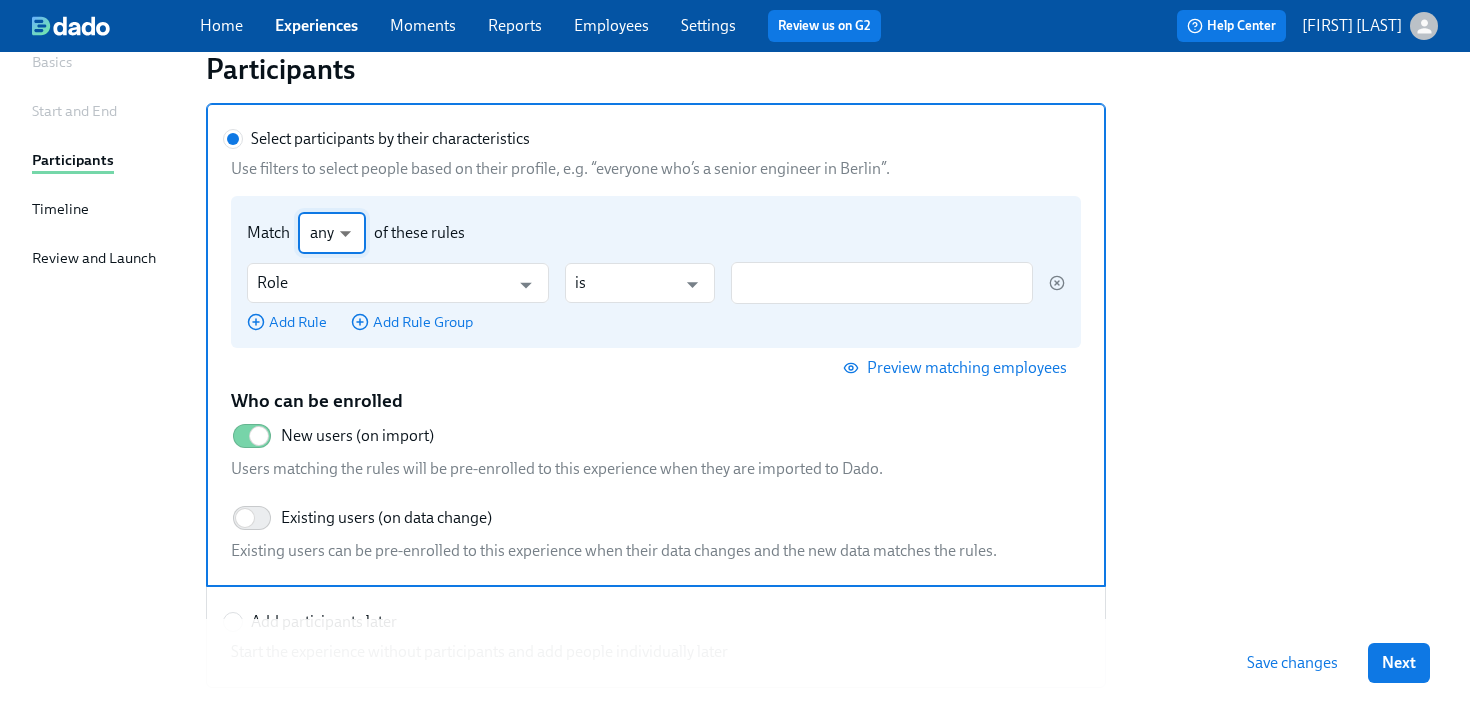 click on "Match any any ​ of these rules" at bounding box center [656, 233] 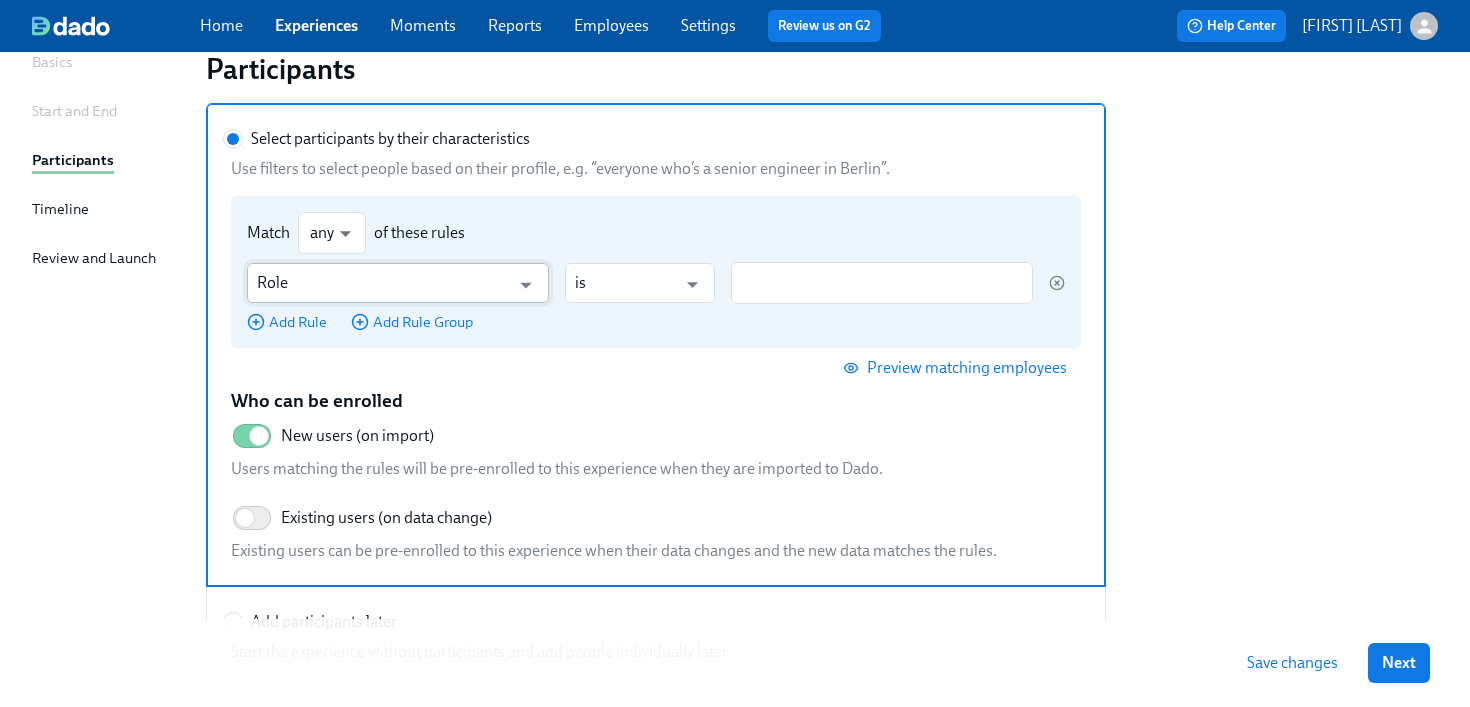 click on "Role" at bounding box center [383, 283] 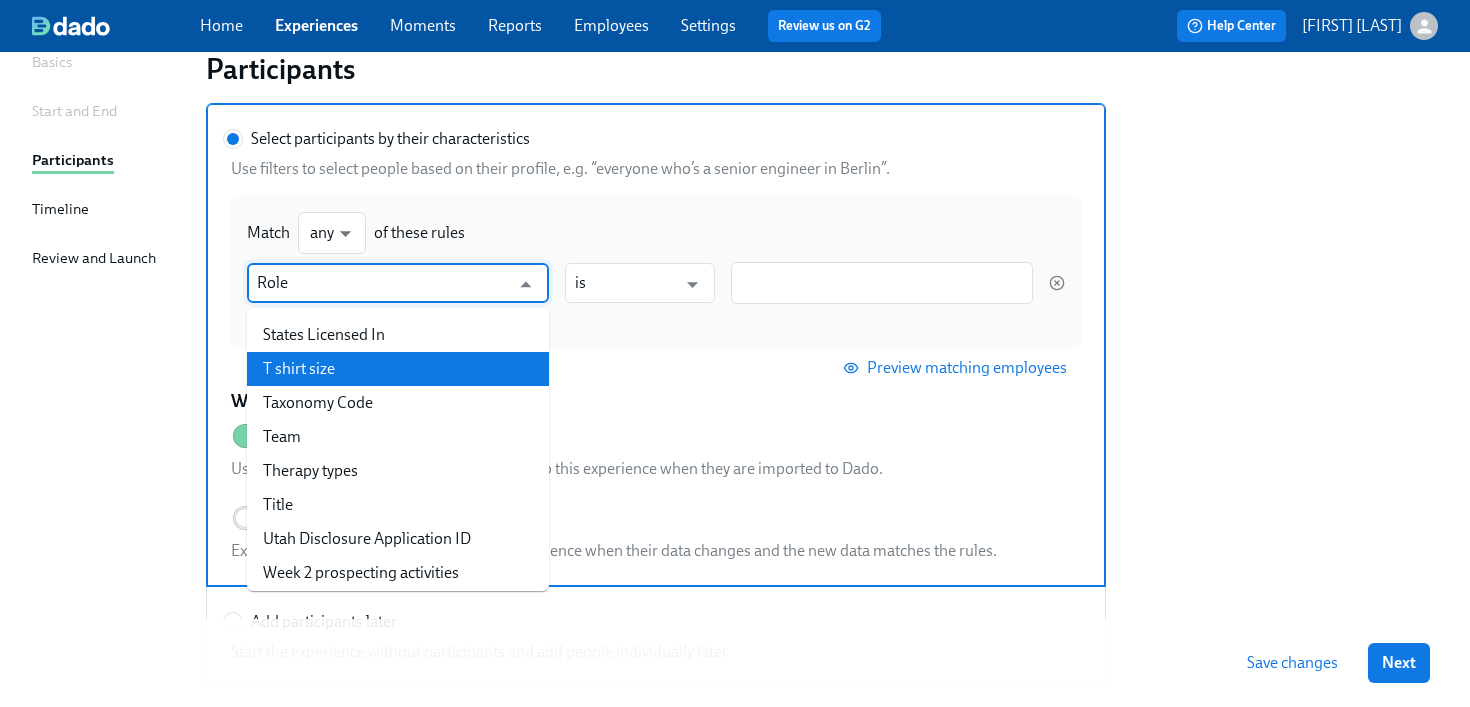 scroll, scrollTop: 2410, scrollLeft: 0, axis: vertical 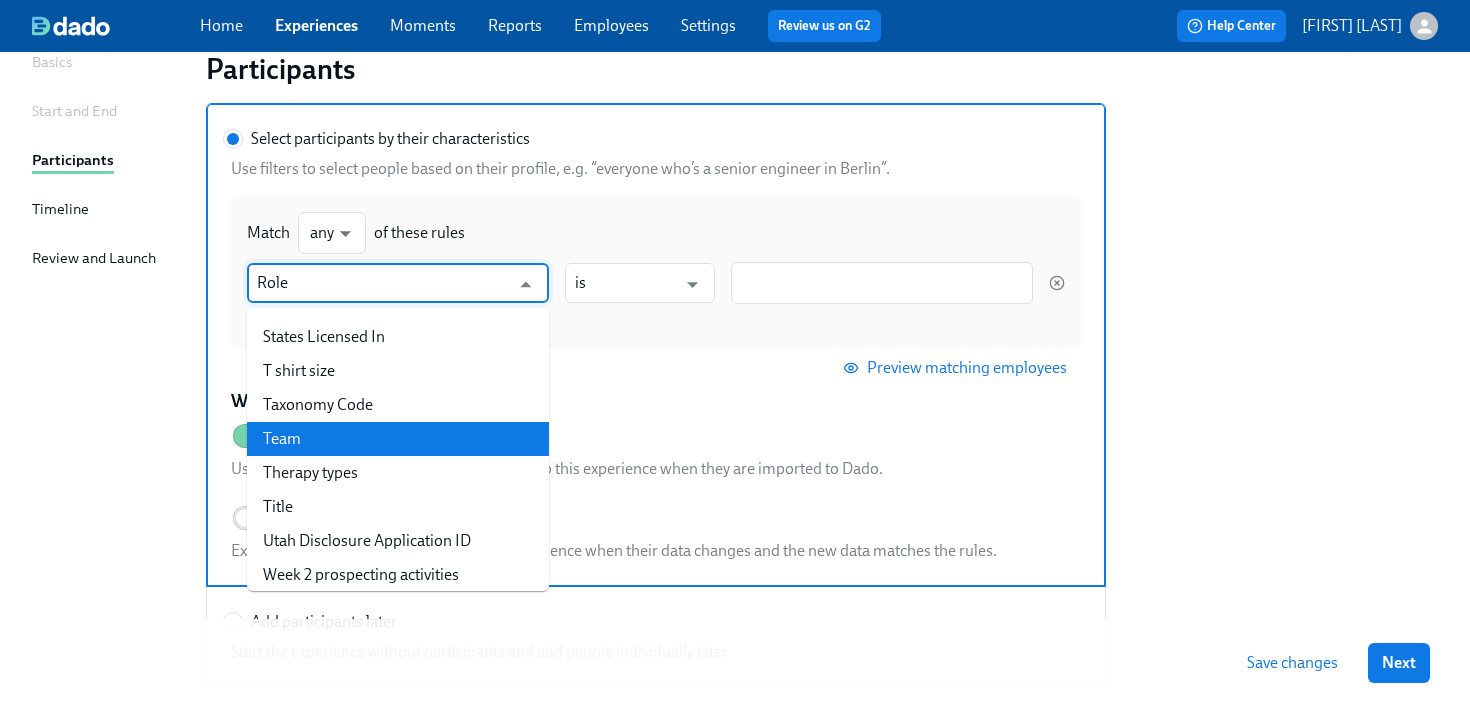 click on "Team" at bounding box center [398, 439] 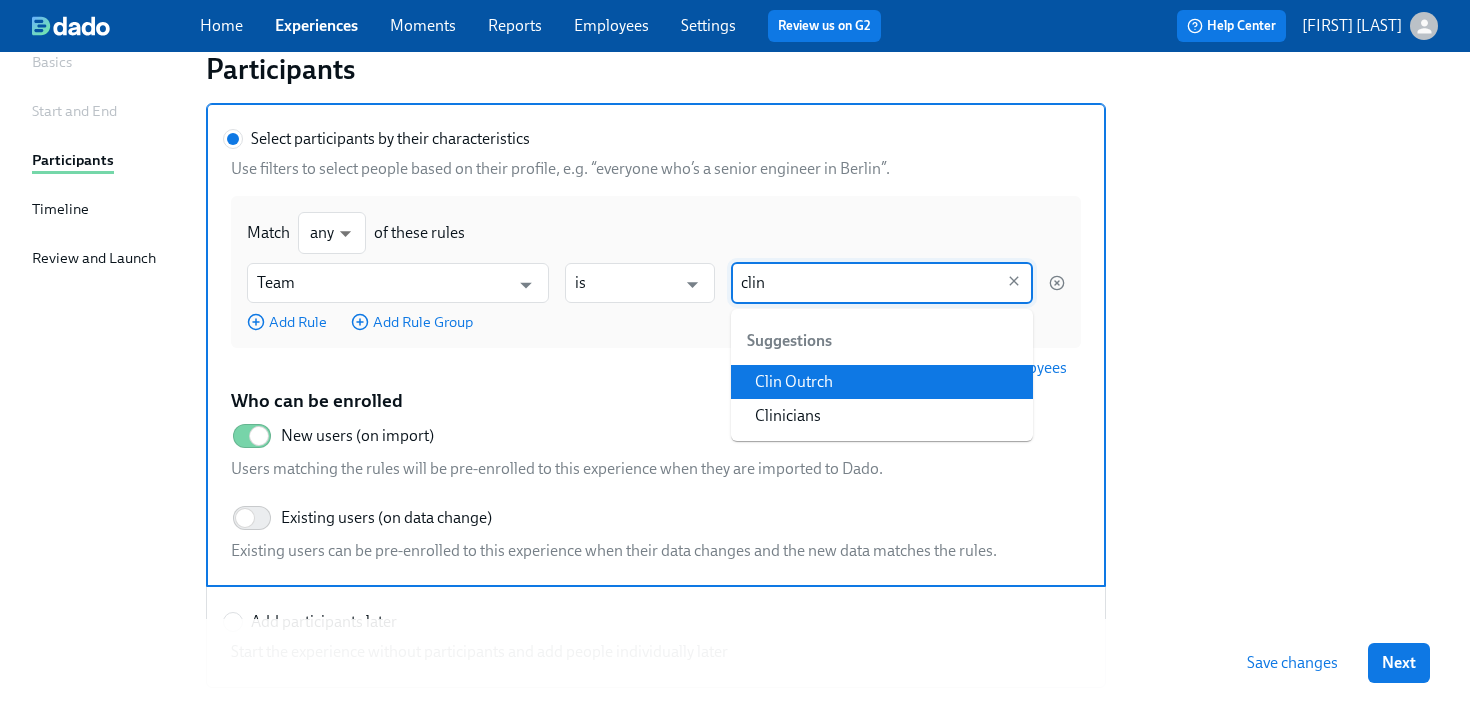 click on "Clin Outrch" at bounding box center (882, 382) 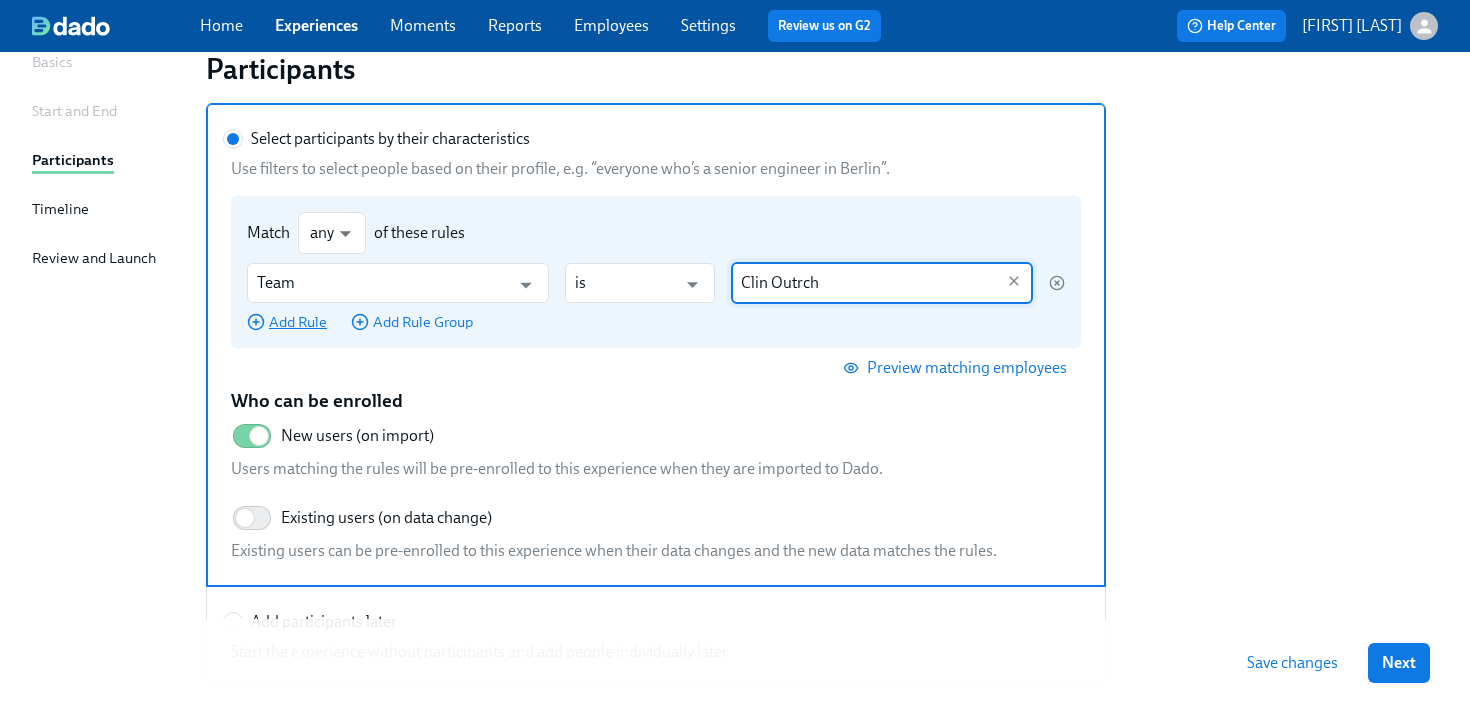 type on "Clin Outrch" 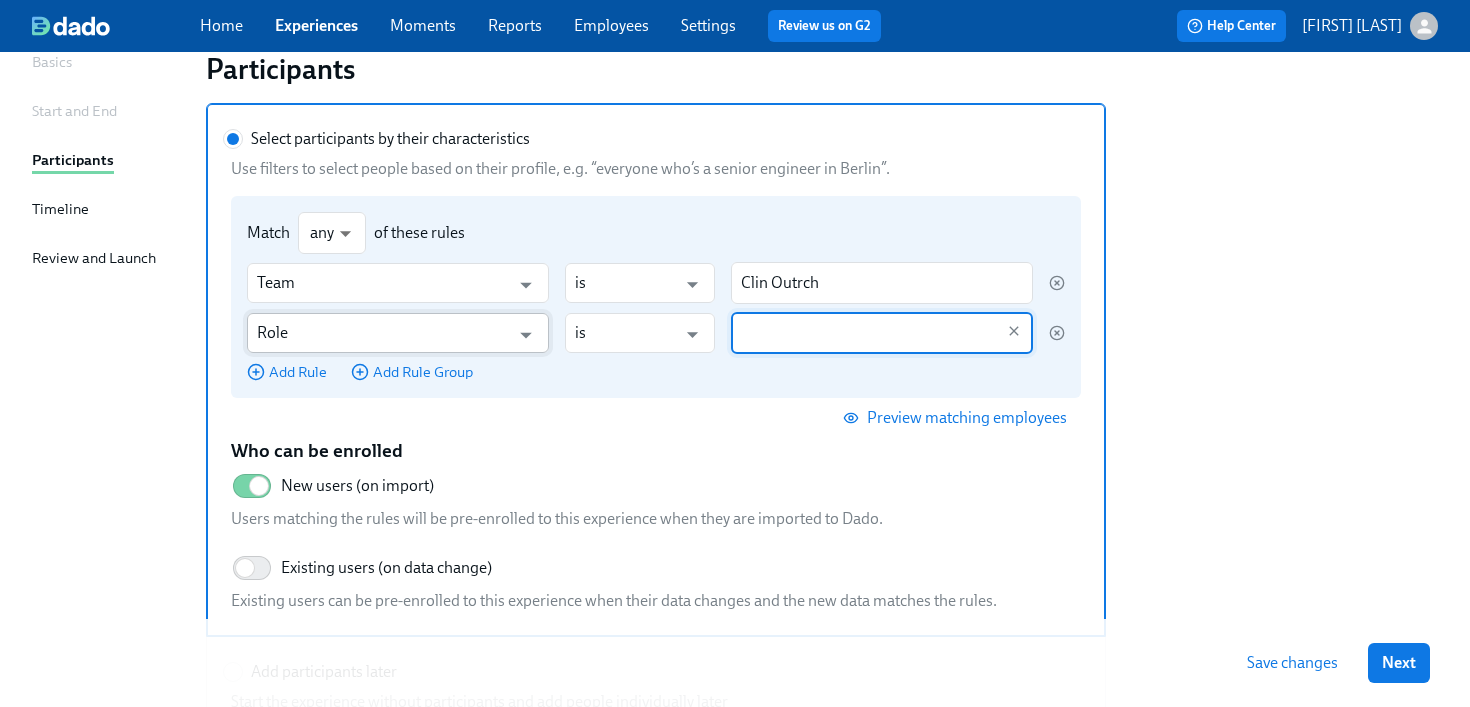 click on "Role" at bounding box center [383, 333] 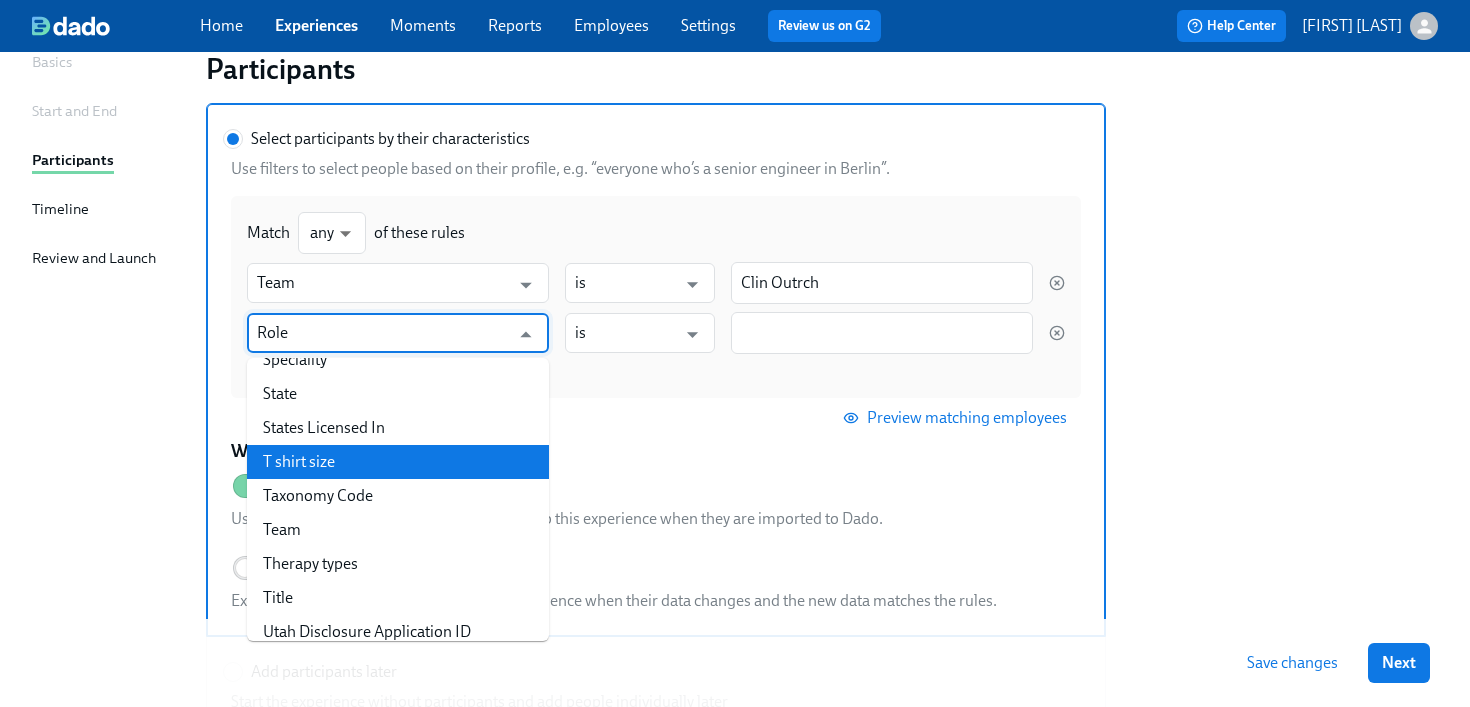 scroll, scrollTop: 2448, scrollLeft: 0, axis: vertical 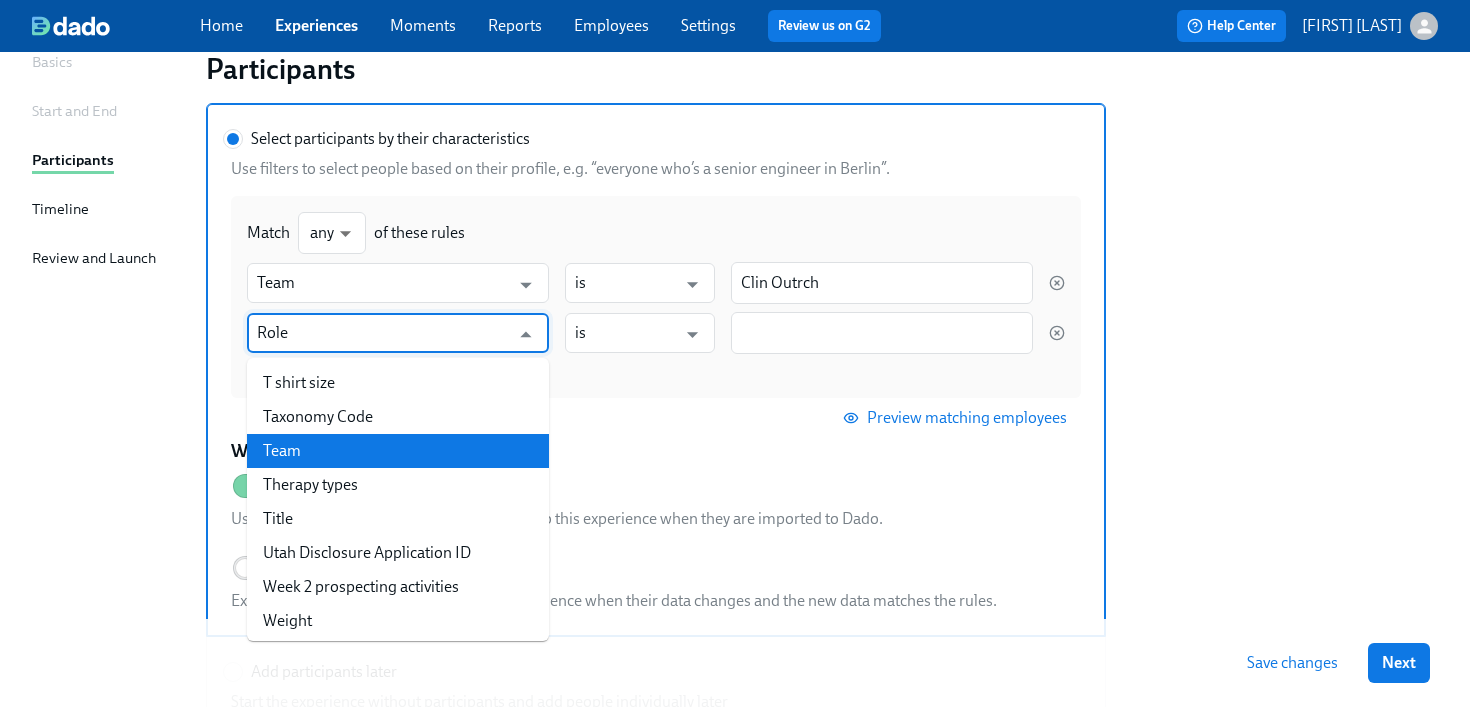 click on "Team" at bounding box center (398, 451) 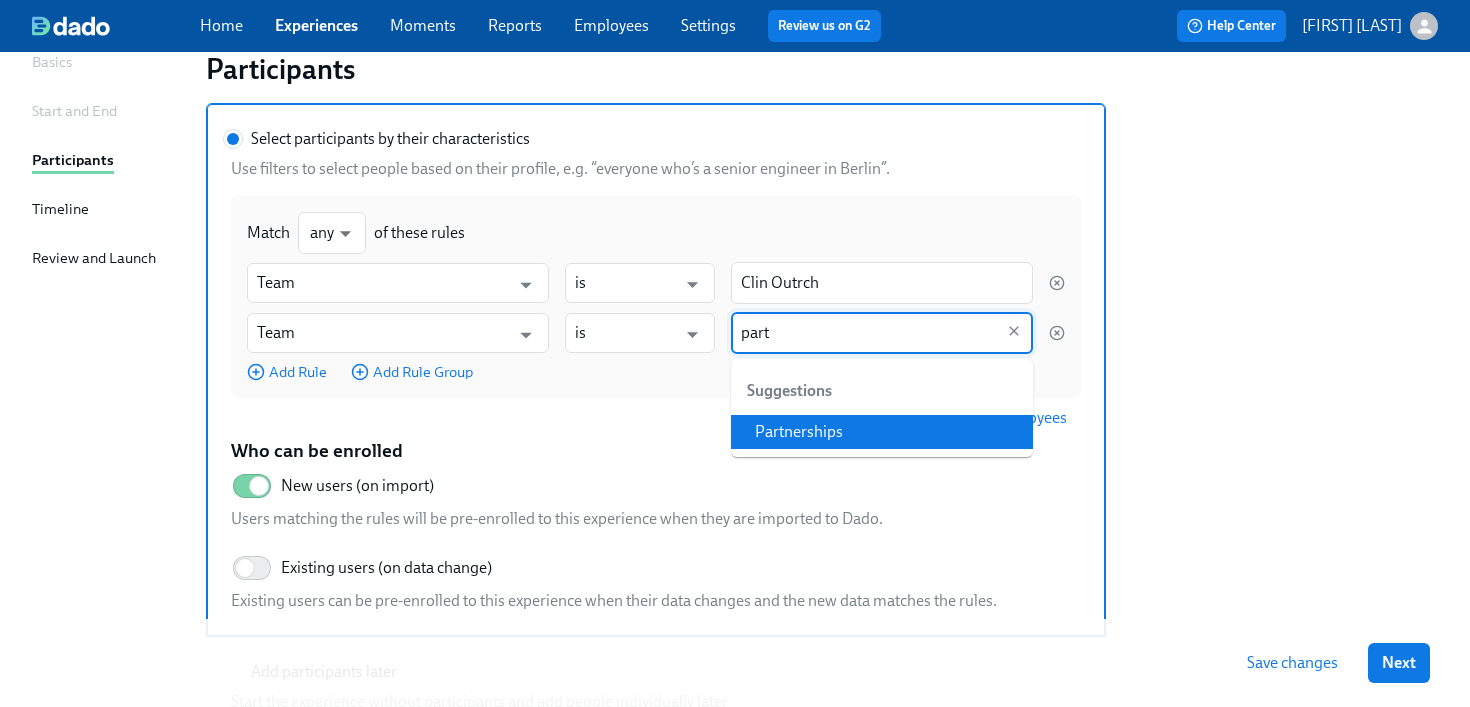 click on "Partnerships" at bounding box center (882, 432) 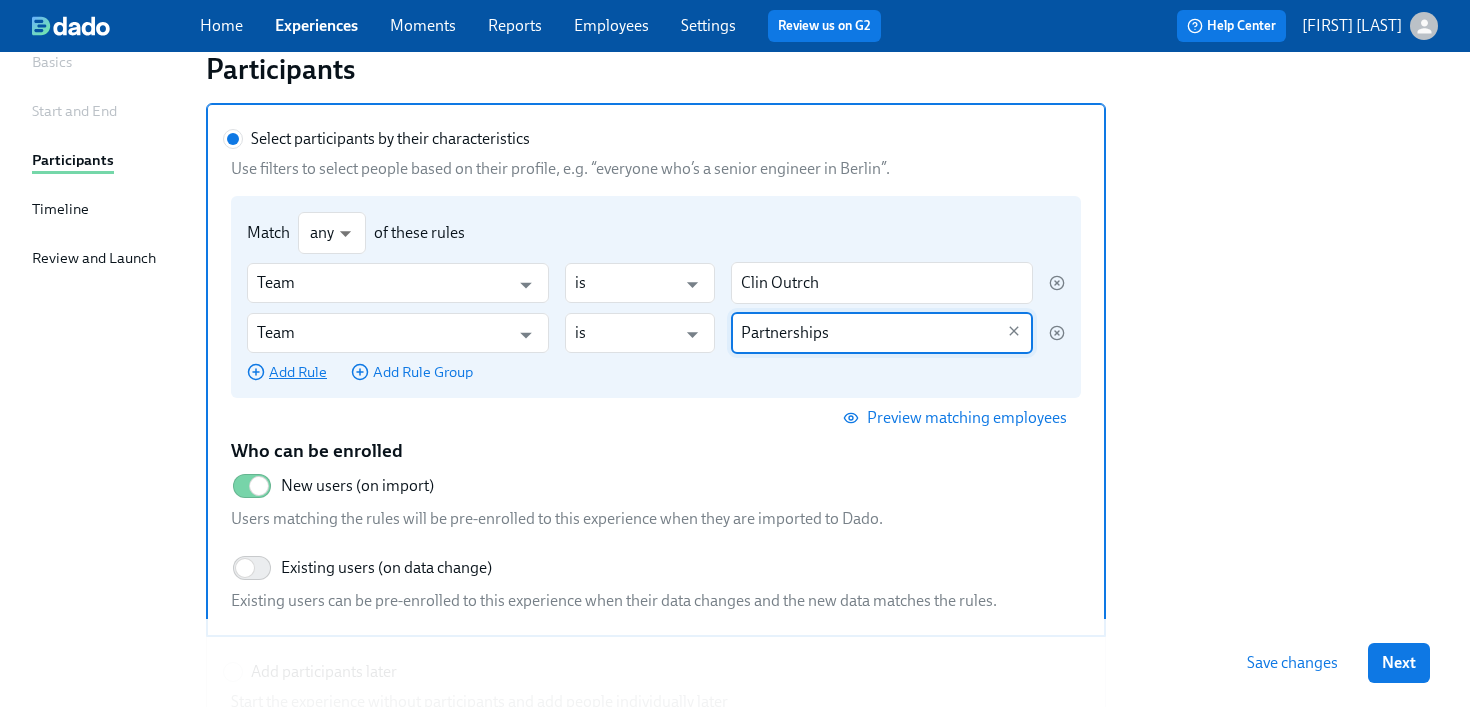 type on "Partnerships" 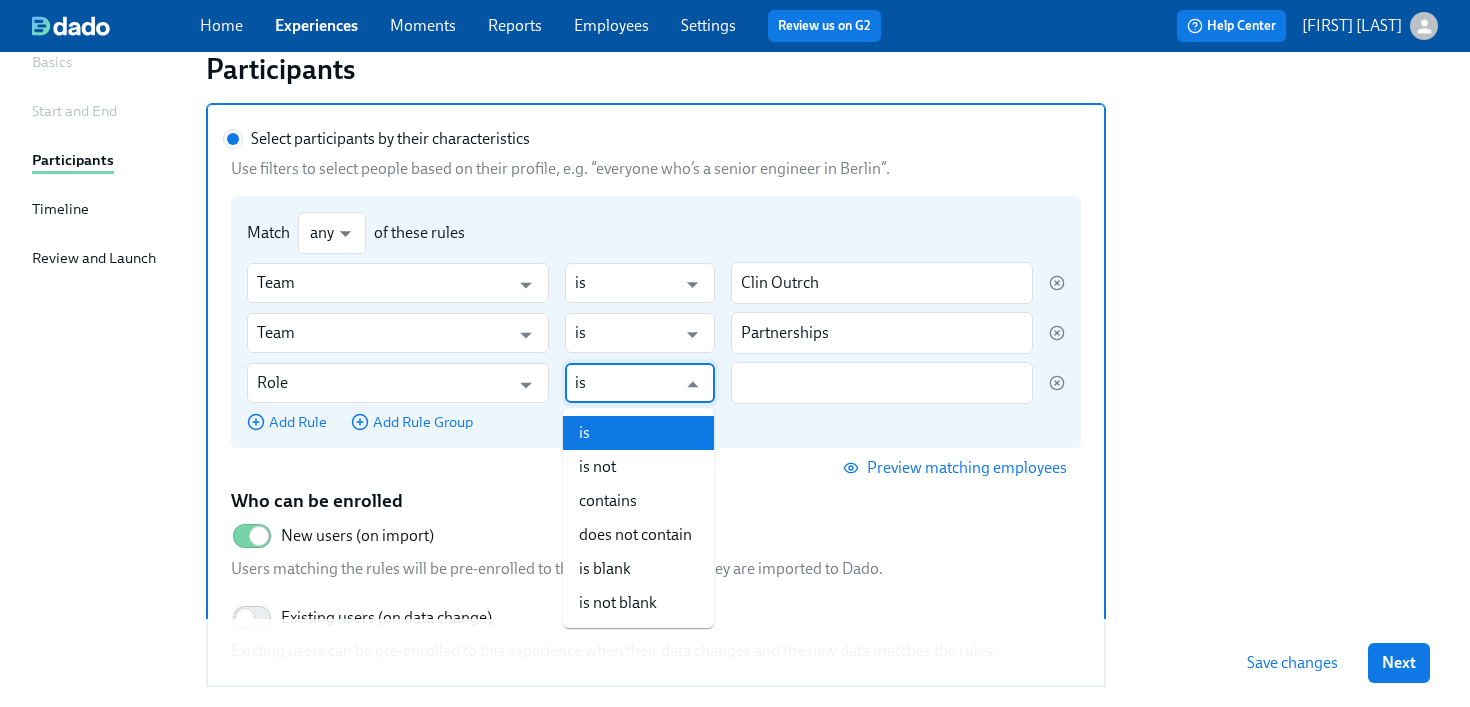 click on "is" at bounding box center (626, 383) 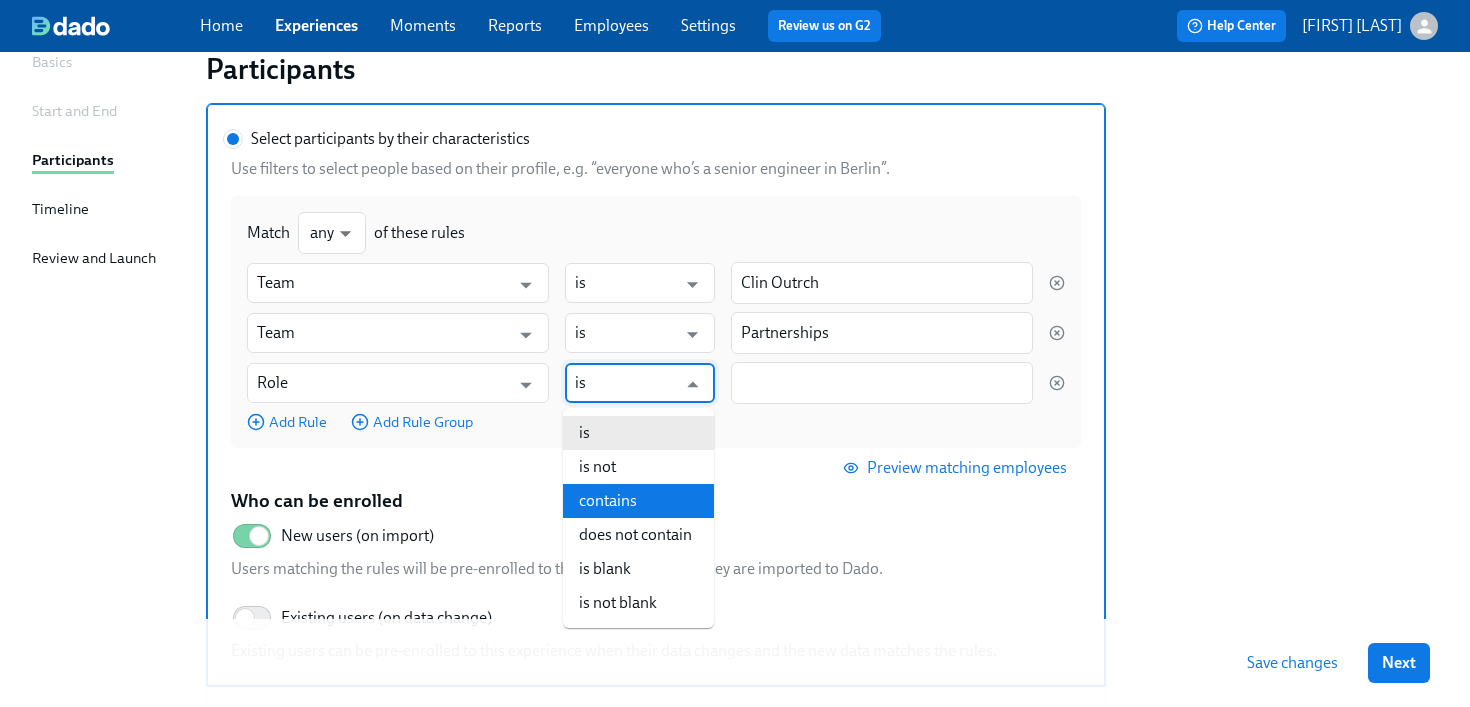 click on "contains" at bounding box center (638, 501) 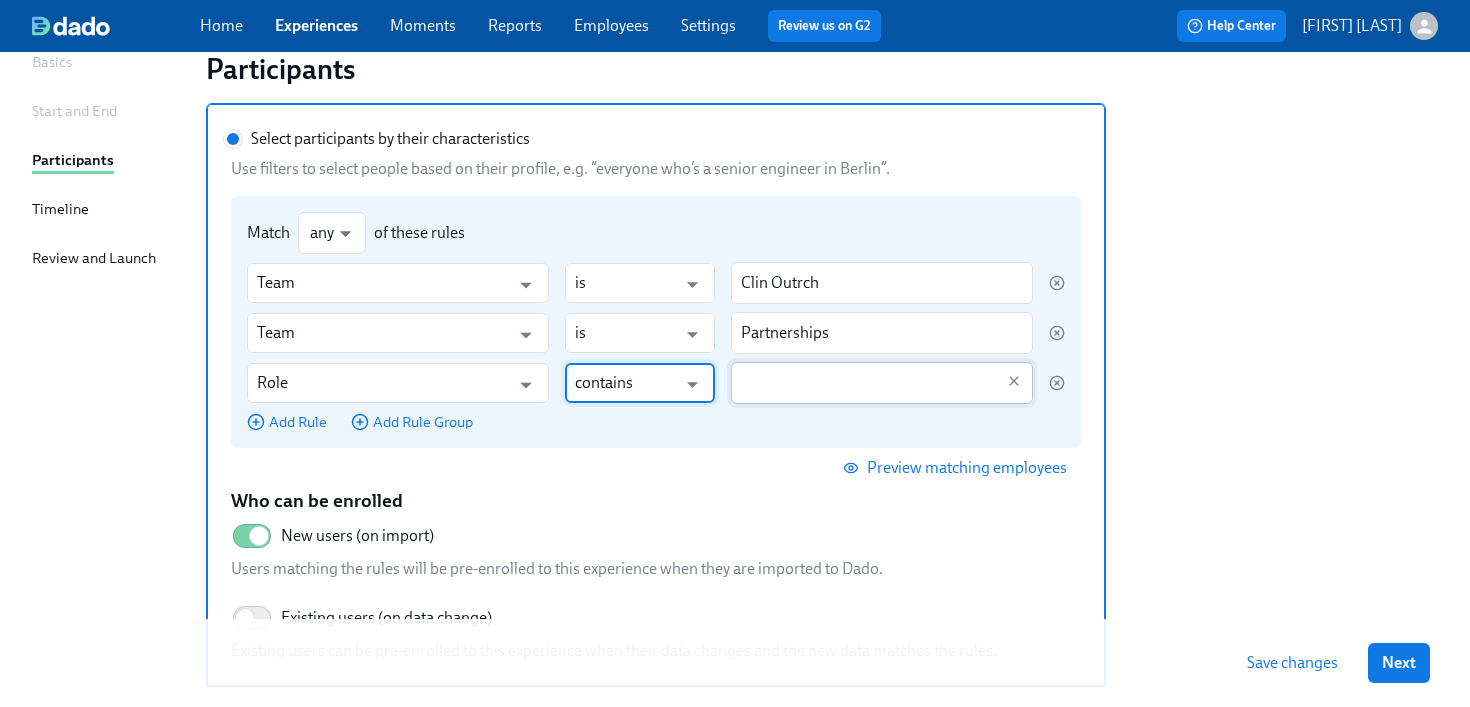 click on "Select participants by their characteristics Use filters to select people based on their profile, e.g. “everyone who’s a [ROLE] in [CITY]”. Match any any of these rules Team is [TEAM] Team is [TEAM] Role contains Add Rule Add Rule Group Preview matching employees Who can be enrolled New users (on import) Users matching the rules will be pre-enrolled to this experience when they are imported to Dado. Existing users (on data change) Existing users can be pre-enrolled to this experience when their data changes and the new data matches the rules." at bounding box center (867, 383) 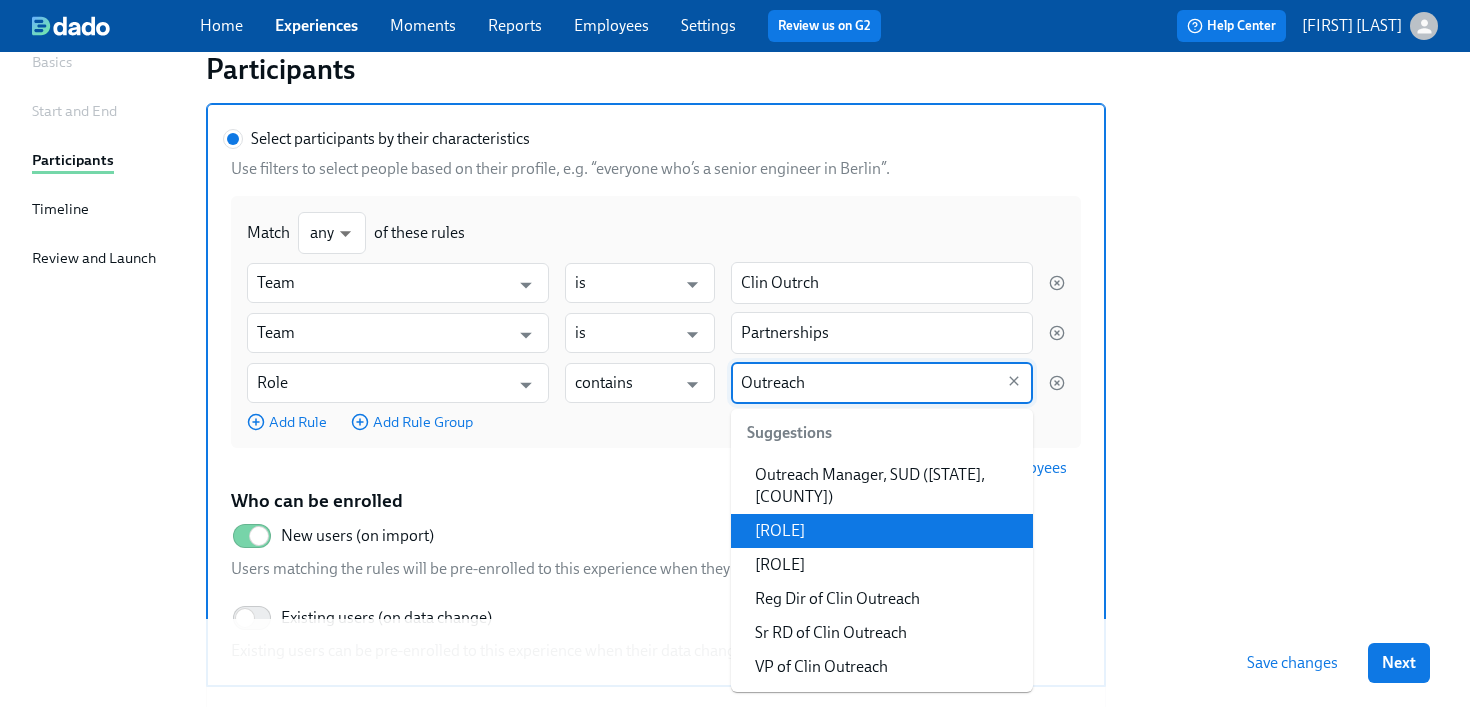 scroll, scrollTop: 919, scrollLeft: 0, axis: vertical 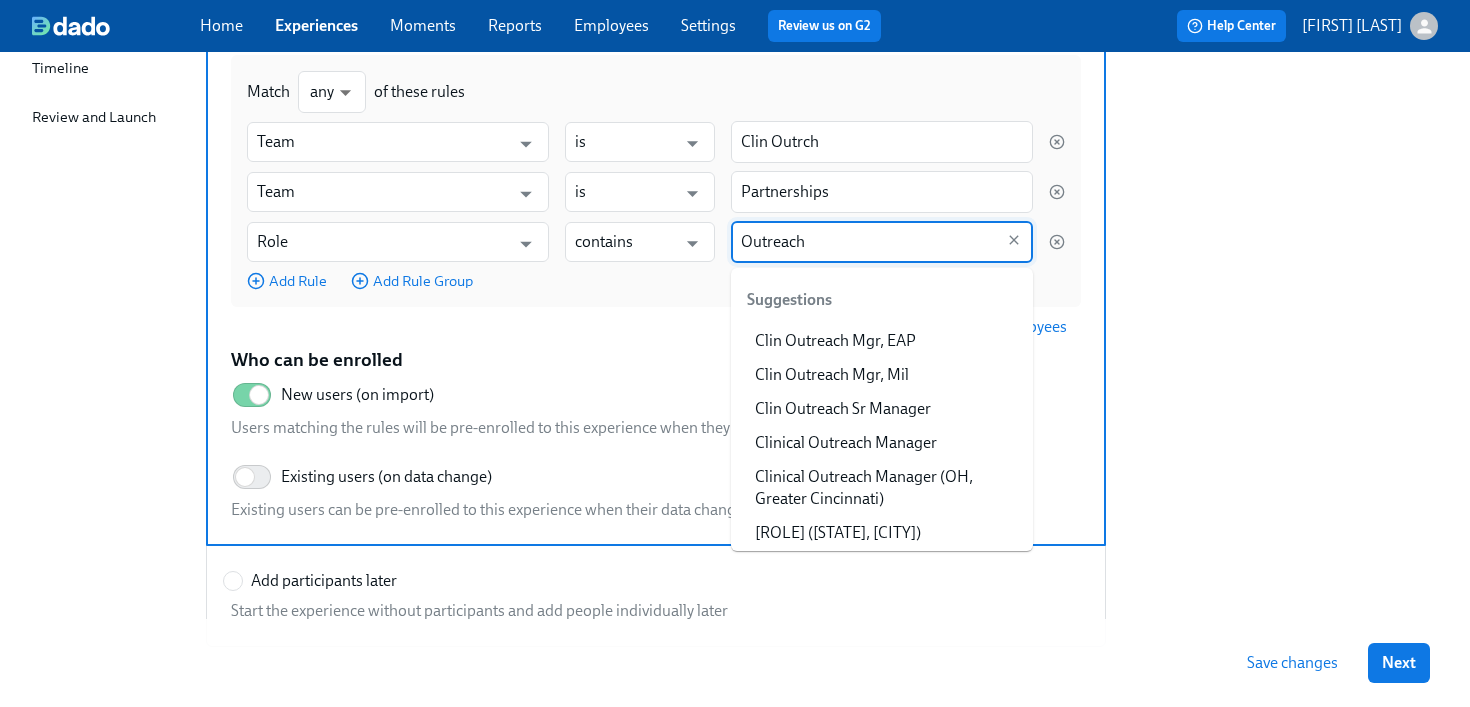 type on "[ROLE]" 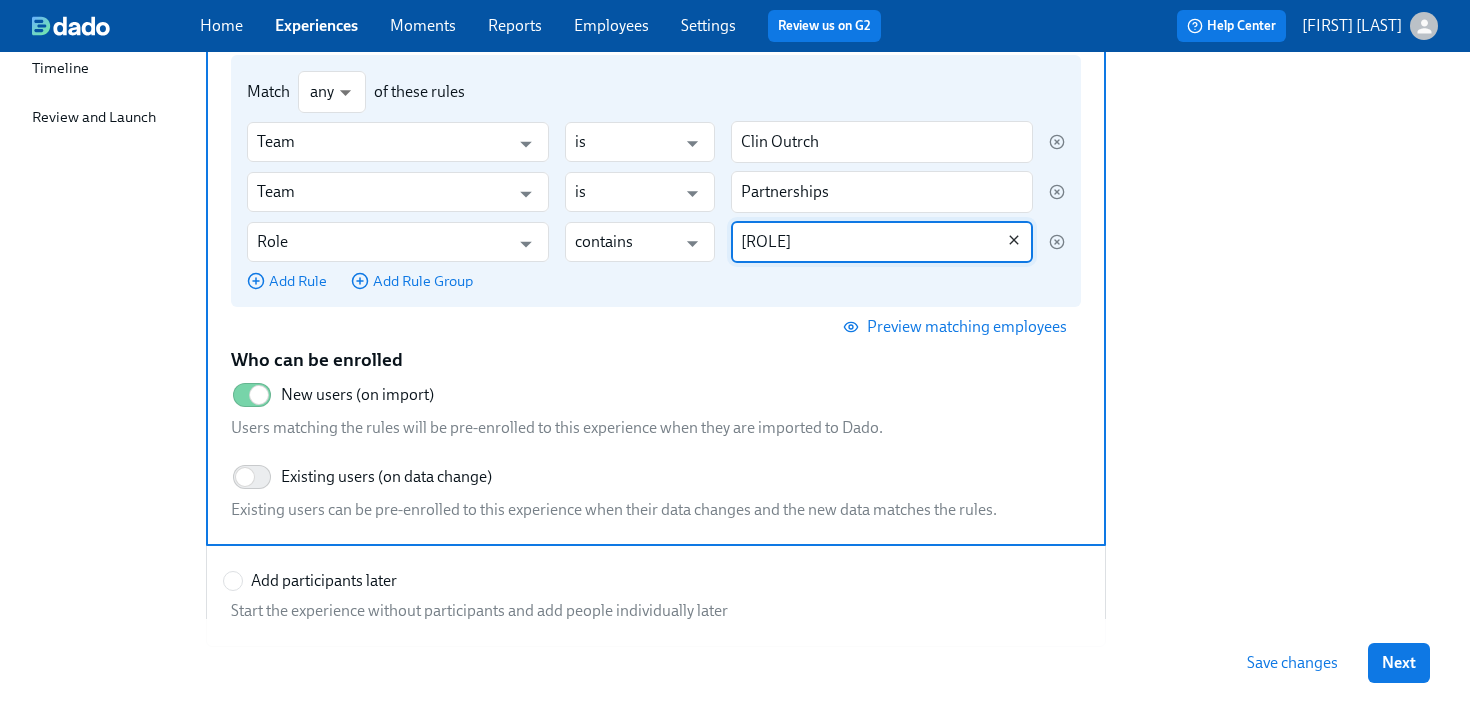click 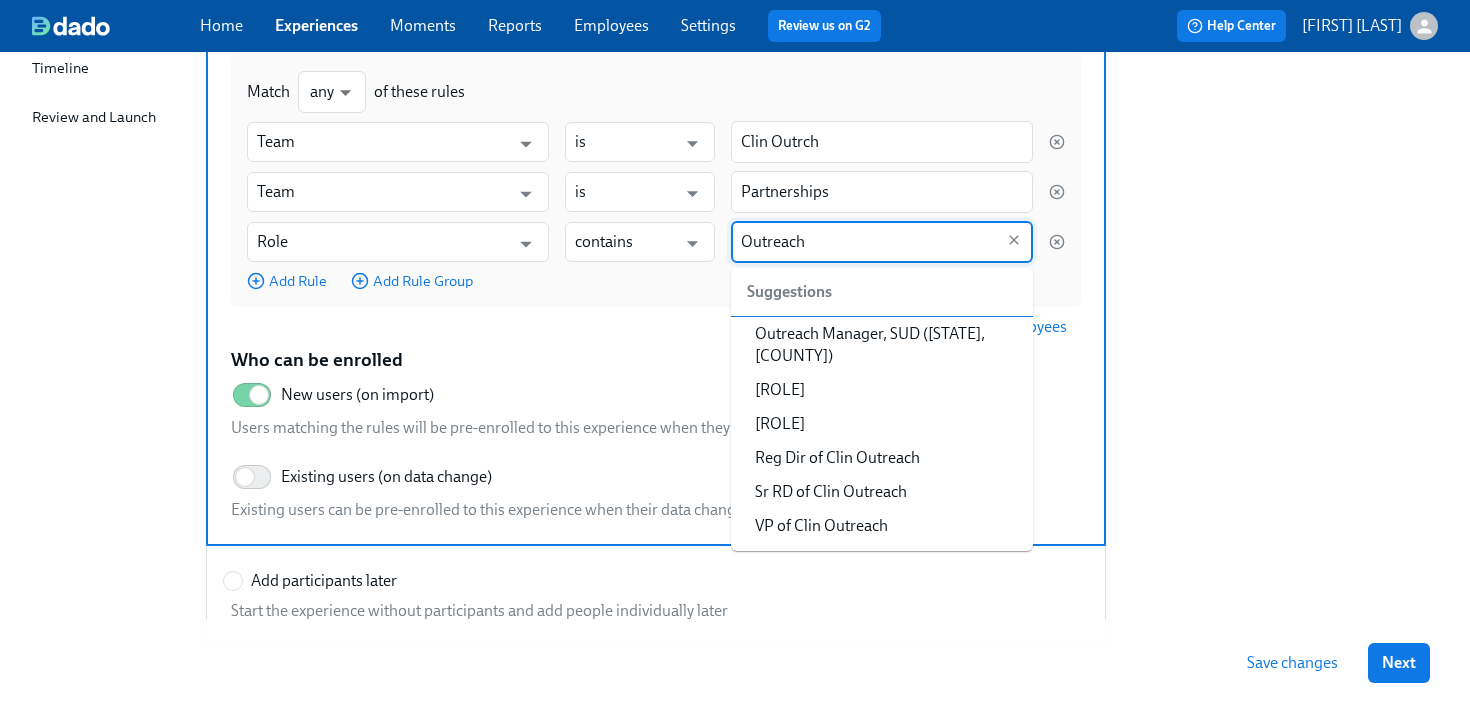 scroll, scrollTop: 919, scrollLeft: 0, axis: vertical 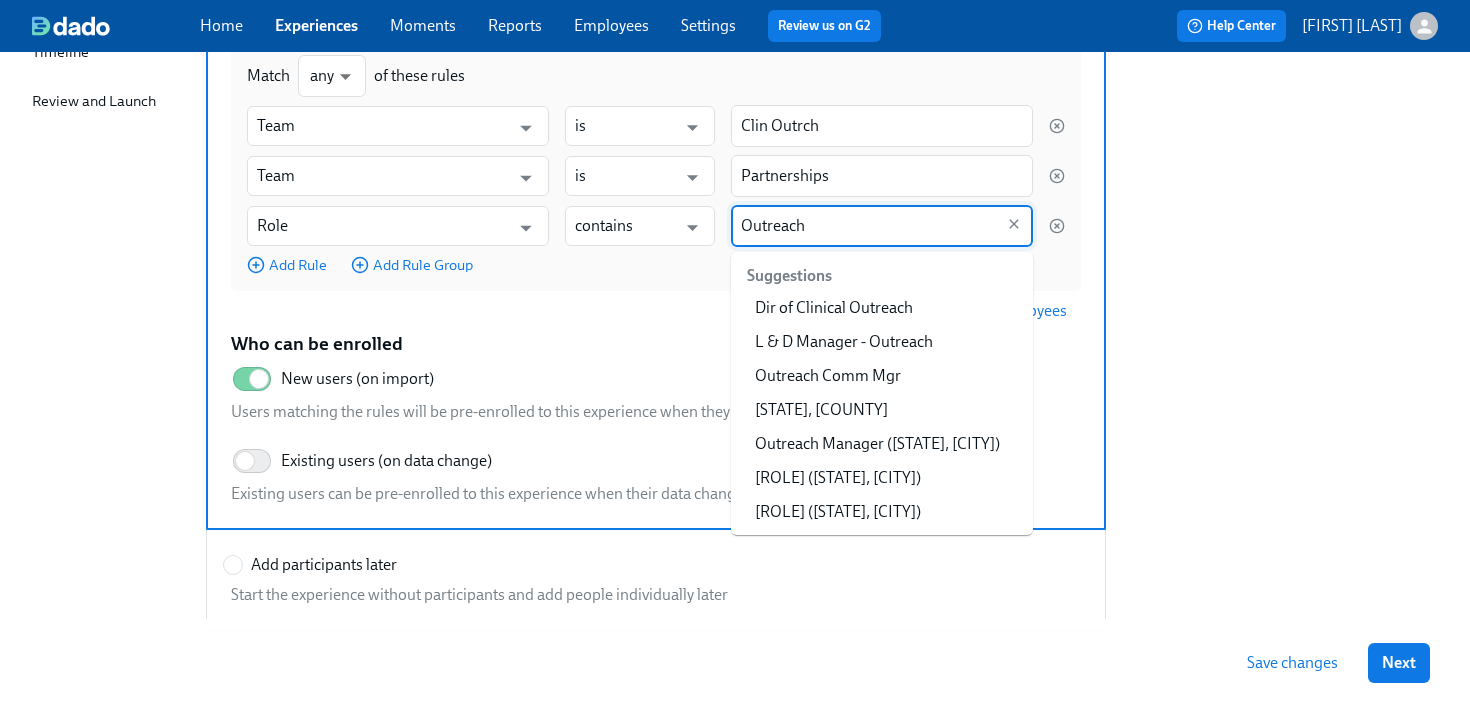 type on "Outreach" 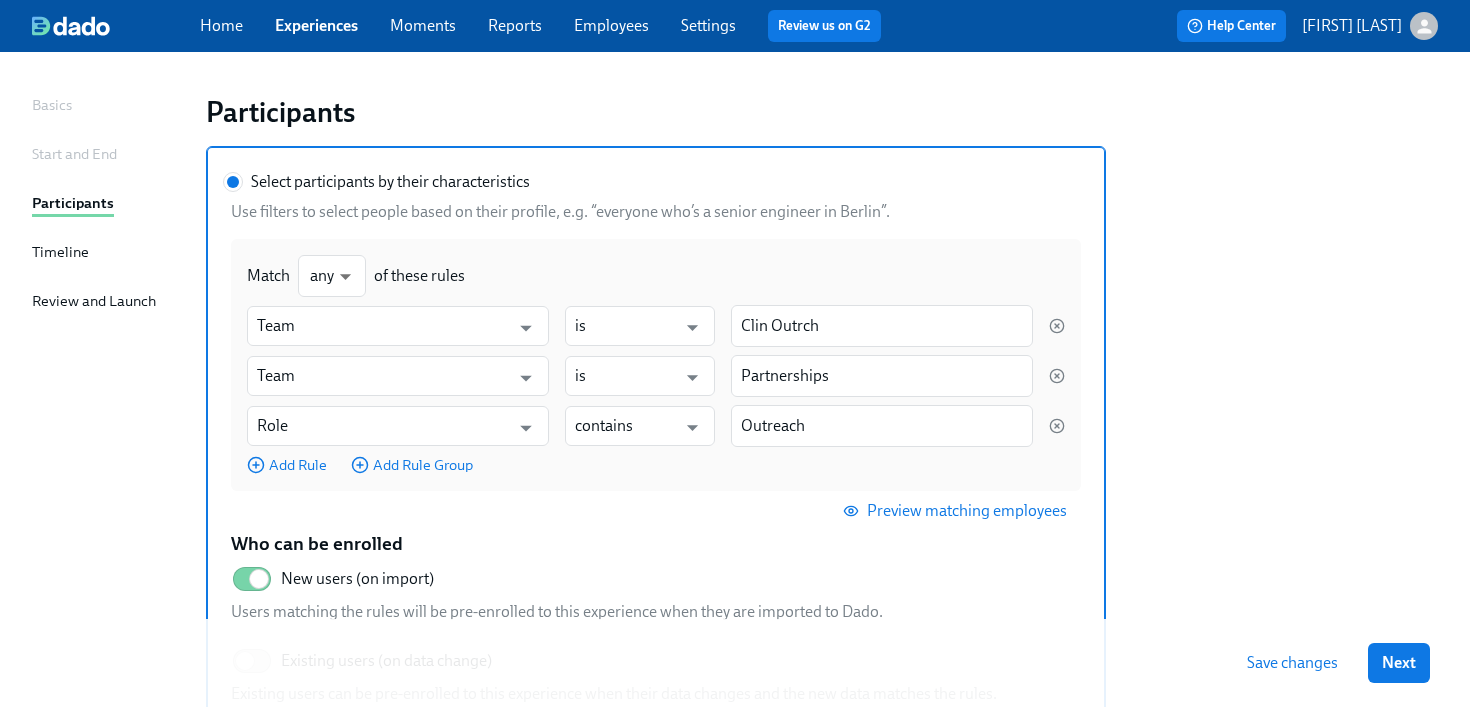 scroll, scrollTop: 284, scrollLeft: 0, axis: vertical 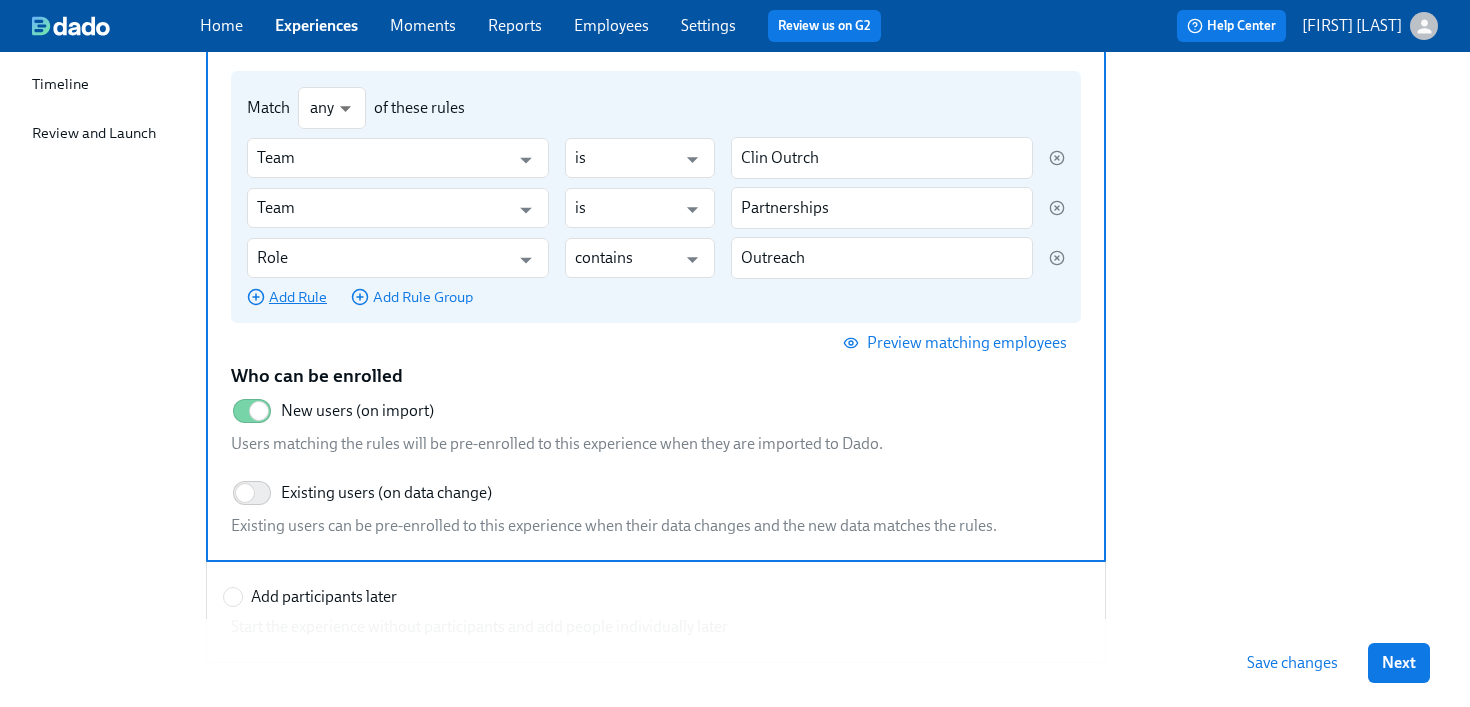 click on "Add Rule" at bounding box center (287, 297) 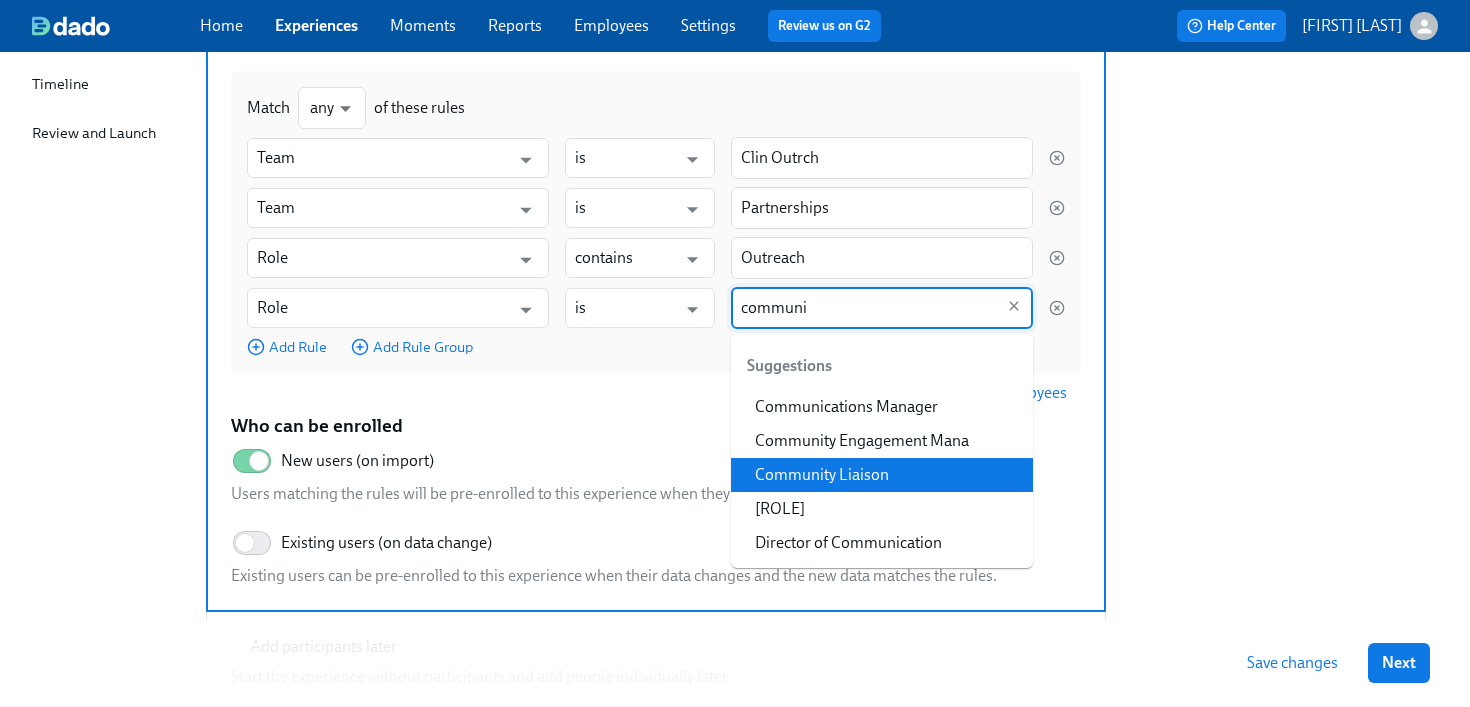 click on "Community Liaison" at bounding box center (882, 475) 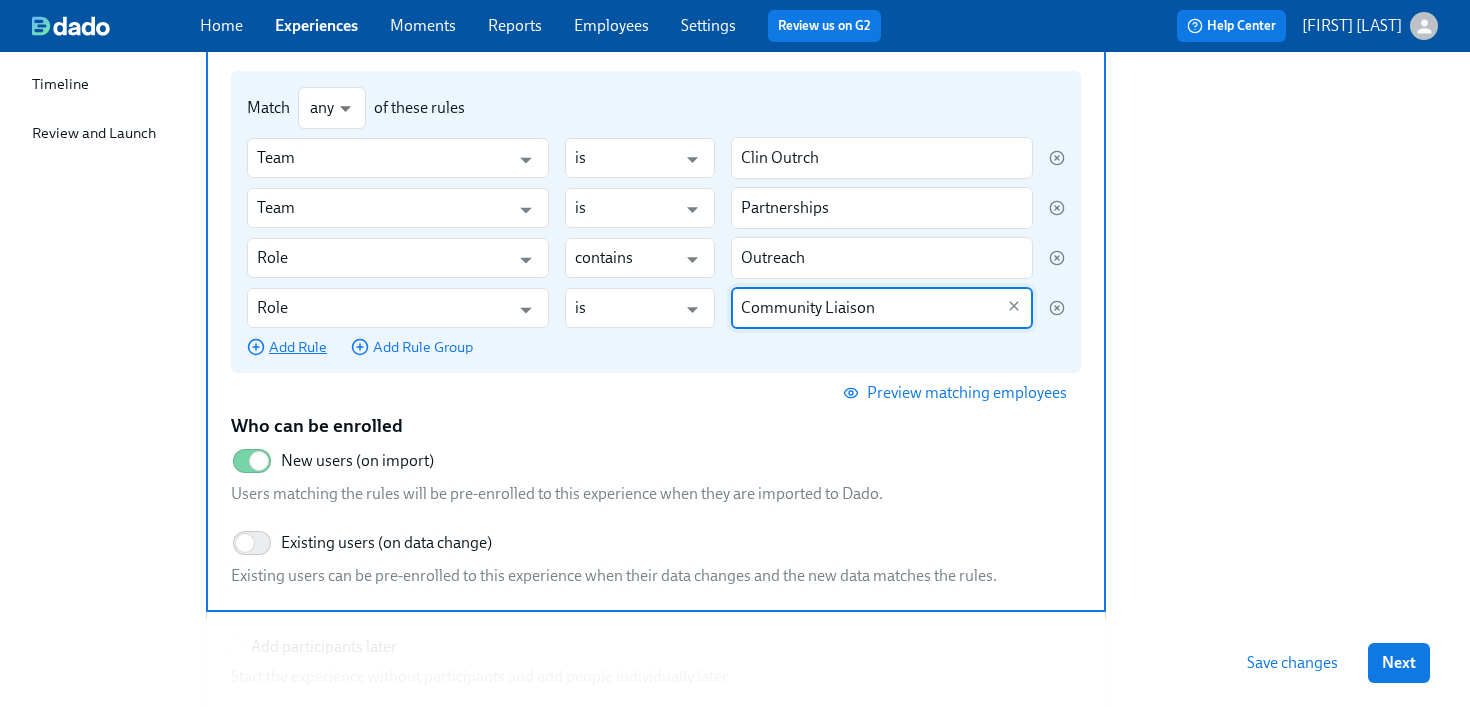 type on "Community Liaison" 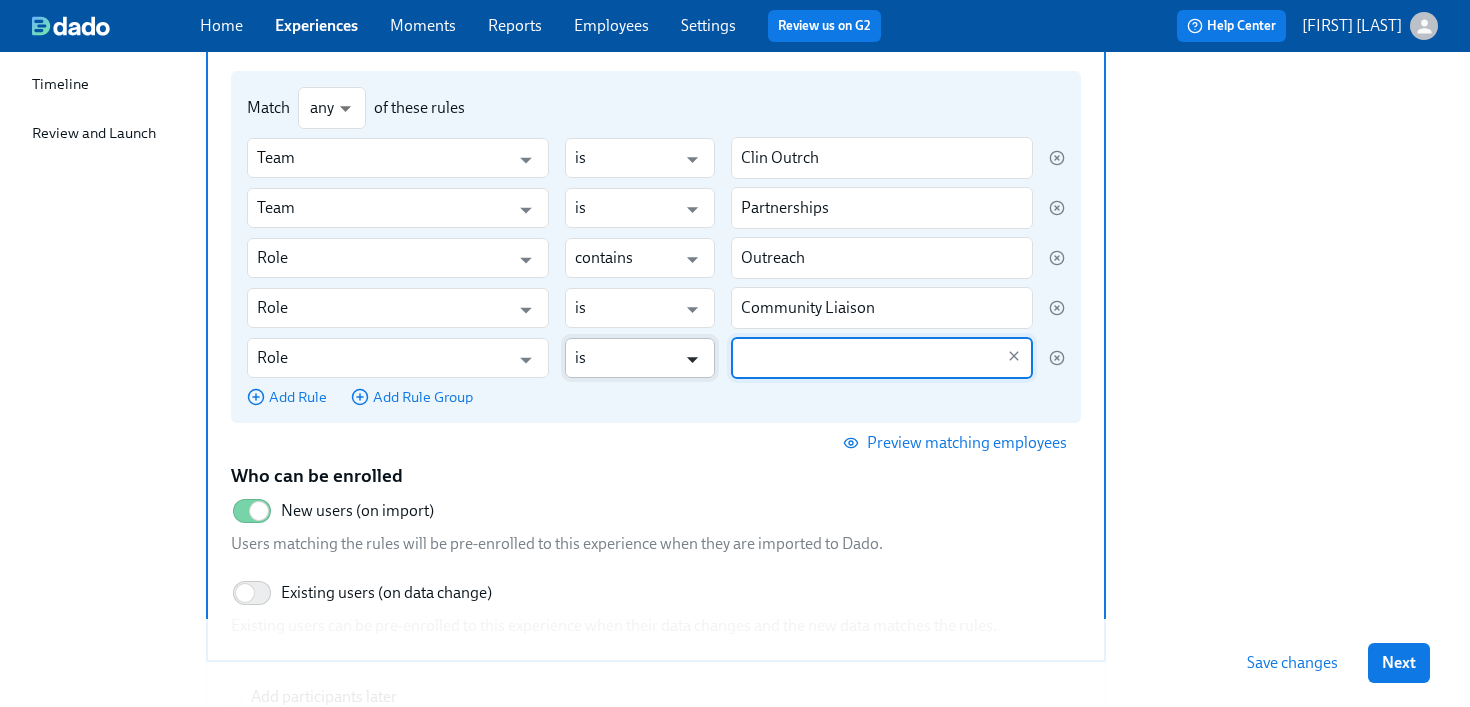 click 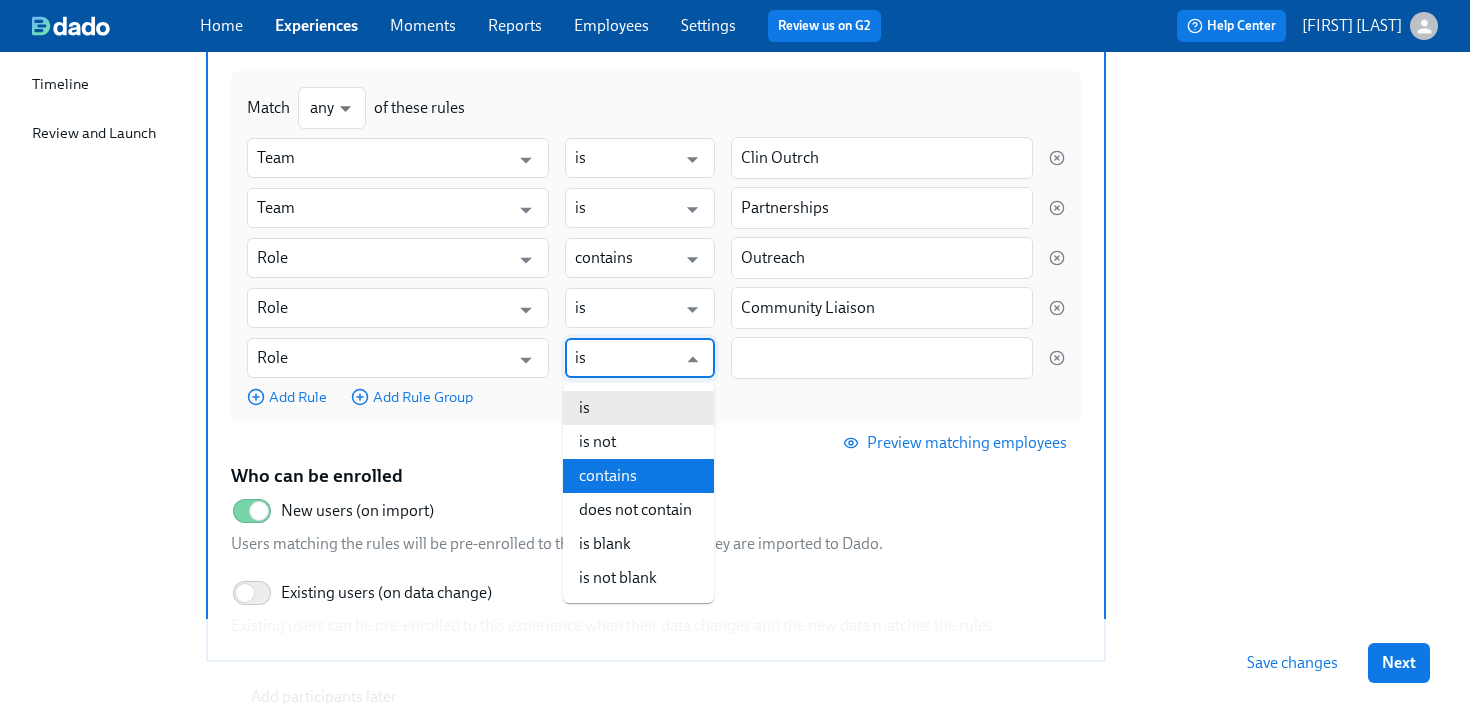 click on "contains" at bounding box center (638, 476) 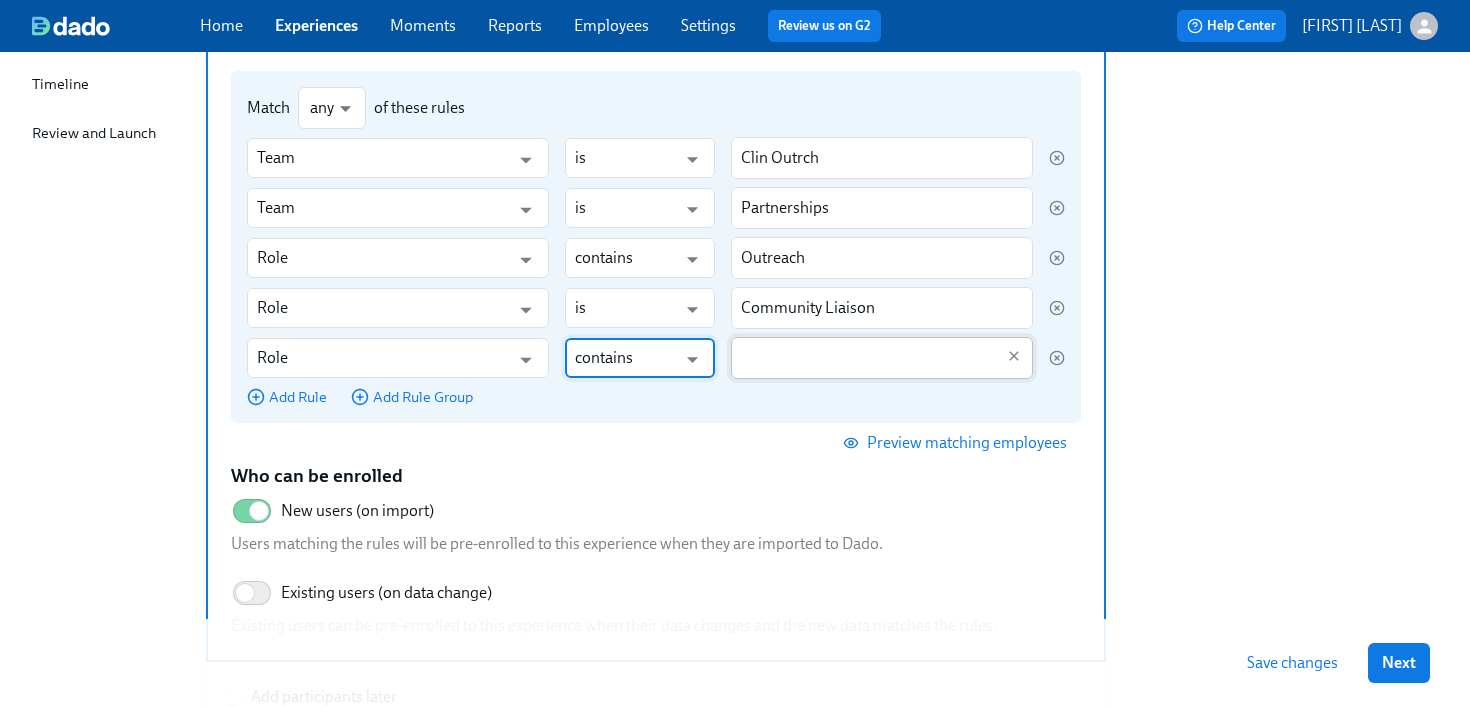 click on "everyone who’s a senior engineer in [CITY]" at bounding box center [867, 358] 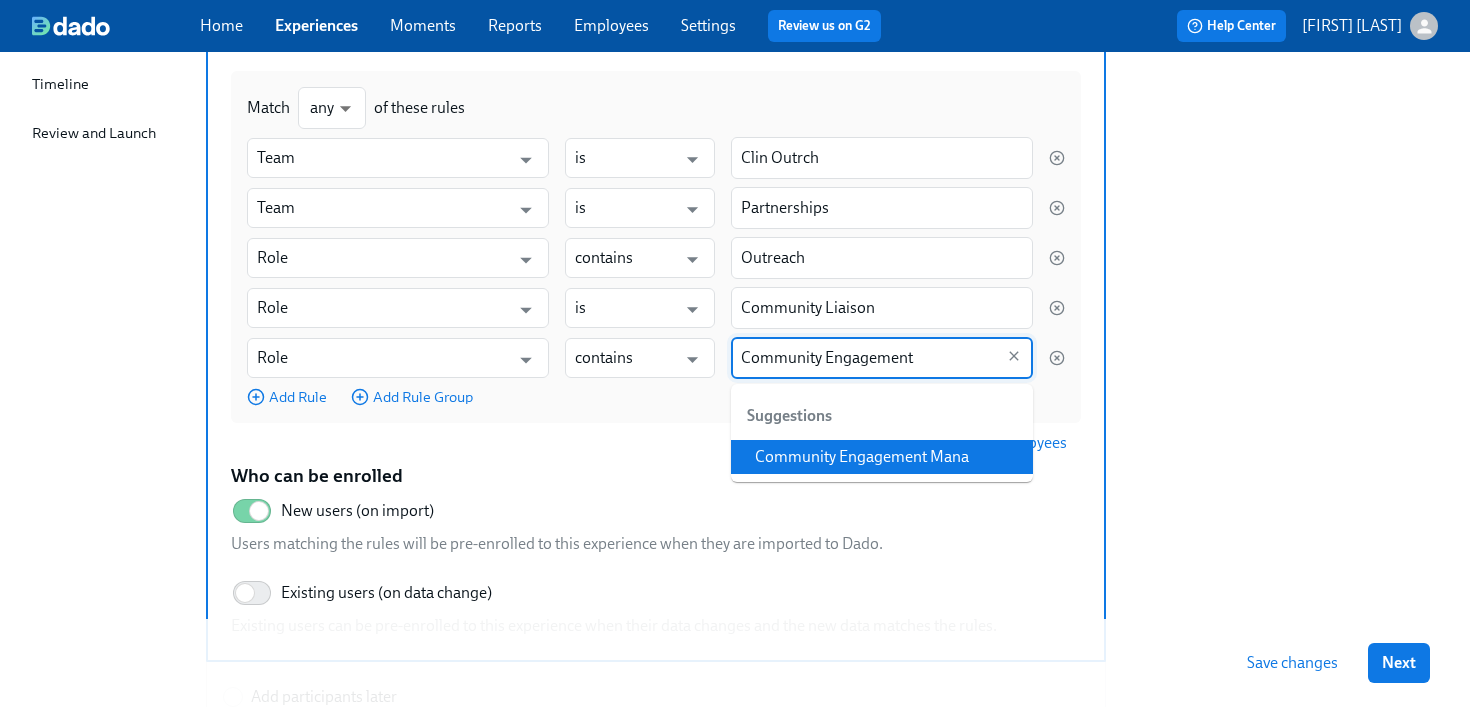 type on "Community Engagement" 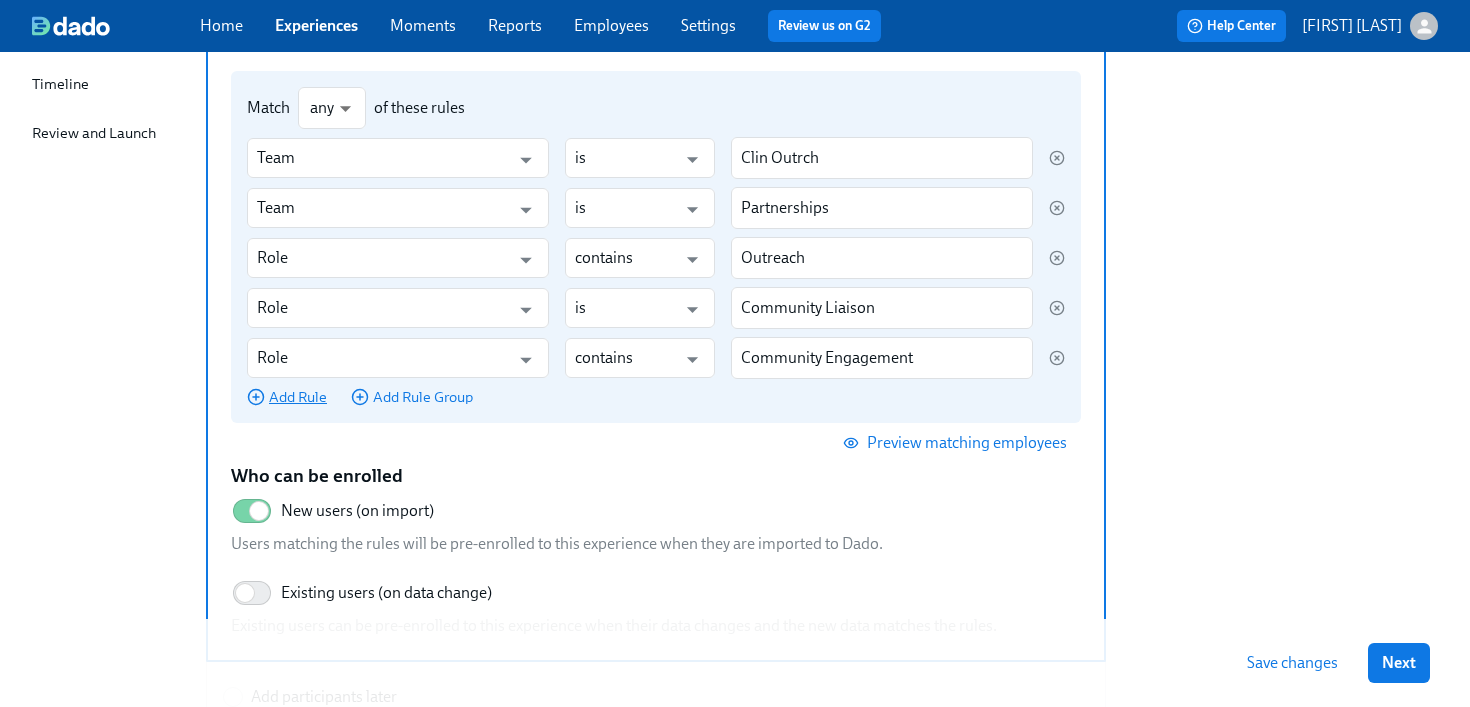 click on "Add Rule" at bounding box center [287, 397] 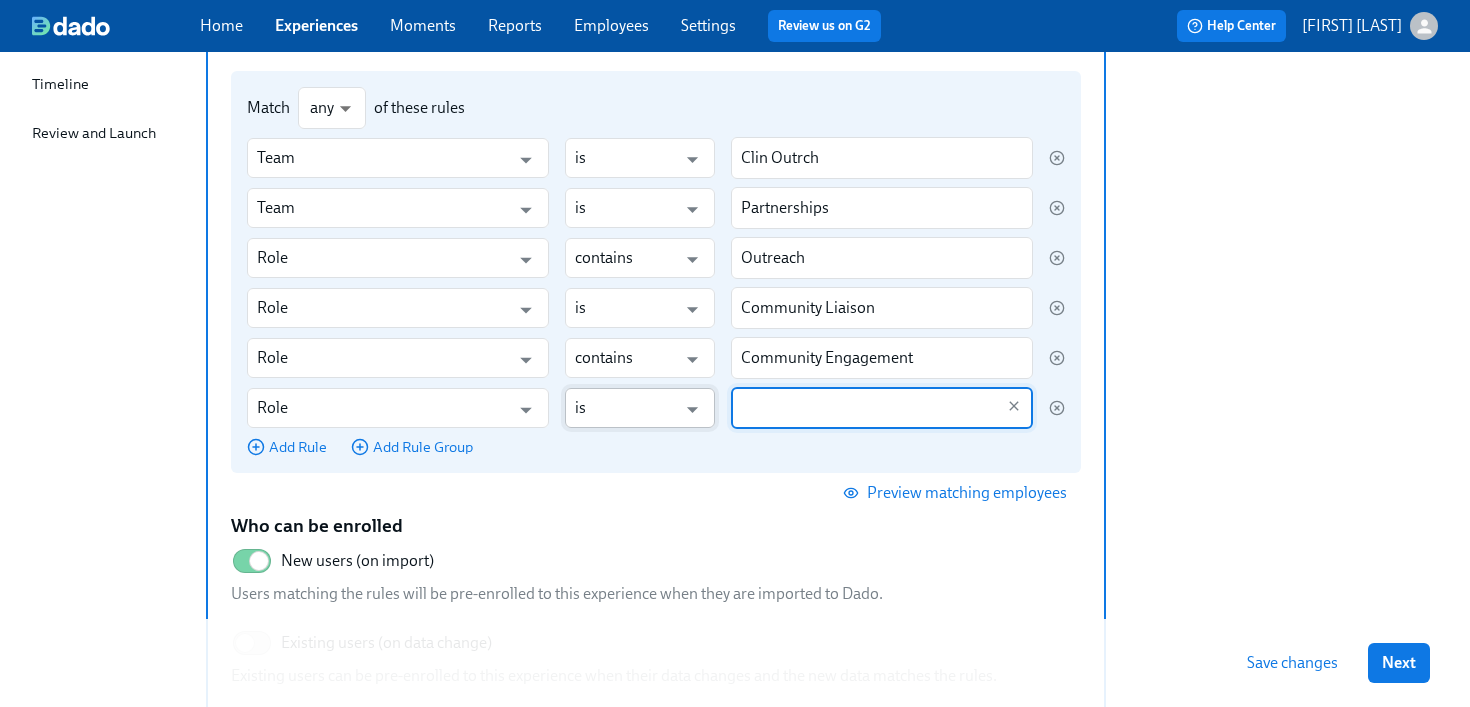 click on "is" at bounding box center [626, 408] 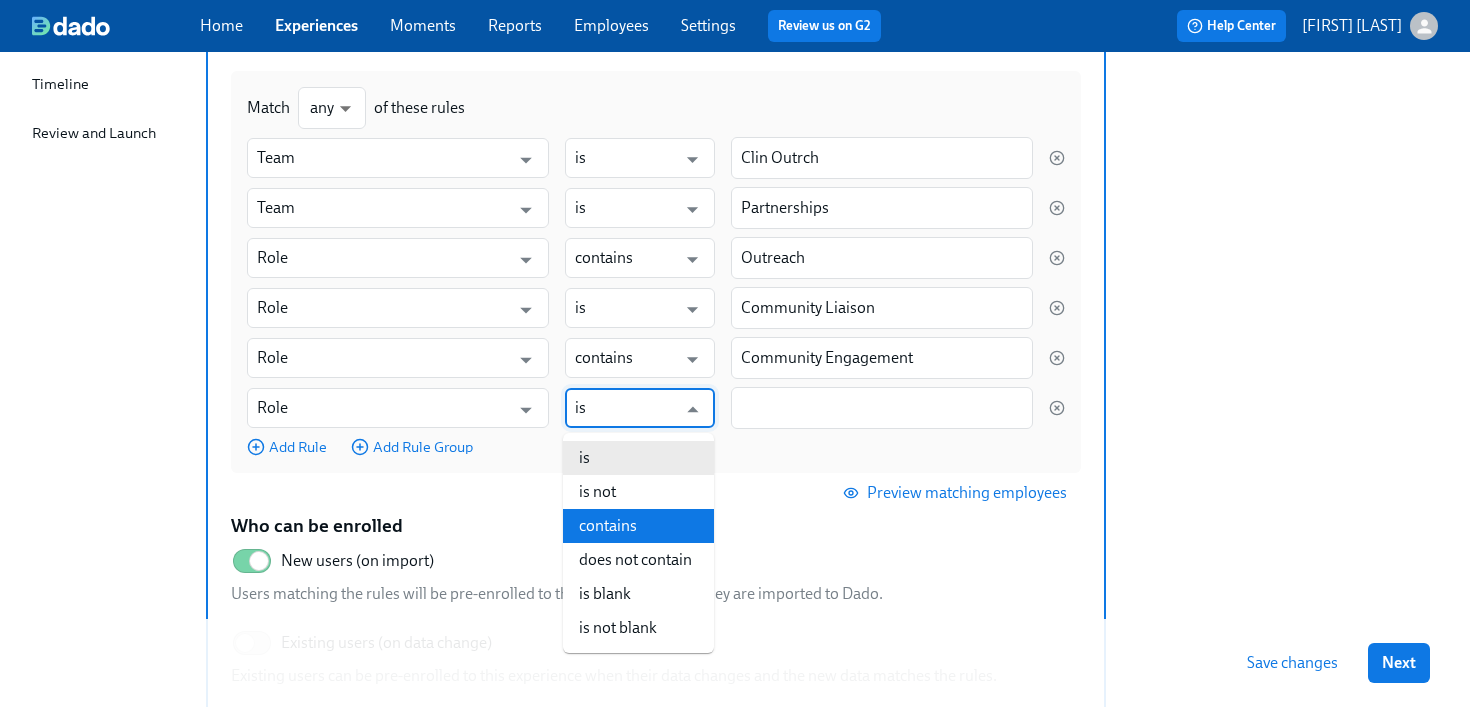 click on "contains" at bounding box center [638, 526] 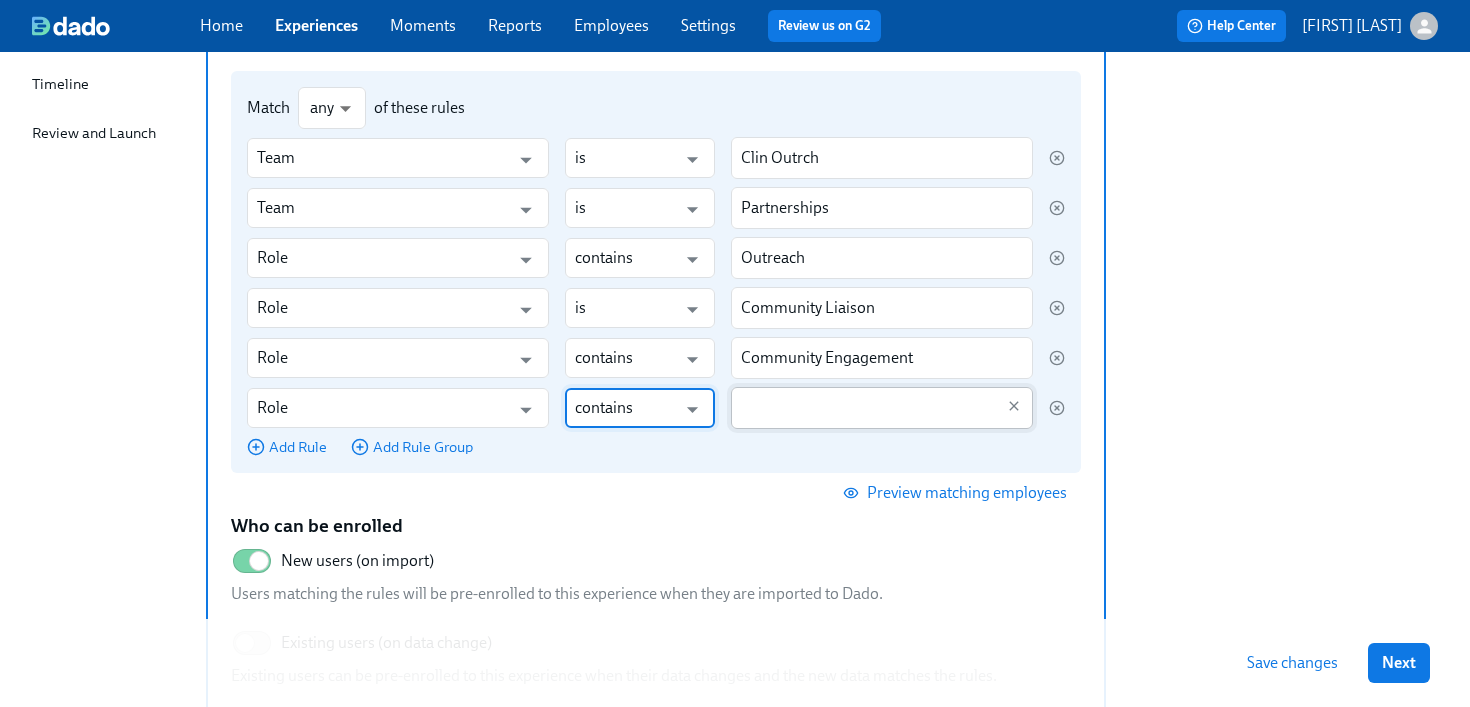 click on "Select participants by their characteristics Use filters to select people based on their profile, e.g. “everyone who’s a senior engineer in Berlin”. Match any any ​ of these rules Team ​ is ​ Clin Outrch ​ Team ​ is ​ Partnerships ​ Role ​ contains ​ Outreach ​ Role ​ is ​ Community Liaison ​ Role ​ contains ​ Community Engagement ​ Role ​ contains ​ ​ Add Rule Add Rule Group Preview matching employees Who can be enrolled New users (on import) Users matching the rules will be pre-enrolled to this experience when they are imported to Dado. Existing users (on data change) Existing users can be pre-enrolled to this experience  when their data changes and the new data matches the rules." at bounding box center [867, 408] 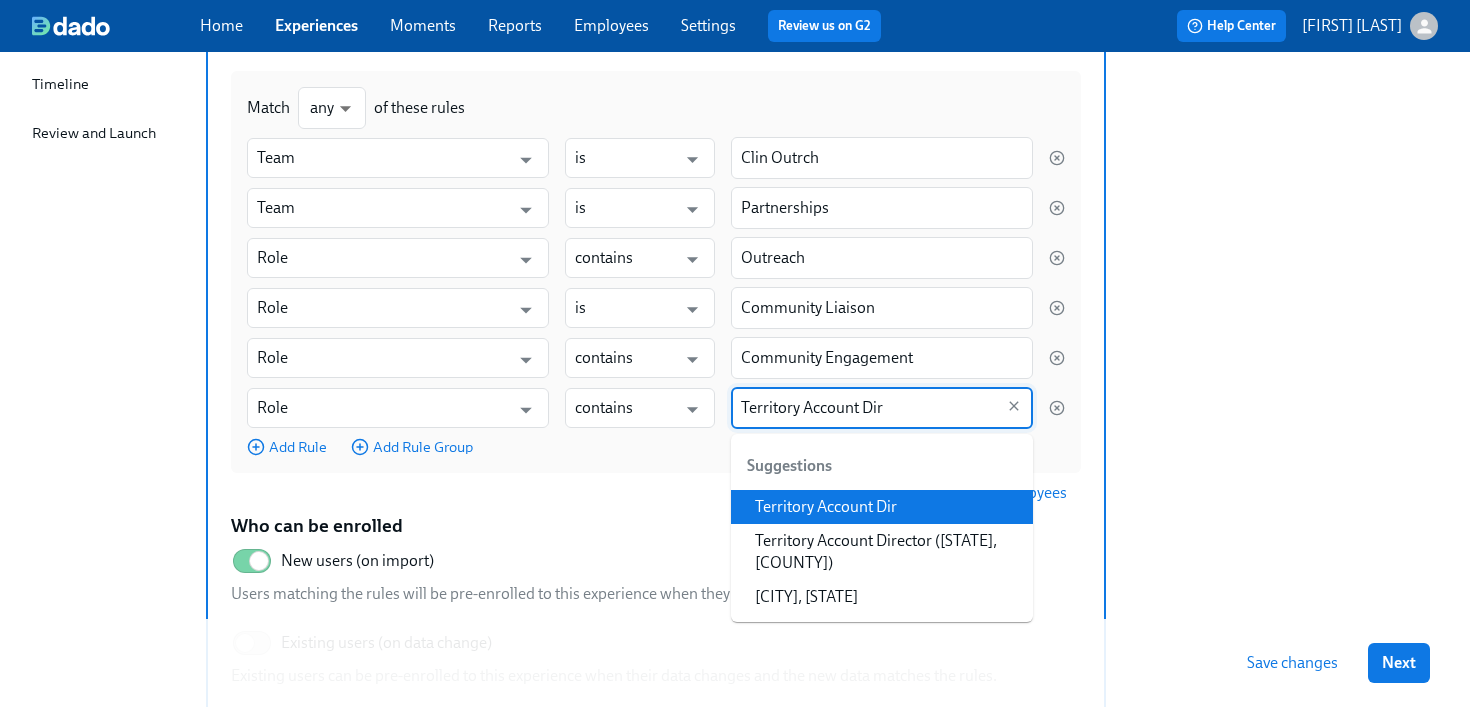 click on "Territory Account Dir" at bounding box center [882, 507] 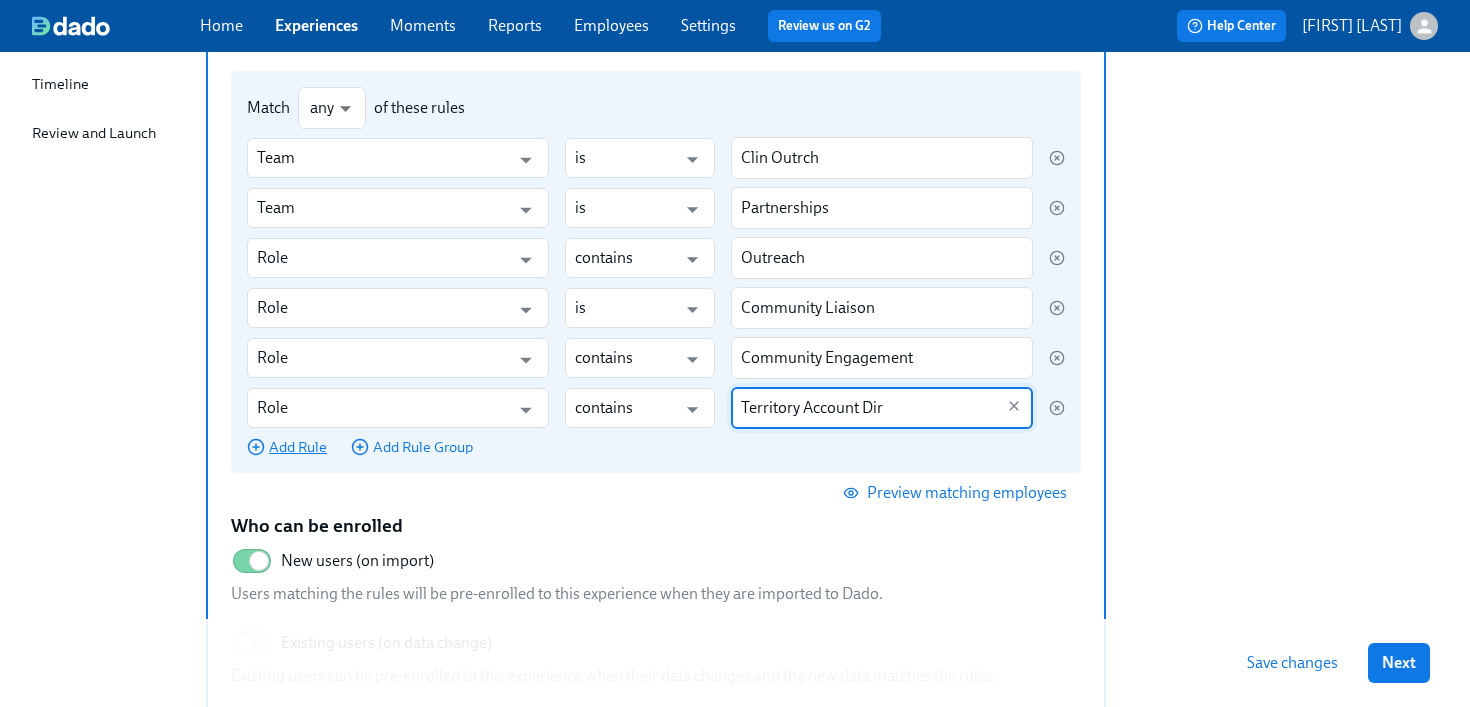 type on "Territory Account Dir" 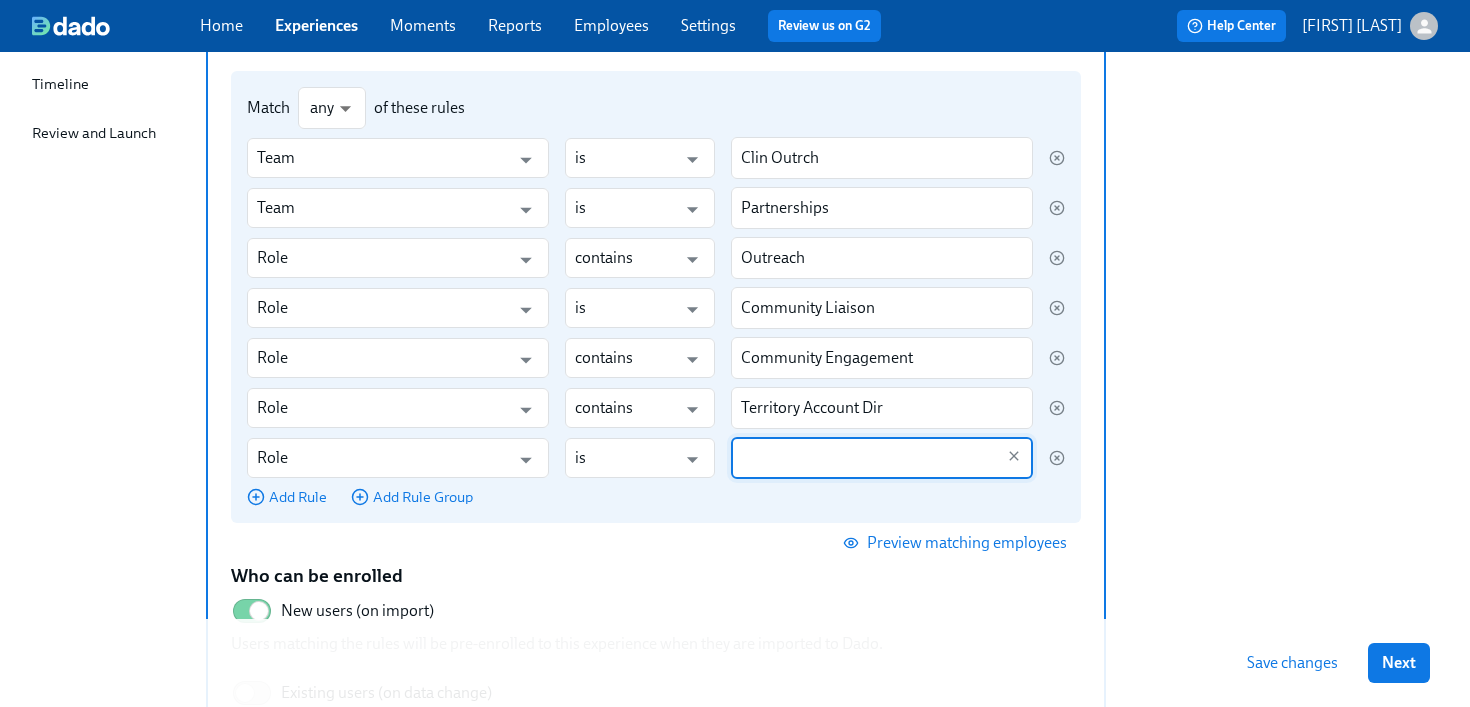 click on "Select participants by their characteristics Use filters to select people based on their profile, e.g. “everyone who’s a senior engineer in Berlin”. Match any any ​ of these rules Team ​ is ​ Clin Outrch ​ Team ​ is ​ Partnerships ​ Role ​ contains ​ Outreach ​ Role ​ is ​ Community Liaison ​ Role ​ contains ​ Community Engagement ​ Role ​ contains ​ Territory Account Dir ​ Role ​ is ​ ​ Add Rule Add Rule Group Preview matching employees Who can be enrolled New users (on import) Users matching the rules will be pre-enrolled to this experience when they are imported to Dado. Existing users (on data change) Existing users can be pre-enrolled to this experience  when their data changes and the new data matches the rules." at bounding box center [867, 458] 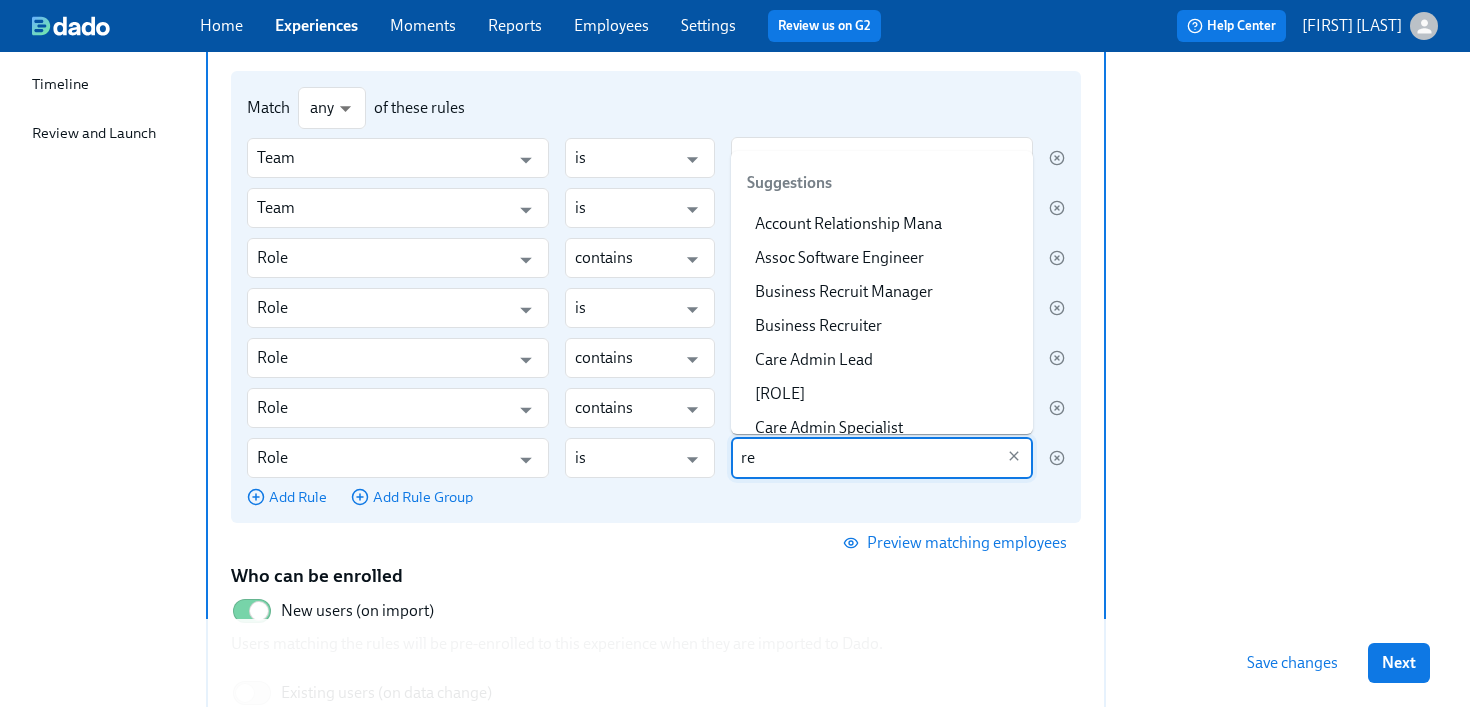 type on "r" 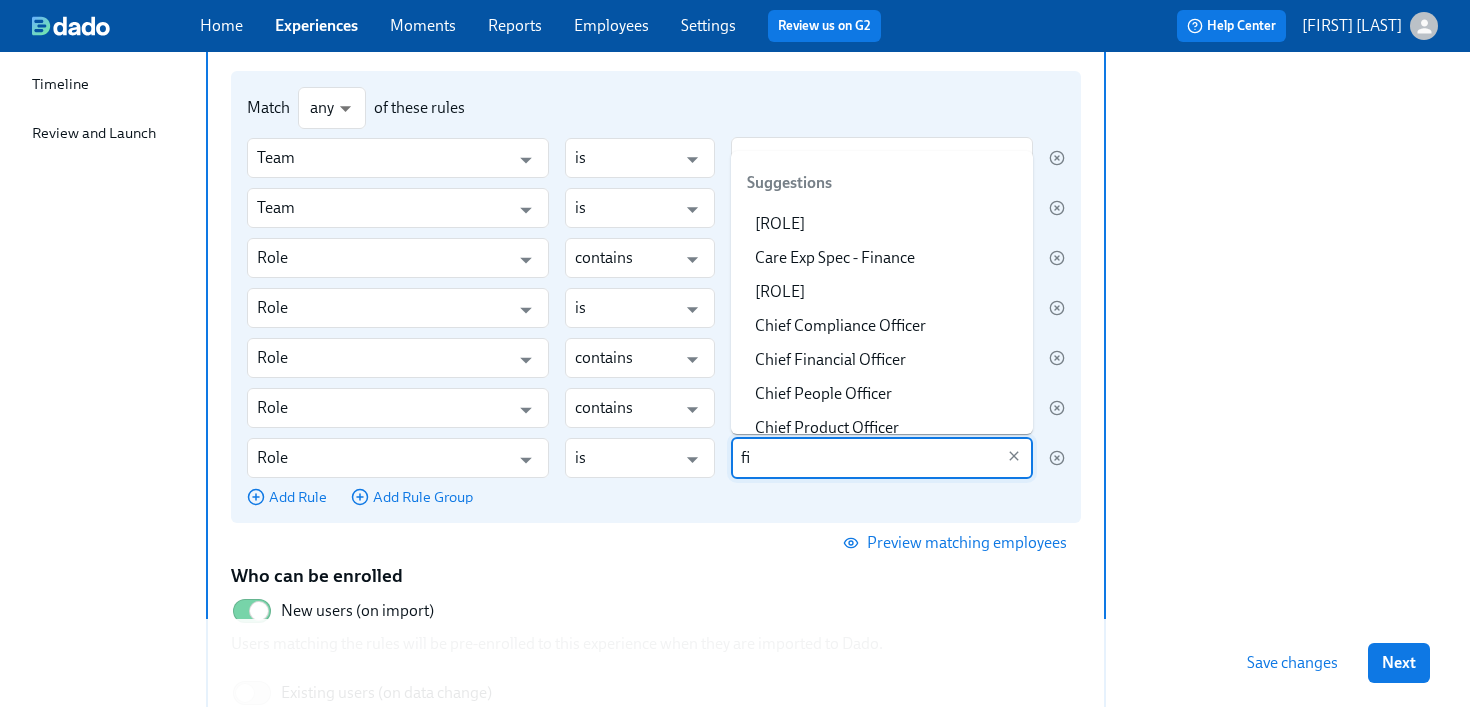type on "f" 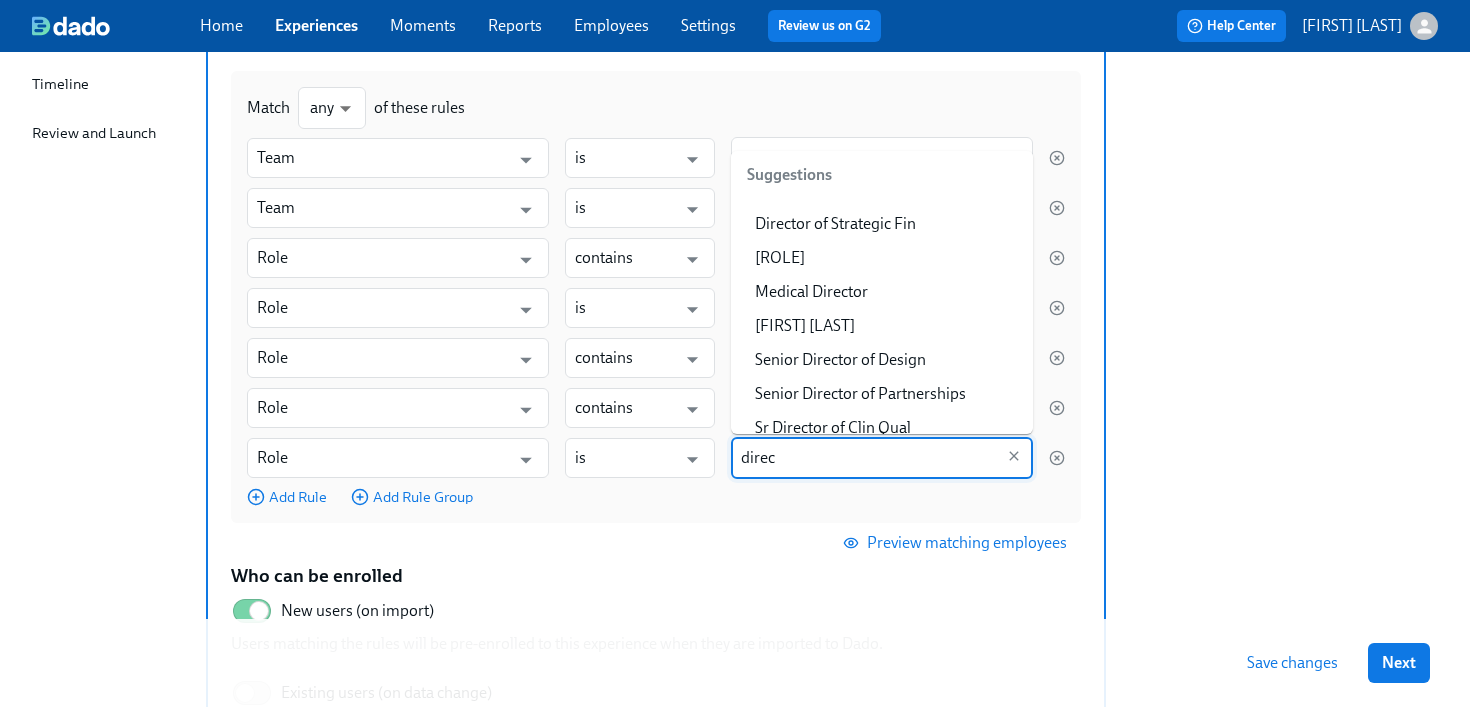 scroll, scrollTop: 0, scrollLeft: 0, axis: both 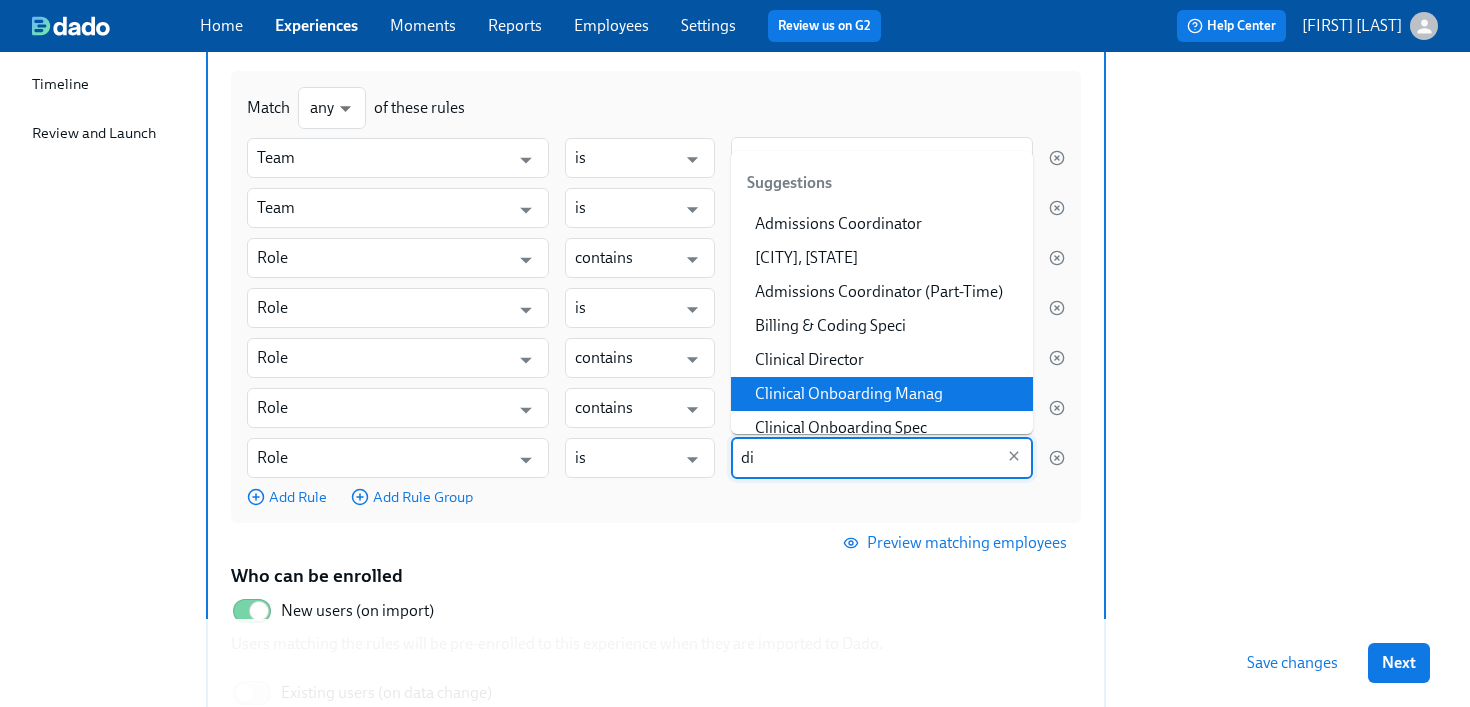 type on "d" 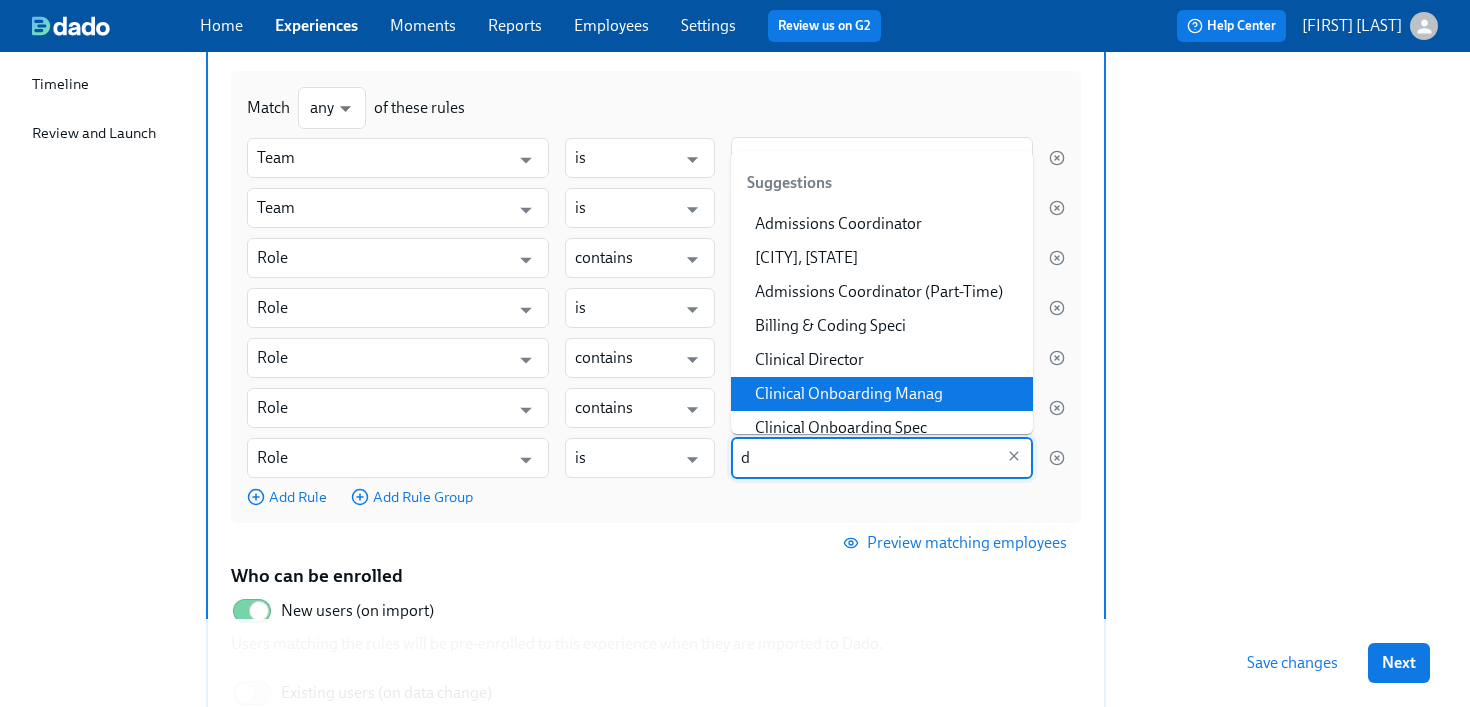 type 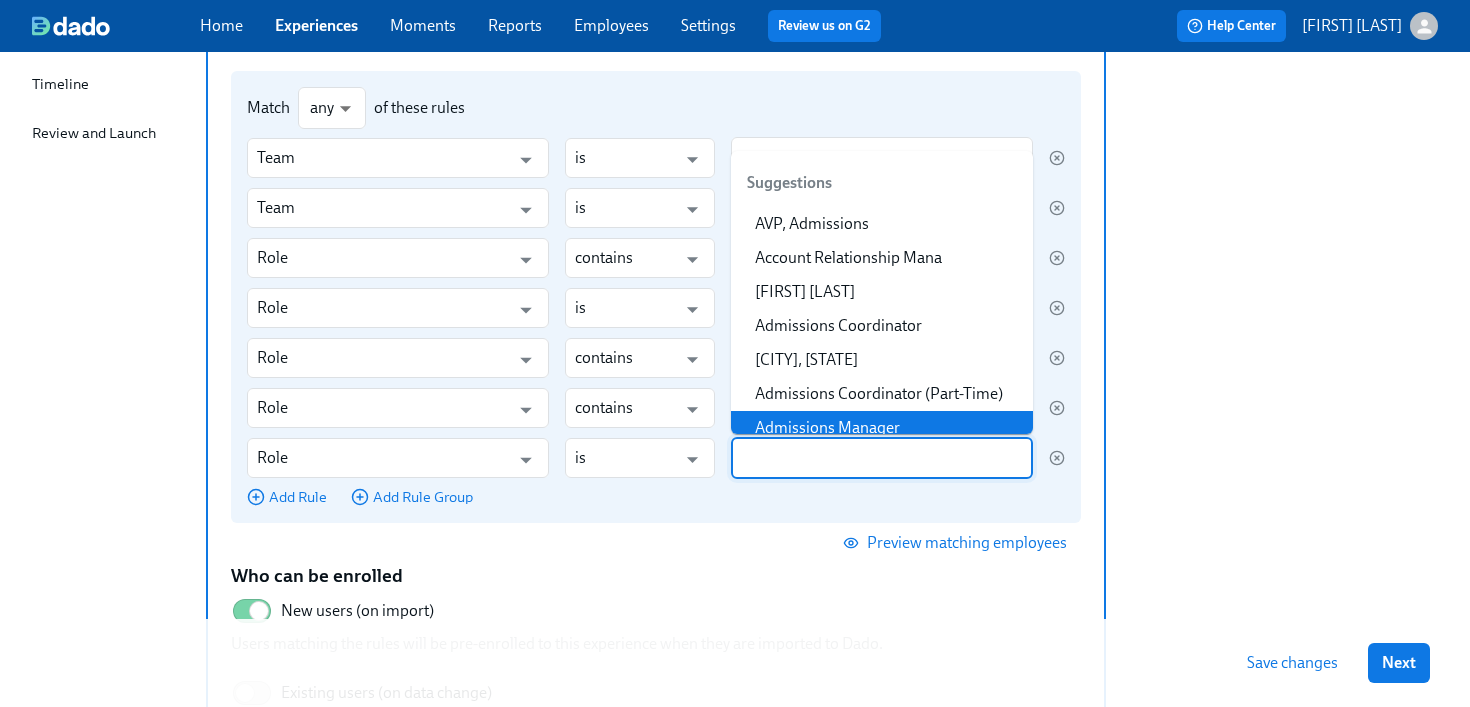 click on "Match any any ​ of these rules Team ​ is ​ Clin Outrch ​ Team ​ is ​ Partnerships ​ Role ​ contains ​ Outreach ​ Role ​ is ​ Community Liaison ​ Role ​ contains ​ Community Engagement ​ Role ​ contains ​ Territory Account Dir ​ Role ​ is ​ ​ Add Rule Add Rule Group" at bounding box center (656, 297) 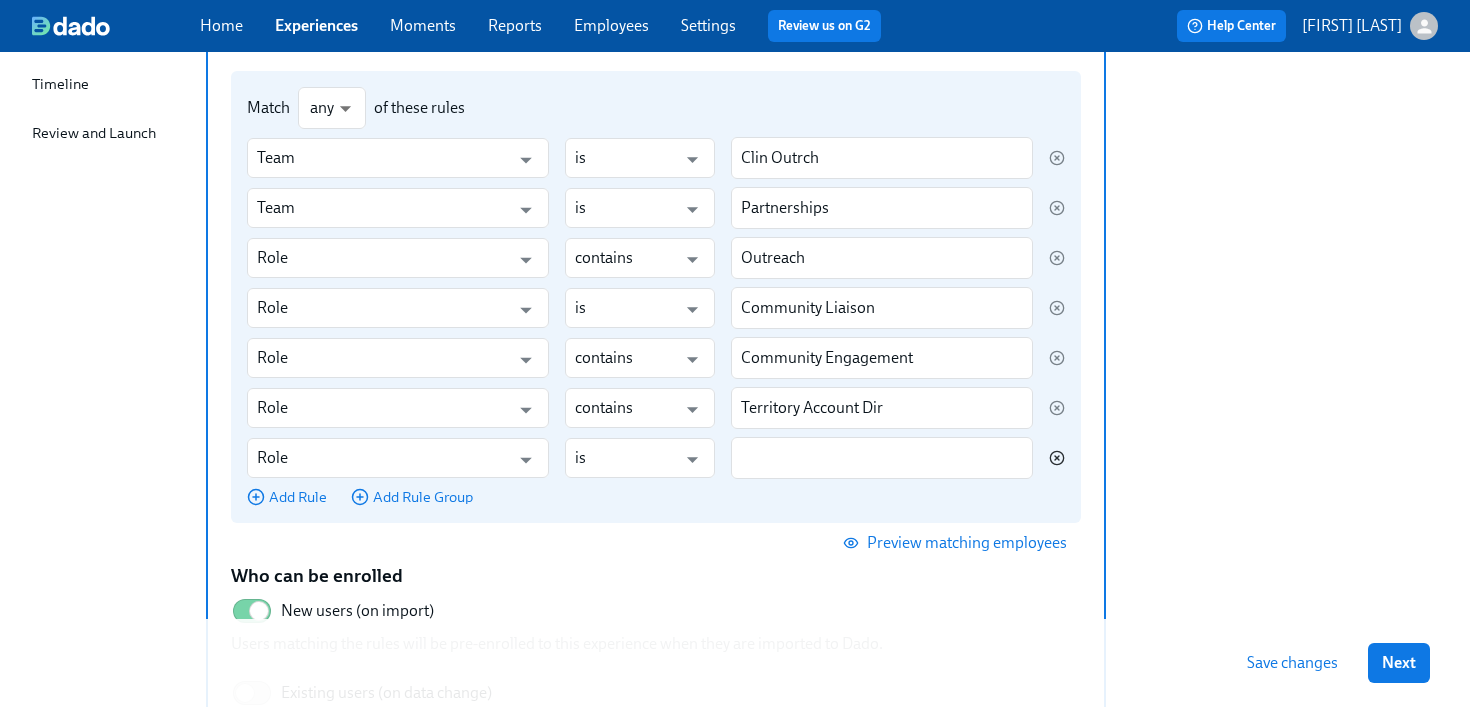 click 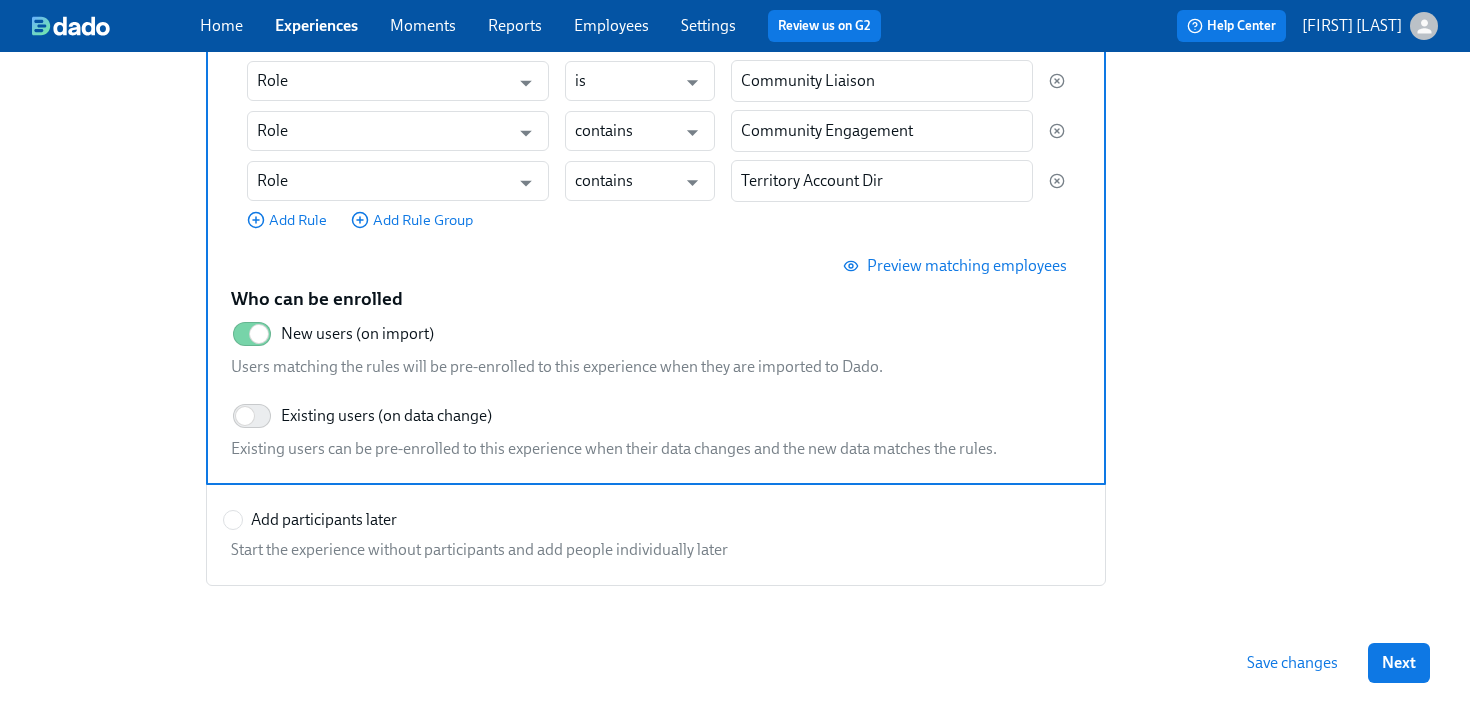 scroll, scrollTop: 590, scrollLeft: 0, axis: vertical 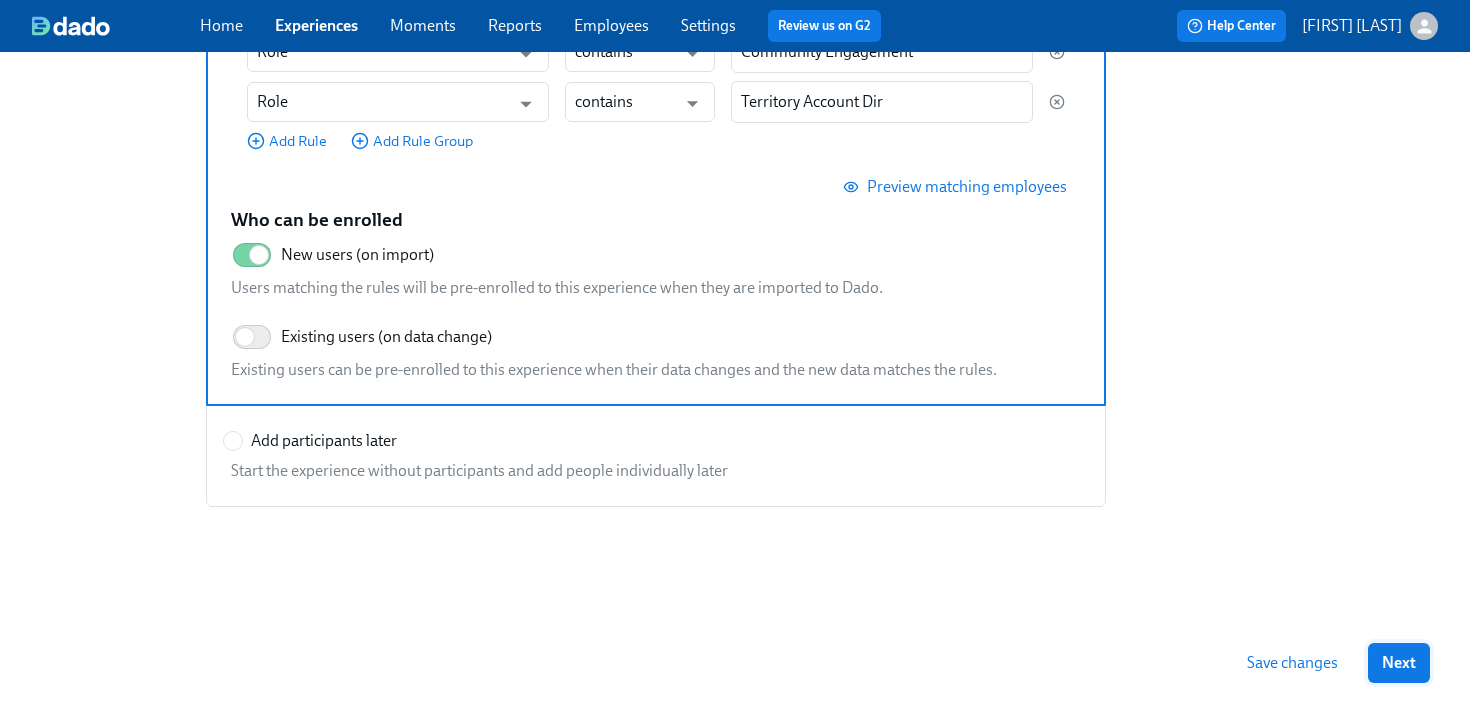 click on "Next" at bounding box center [1399, 663] 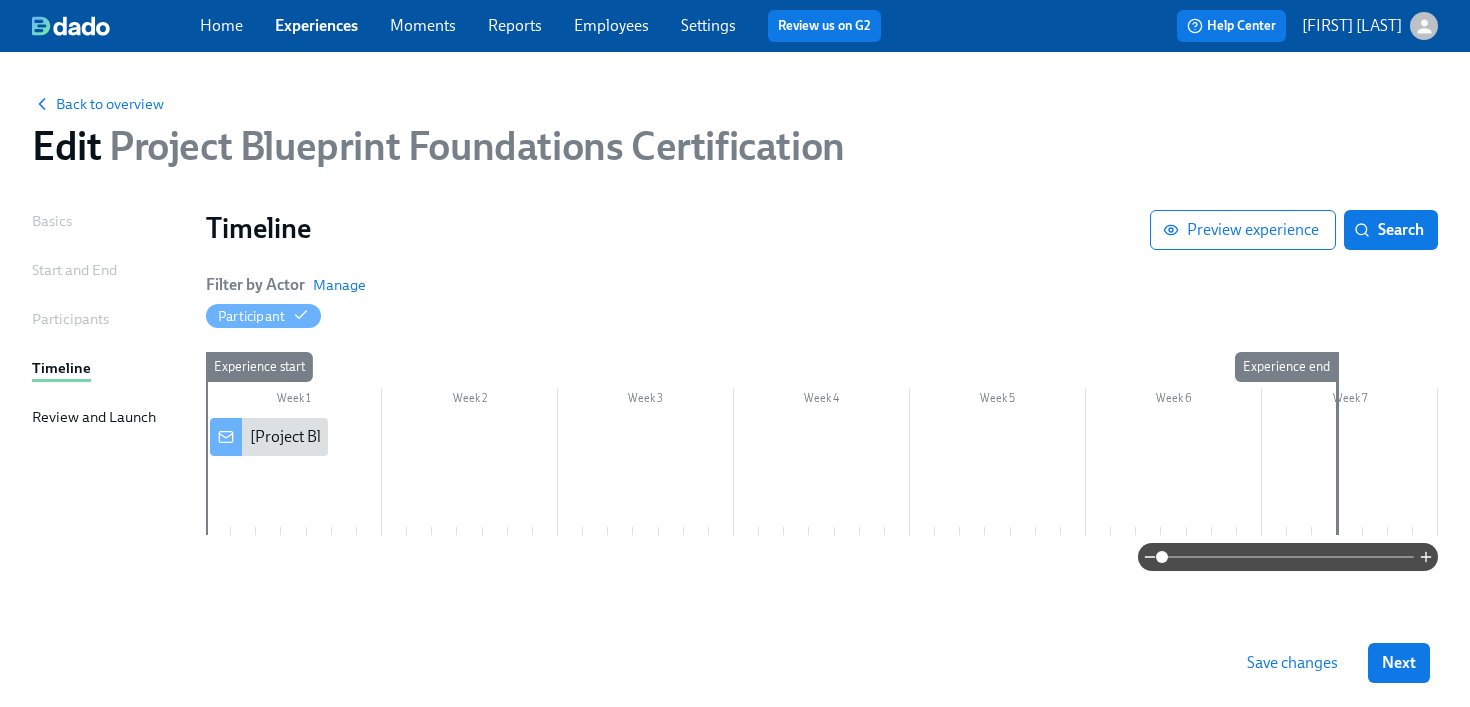 scroll, scrollTop: 0, scrollLeft: 0, axis: both 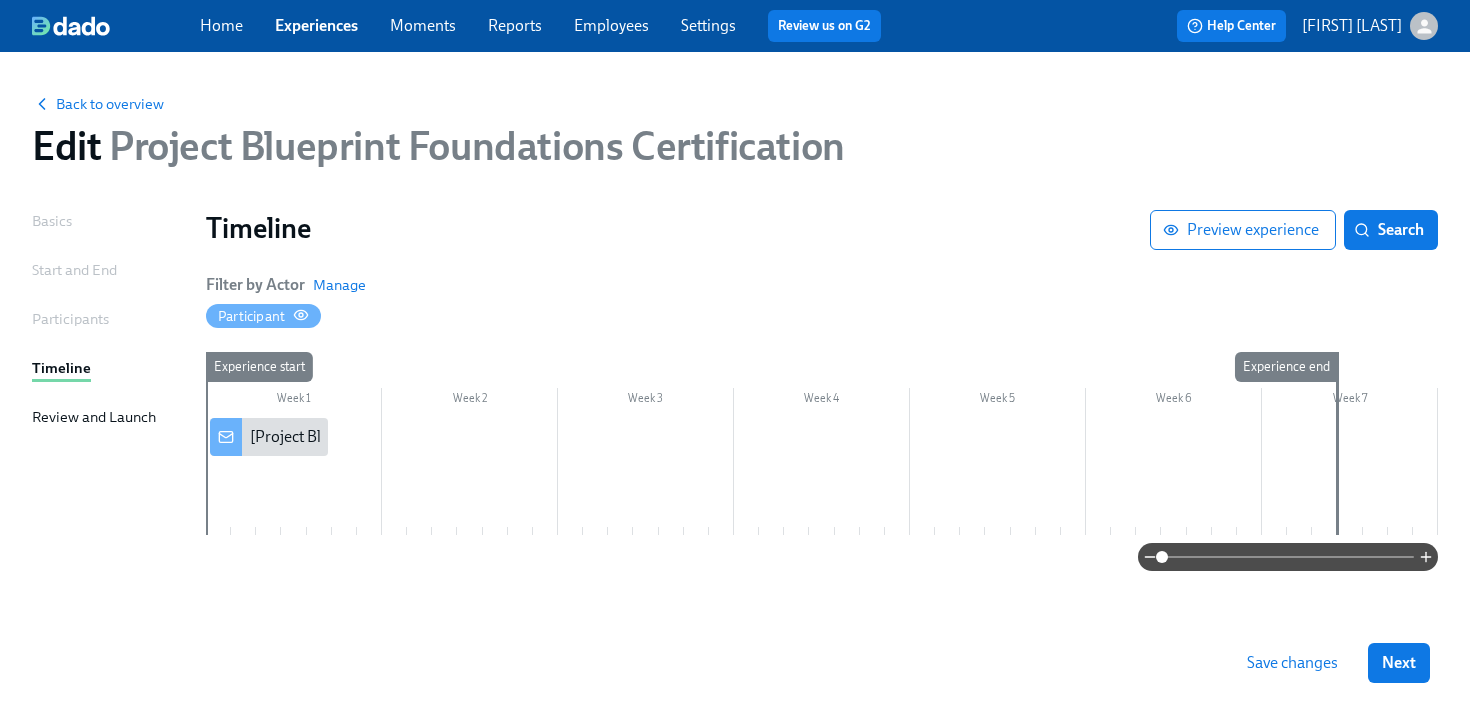 click on "Participant" at bounding box center (251, 316) 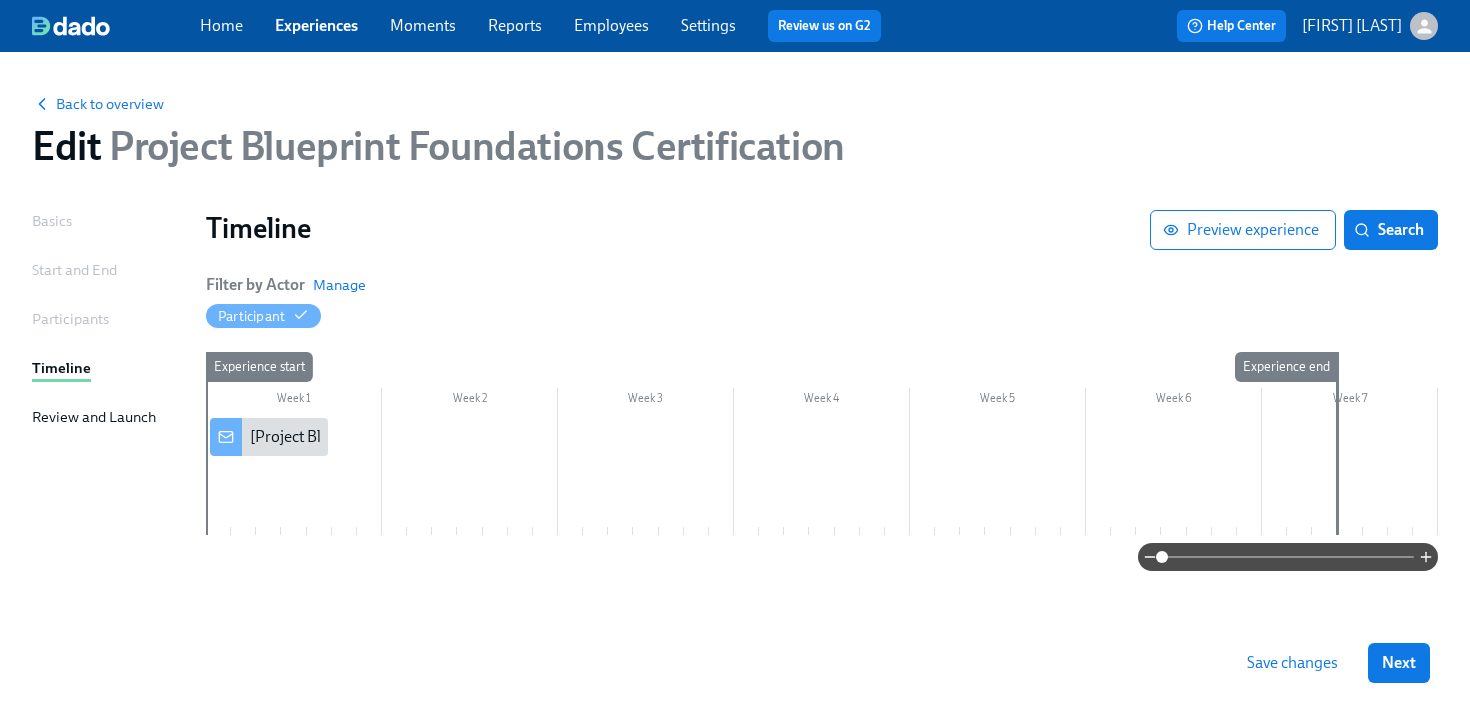 click on "Participants" at bounding box center (70, 319) 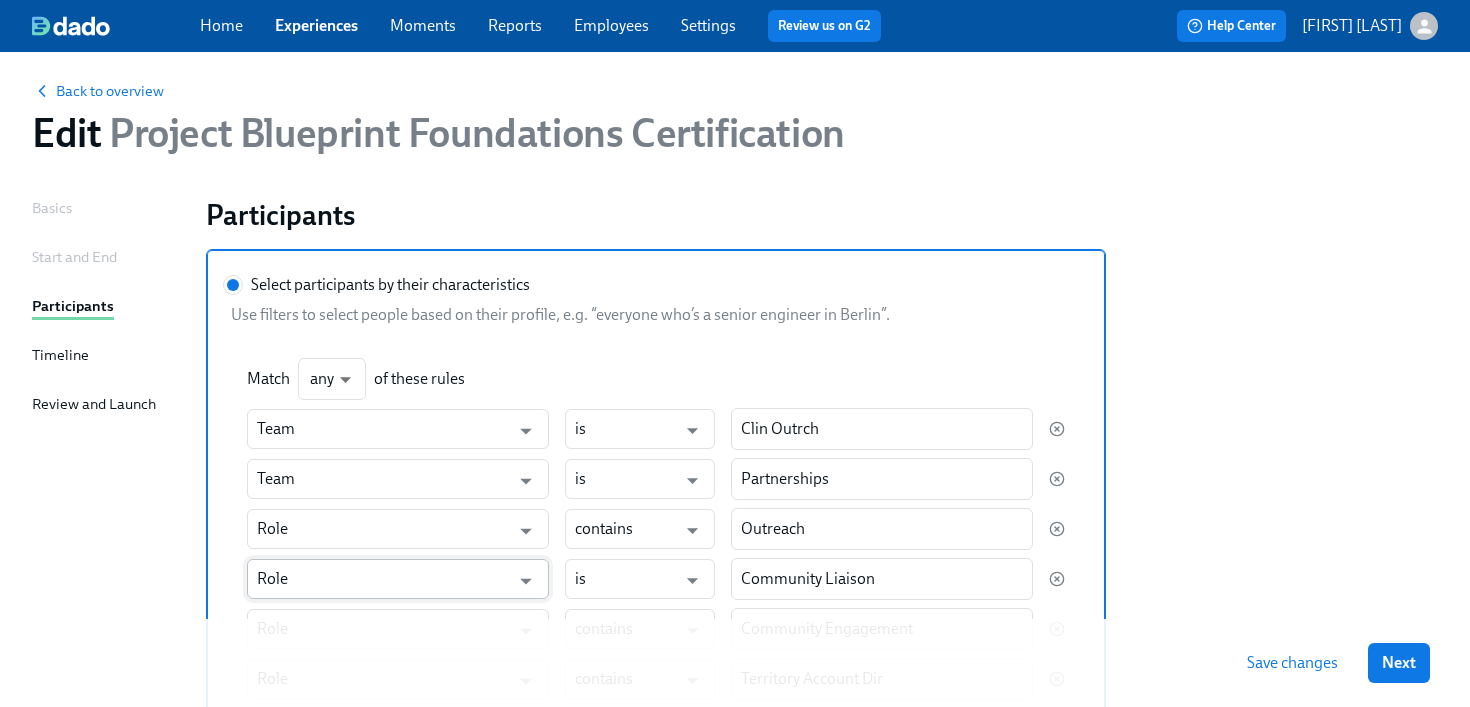 scroll, scrollTop: 0, scrollLeft: 0, axis: both 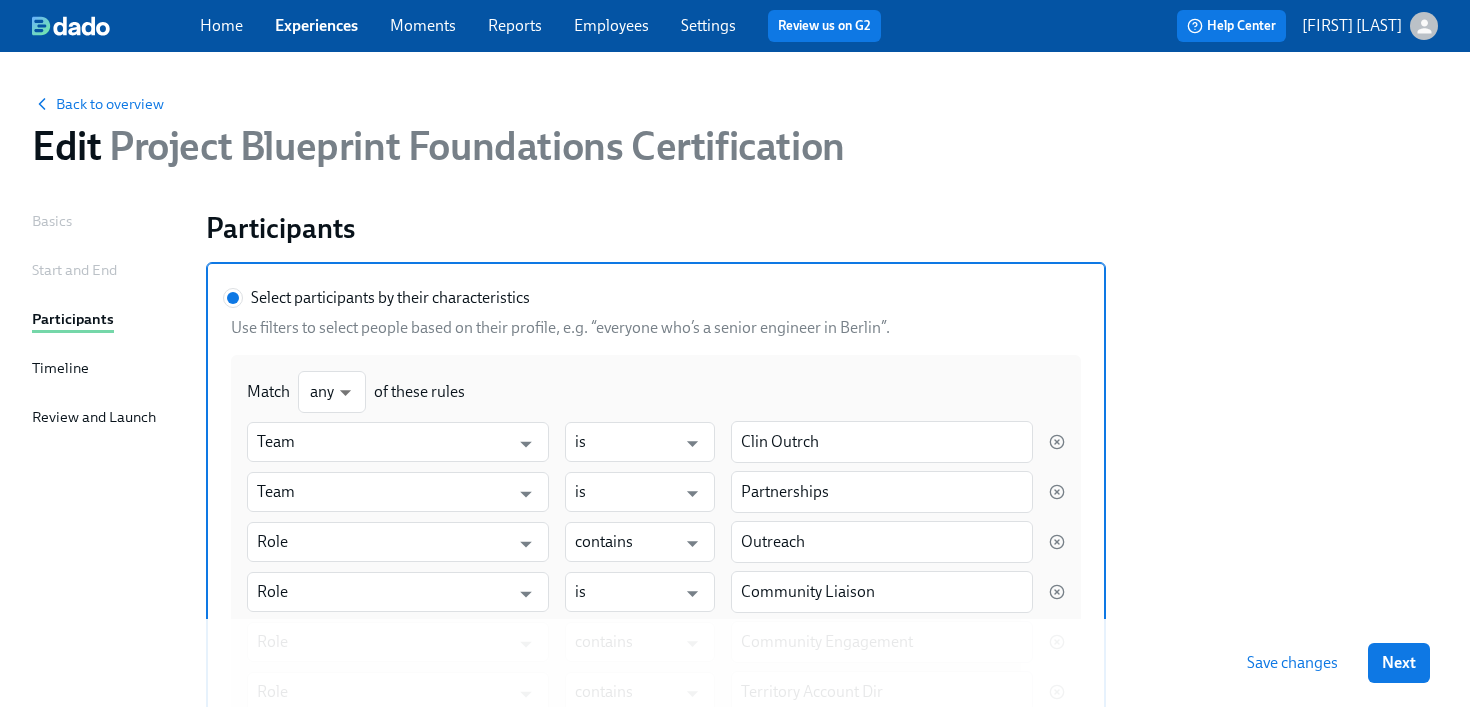 click on "Timeline" at bounding box center (60, 368) 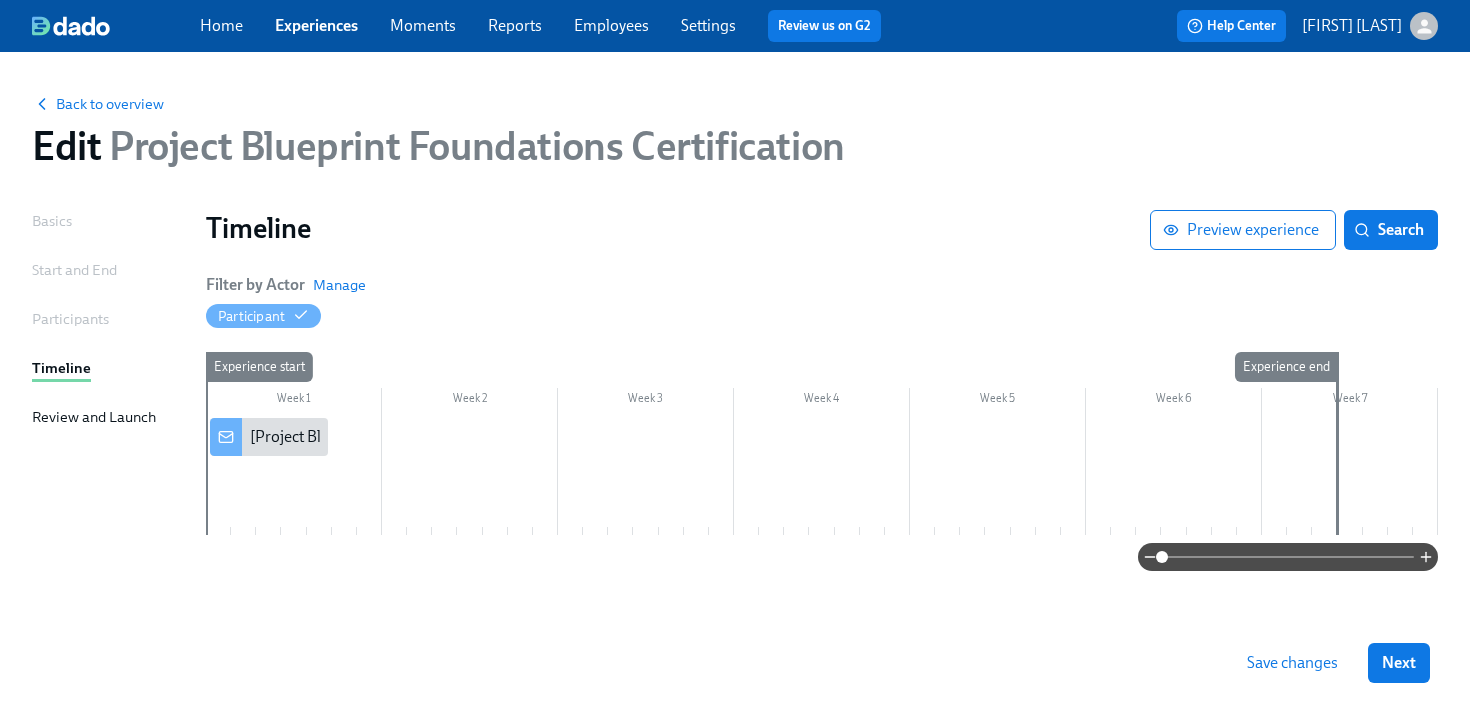 click on "Experience start" at bounding box center (259, 367) 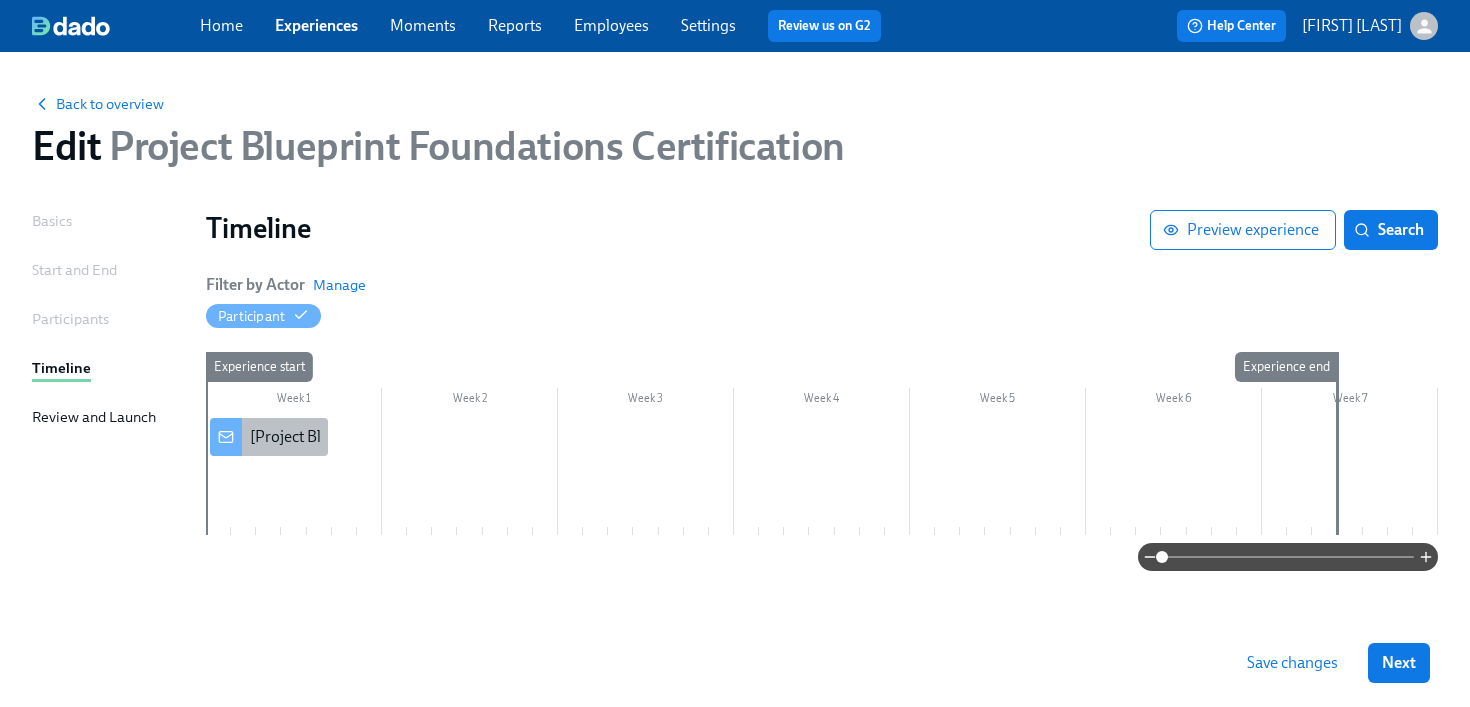 click on "[Project Blueprint Foundations Certification] A new experience starts today!" at bounding box center (506, 437) 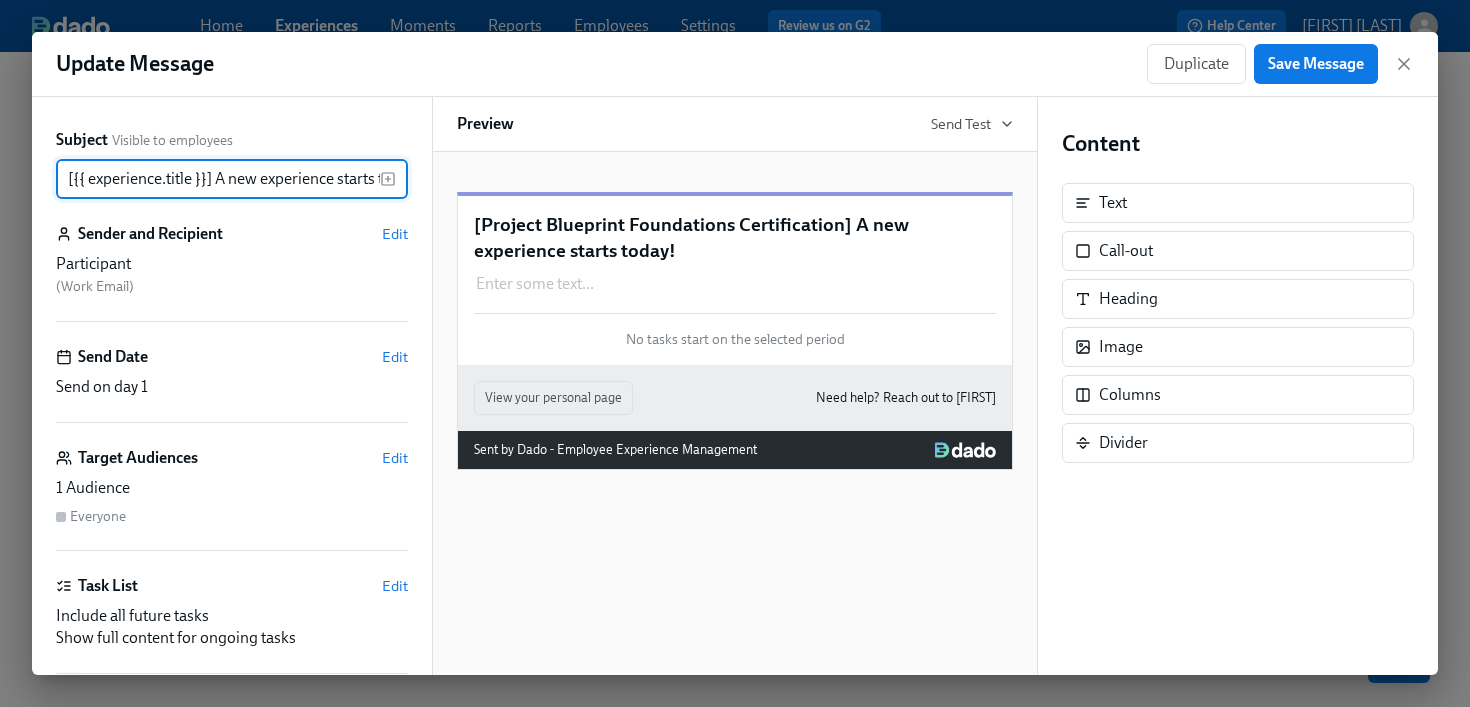 scroll, scrollTop: 0, scrollLeft: 44, axis: horizontal 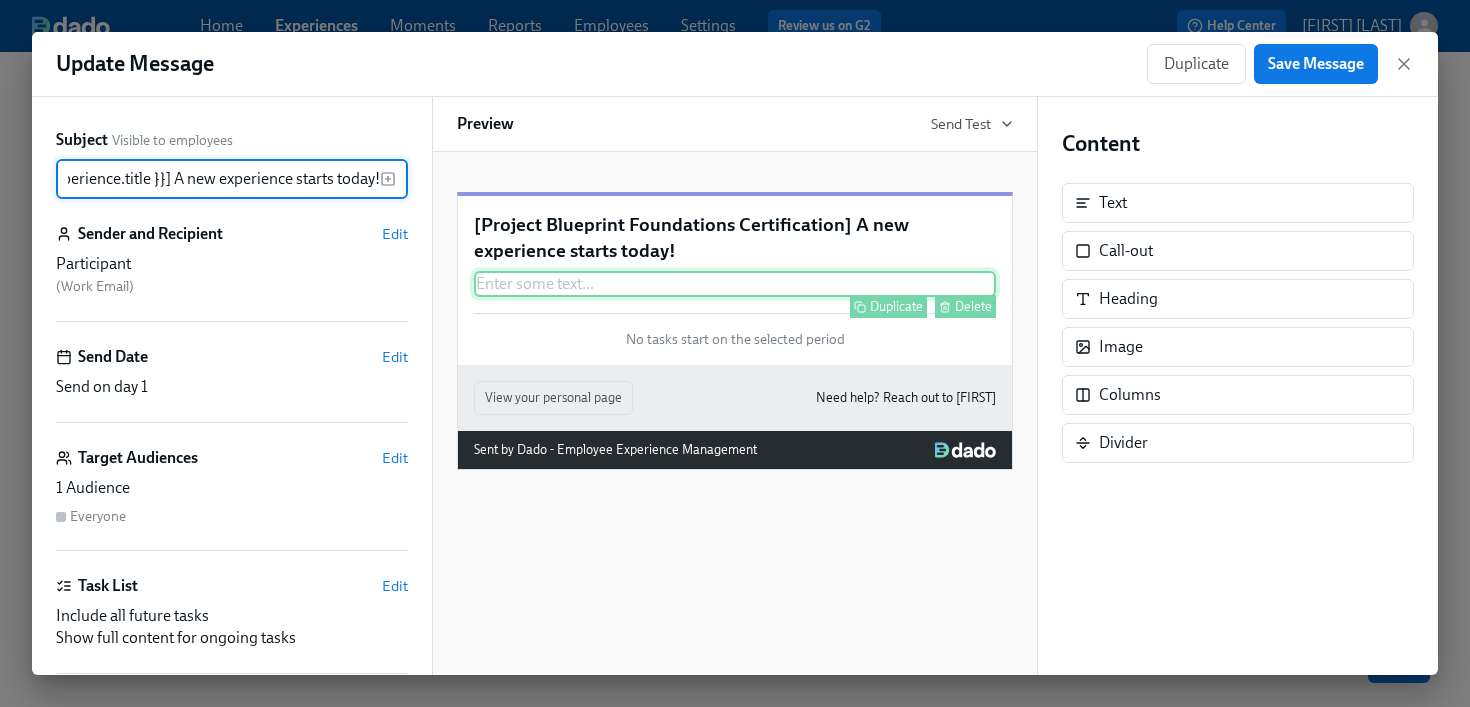 click on "Enter some text ...   Duplicate   Delete" at bounding box center [735, 284] 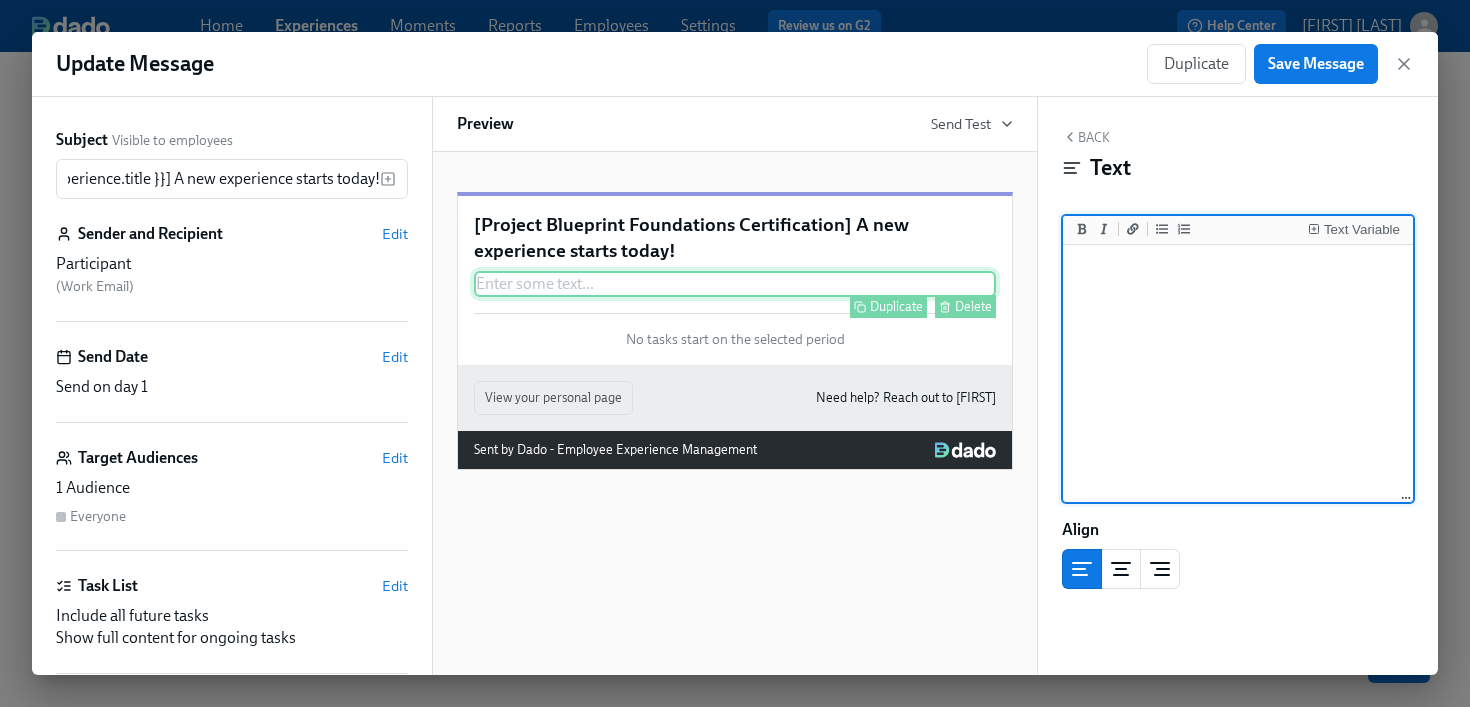 scroll, scrollTop: 0, scrollLeft: 0, axis: both 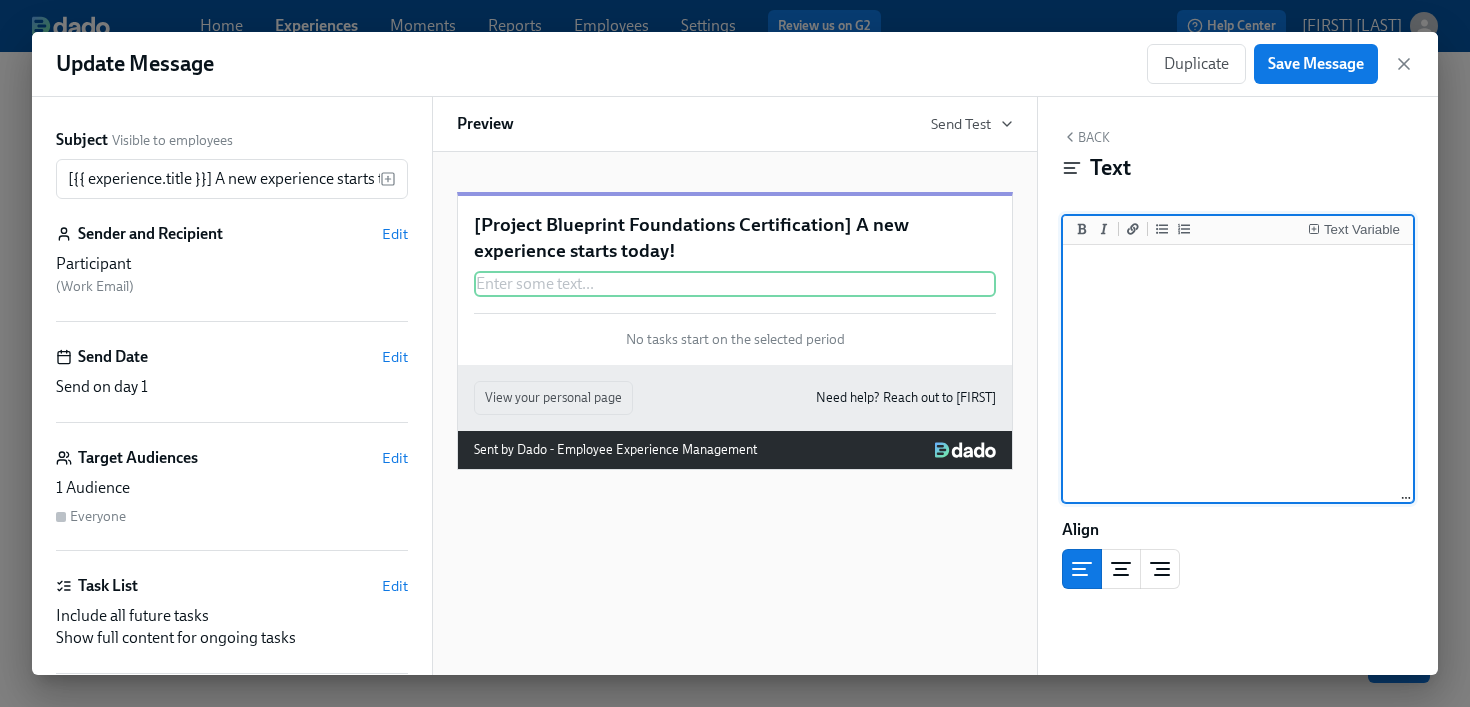 click on "[Project Blueprint Foundations Certification] A new experience starts today!" at bounding box center (735, 237) 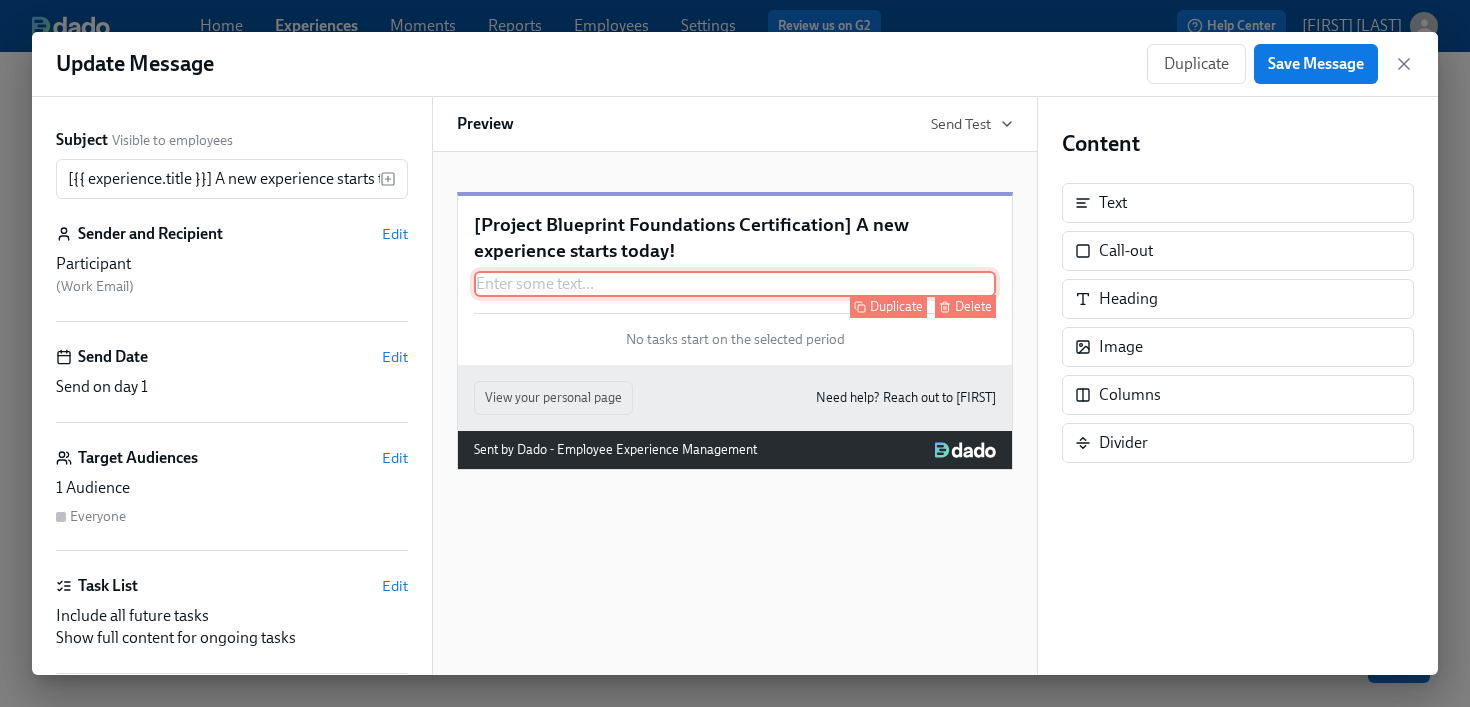click on "Enter some text ...   Duplicate   Delete" at bounding box center (735, 284) 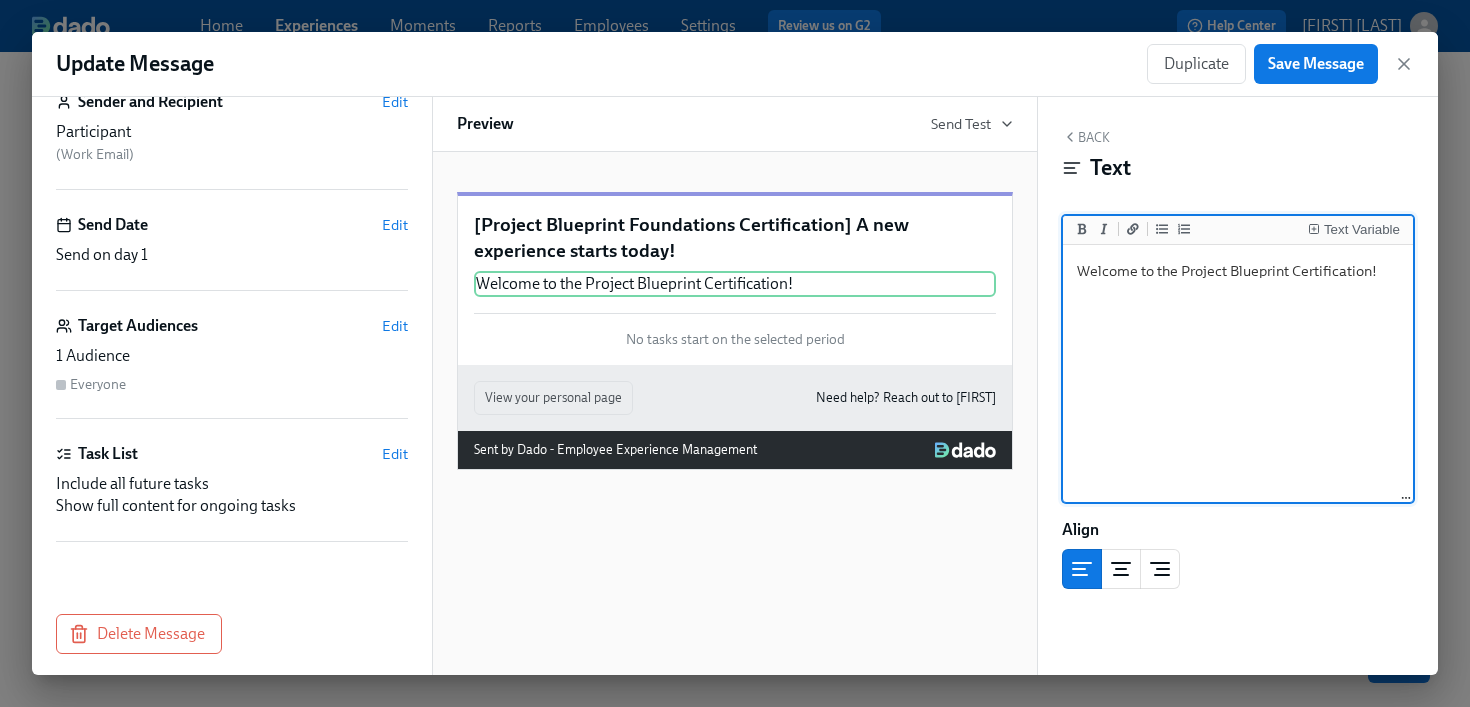 scroll, scrollTop: 0, scrollLeft: 0, axis: both 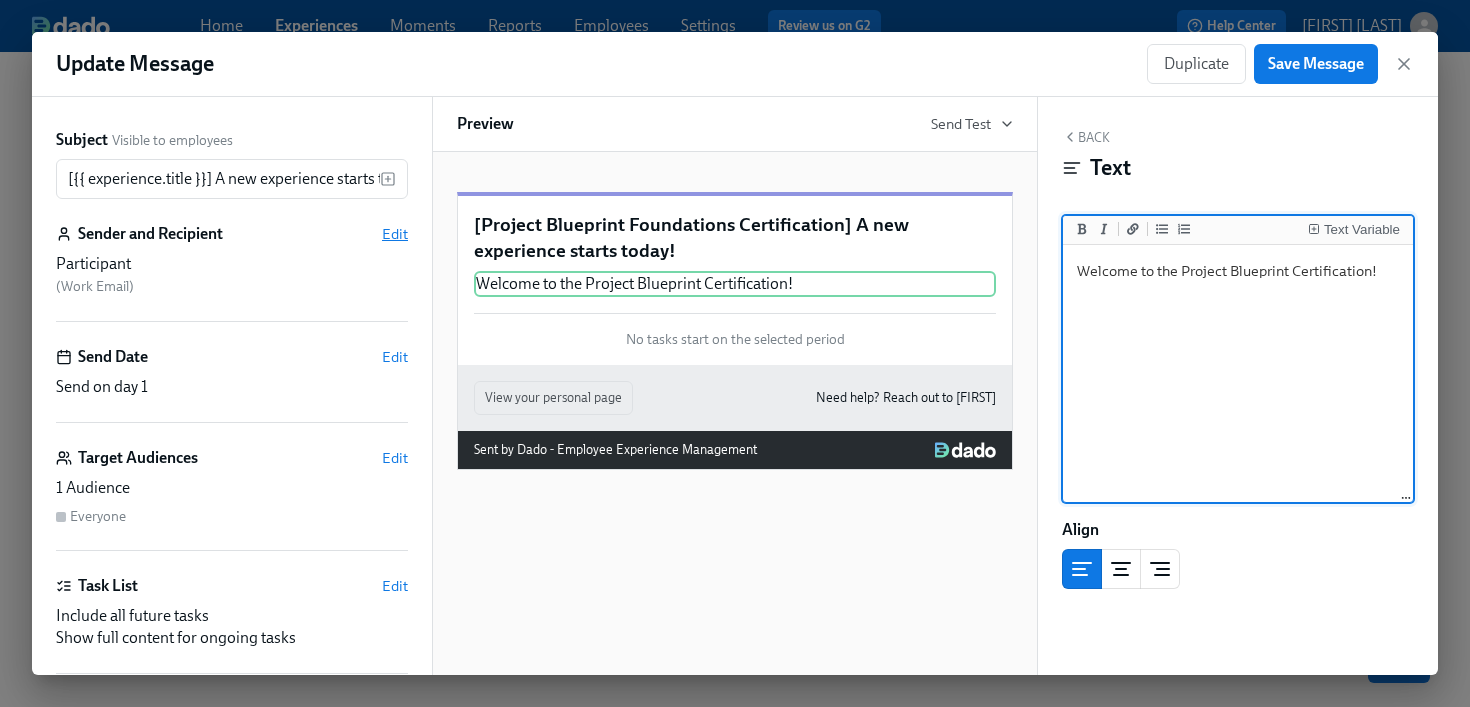 type on "Welcome to the Project Blueprint Certification!" 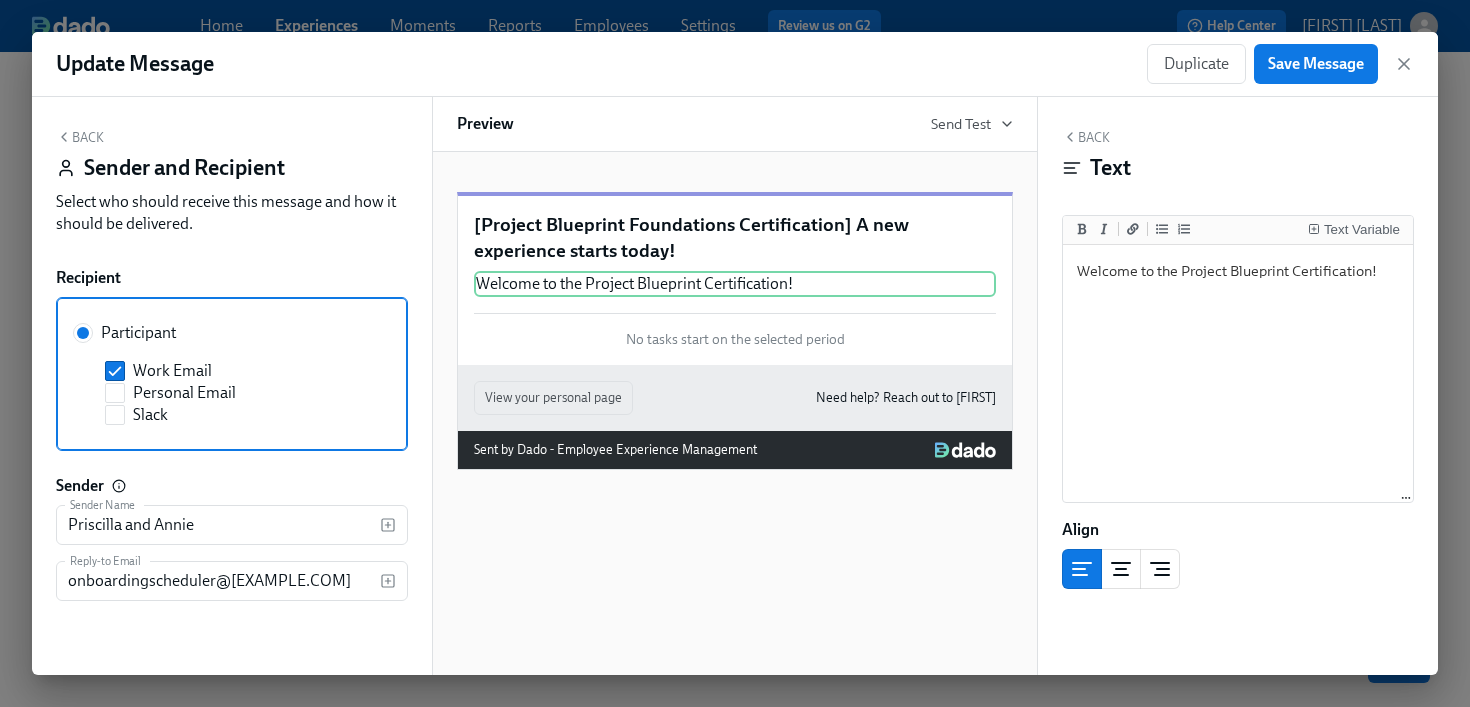 click on "Back" at bounding box center (80, 137) 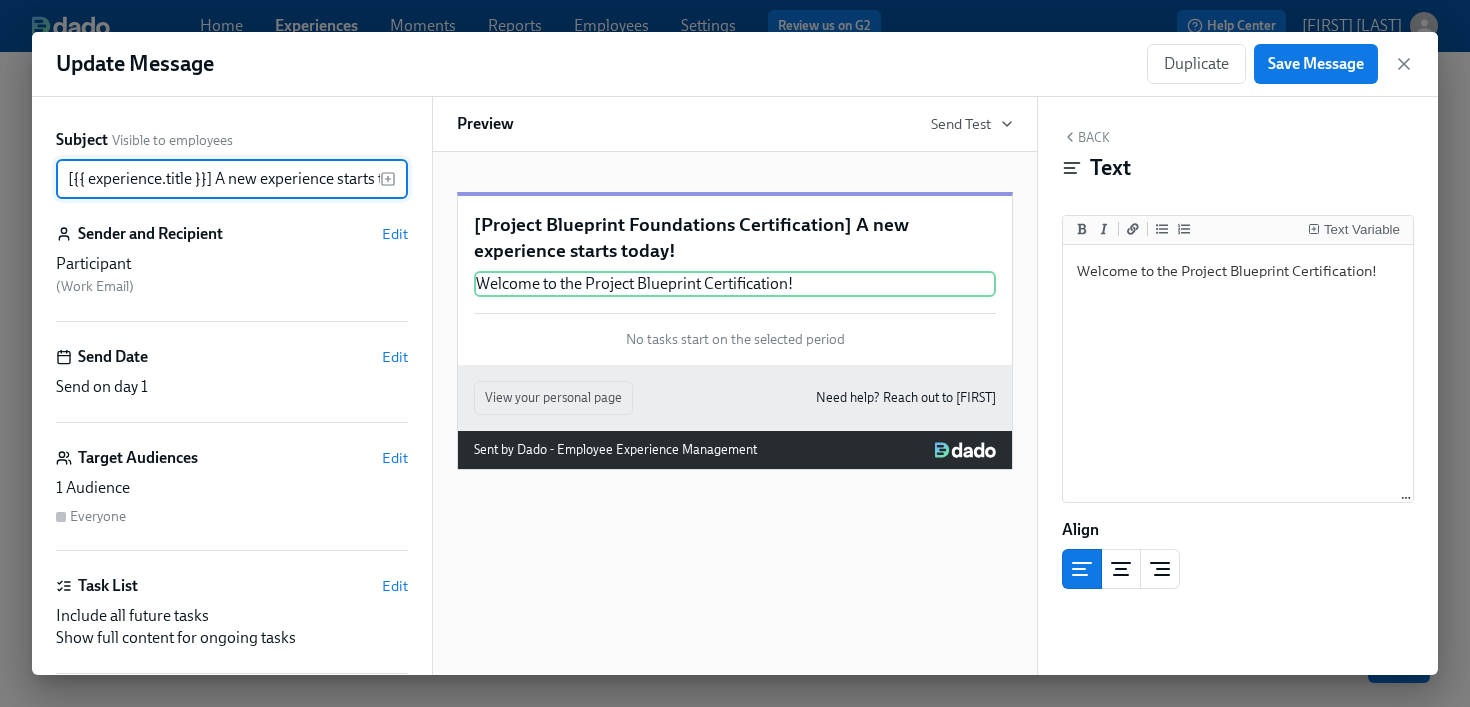 scroll, scrollTop: 0, scrollLeft: 44, axis: horizontal 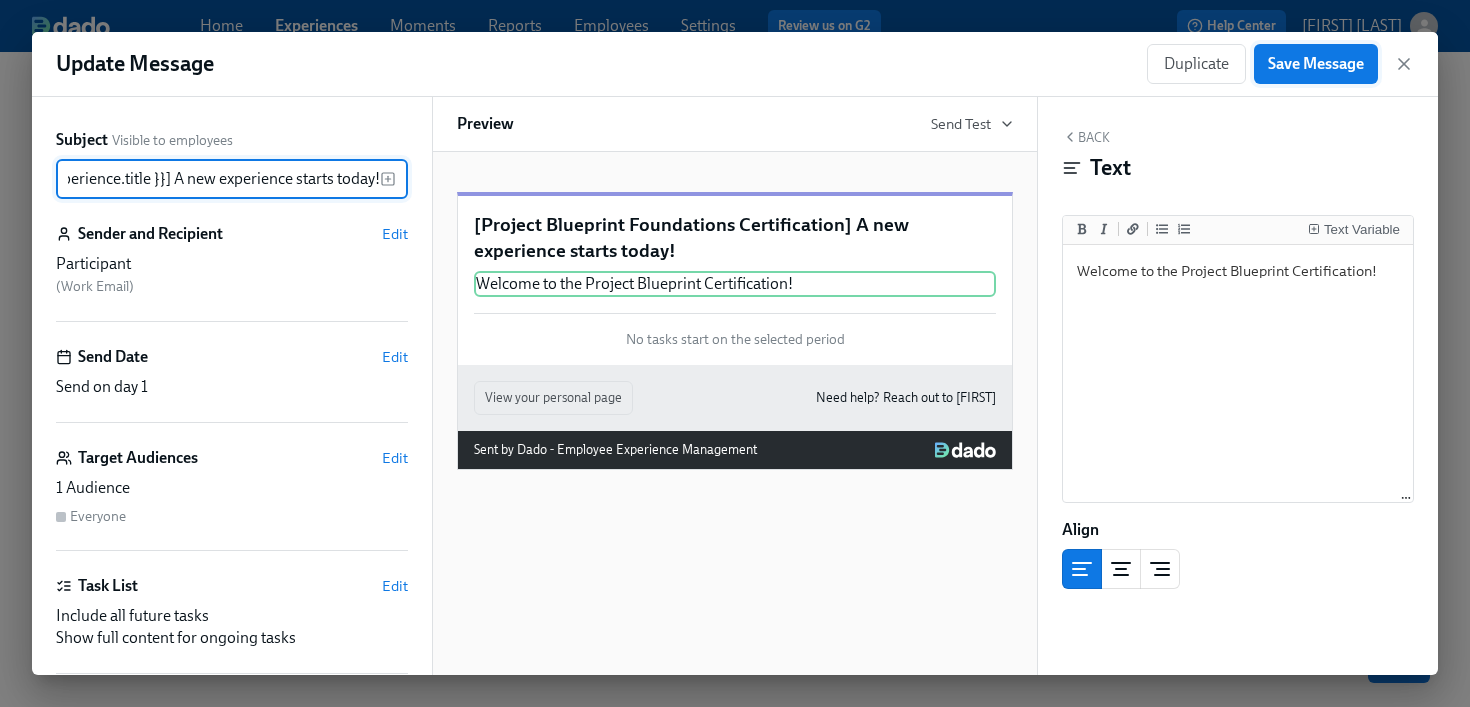 click on "Save Message" at bounding box center (1316, 64) 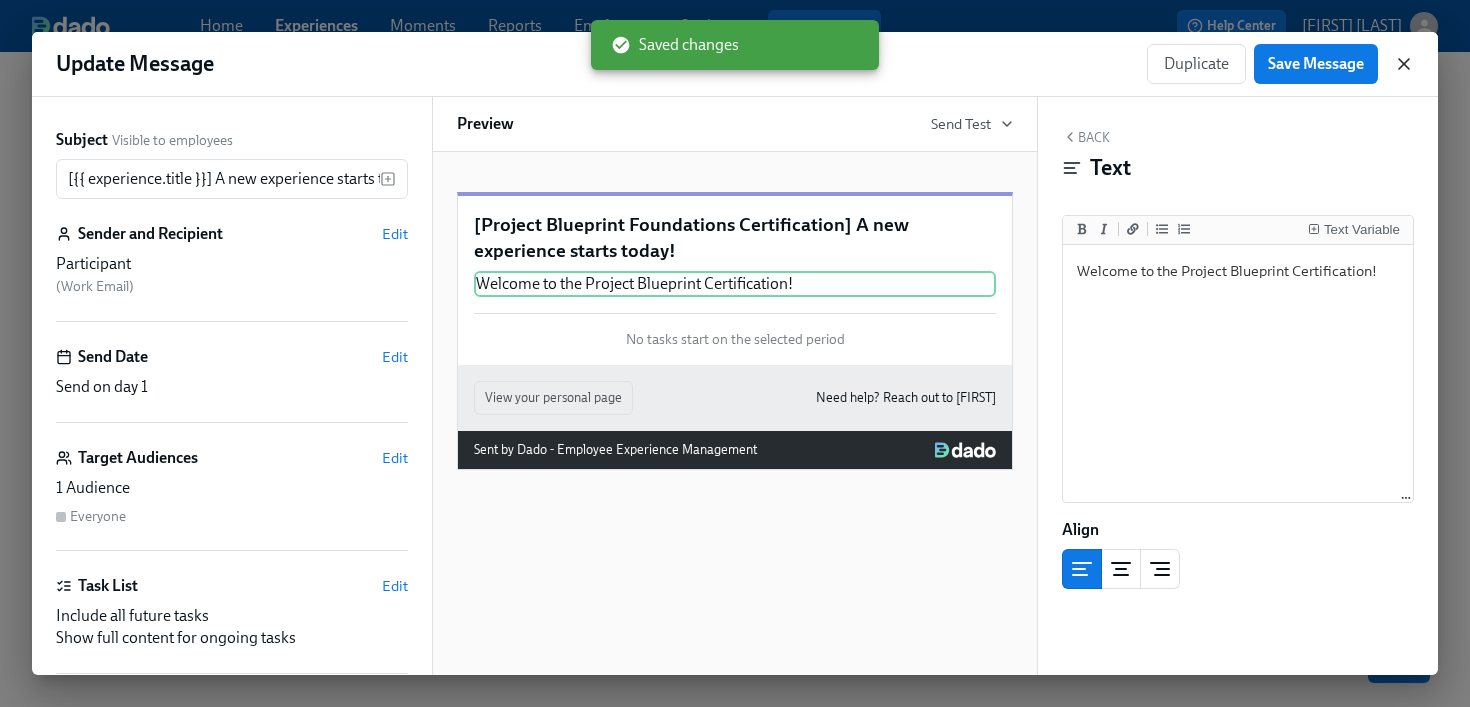 click 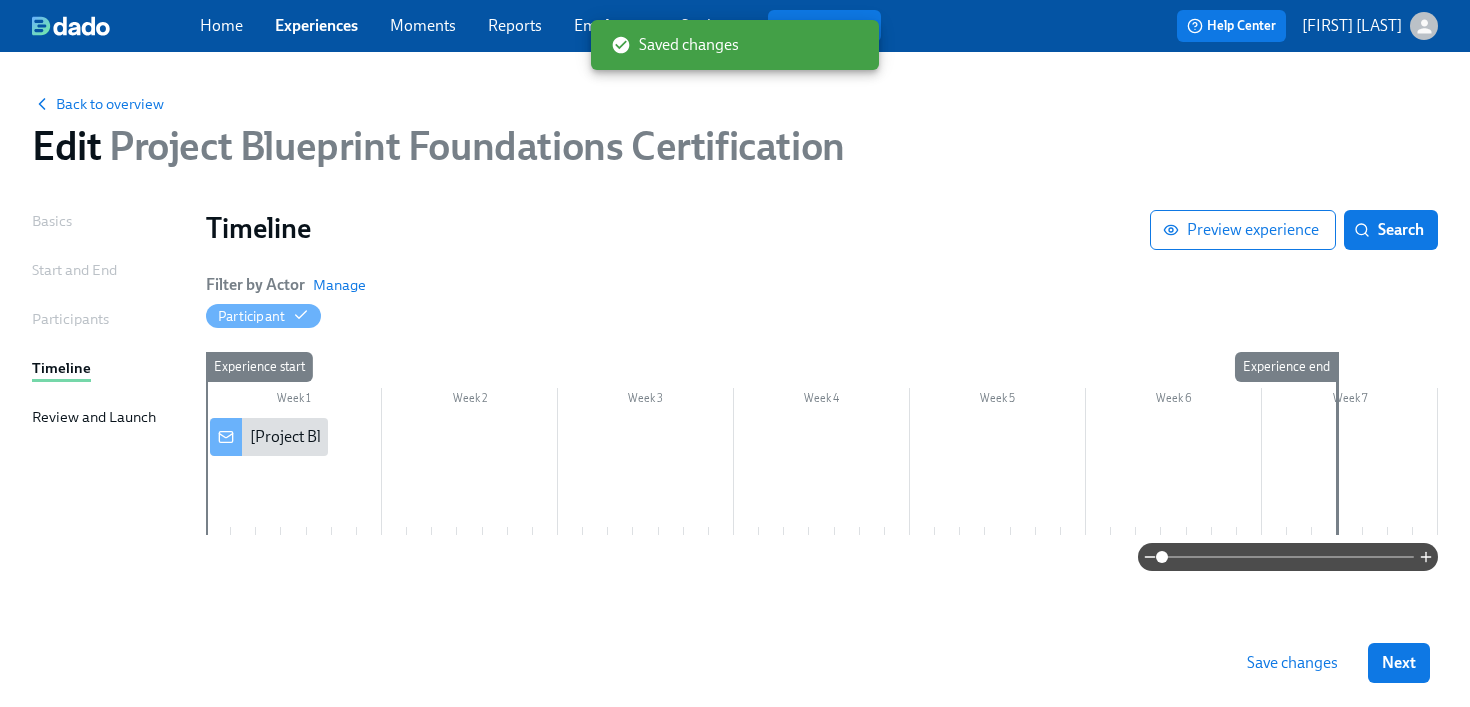 click on "Project Blueprint Foundations Certification" at bounding box center [472, 146] 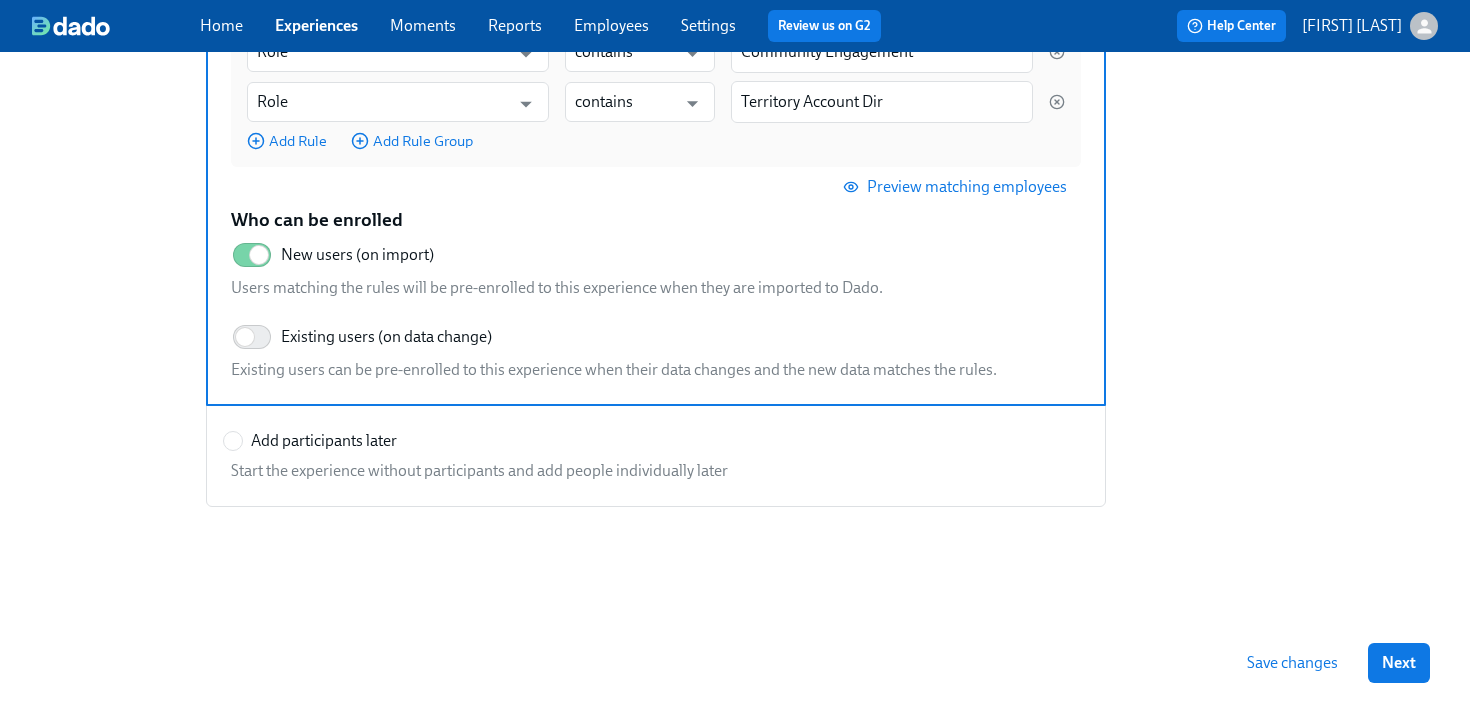 scroll, scrollTop: 0, scrollLeft: 0, axis: both 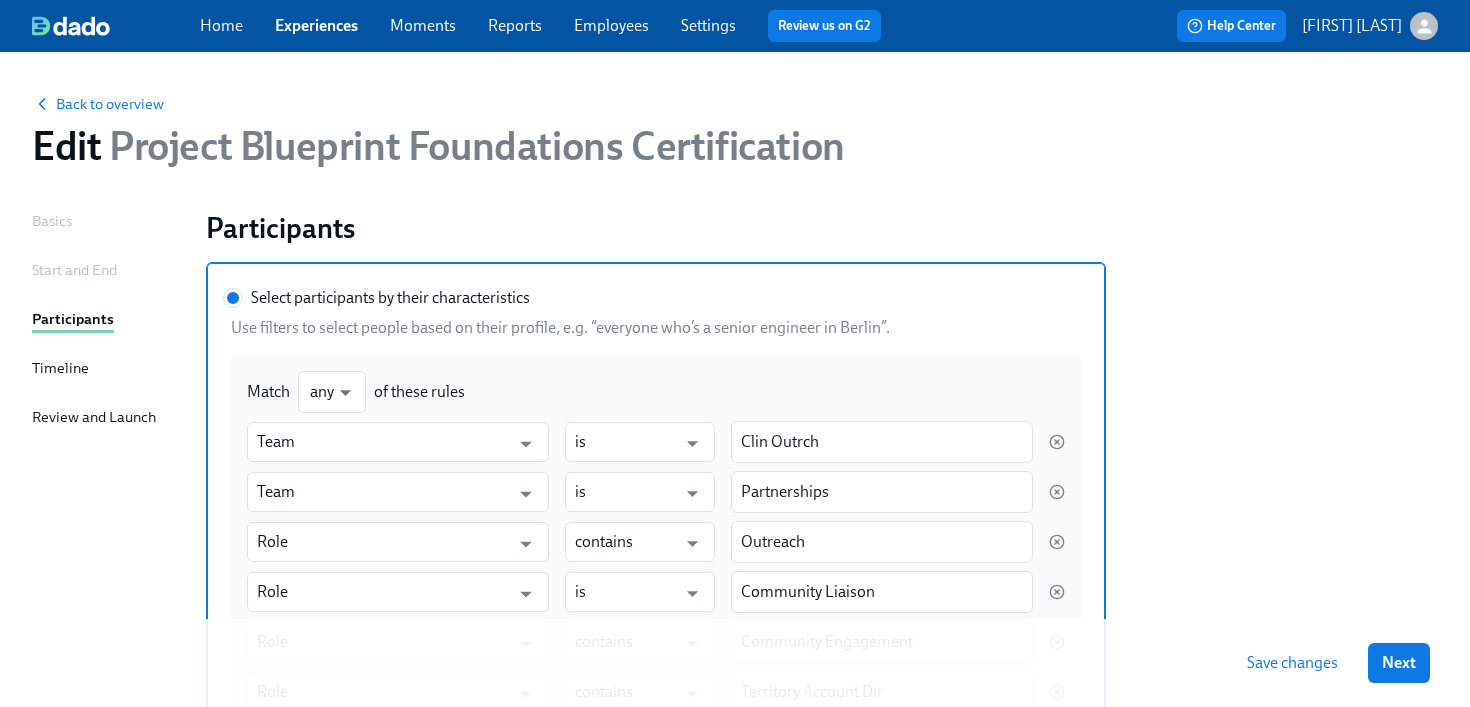 click on "Start and End" at bounding box center (74, 270) 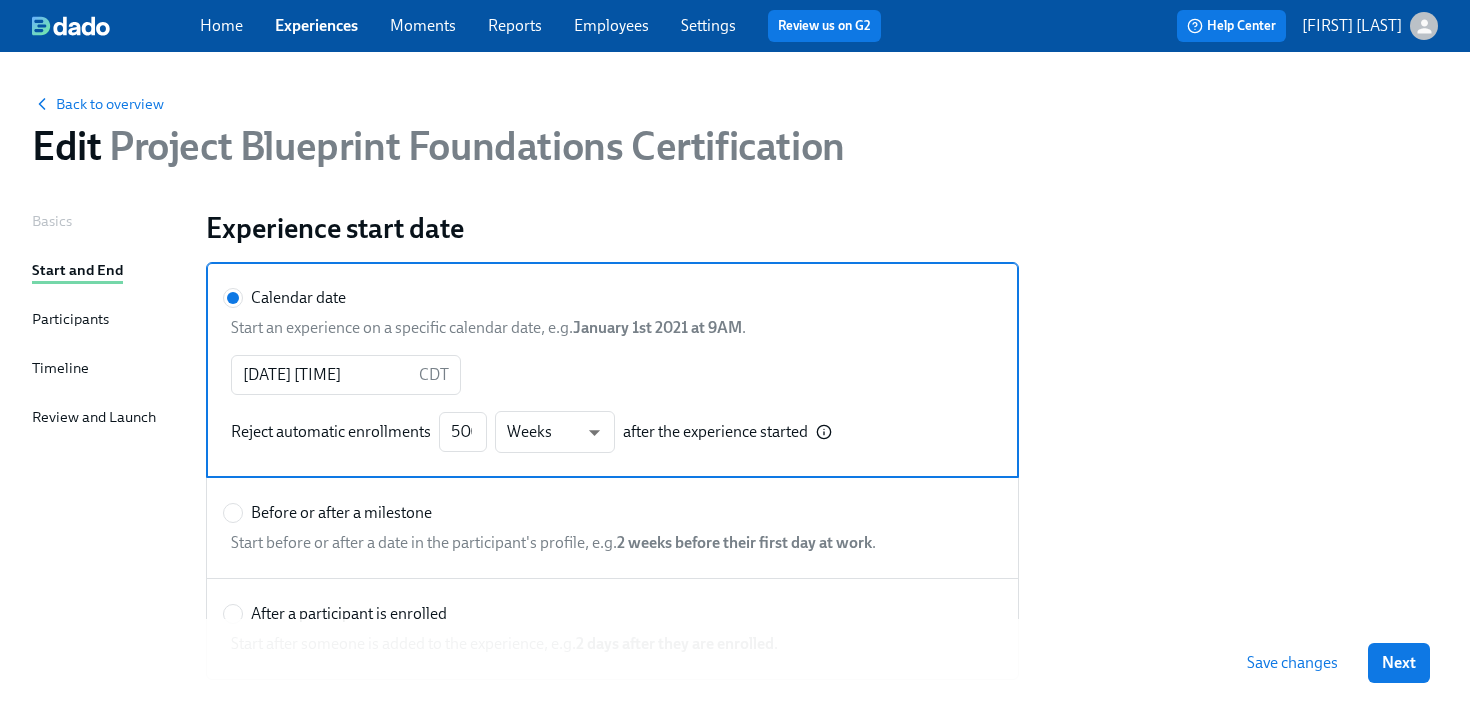 click on "Basics" at bounding box center [52, 222] 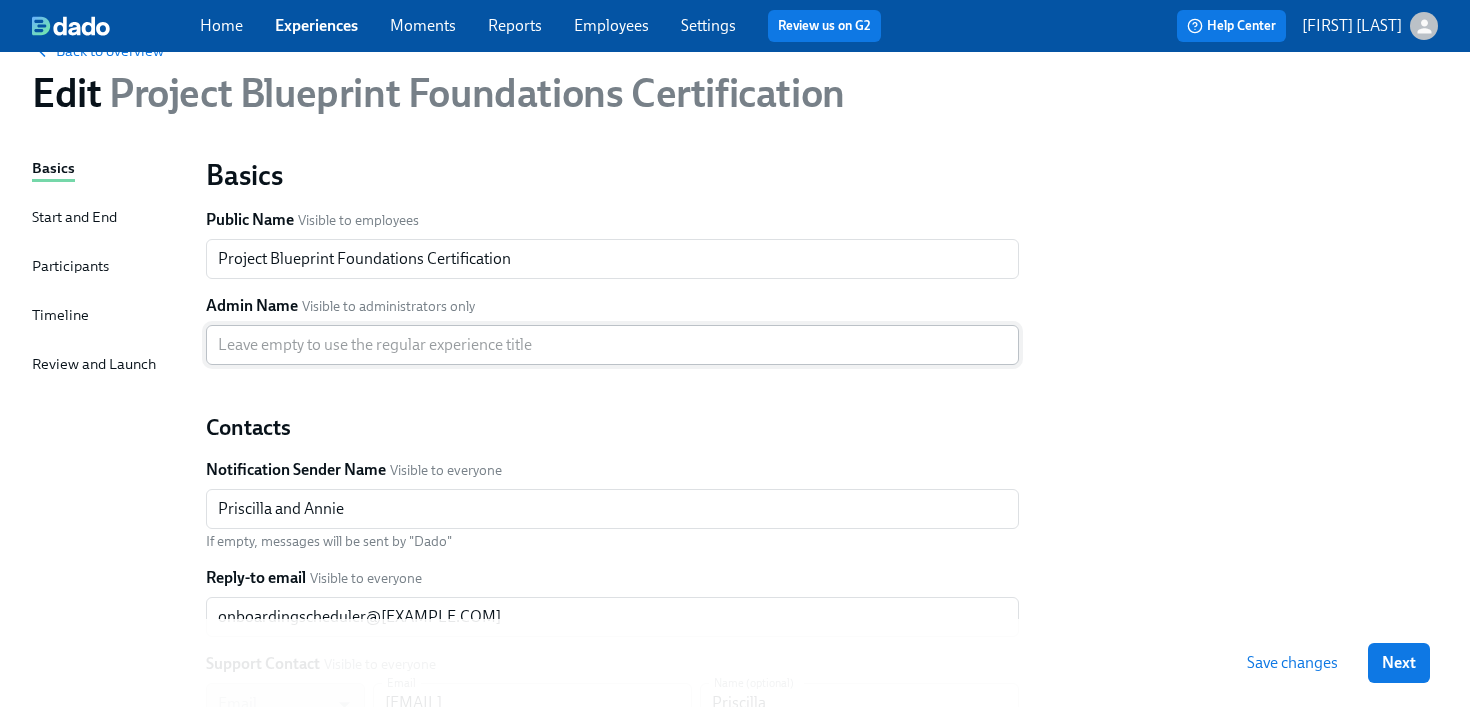 scroll, scrollTop: 0, scrollLeft: 0, axis: both 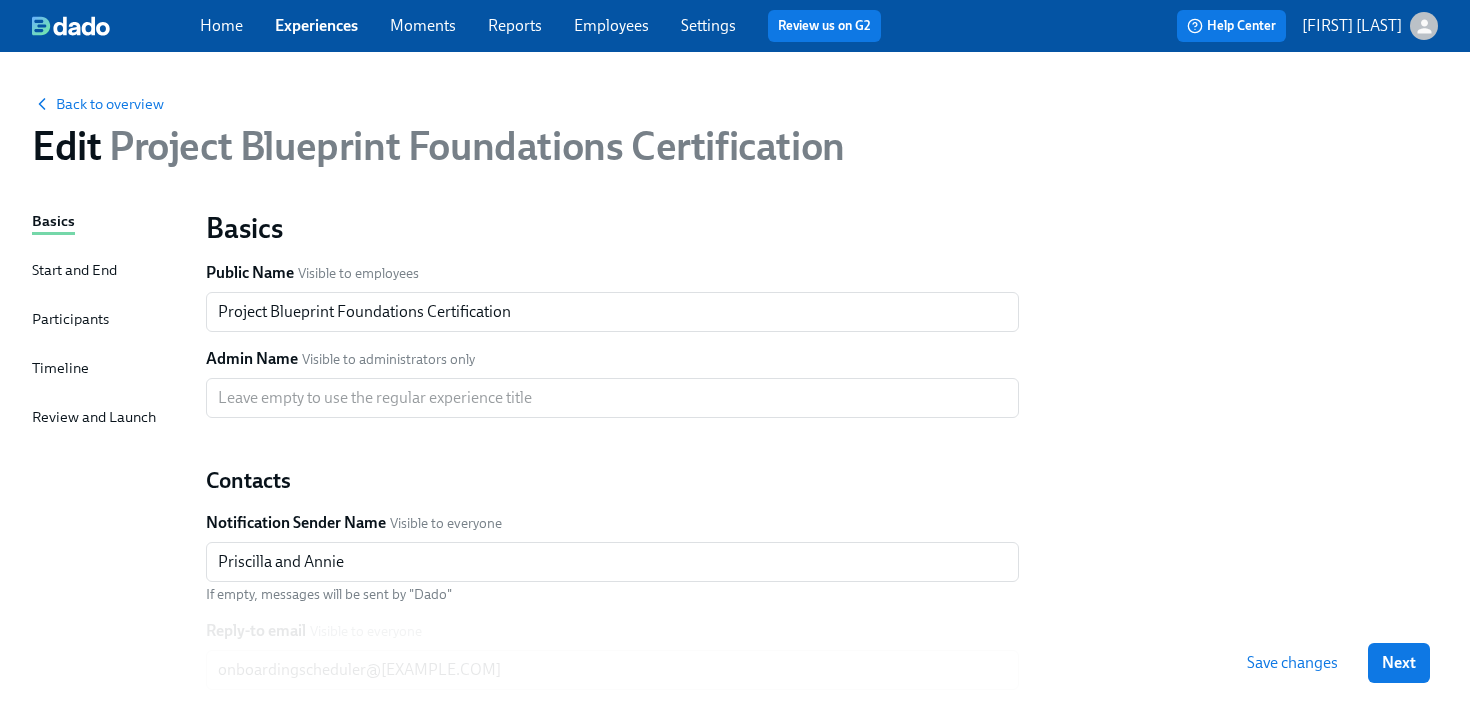 click on "Employees" at bounding box center (611, 25) 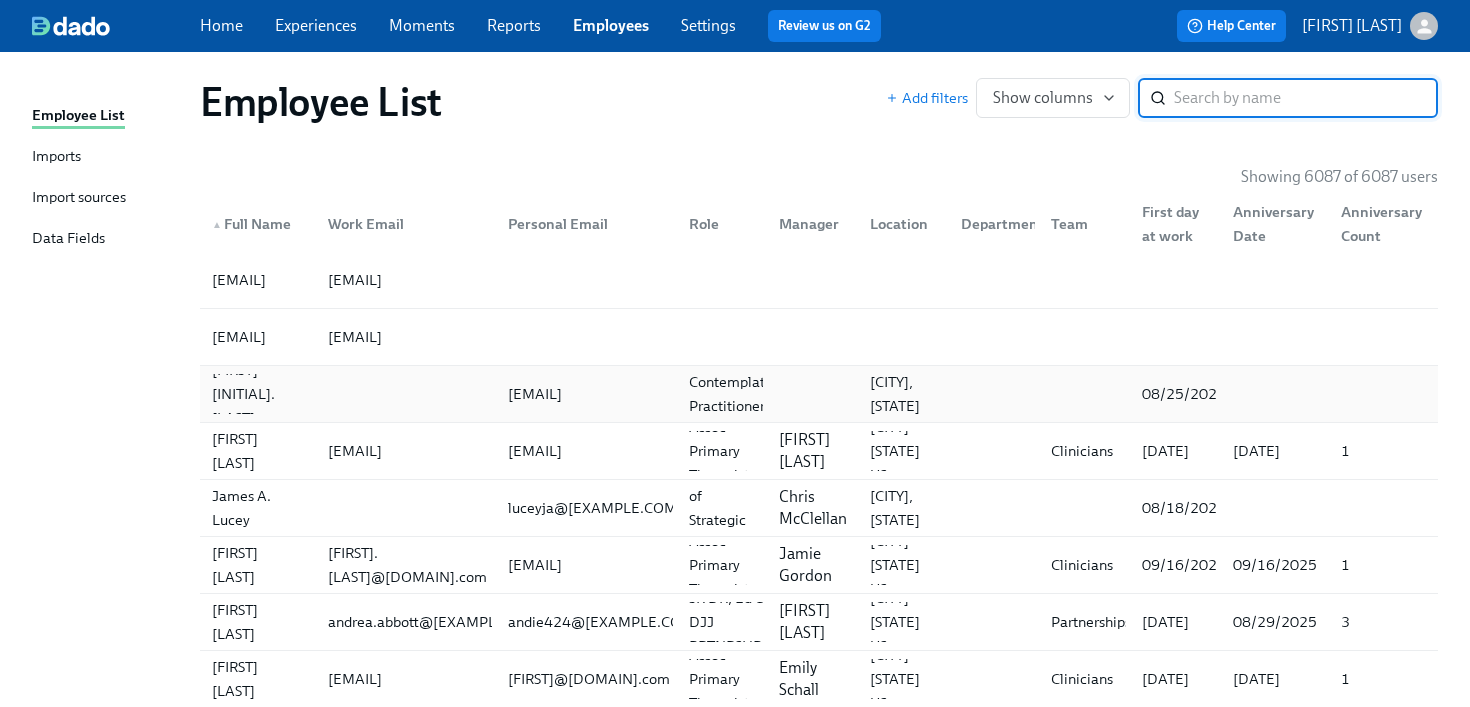 scroll, scrollTop: 0, scrollLeft: 0, axis: both 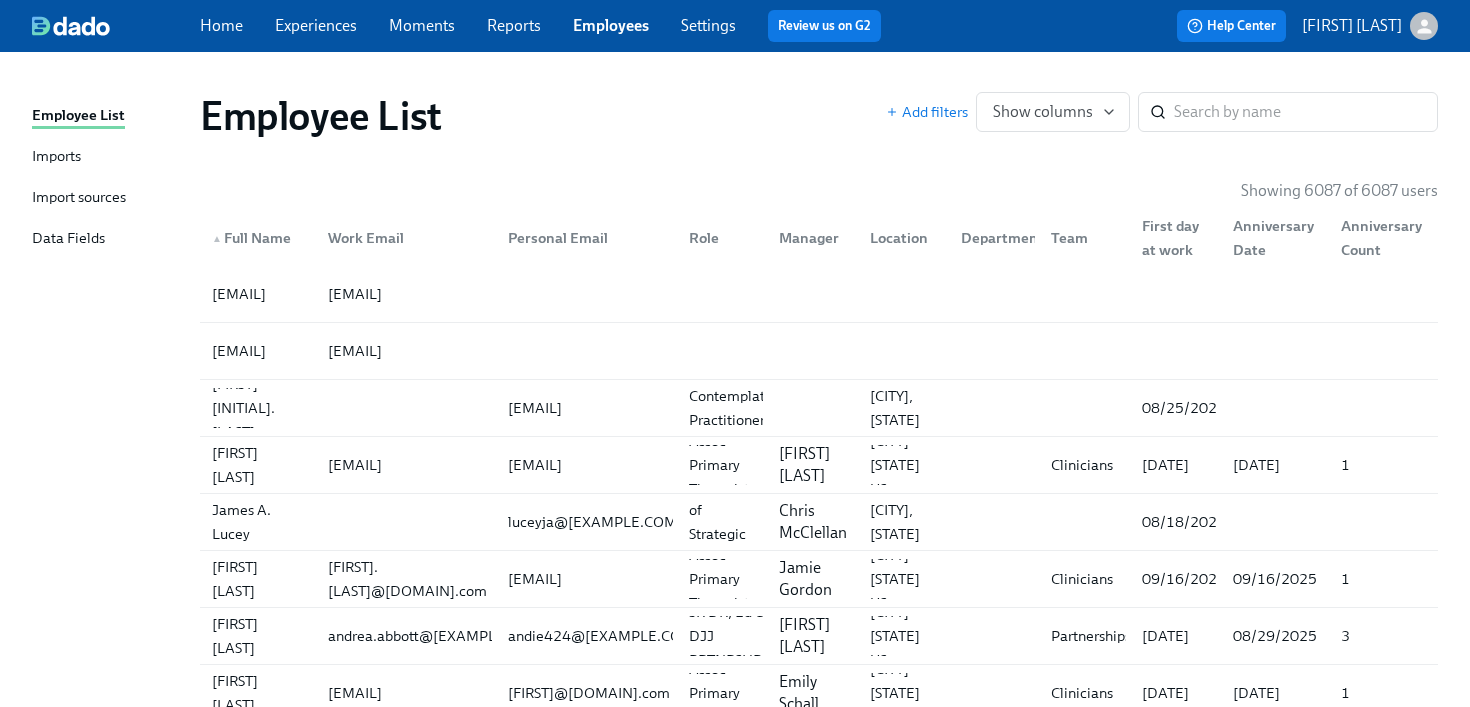 click on "Settings" at bounding box center (708, 25) 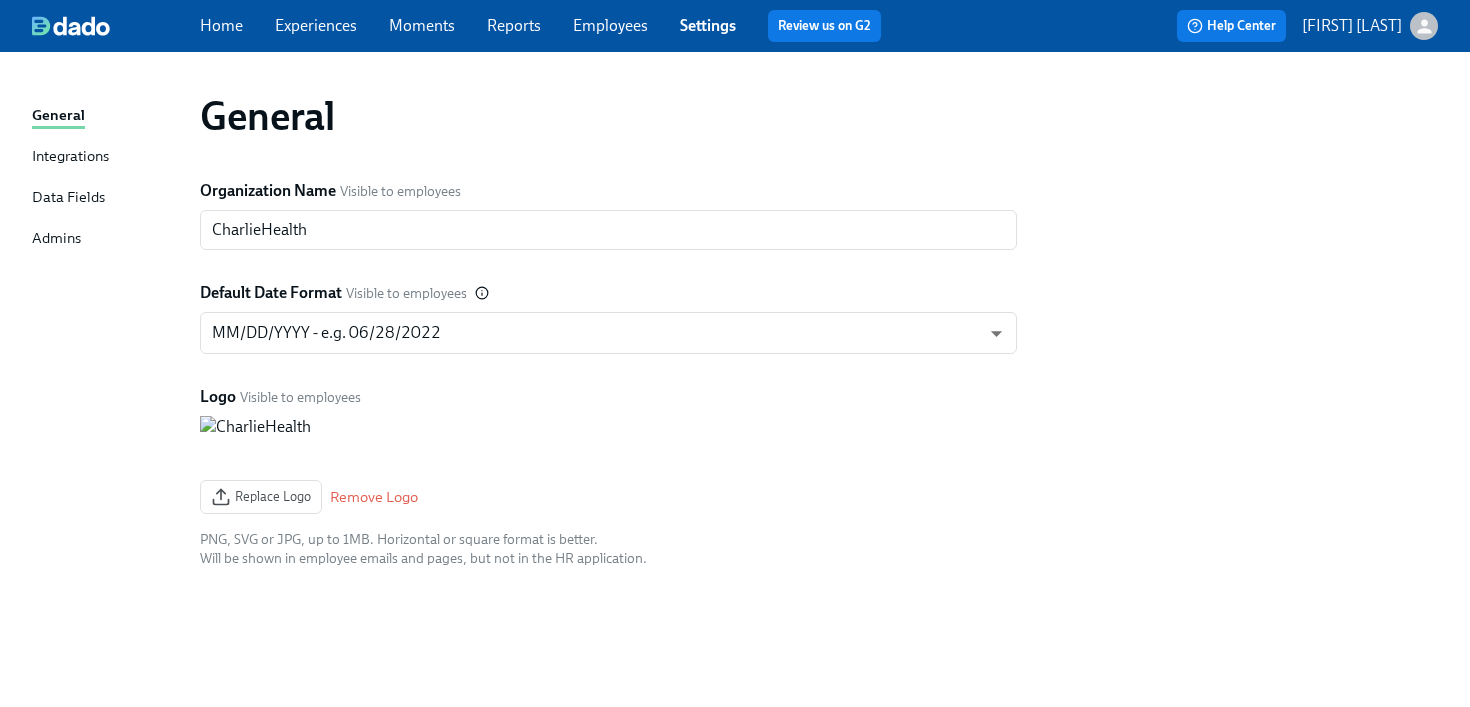 click on "Experiences" at bounding box center (316, 26) 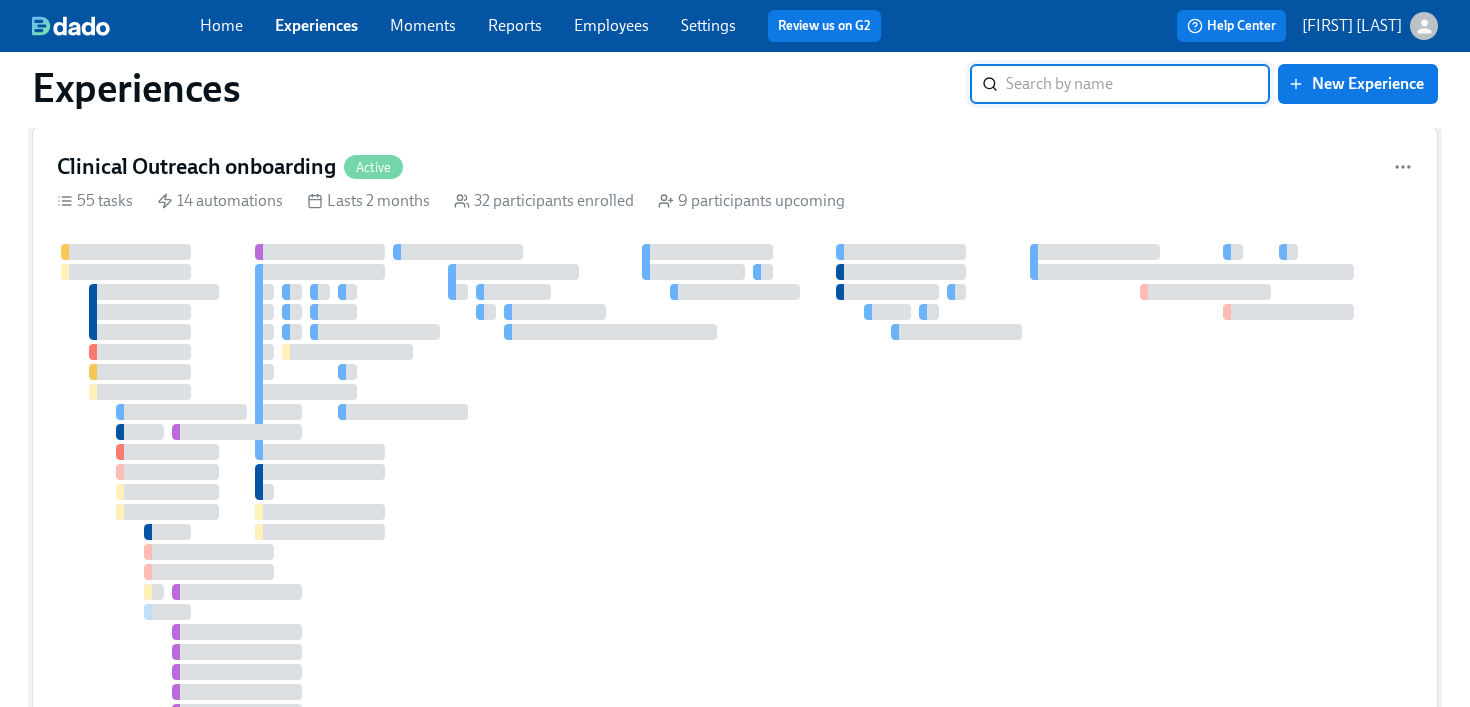 scroll, scrollTop: 59, scrollLeft: 0, axis: vertical 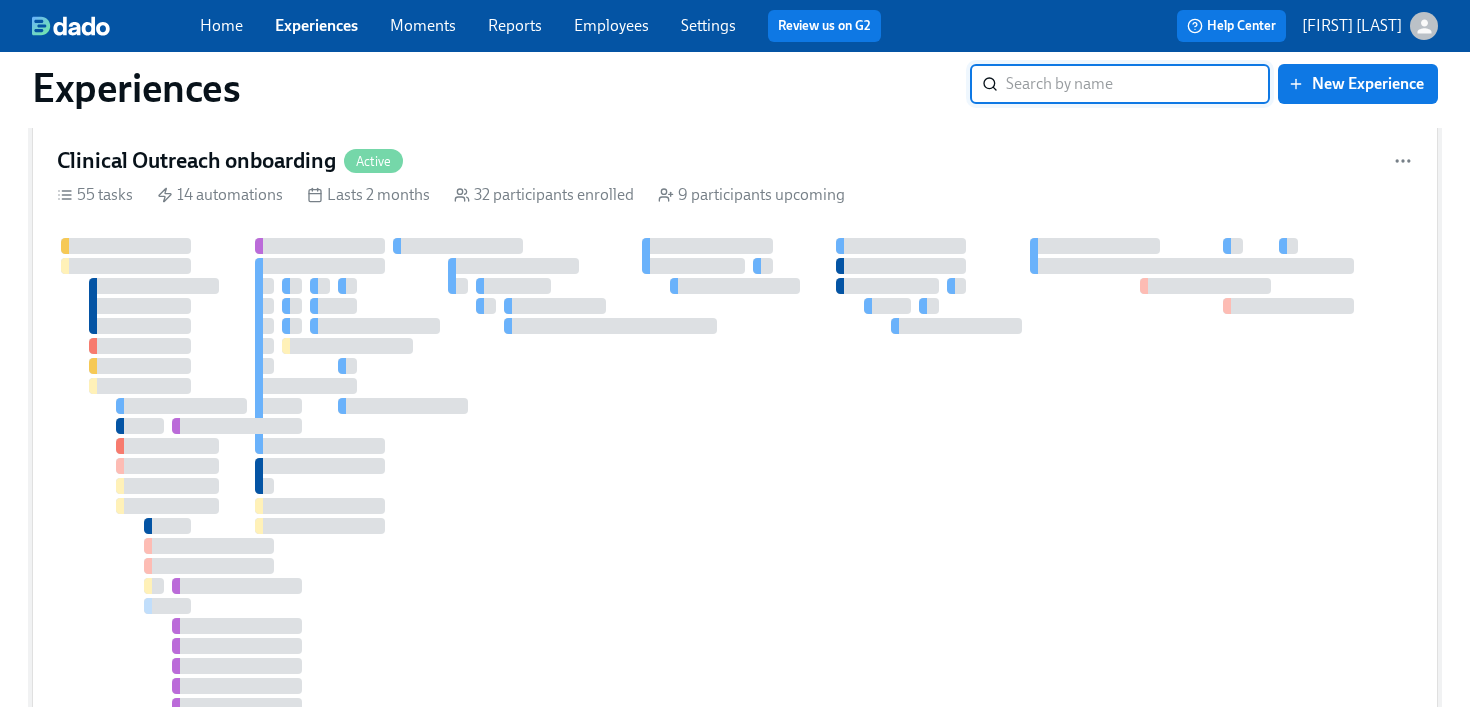 click on "Clinical Outreach onboarding Active" at bounding box center (735, 161) 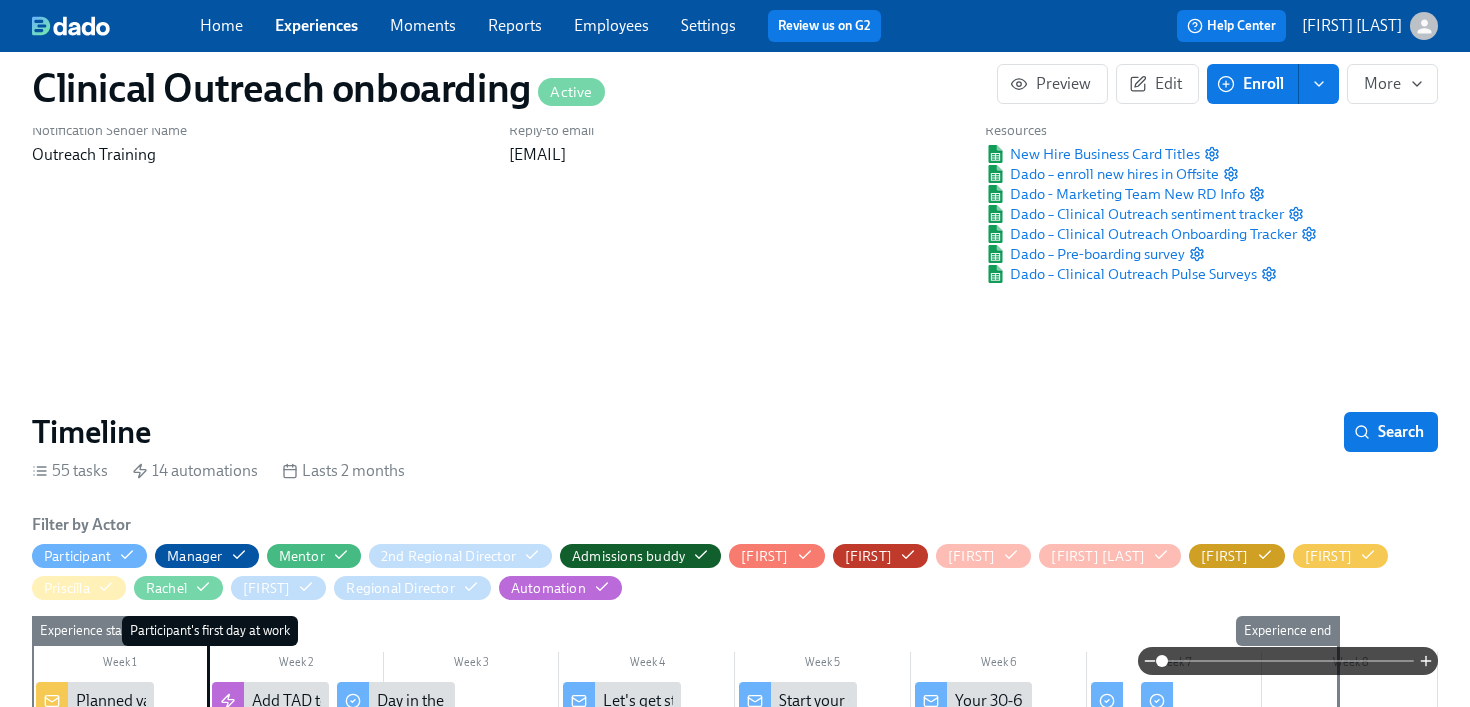 scroll, scrollTop: 0, scrollLeft: 0, axis: both 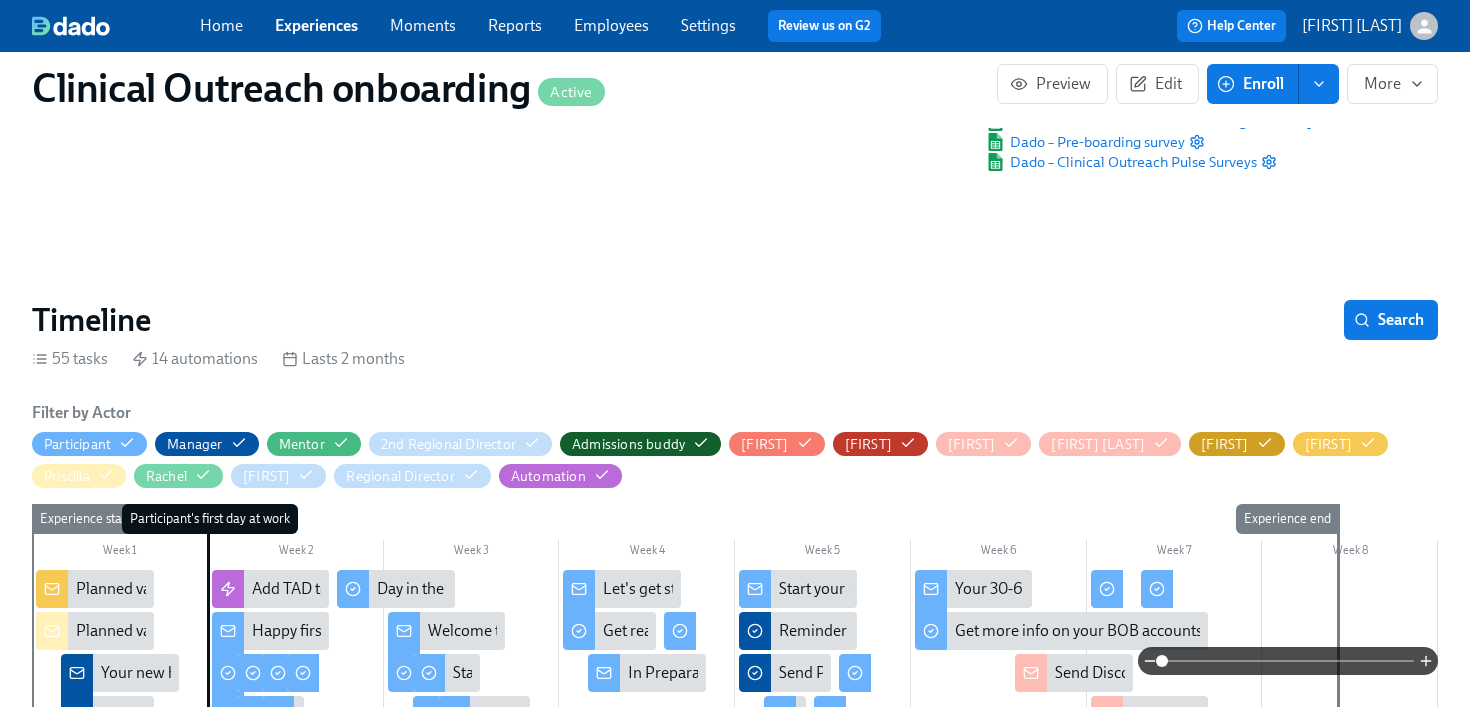 click on "Experiences" at bounding box center [316, 25] 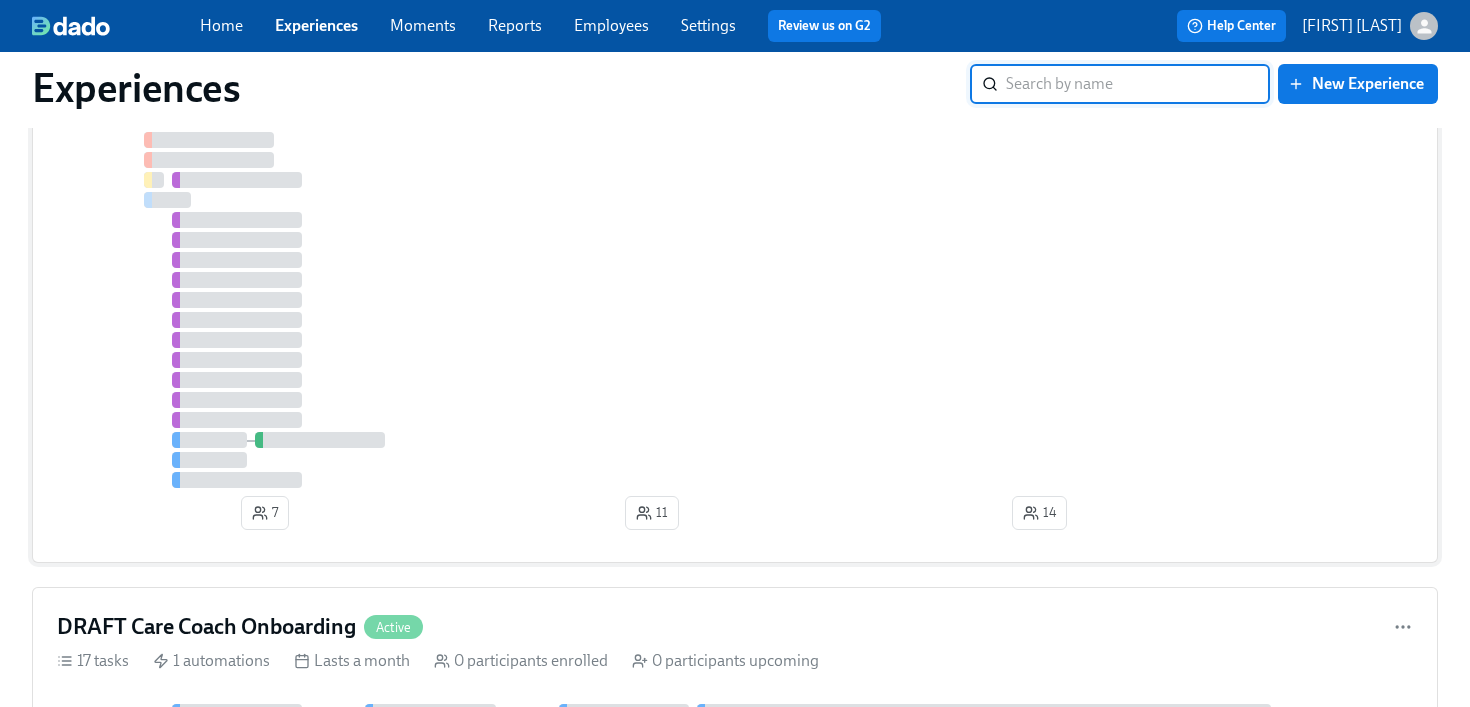 scroll, scrollTop: 0, scrollLeft: 0, axis: both 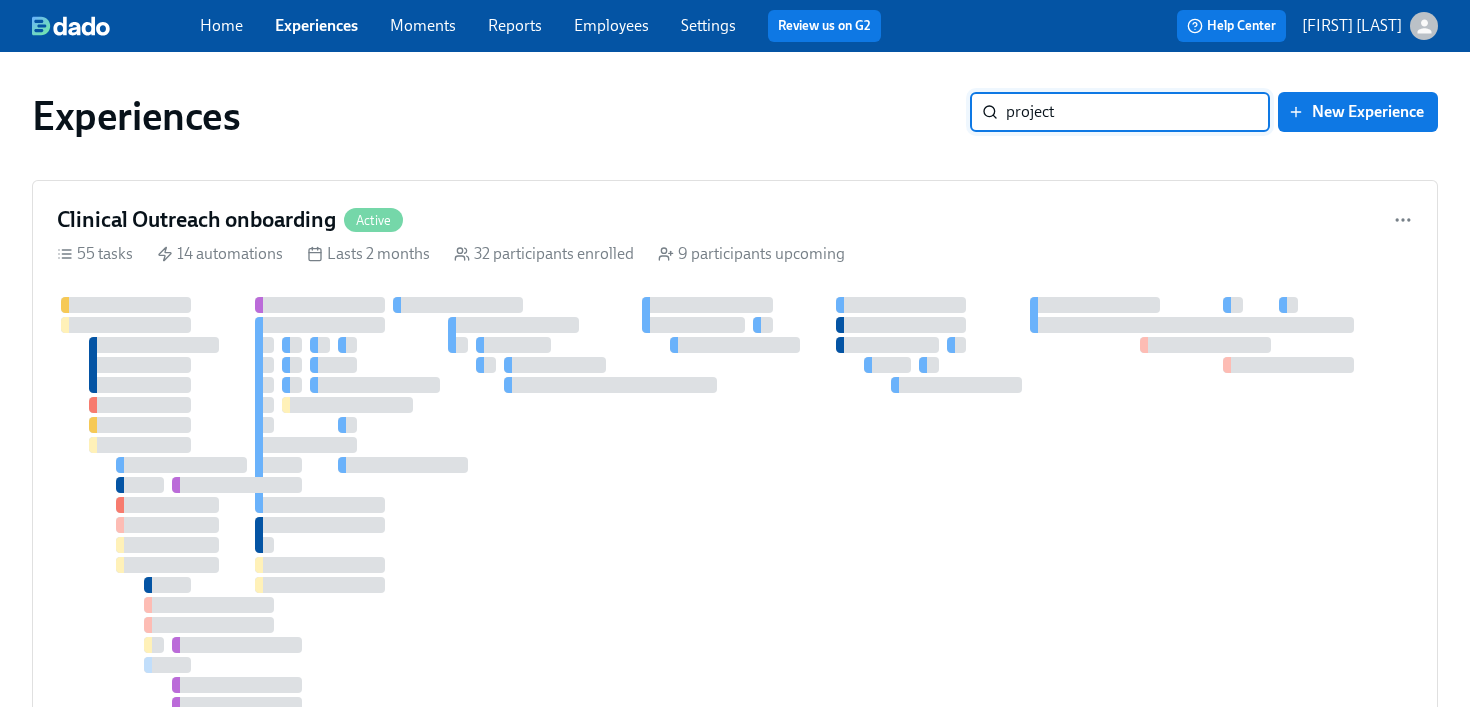 type on "project" 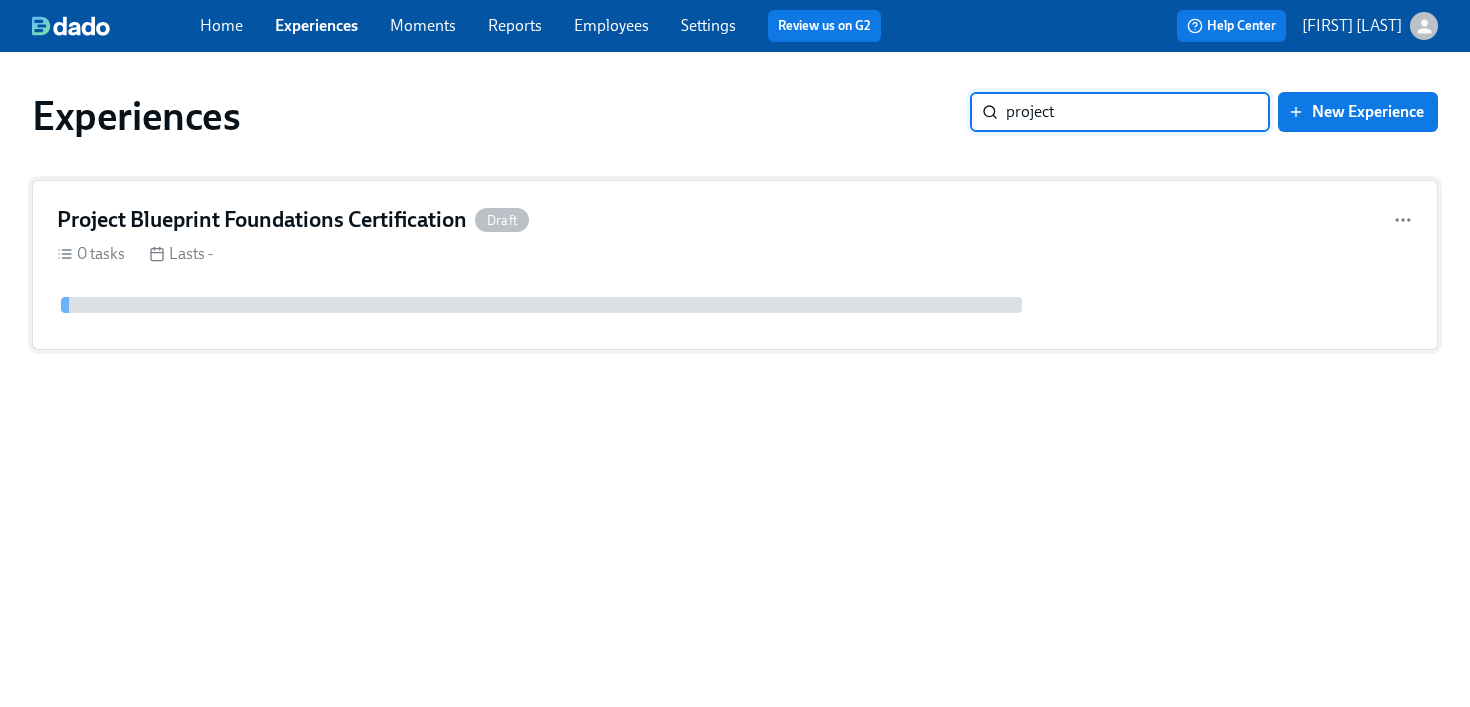 click on "Project Blueprint Foundations Certification" at bounding box center [262, 220] 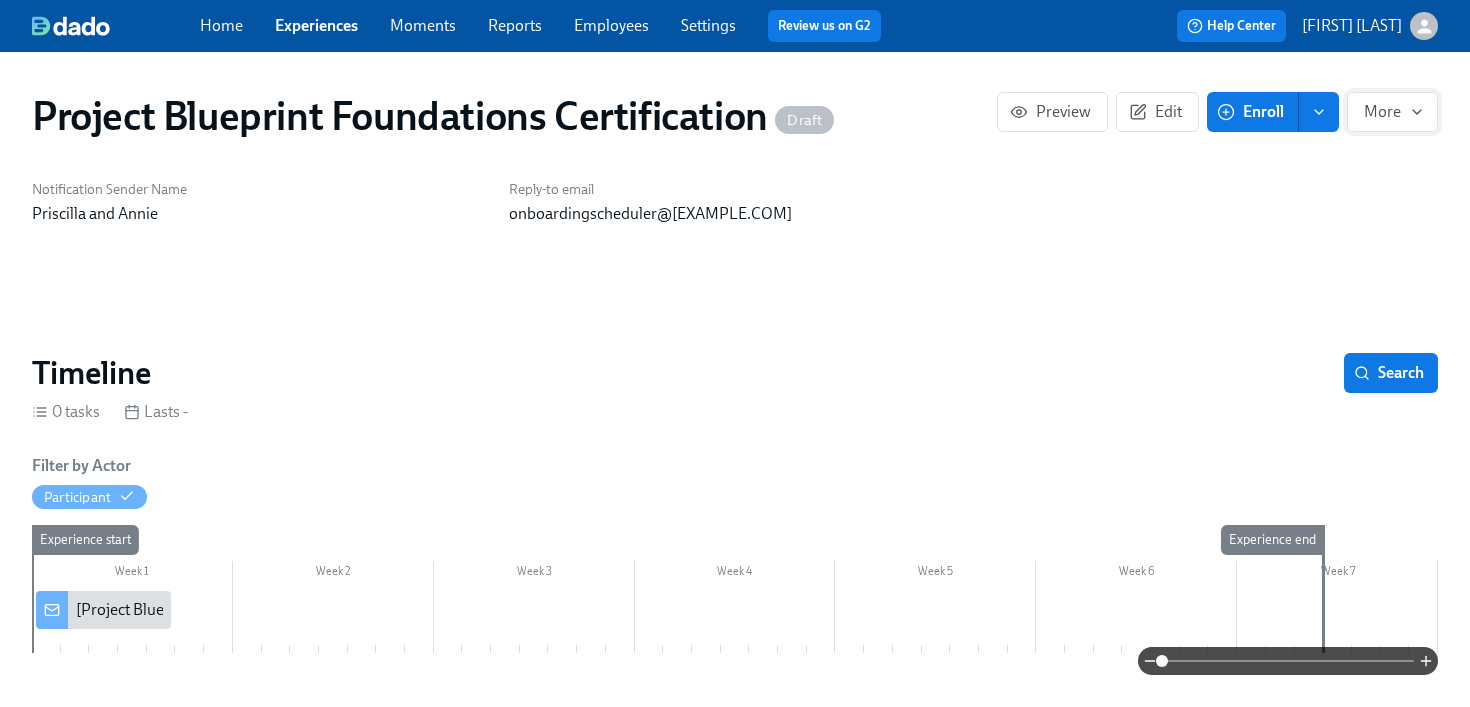 click on "More" at bounding box center [1392, 112] 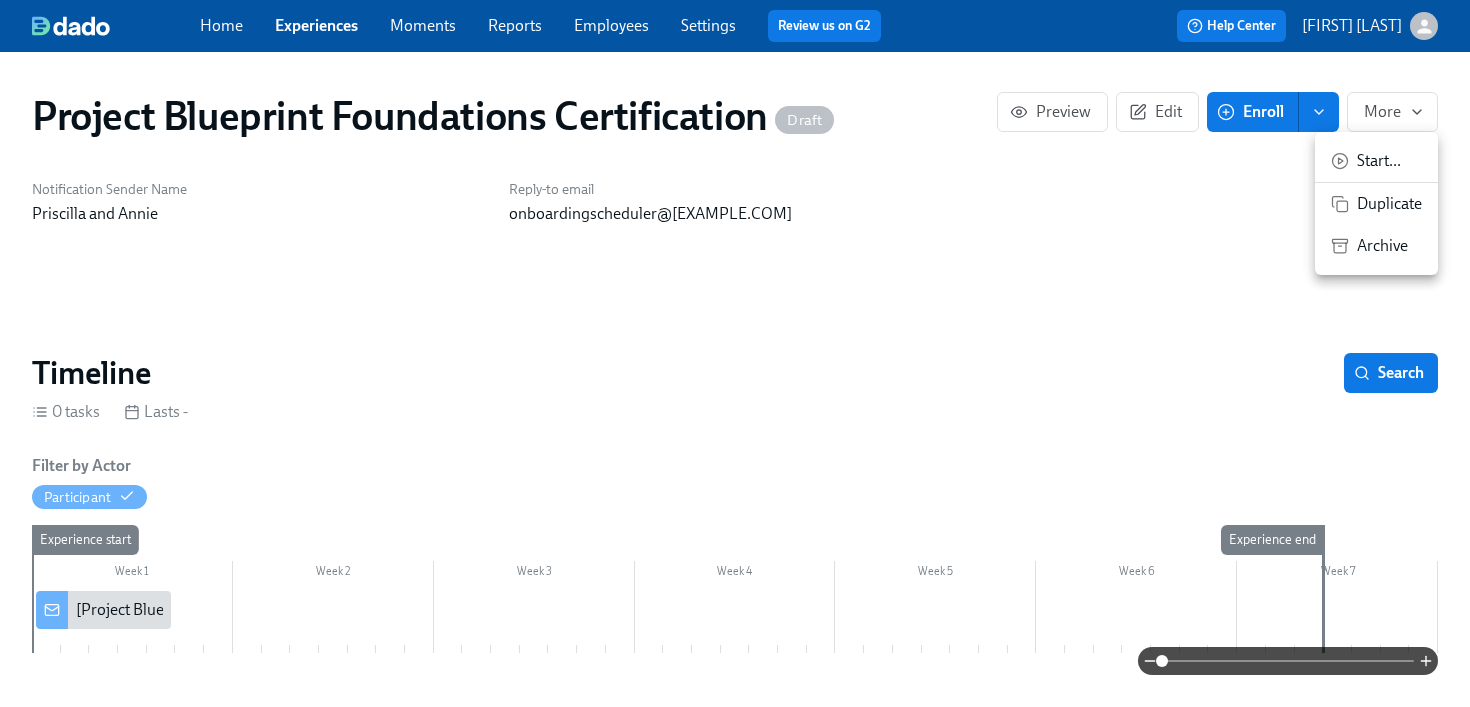 click at bounding box center (735, 353) 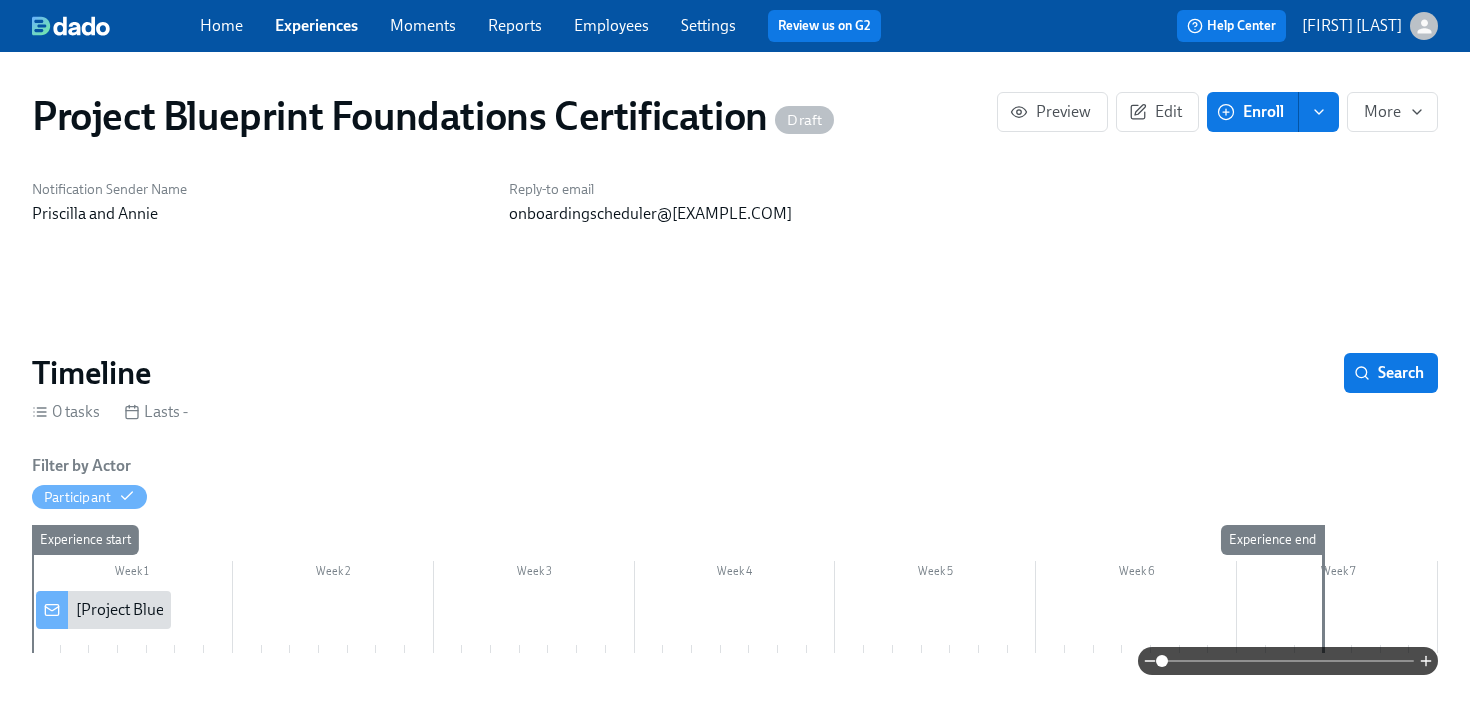 click 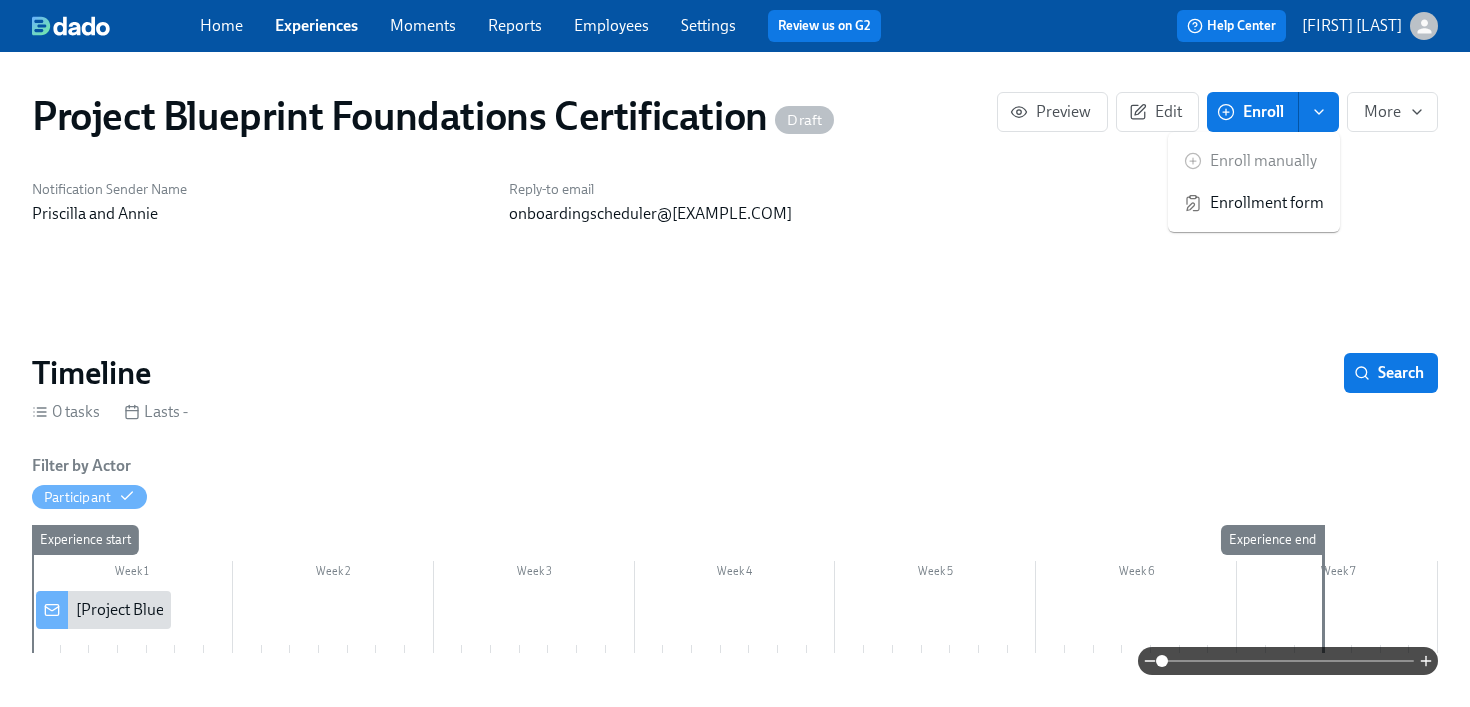 click 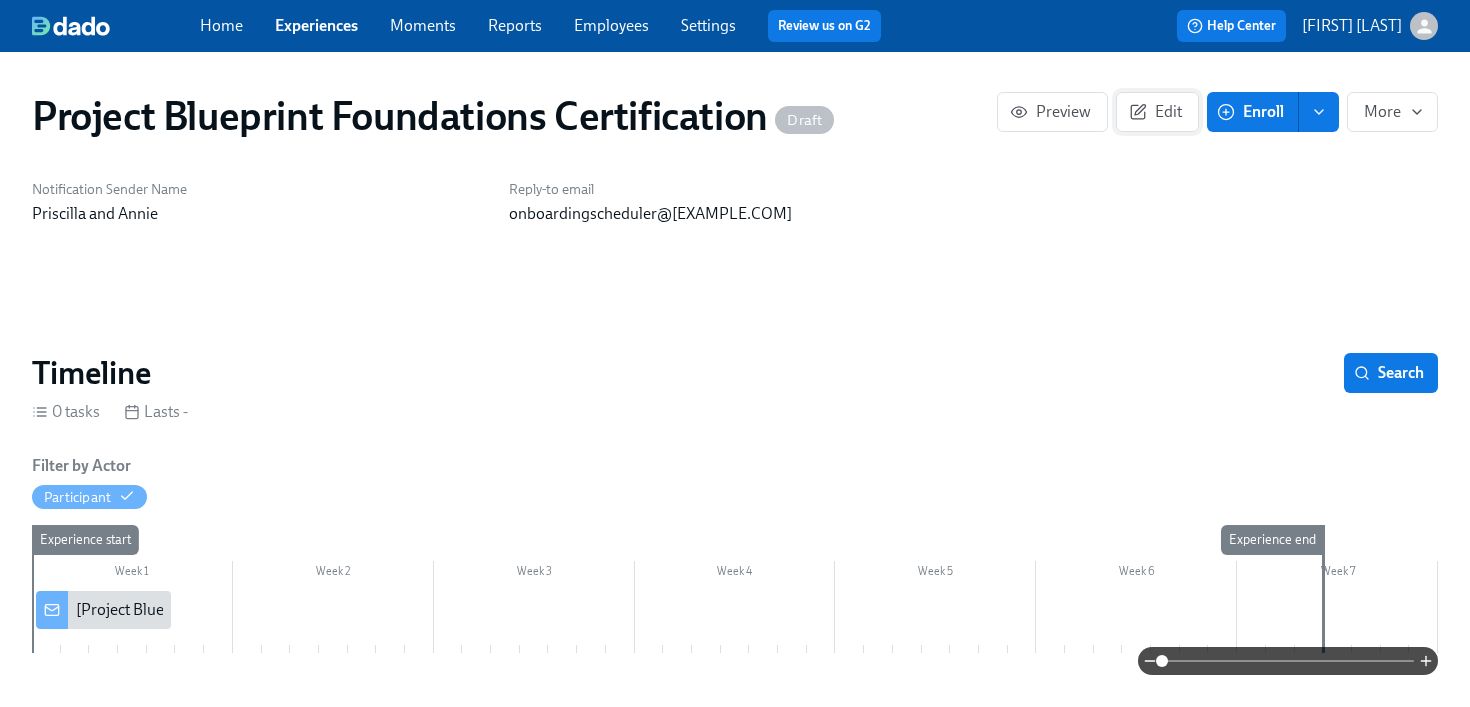 click on "Edit" at bounding box center (1157, 112) 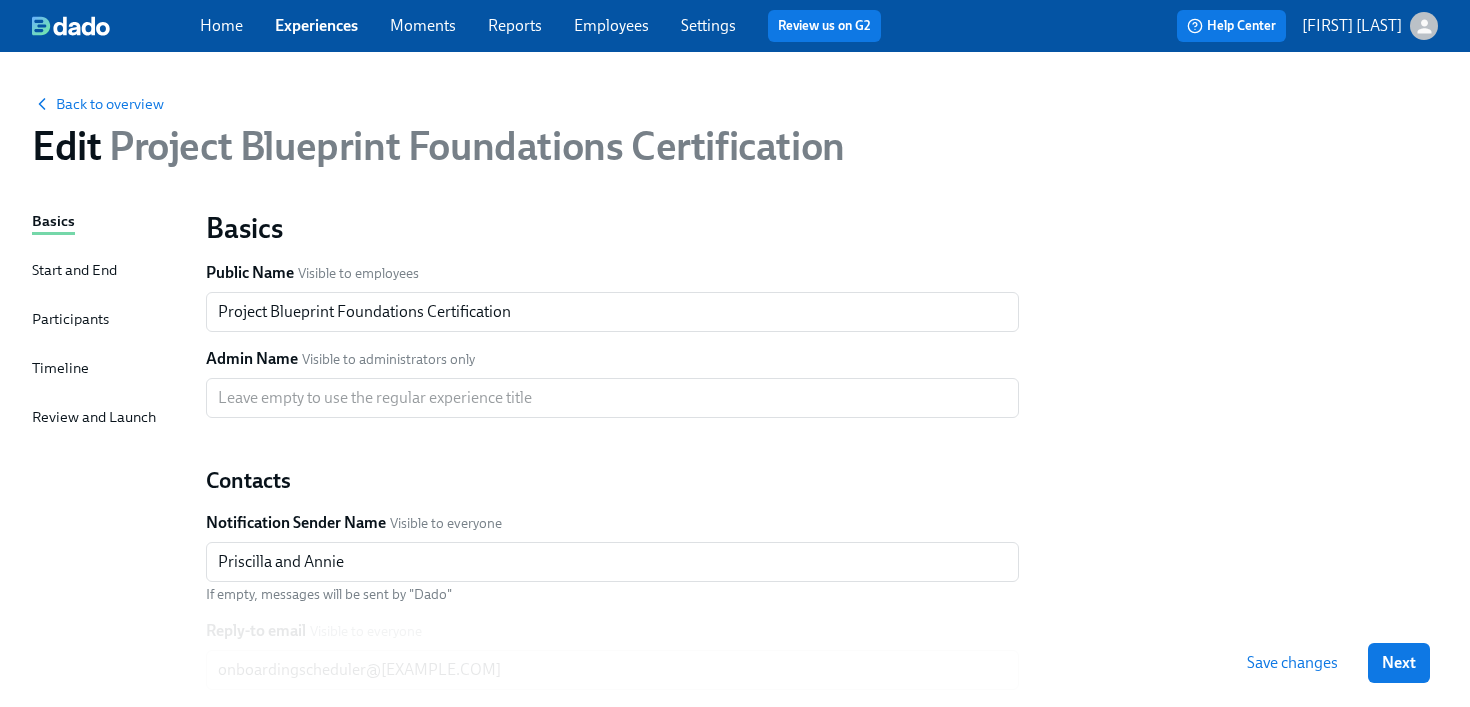 click on "Participants" at bounding box center [70, 319] 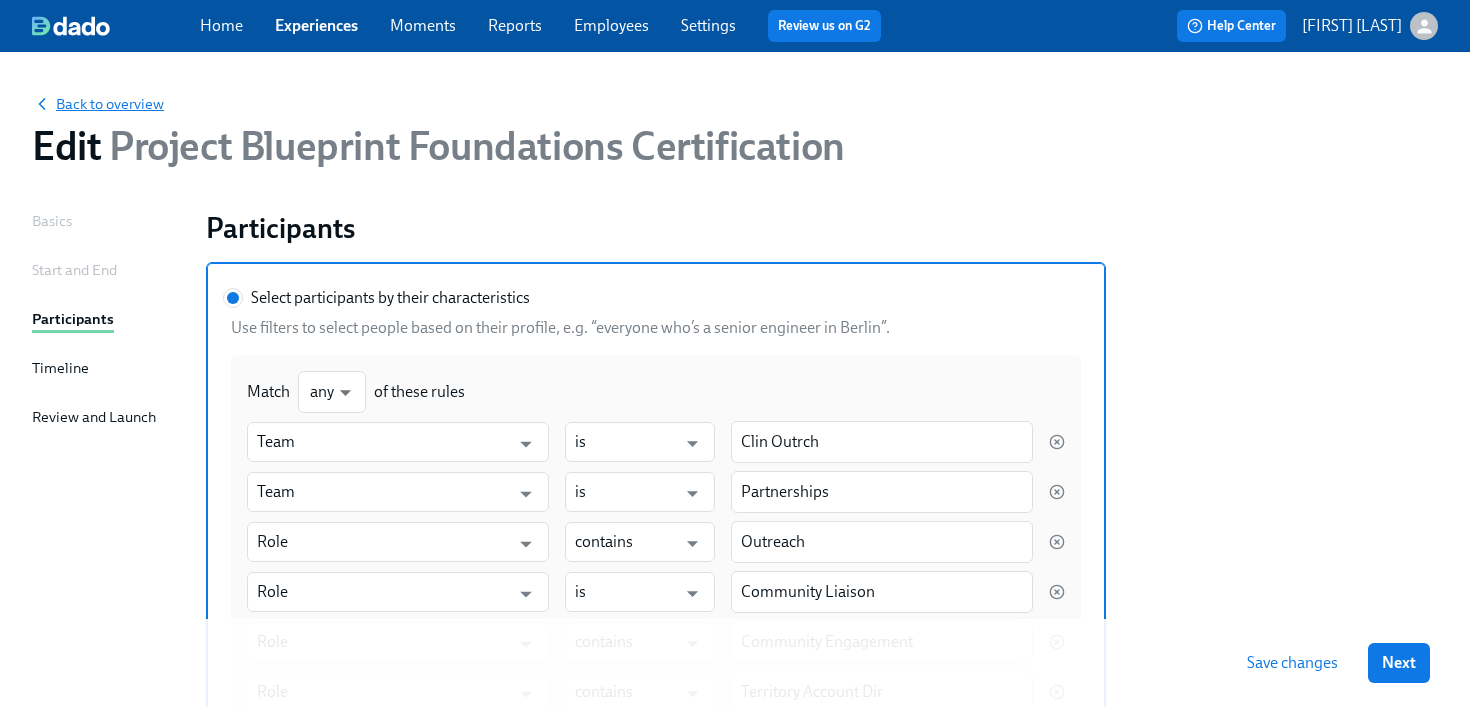 click on "Back to overview" at bounding box center [98, 104] 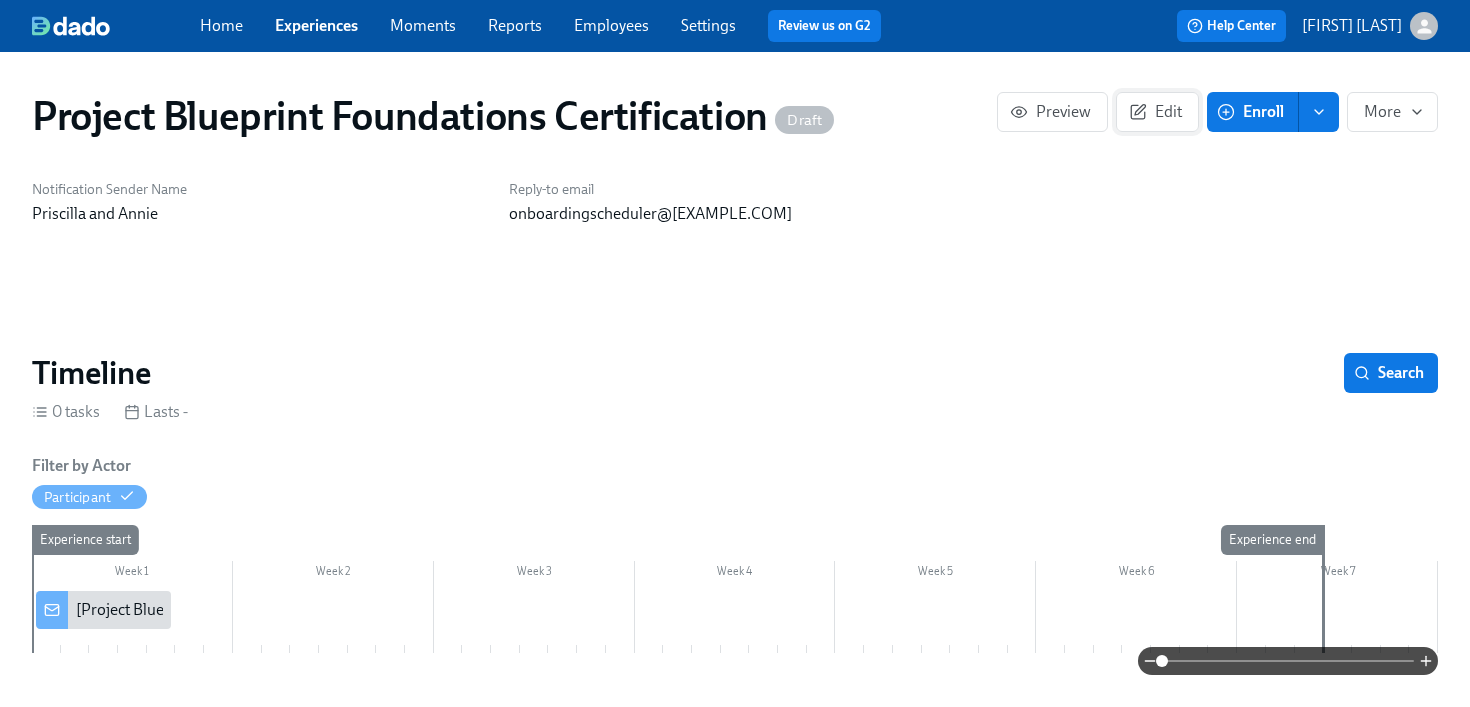 click 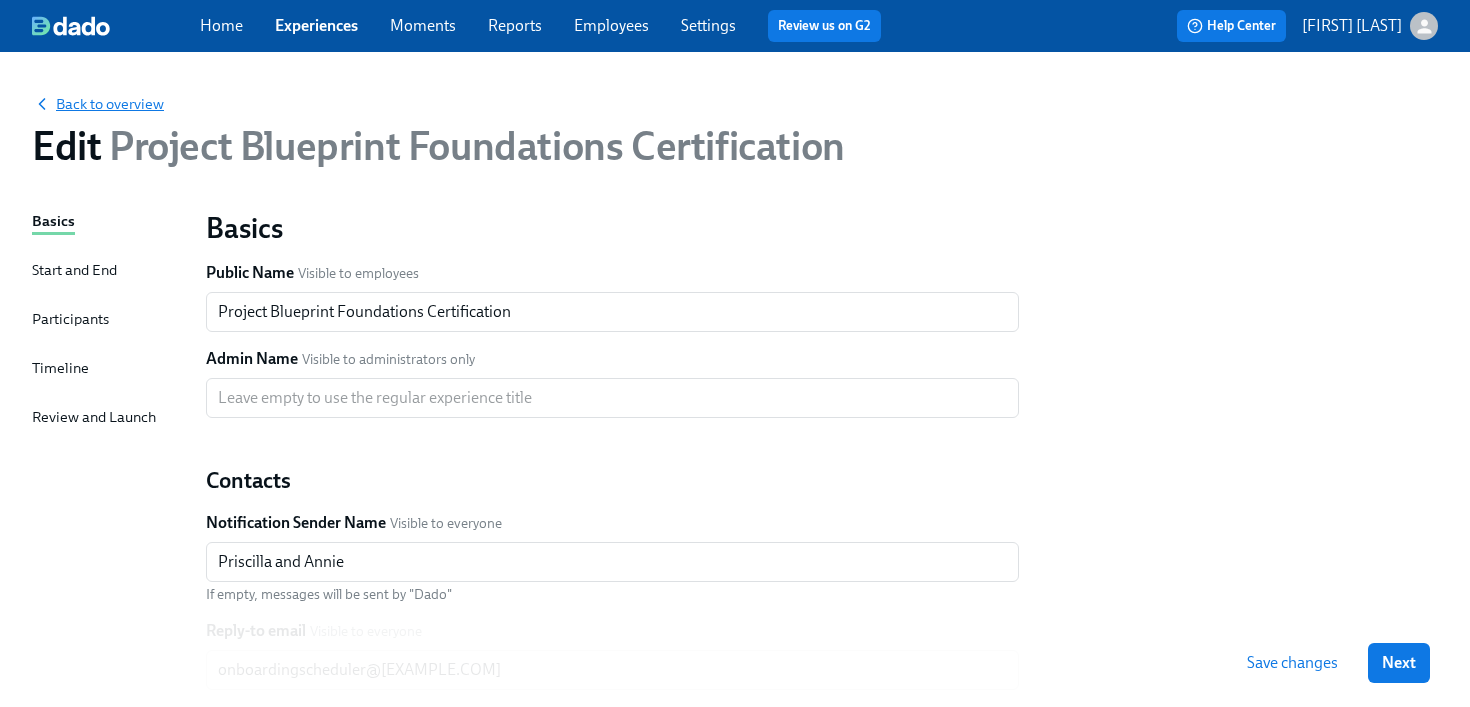 click on "Back to overview" at bounding box center (98, 104) 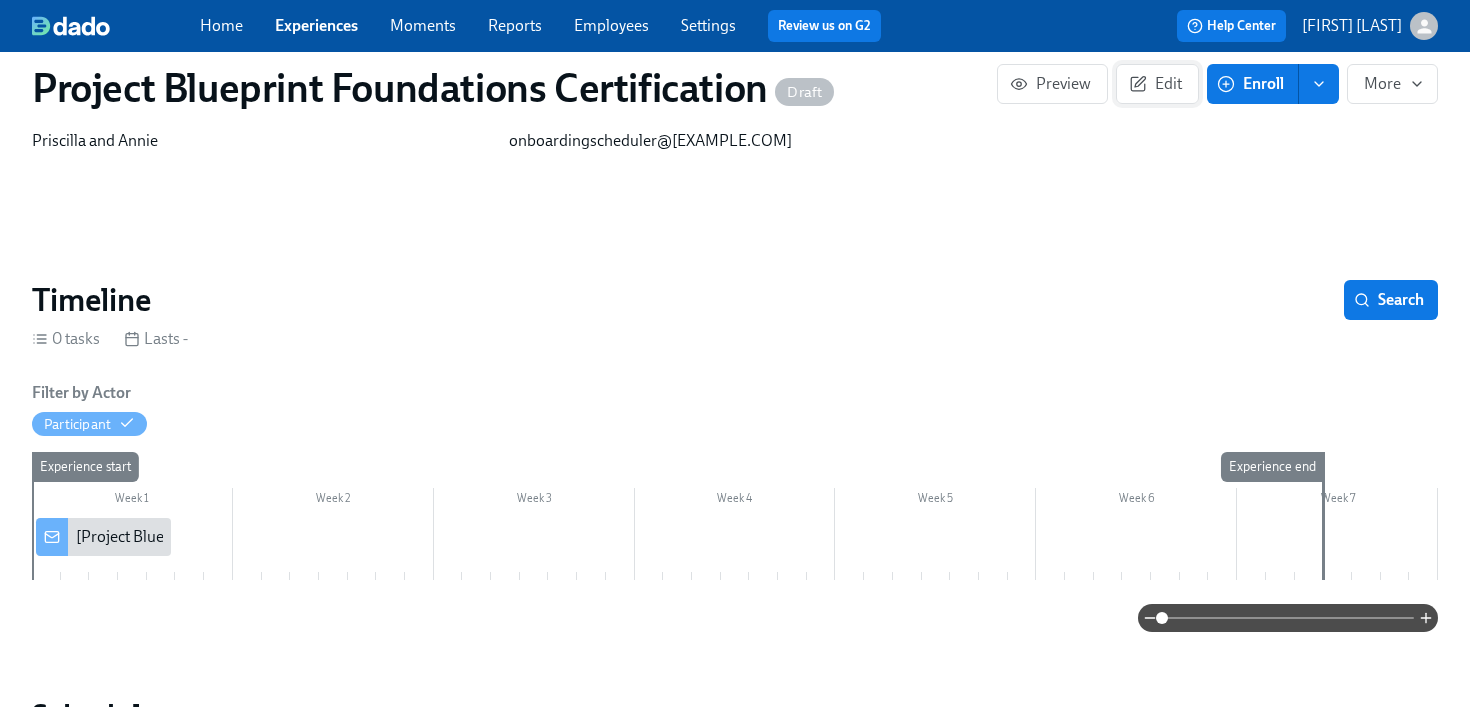 scroll, scrollTop: 0, scrollLeft: 0, axis: both 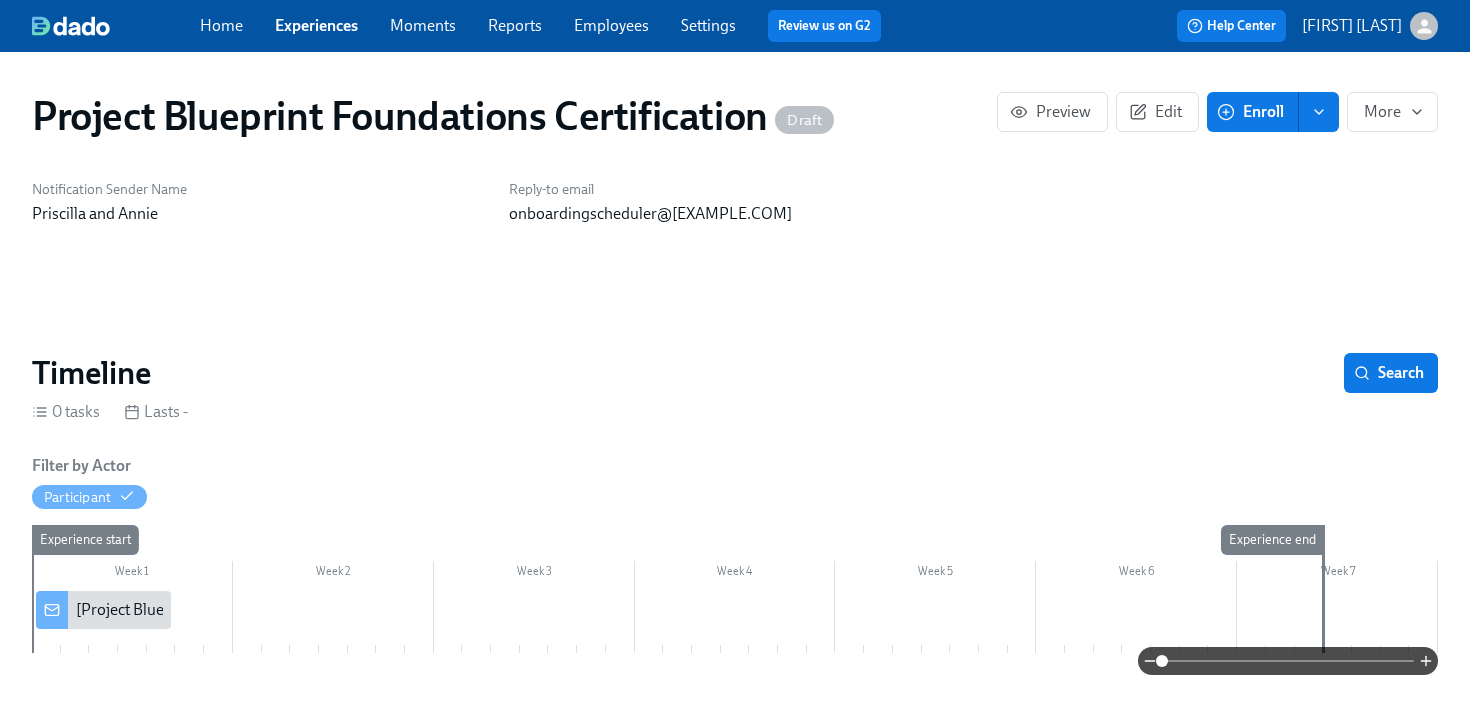click on "Settings" at bounding box center [708, 25] 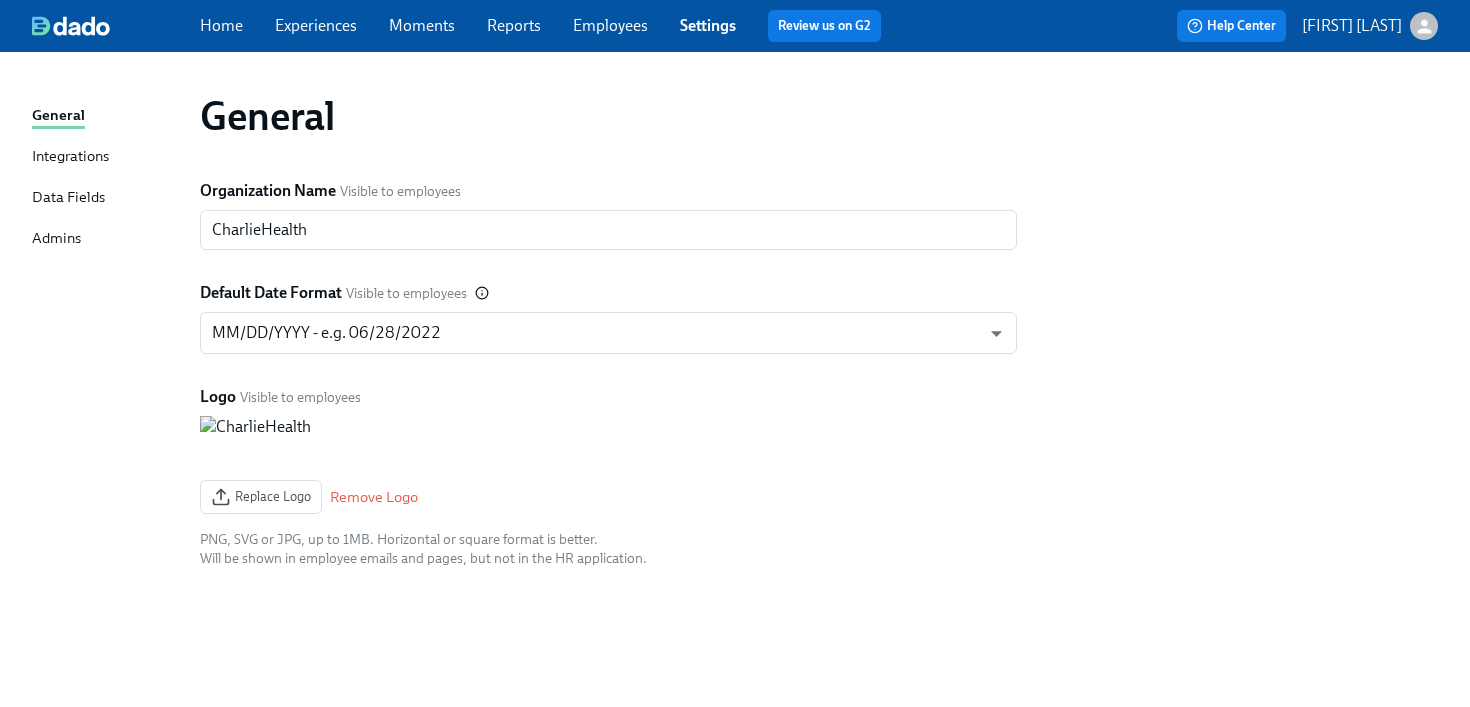 click on "Data Fields" at bounding box center (68, 198) 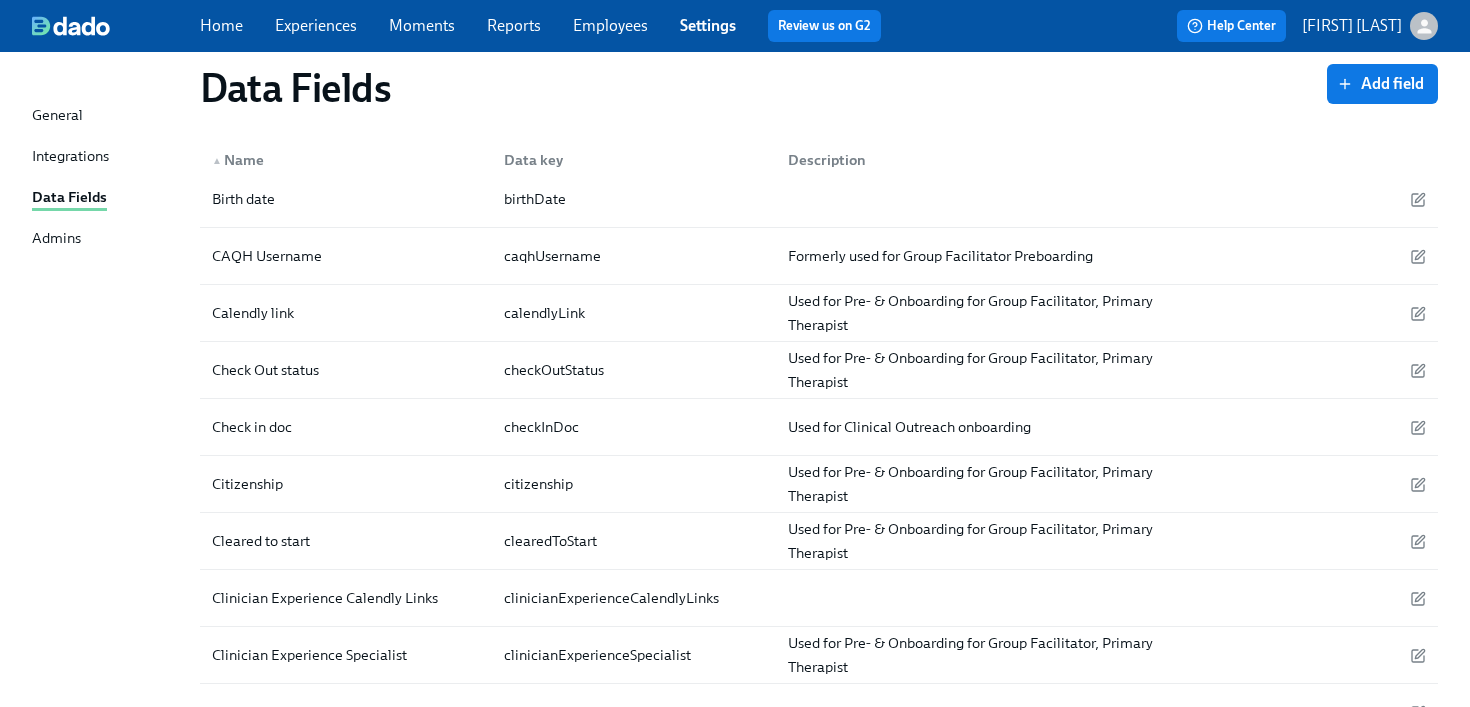scroll, scrollTop: 0, scrollLeft: 0, axis: both 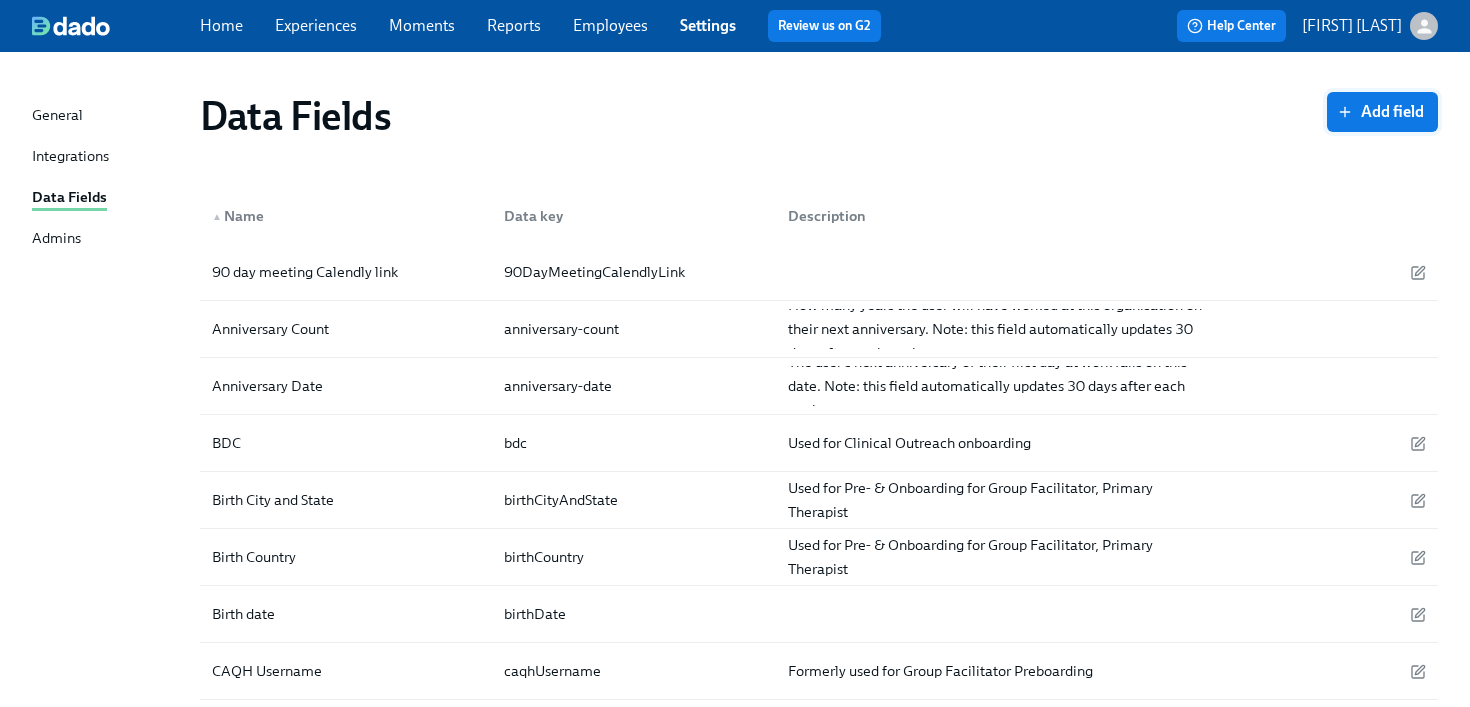 click on "Add field" at bounding box center (1382, 112) 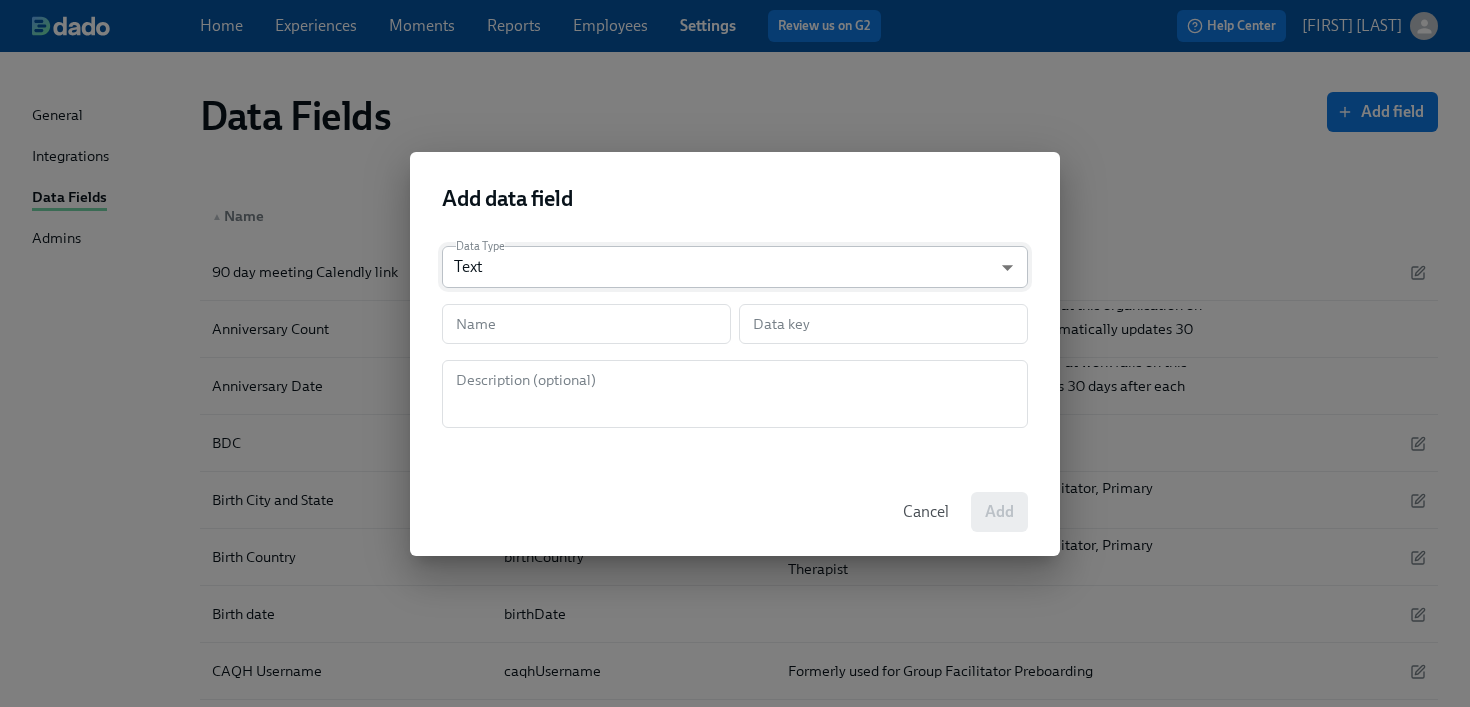 click on "Home Experiences Moments Reports Employees Settings Review us on G2 Help Center [NAME] General Integrations Data Fields Admins Data Fields Add field ▲ Name Data key Description 90 day meeting Calendly link 90DayMeetingCalendlyLink Anniversary Count anniversary-count How many years the user will have worked at this organisation on their next anniversary. Note: this field automatically updates 30 days after each anniversary. Anniversary Date anniversary-date The user's next anniversary of their first day at work falls on this date. Note: this field automatically updates 30 days after each anniversary. BDC bdc Used for Clinical Outreach onboarding Birth City and State [CITY] and [STATE] Used for Pre- & Onboarding for Group Facilitator, Primary Therapist Birth Country [COUNTRY] Used for Pre- & Onboarding for Group Facilitator, Primary Therapist Birth date [DATE] CAQH Username caqhUsername Formerly used for Group Facilitator Preboarding Calendly link calendlyLink Check Out status Height" at bounding box center [735, 2254] 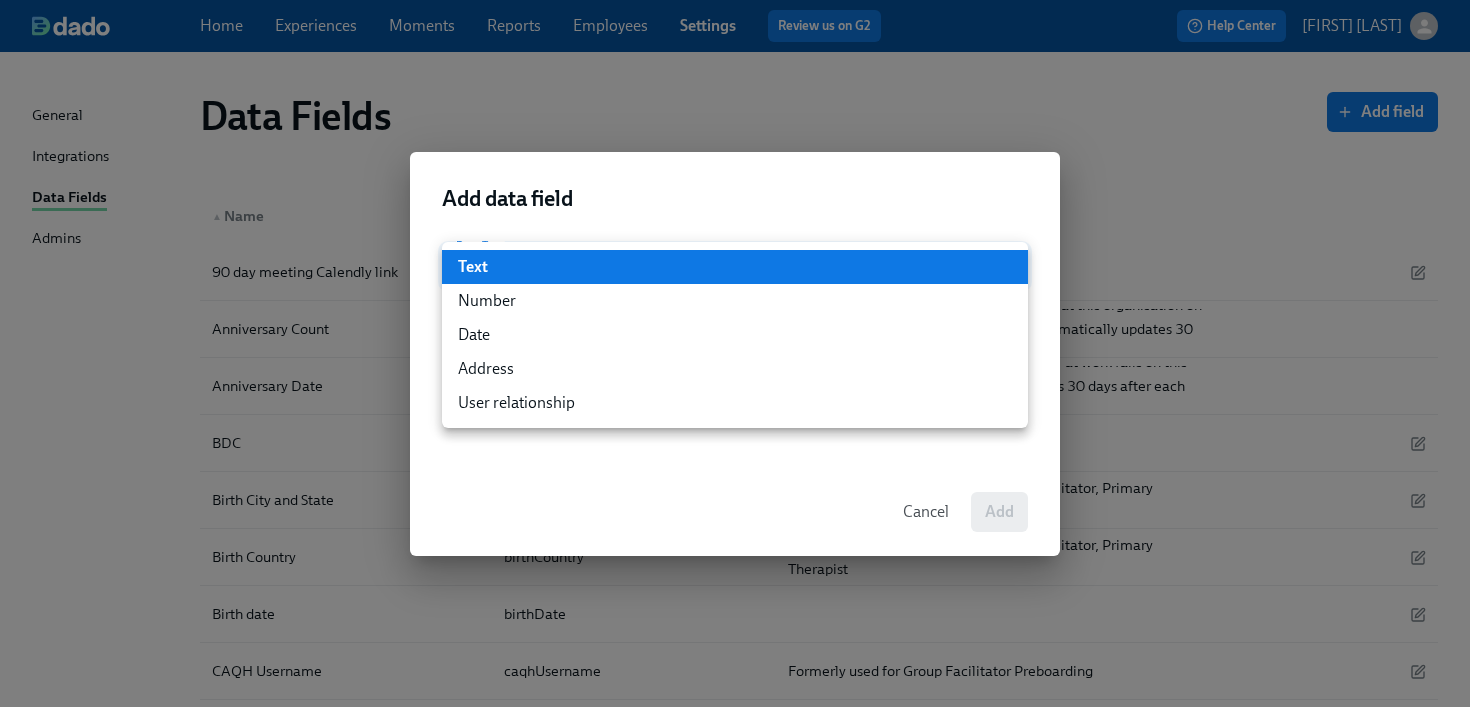 click on "User relationship" at bounding box center (735, 403) 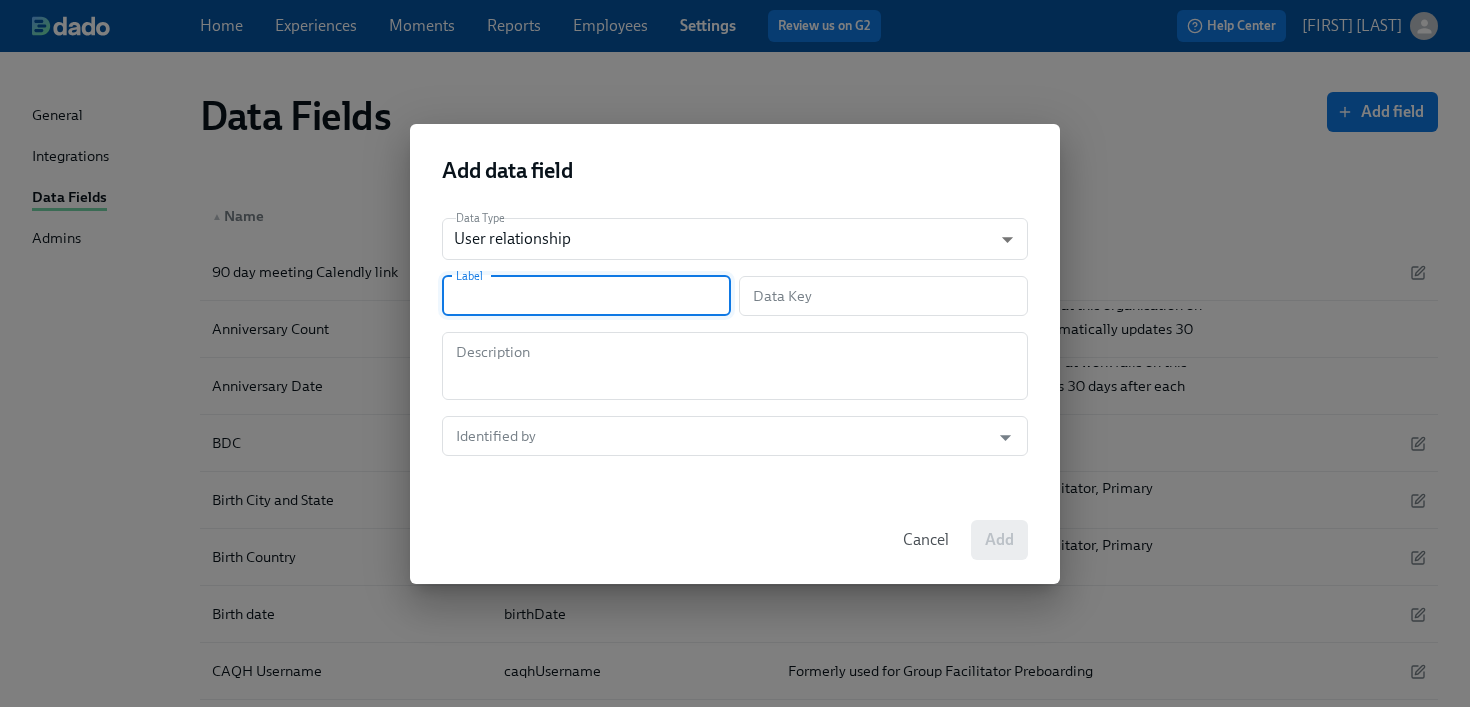 click at bounding box center [586, 296] 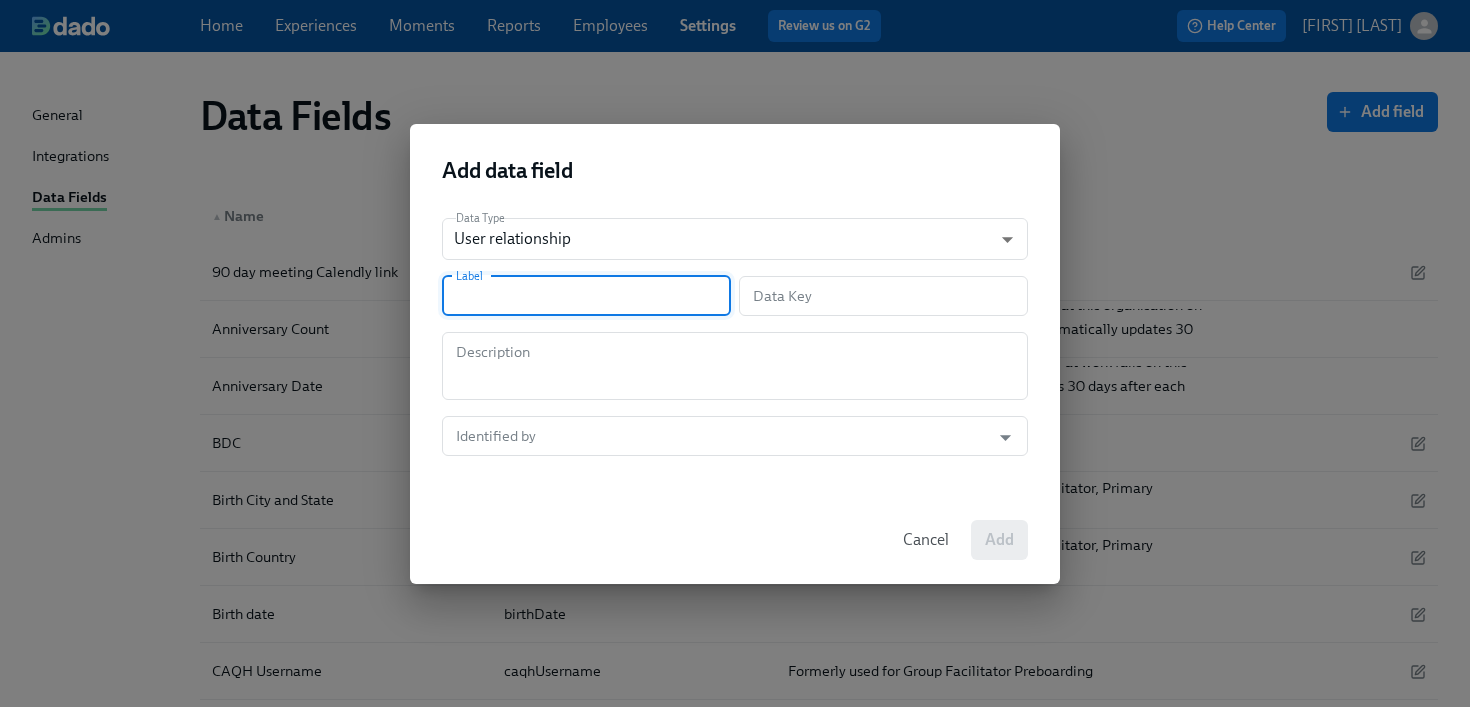 type on "r" 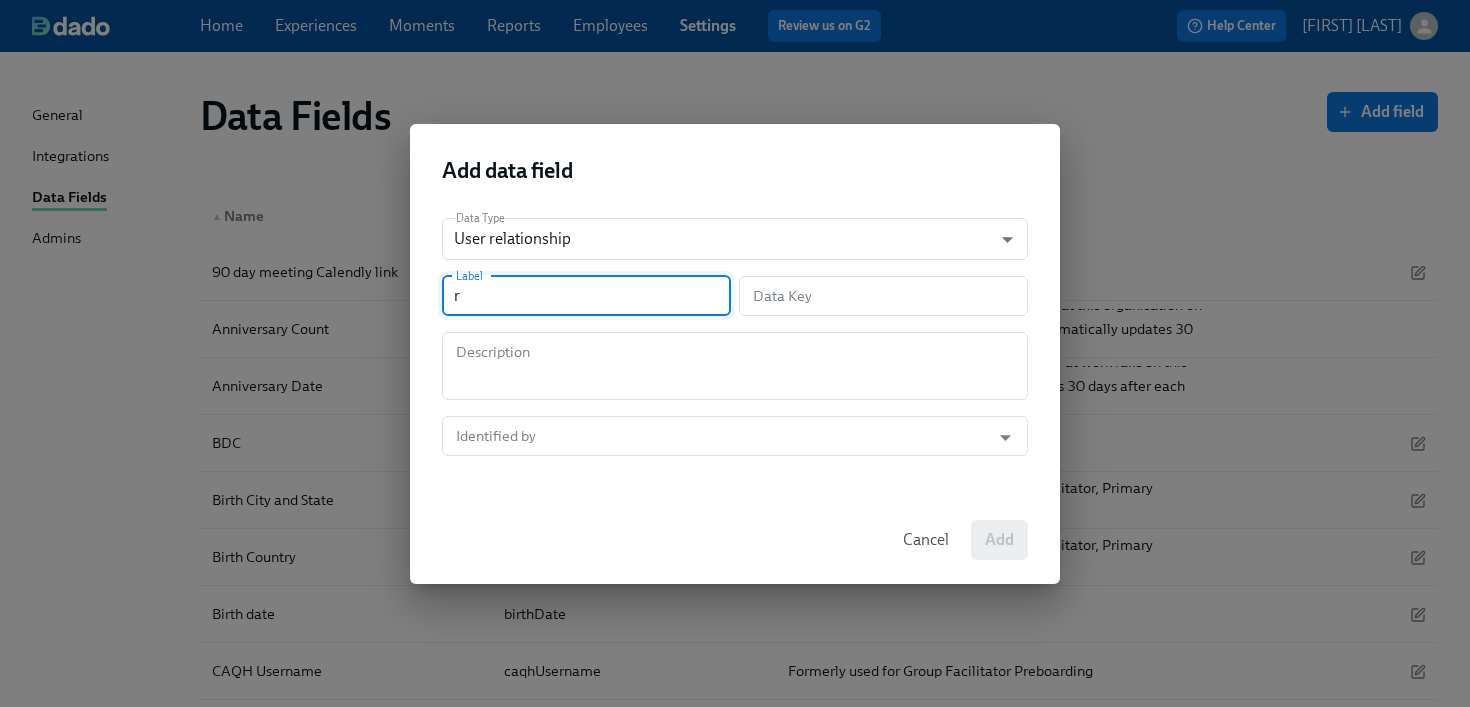 type on "r" 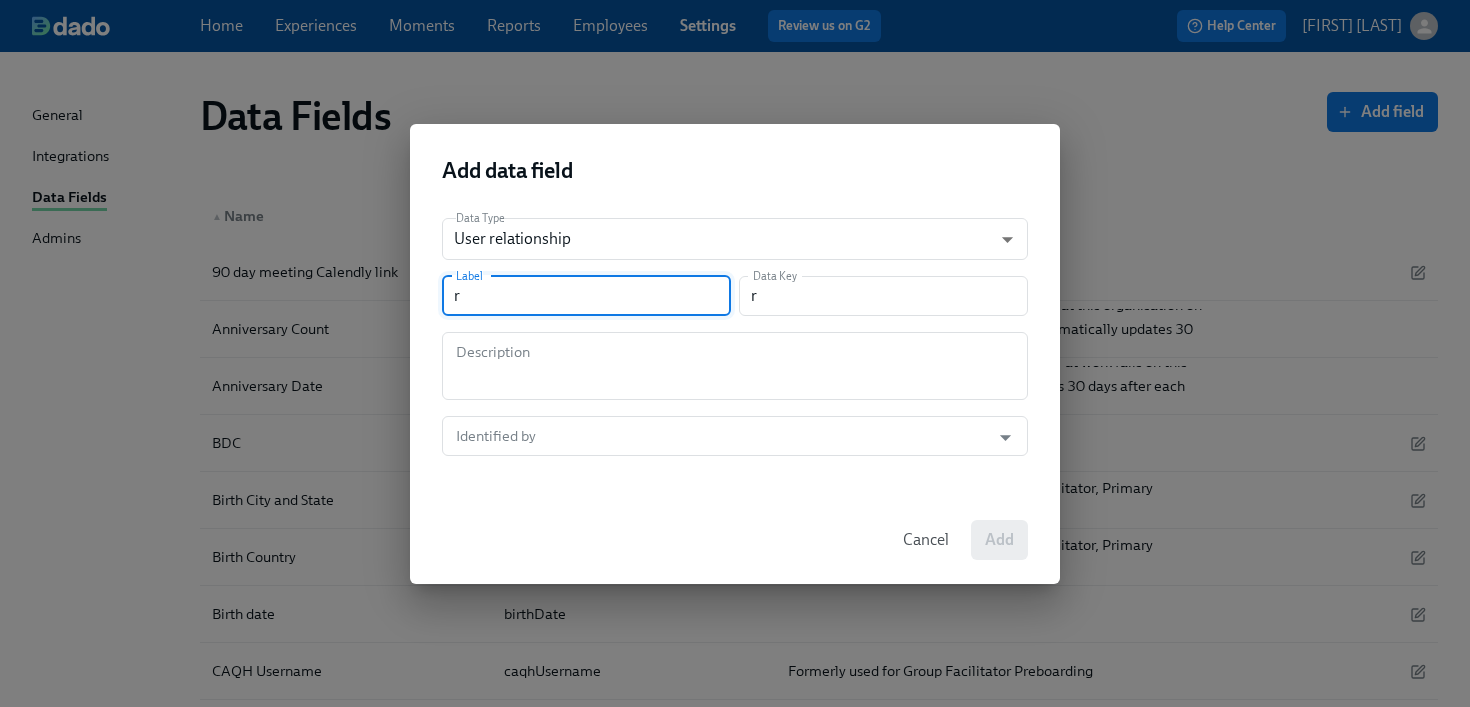 type 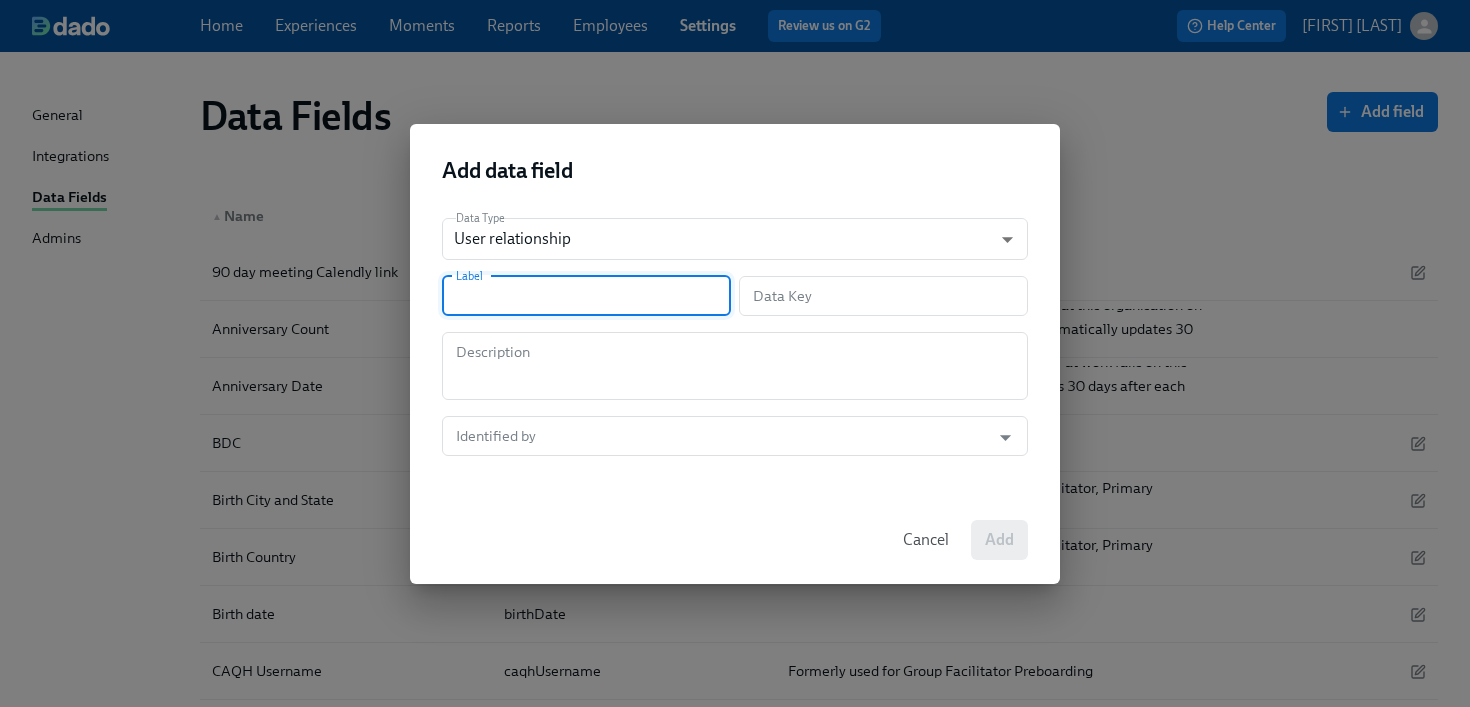 type on "R" 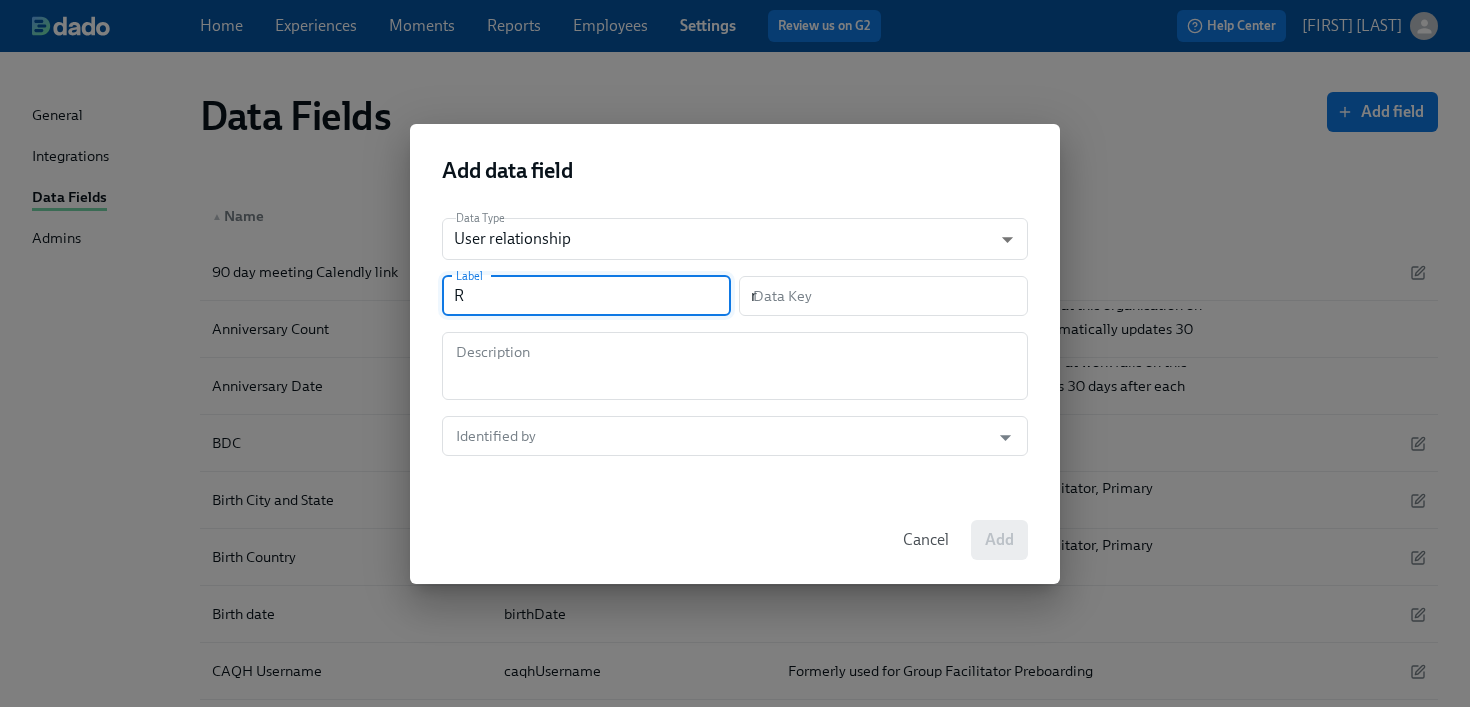 type on "RE" 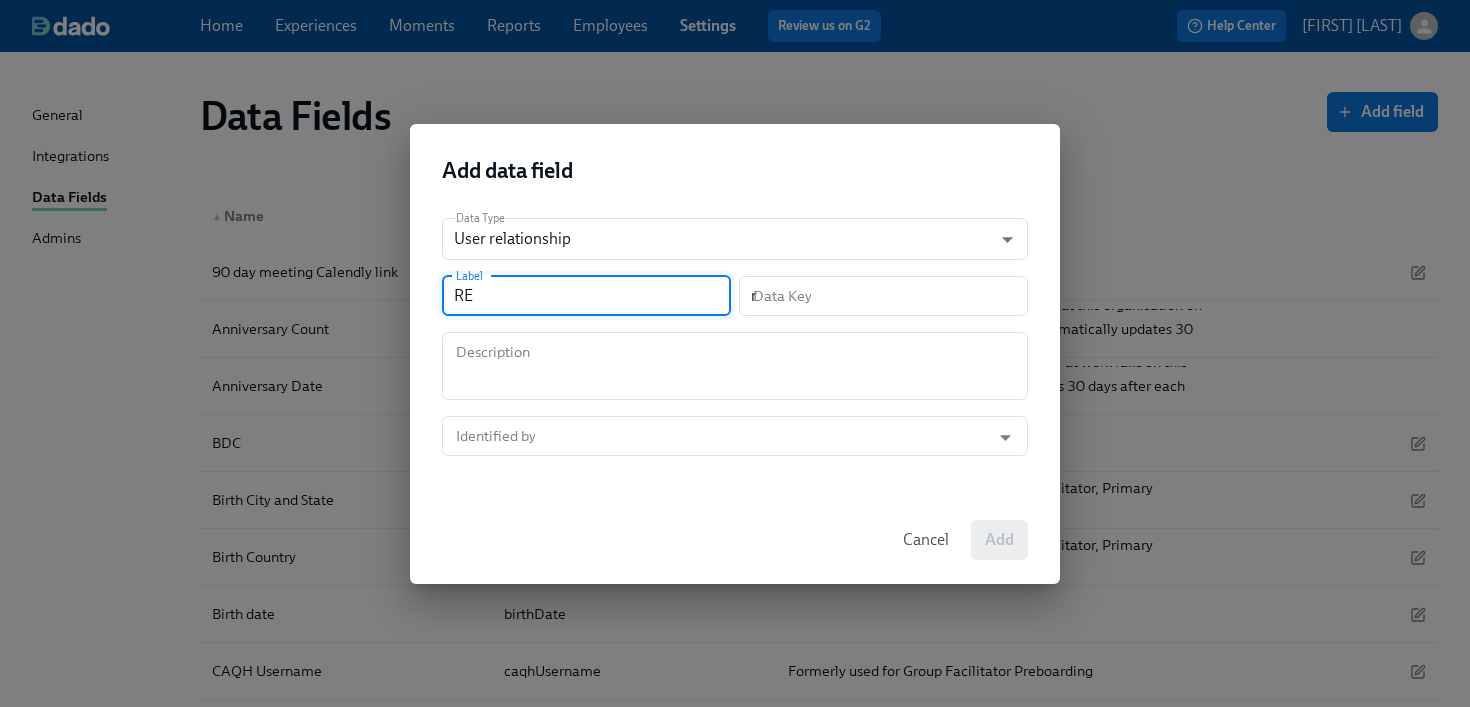 type on "re" 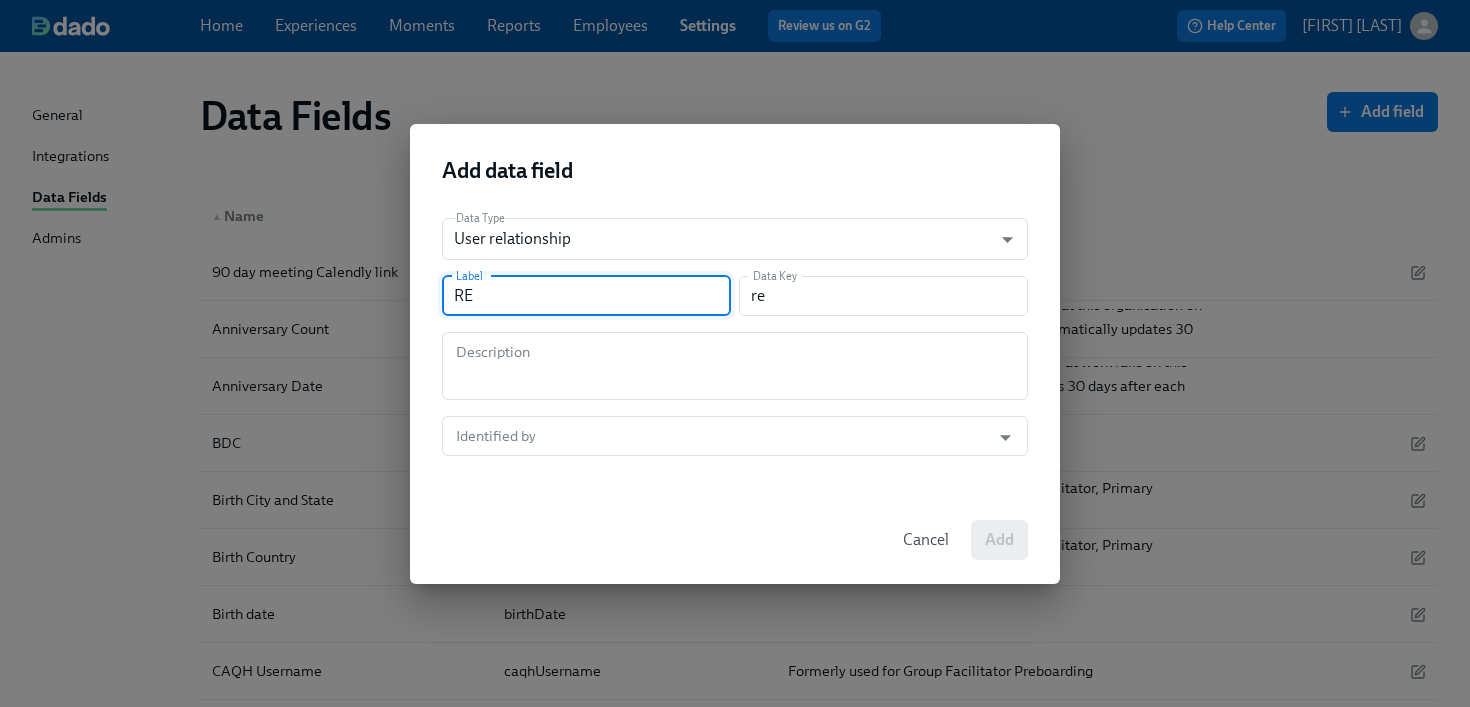 type on "R" 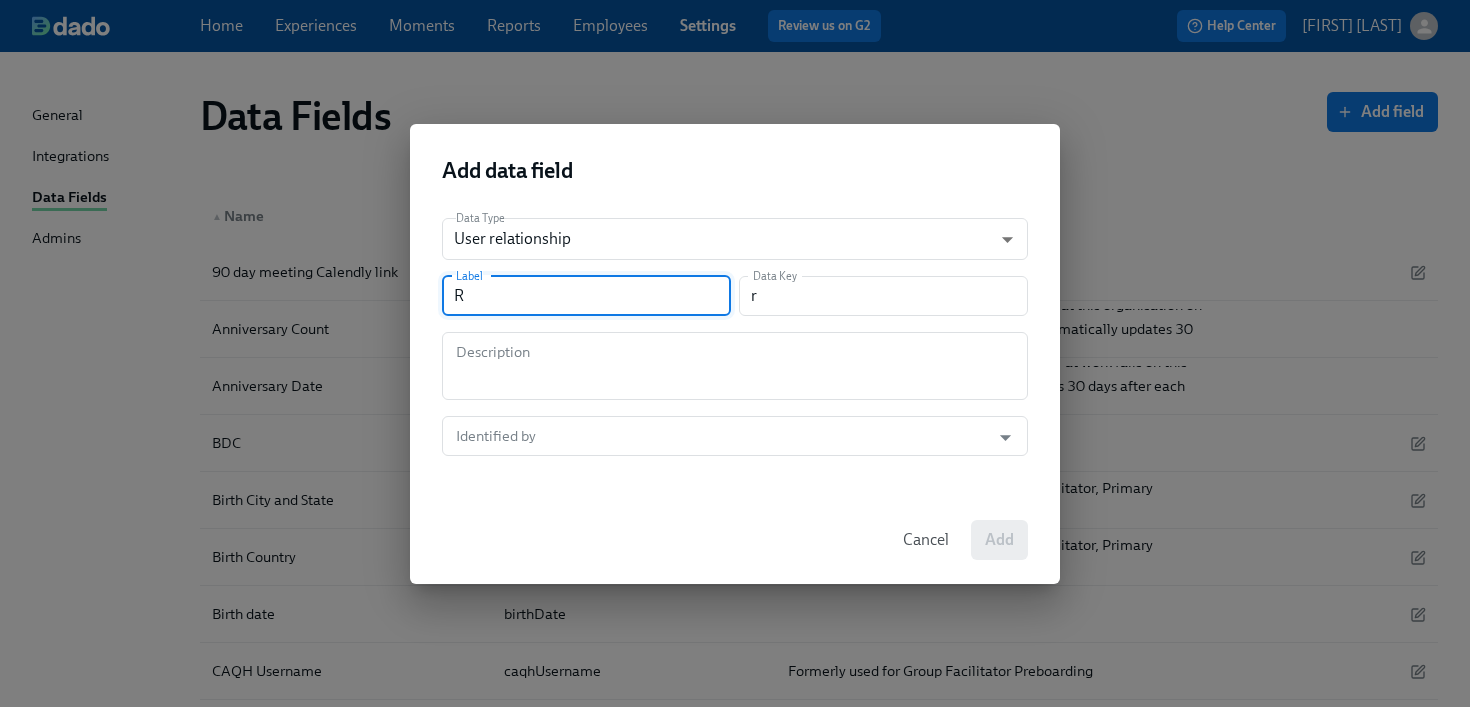 type 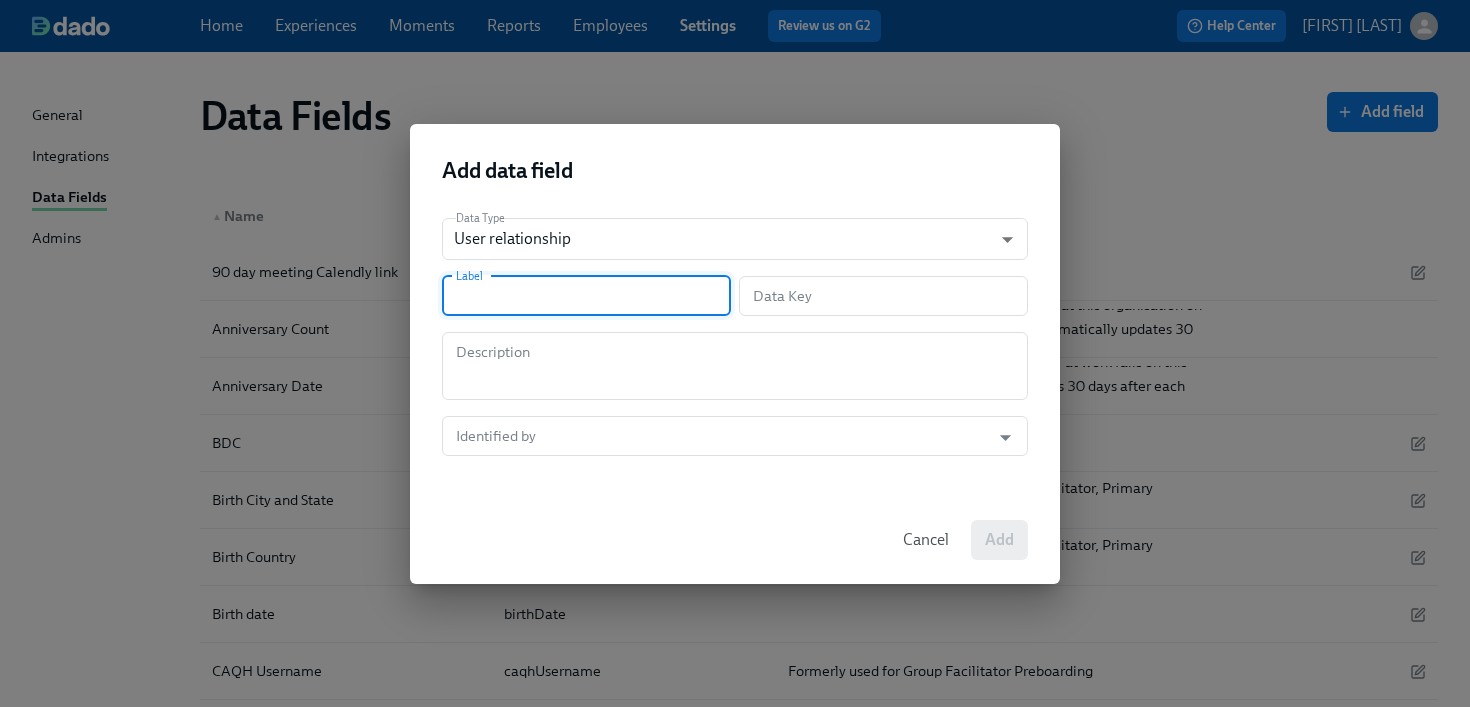 type on "N" 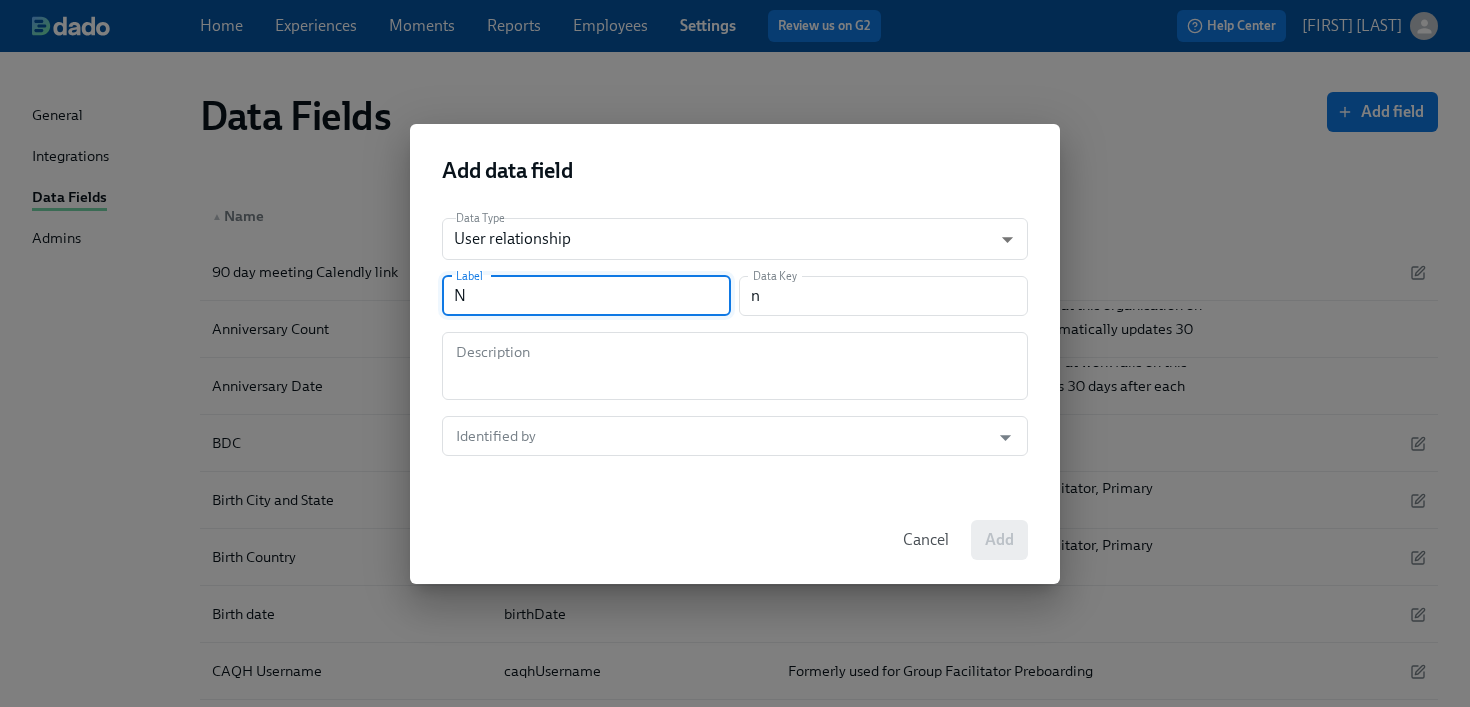 type on "No" 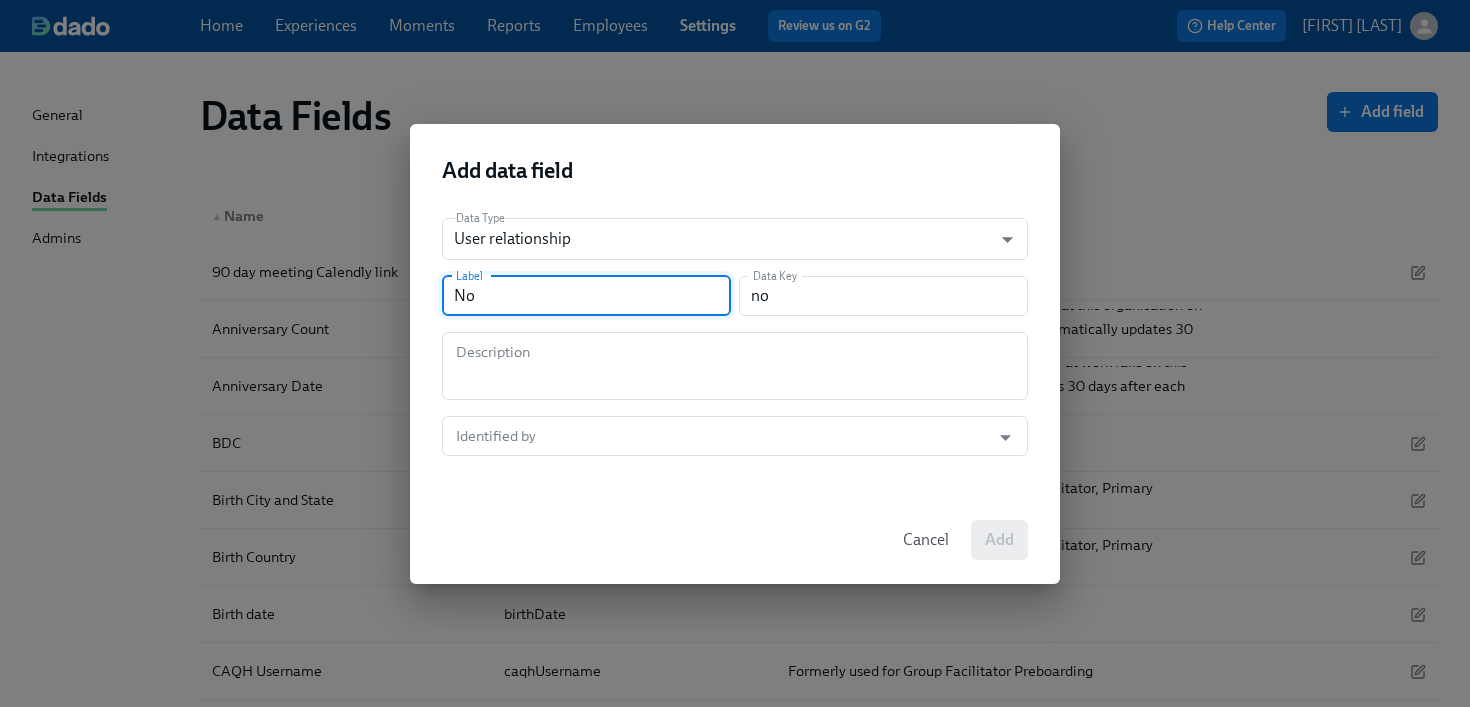 type on "Non" 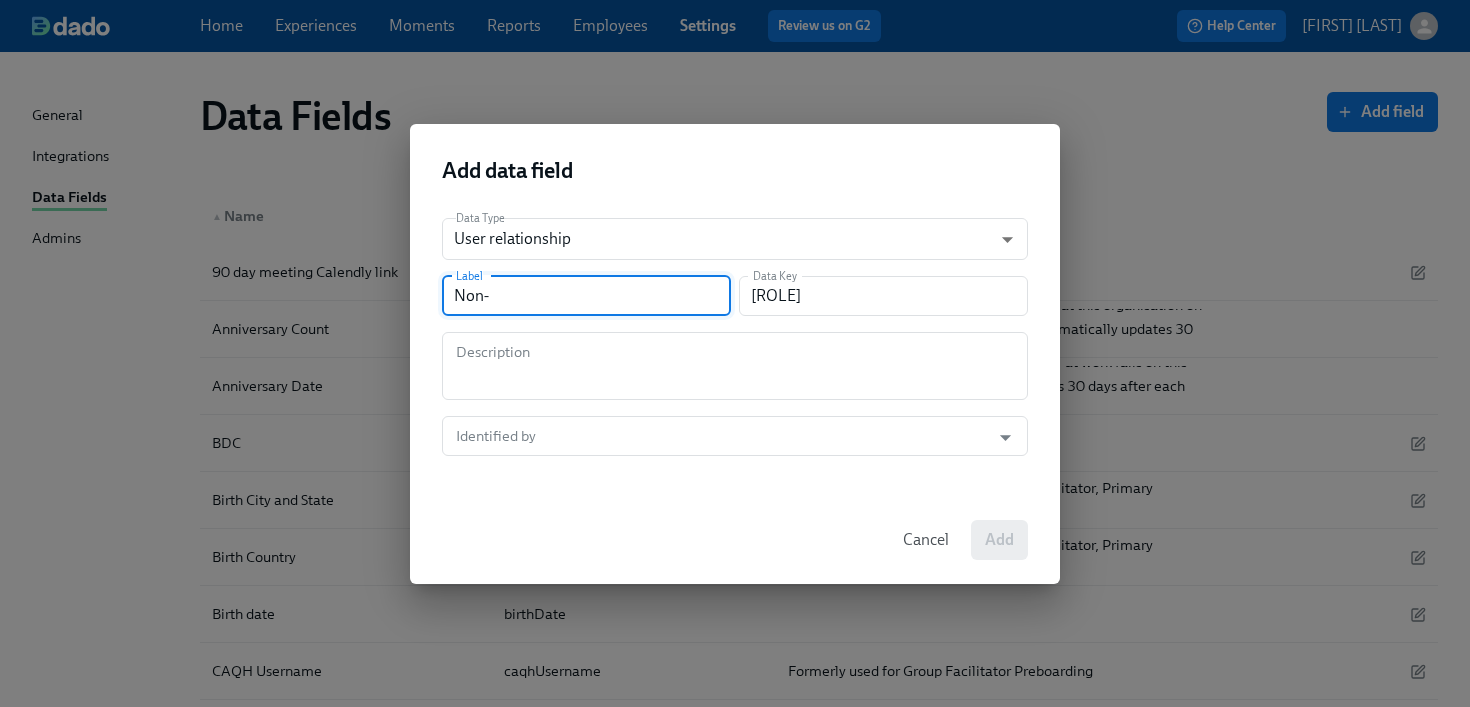 type on "Non-M" 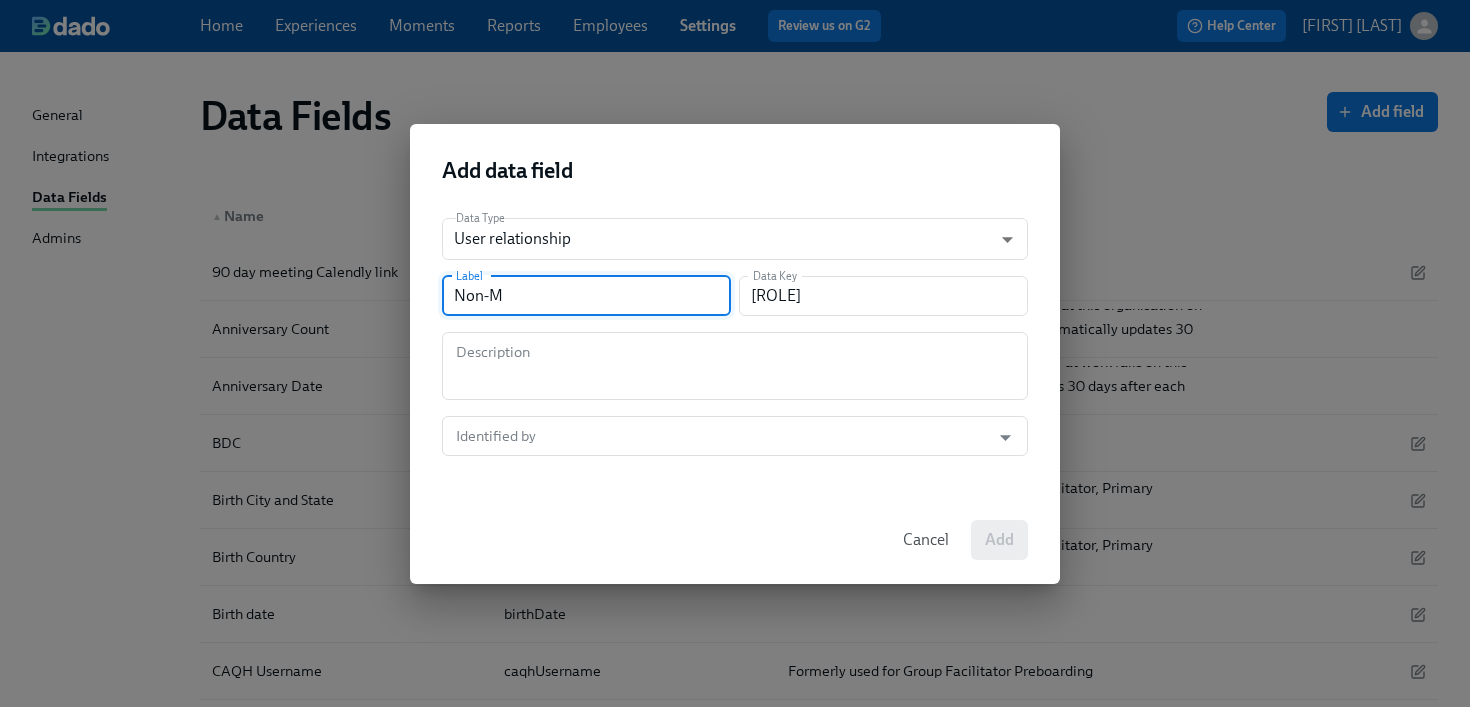 type on "Non-Ma" 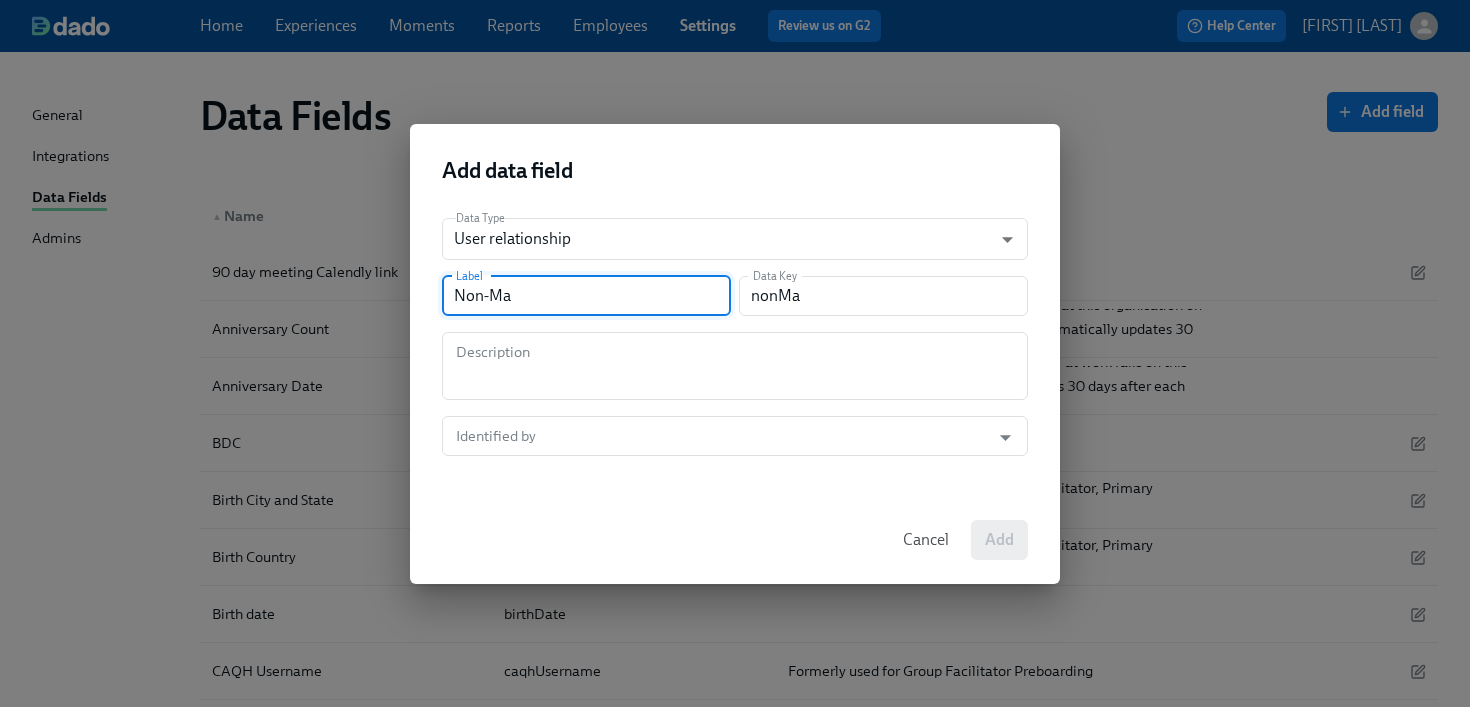 type on "Non-Man" 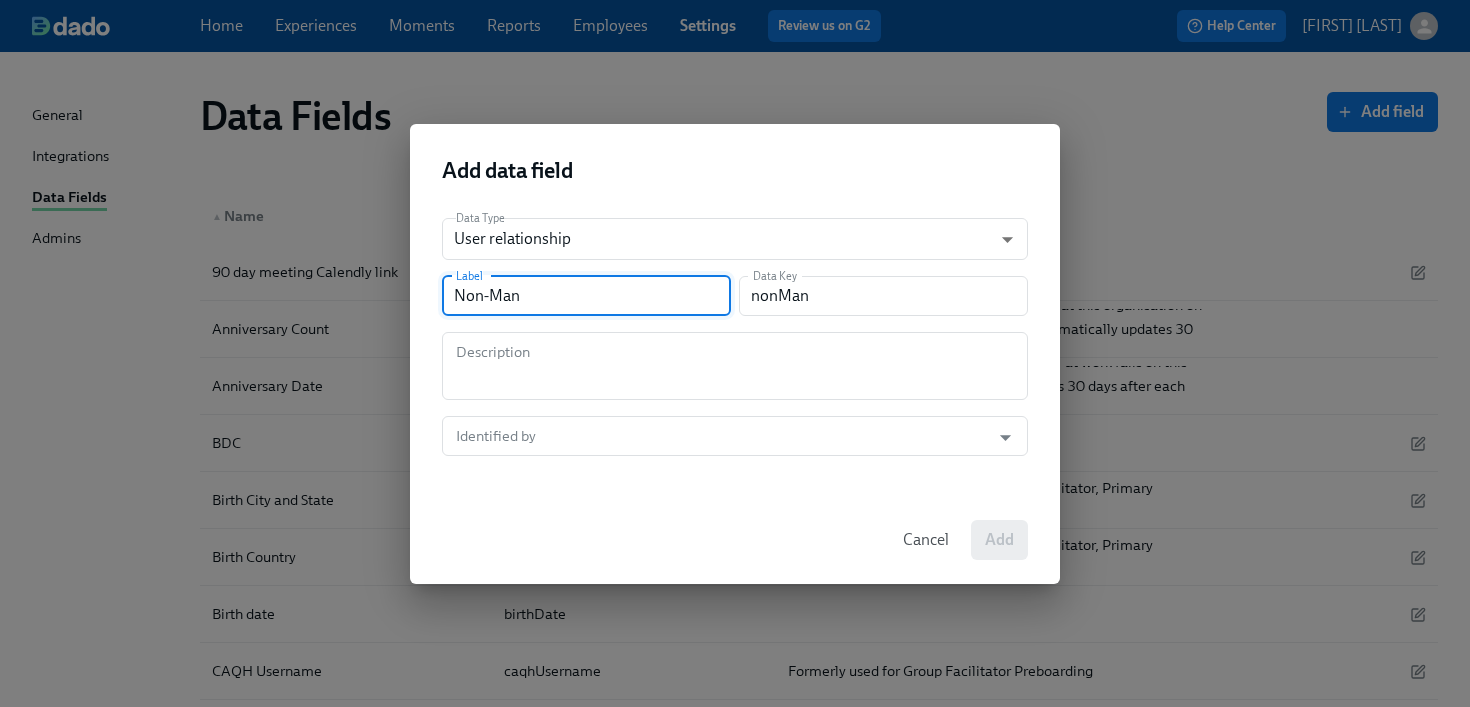 type on "Non-Mana" 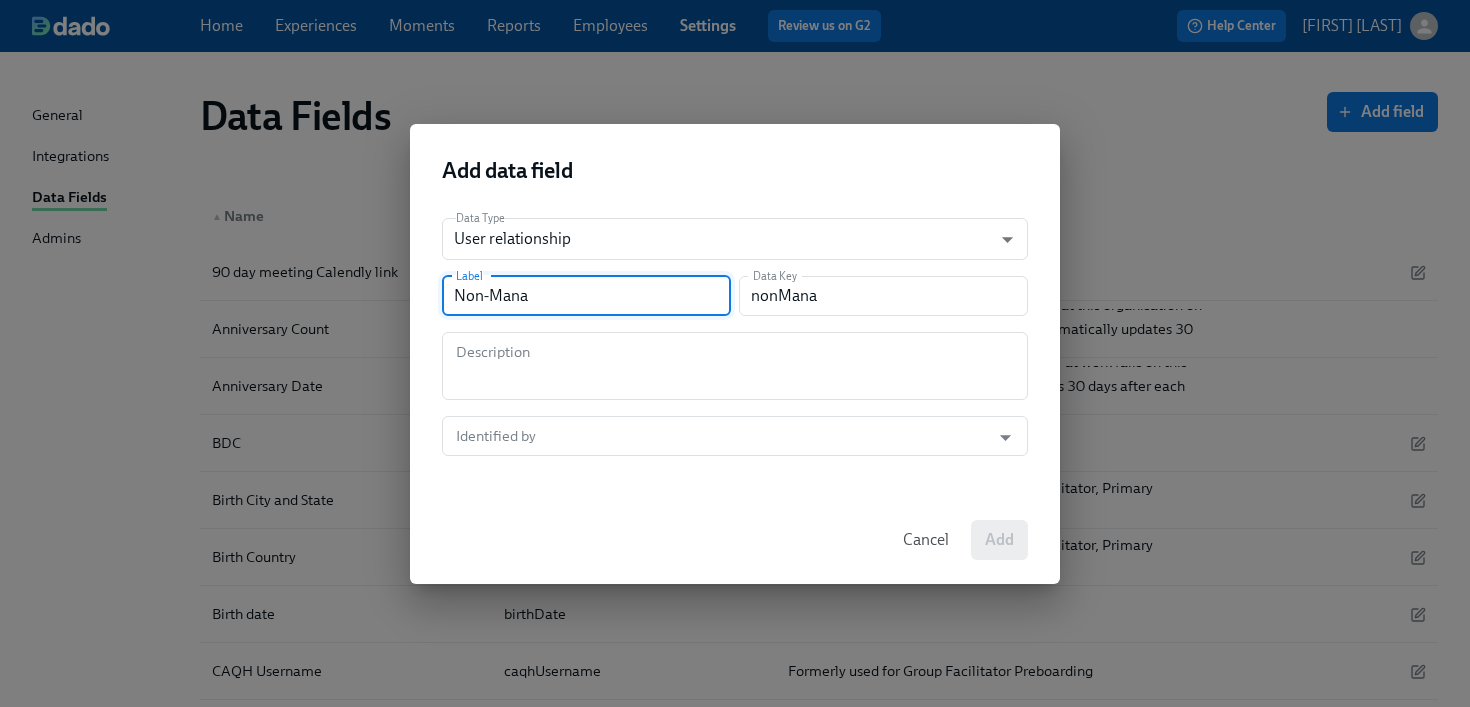 type on "Non-Manag" 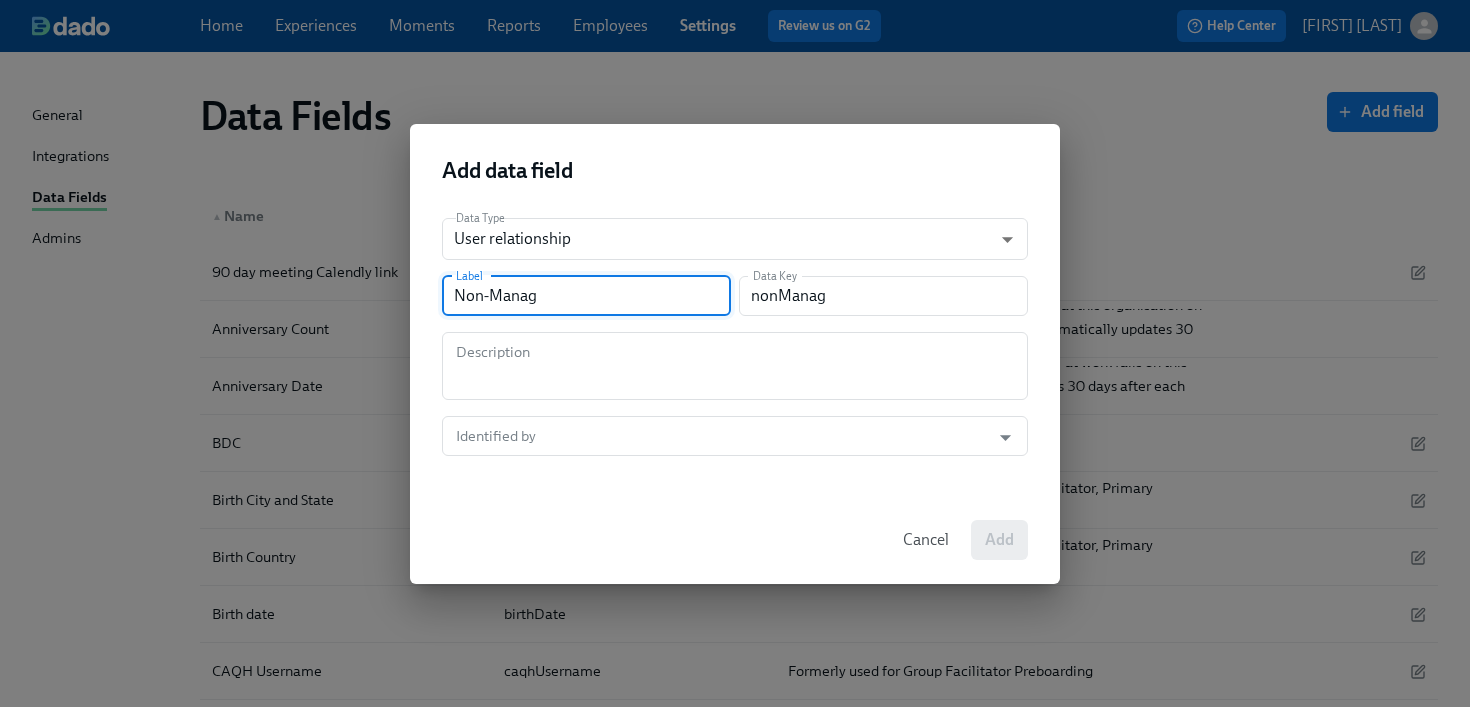 type on "Non-Manage" 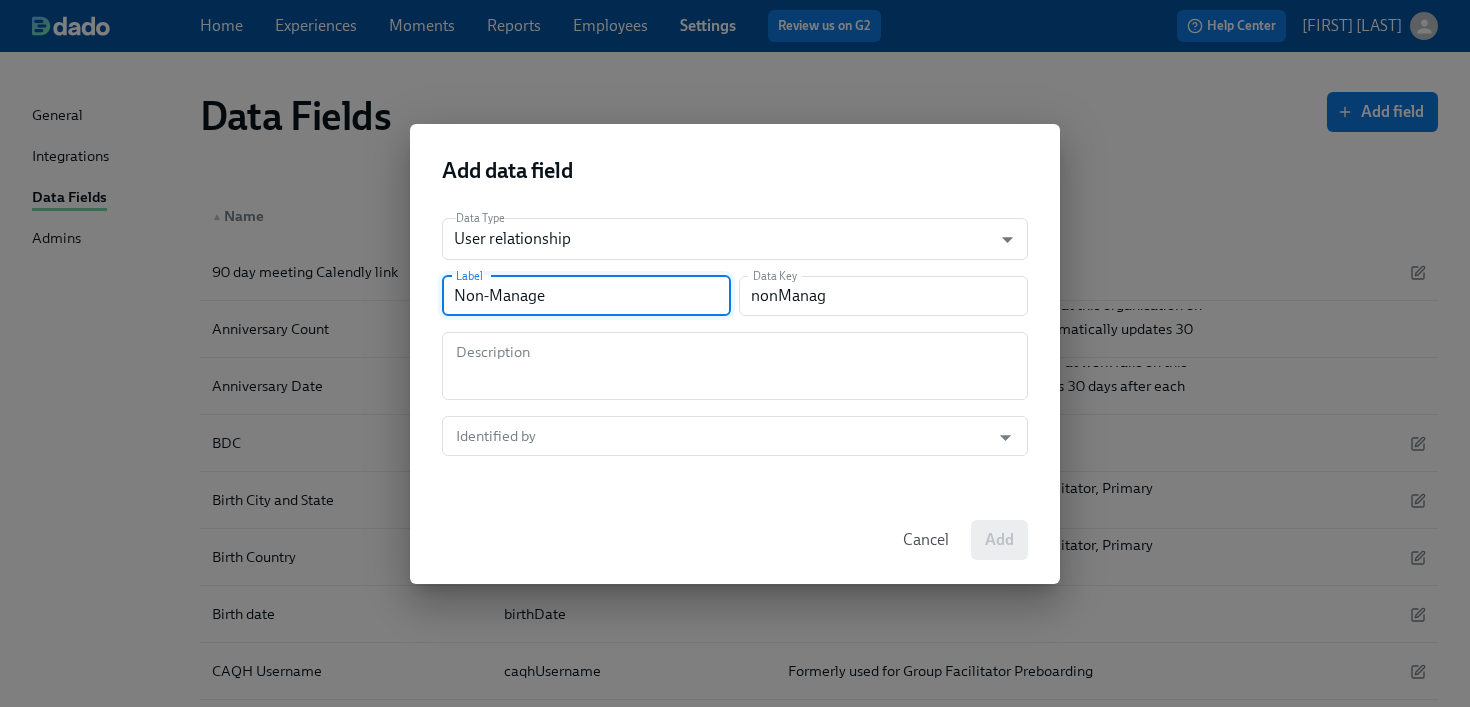 type on "nonManage" 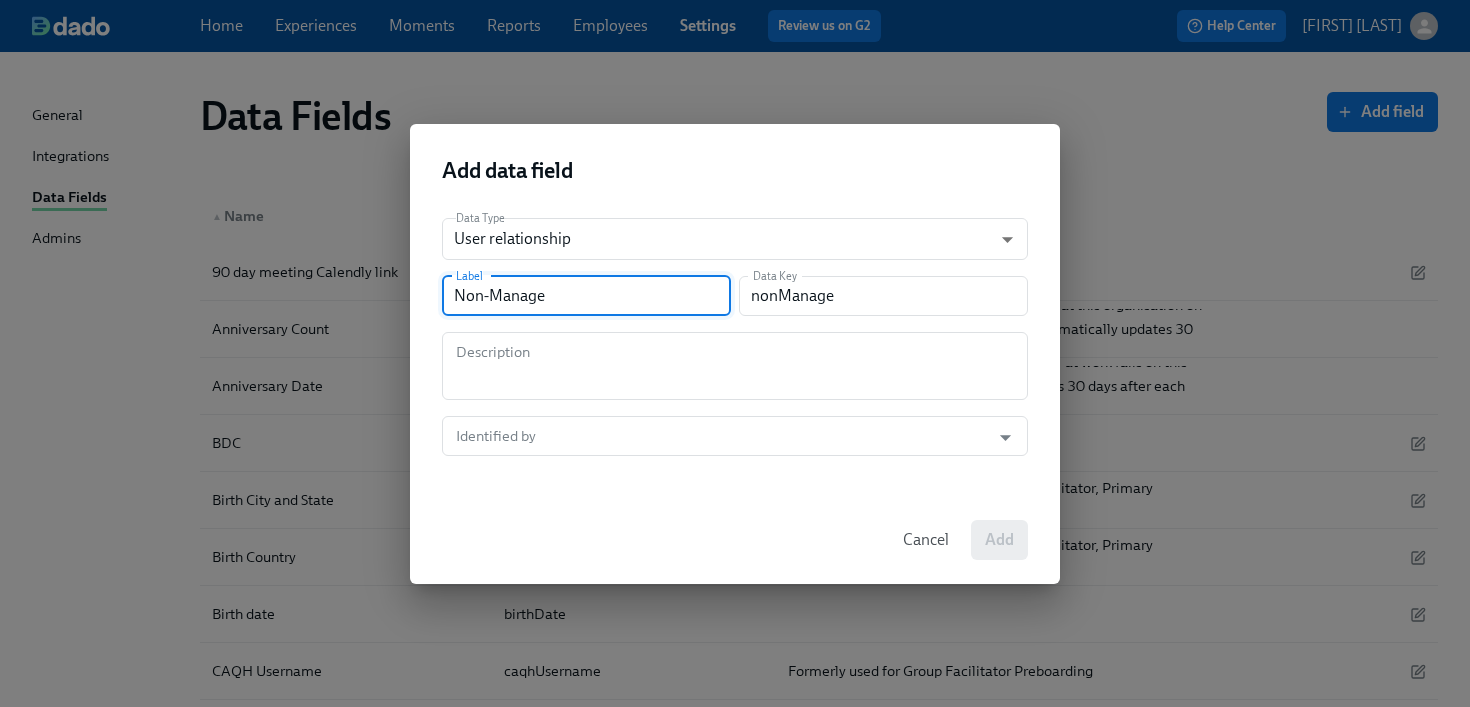 type on "Non-Manager" 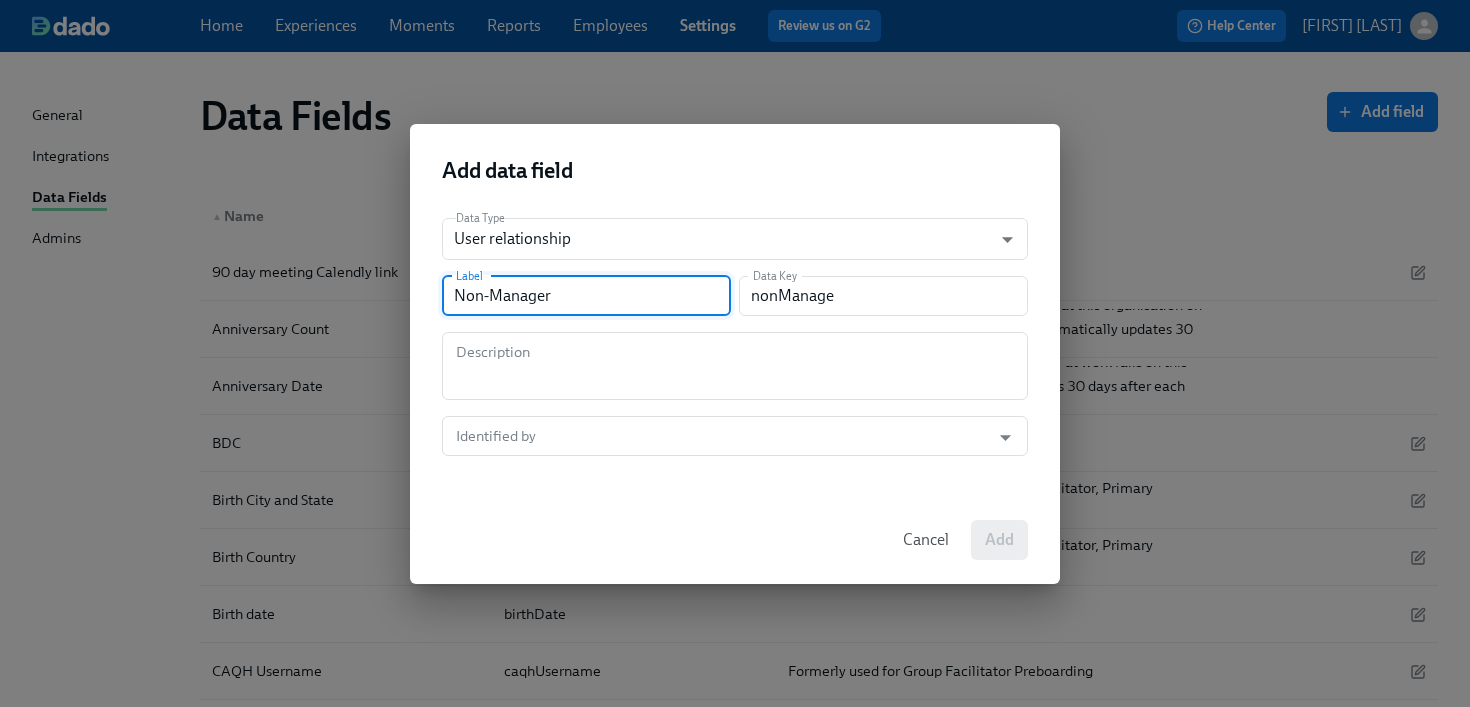 type on "nonManager" 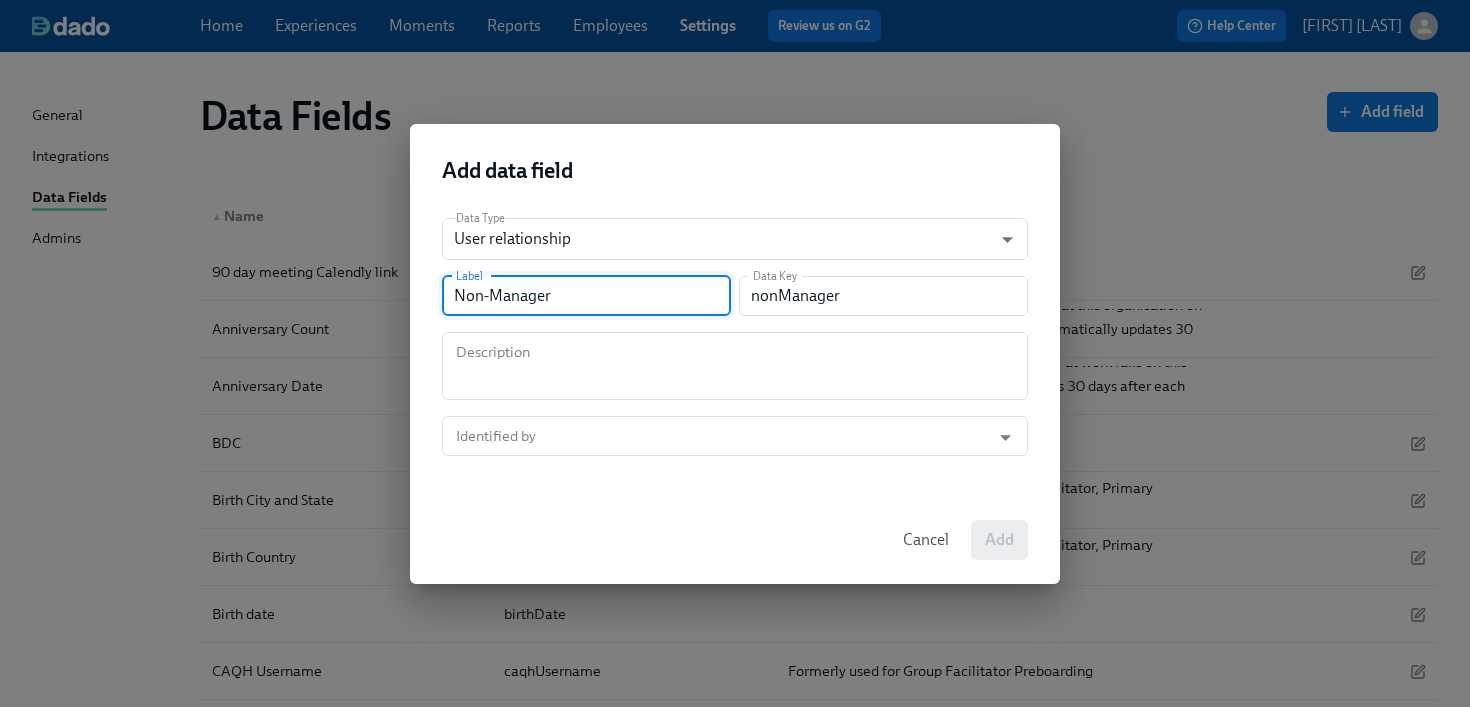type on "Non-Manager R" 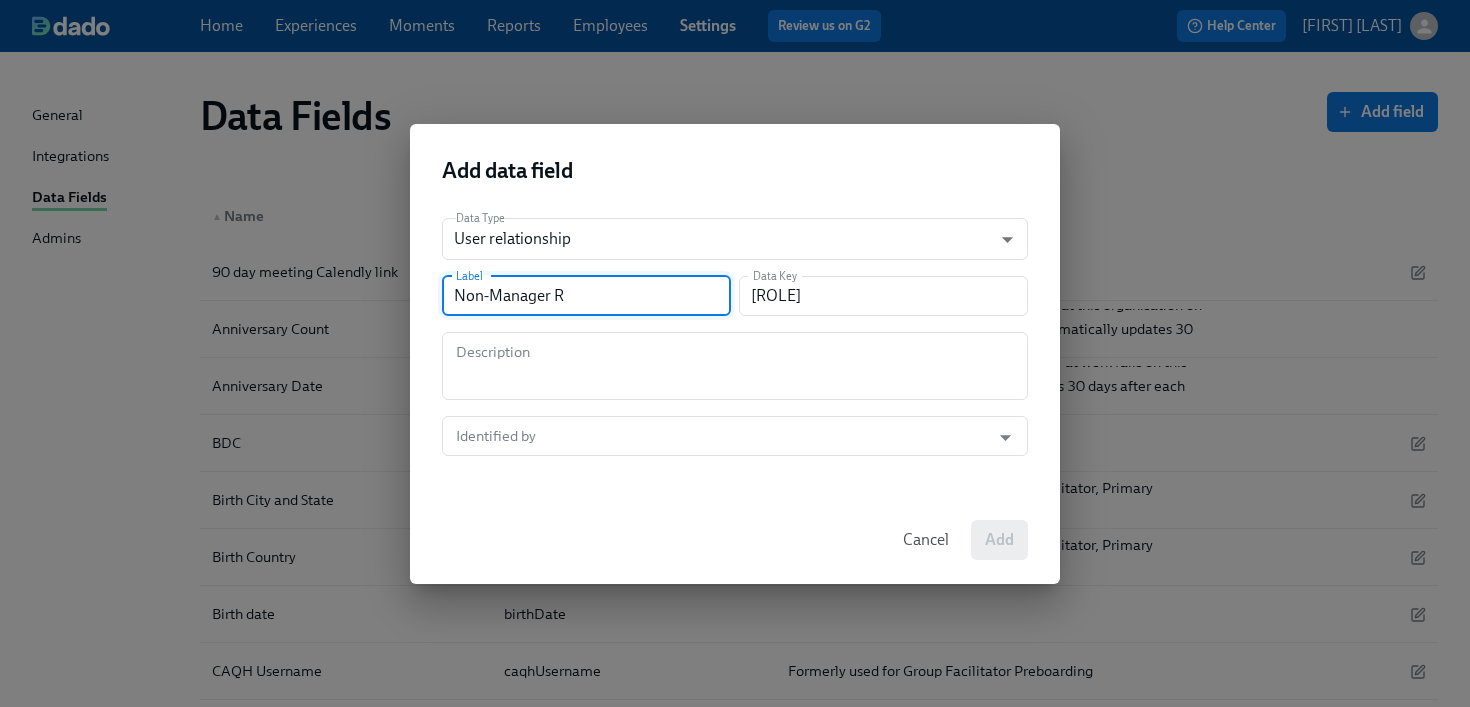 type on "Non-Manager RD" 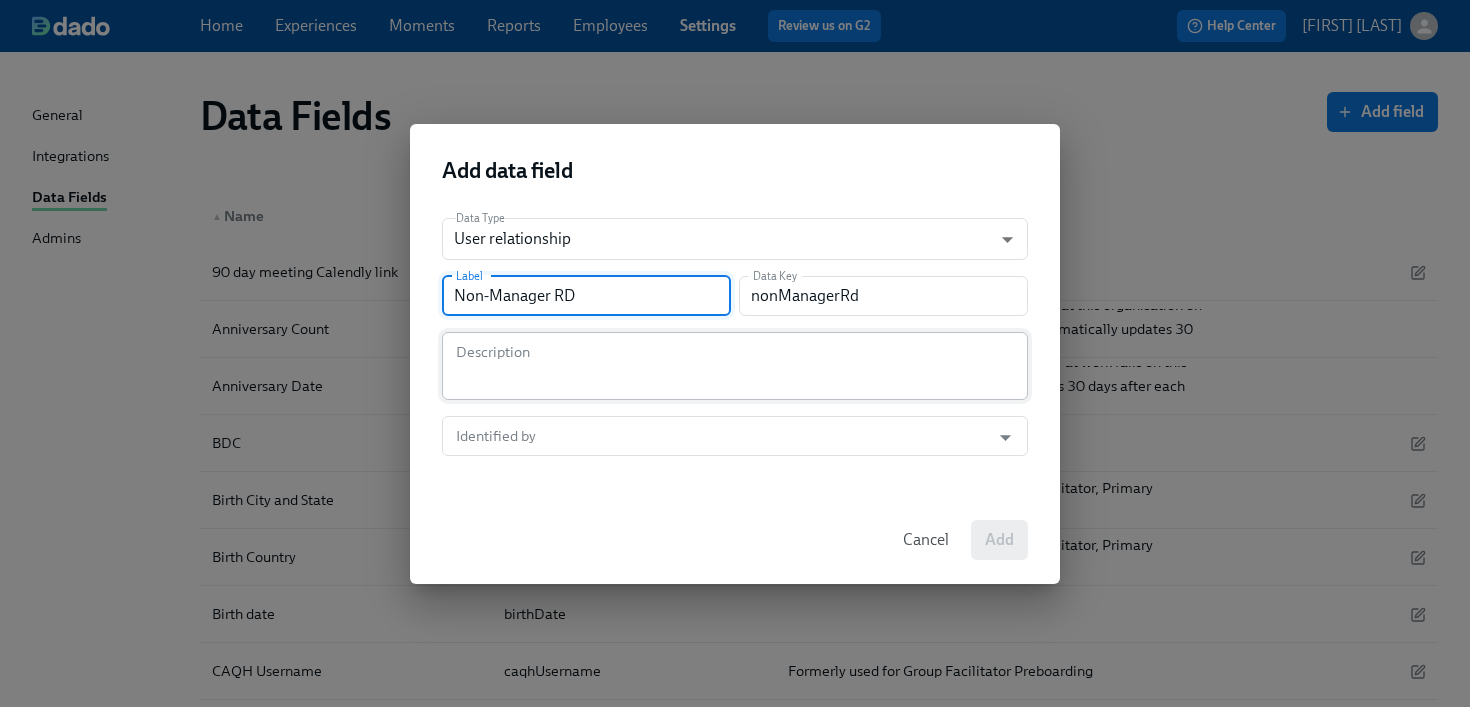type on "Non-Manager RD" 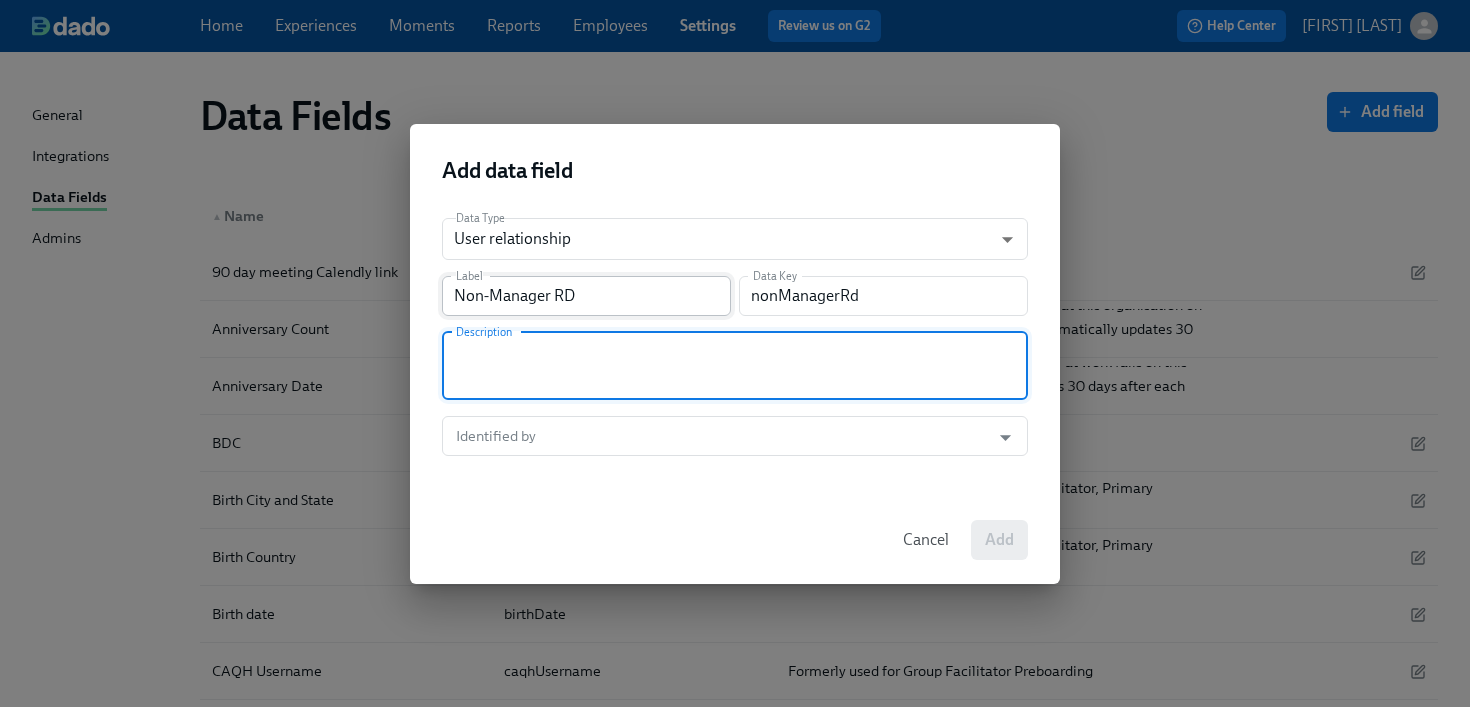 click on "Non-Manager RD" at bounding box center [586, 296] 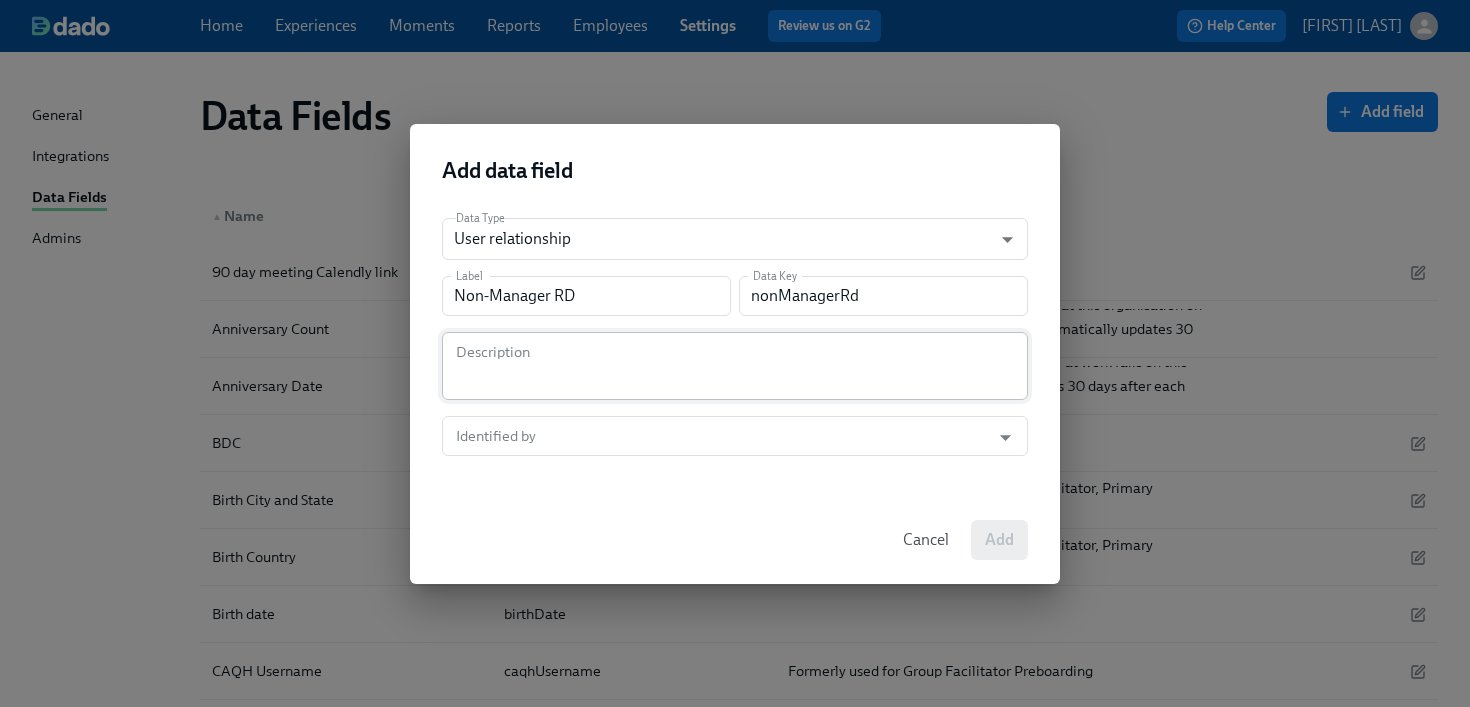 click on "Description" at bounding box center [735, 366] 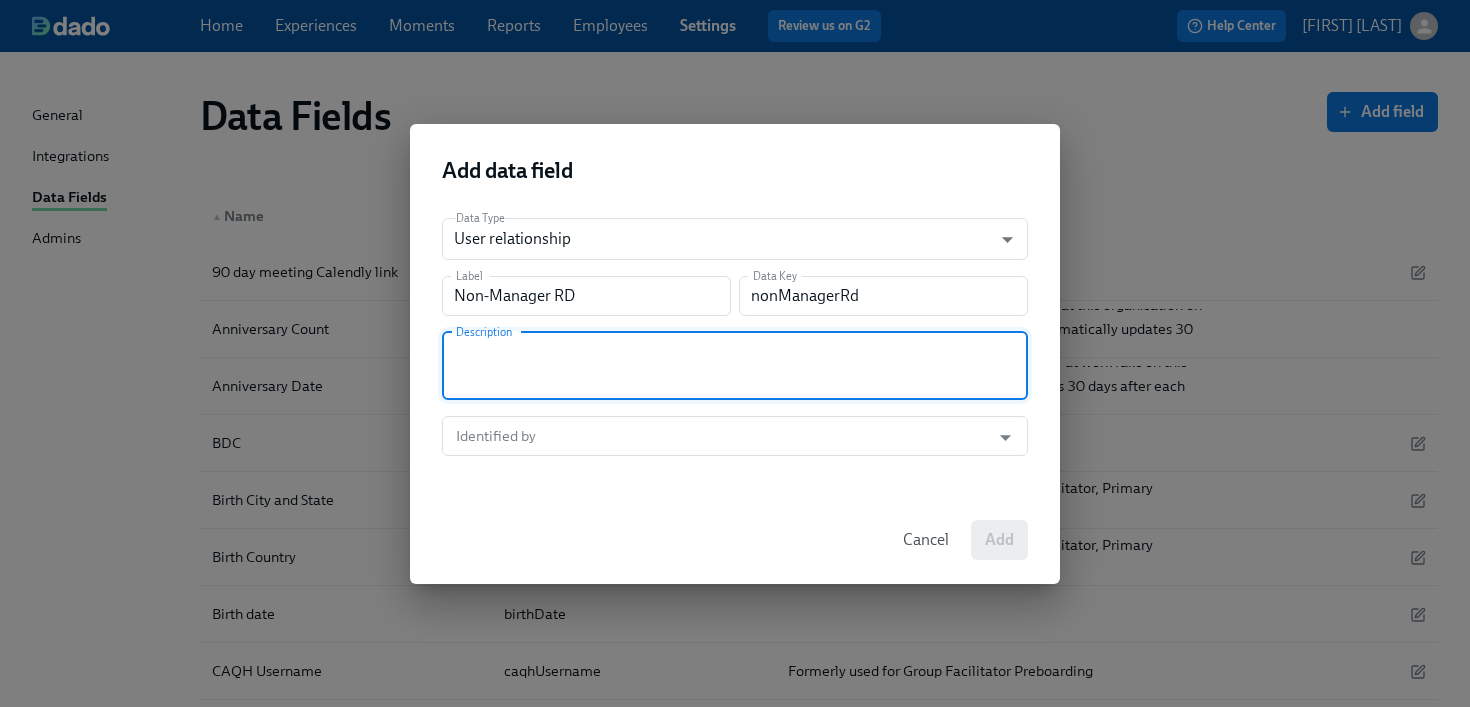 paste on "Non-Manager RD" 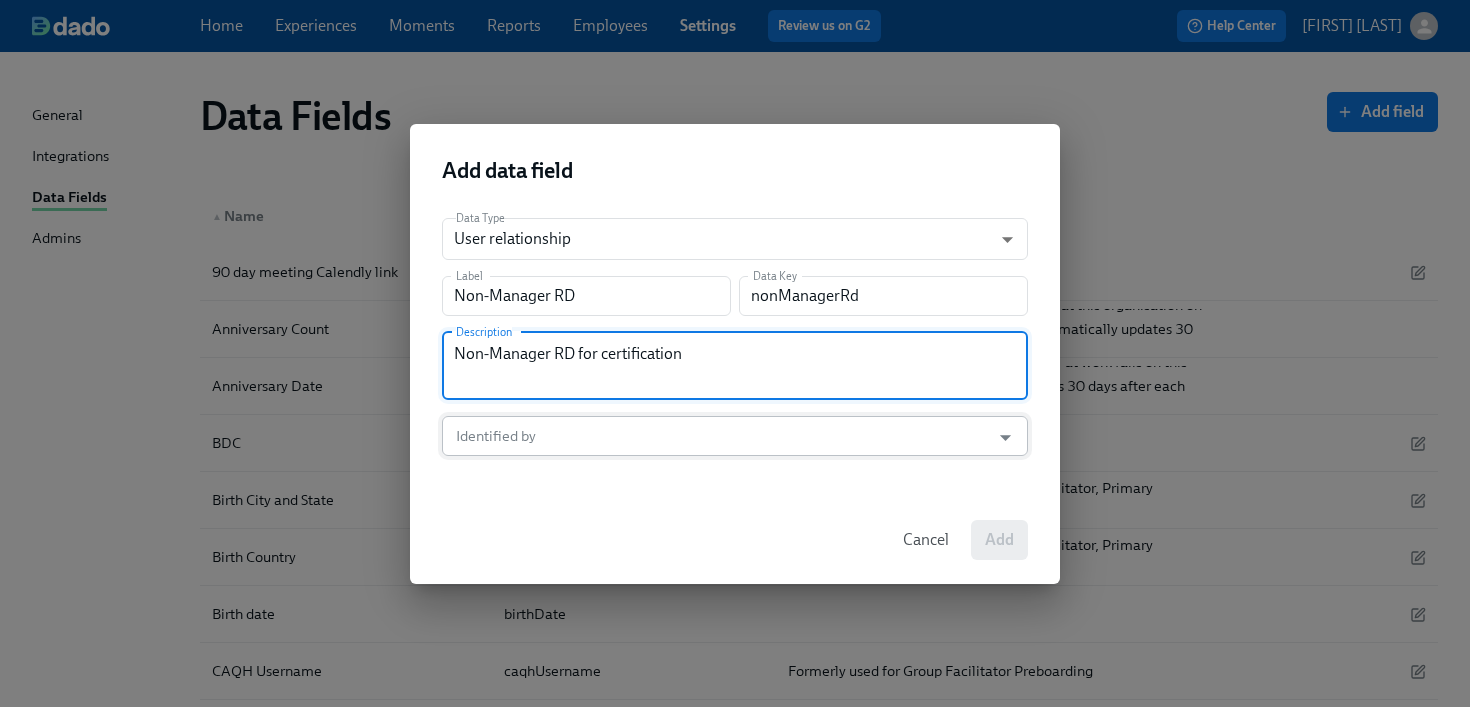 type on "Non-Manager RD for certification" 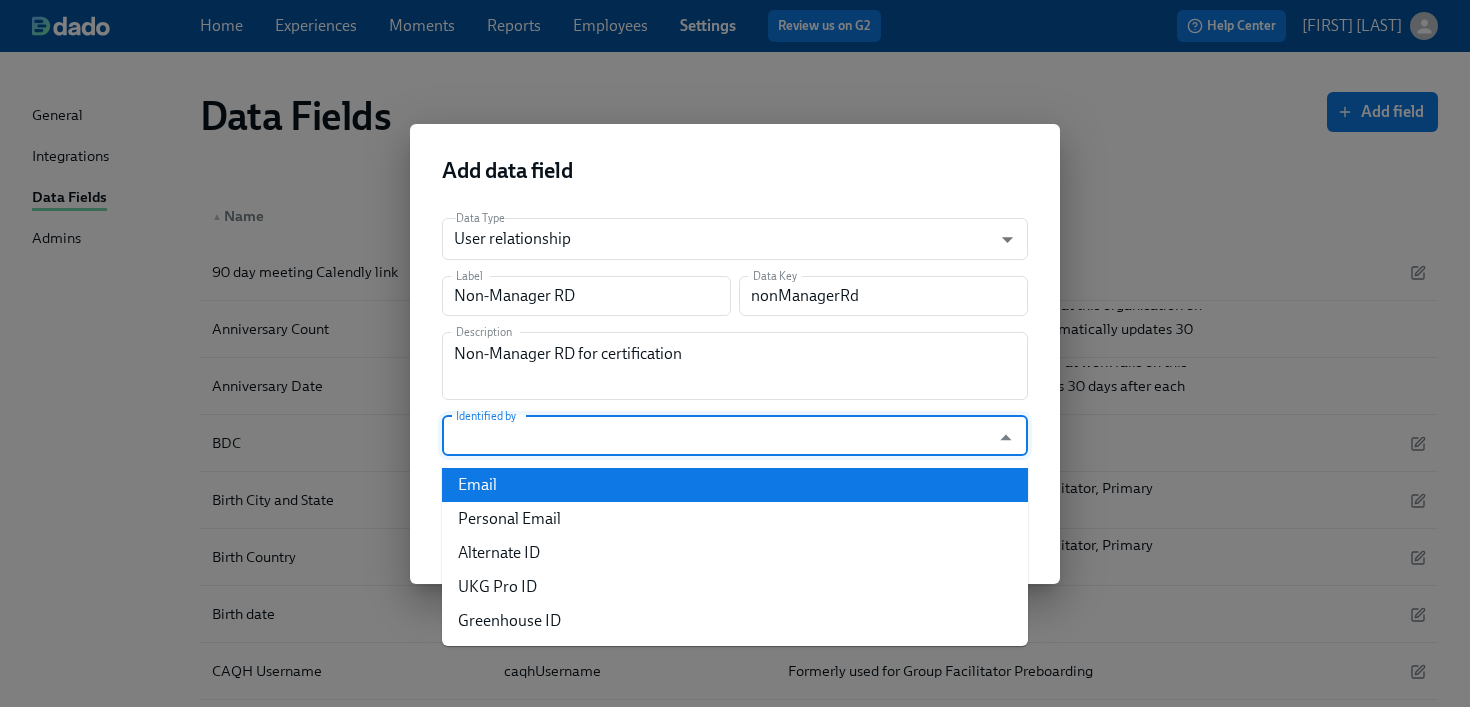 click on "Email" at bounding box center (735, 485) 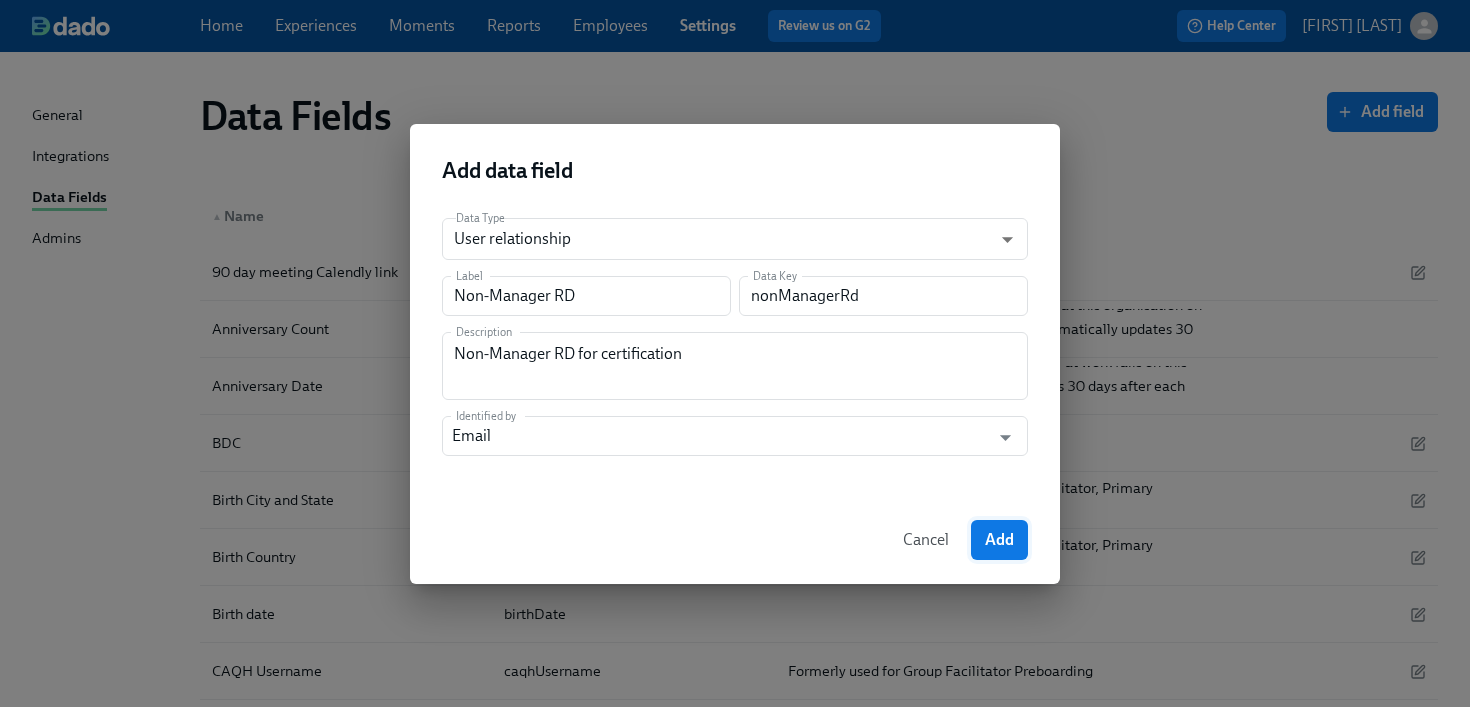 click on "Add" at bounding box center [999, 540] 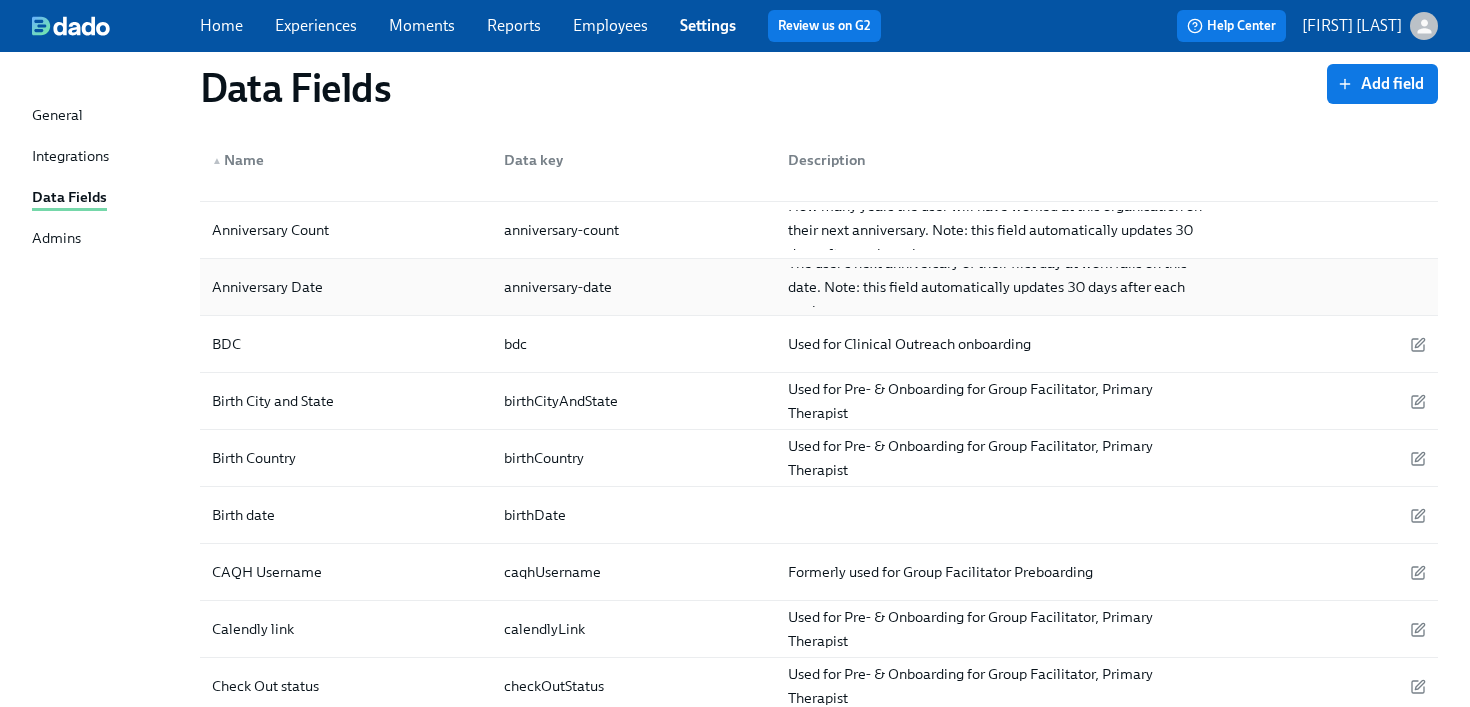 scroll, scrollTop: 89, scrollLeft: 0, axis: vertical 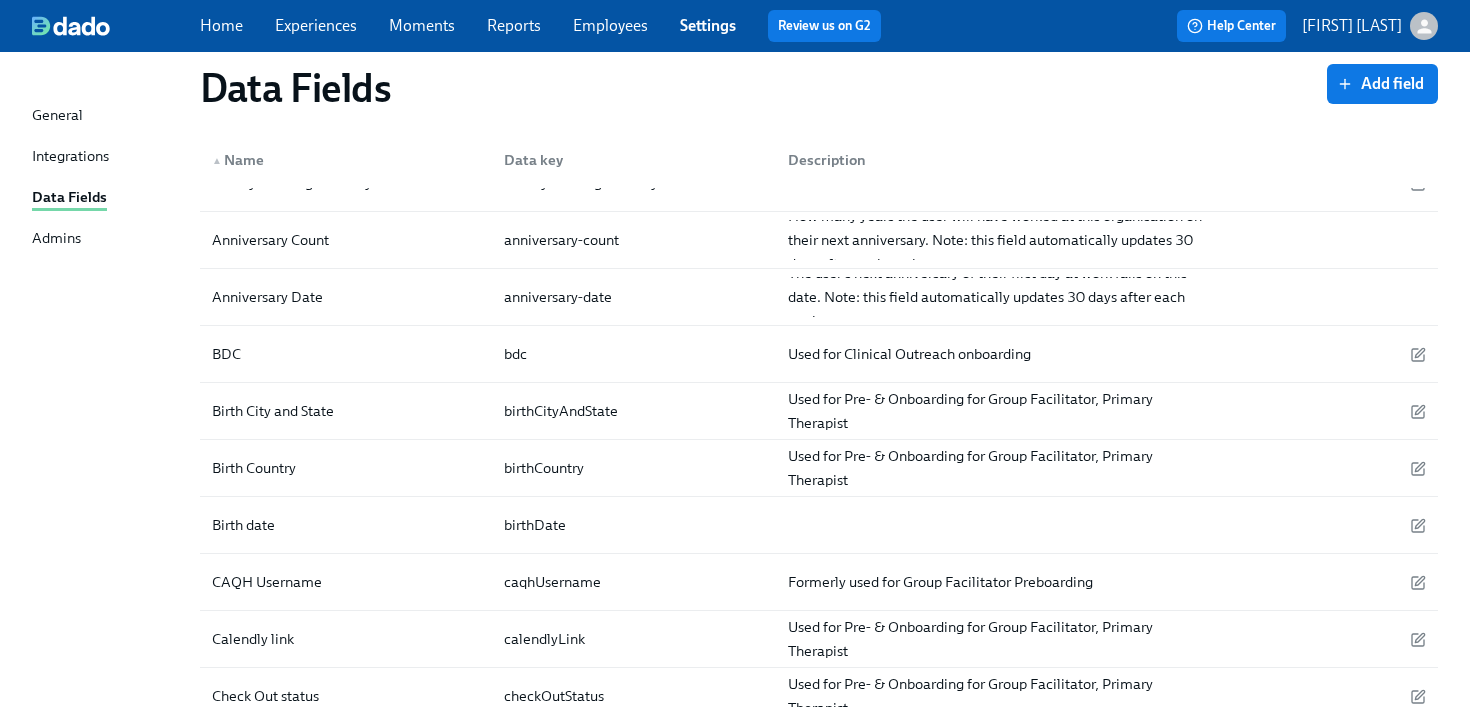 click on "Experiences" at bounding box center (316, 25) 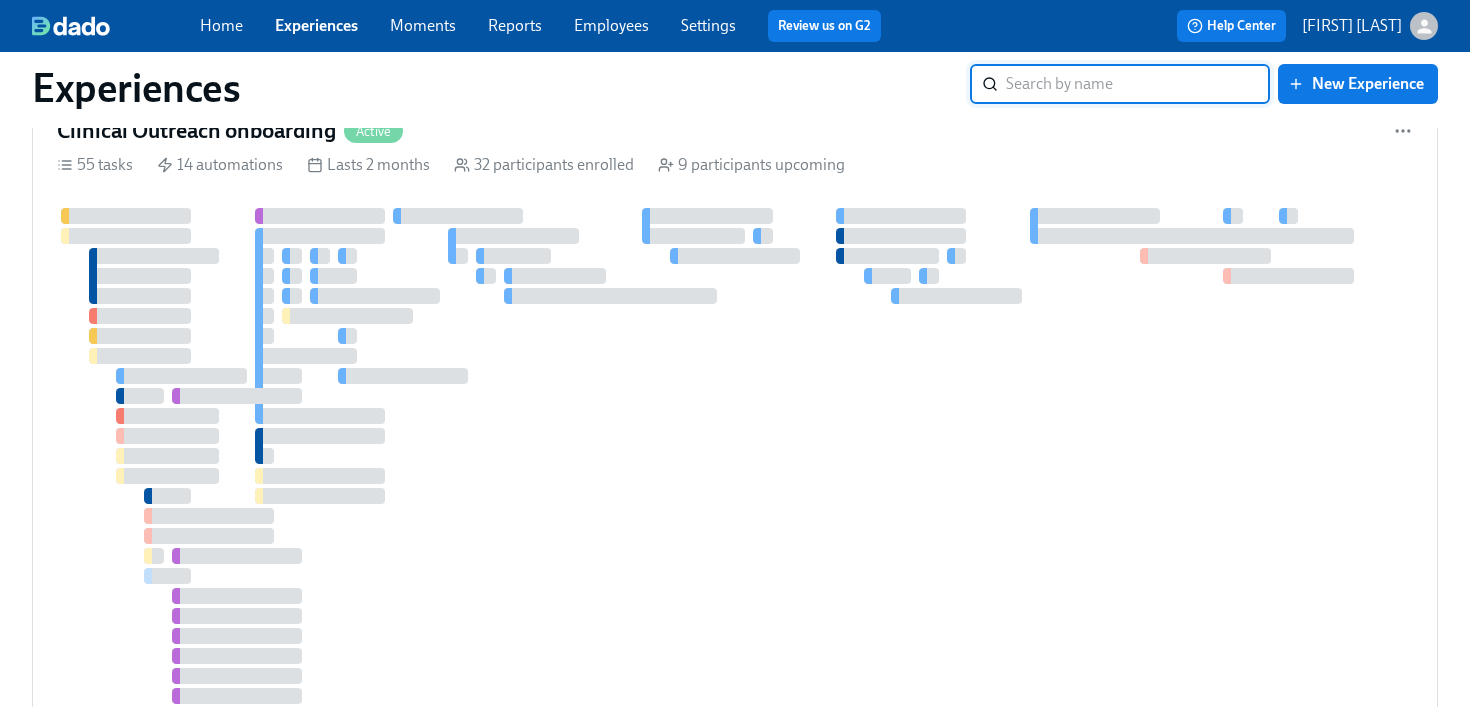 scroll, scrollTop: 0, scrollLeft: 0, axis: both 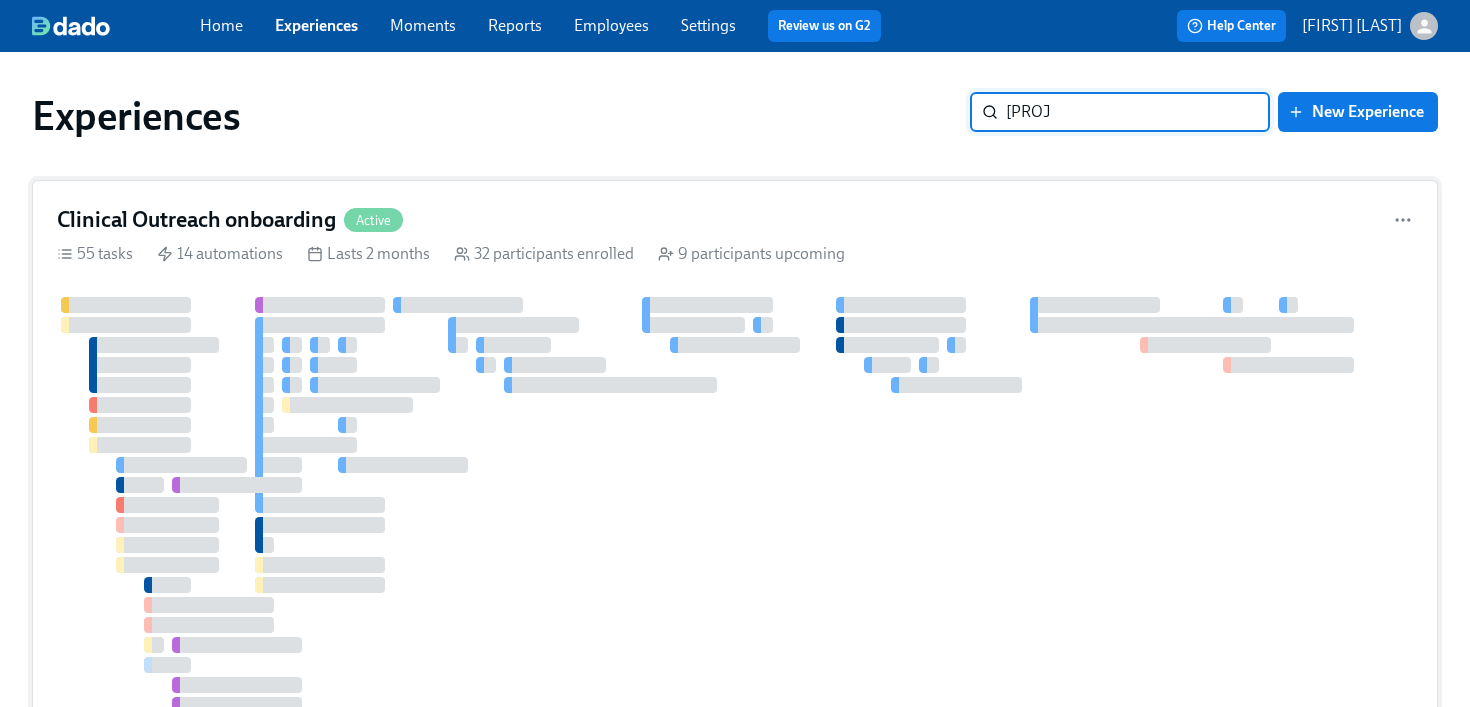 type on "[CONCEPT]" 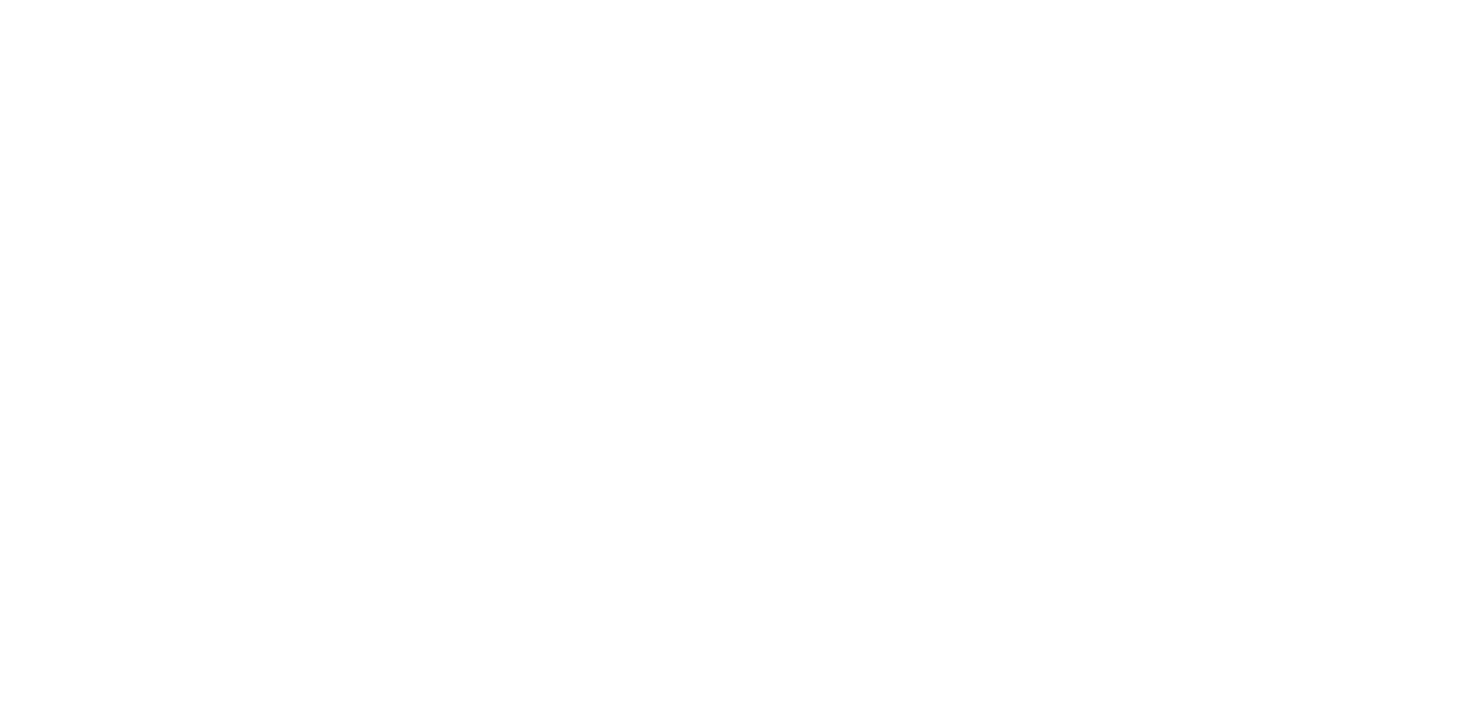 scroll, scrollTop: 0, scrollLeft: 0, axis: both 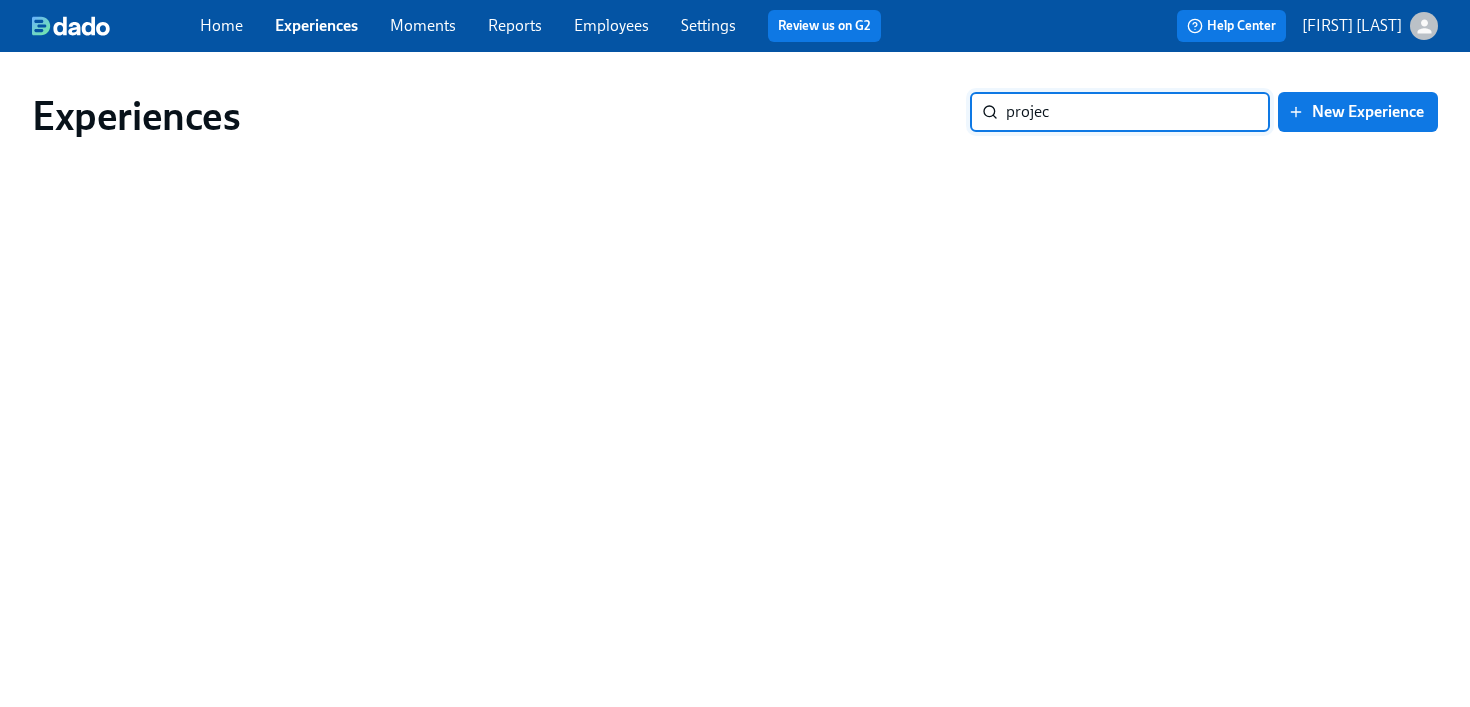 type on "project" 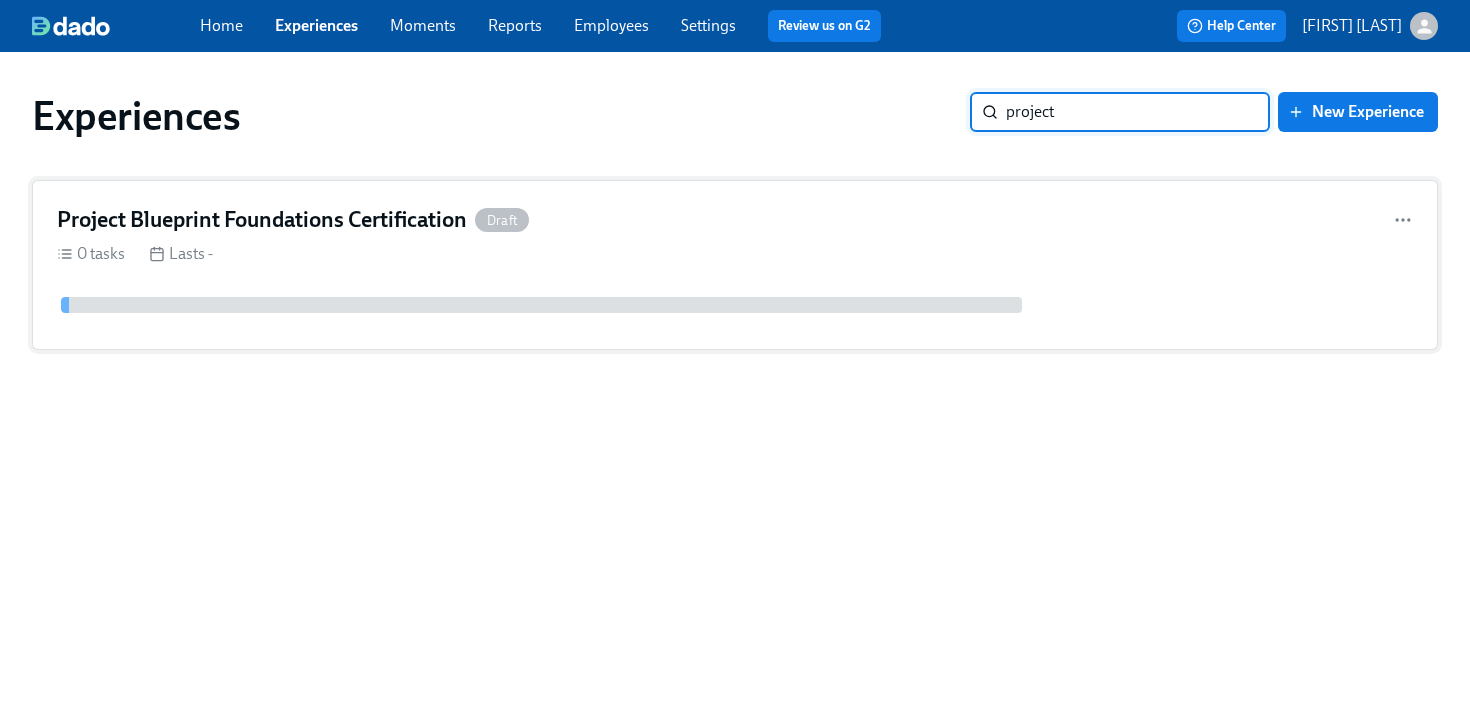 click on "Project Blueprint Foundations Certification Draft 0 tasks   Lasts   -" at bounding box center (735, 265) 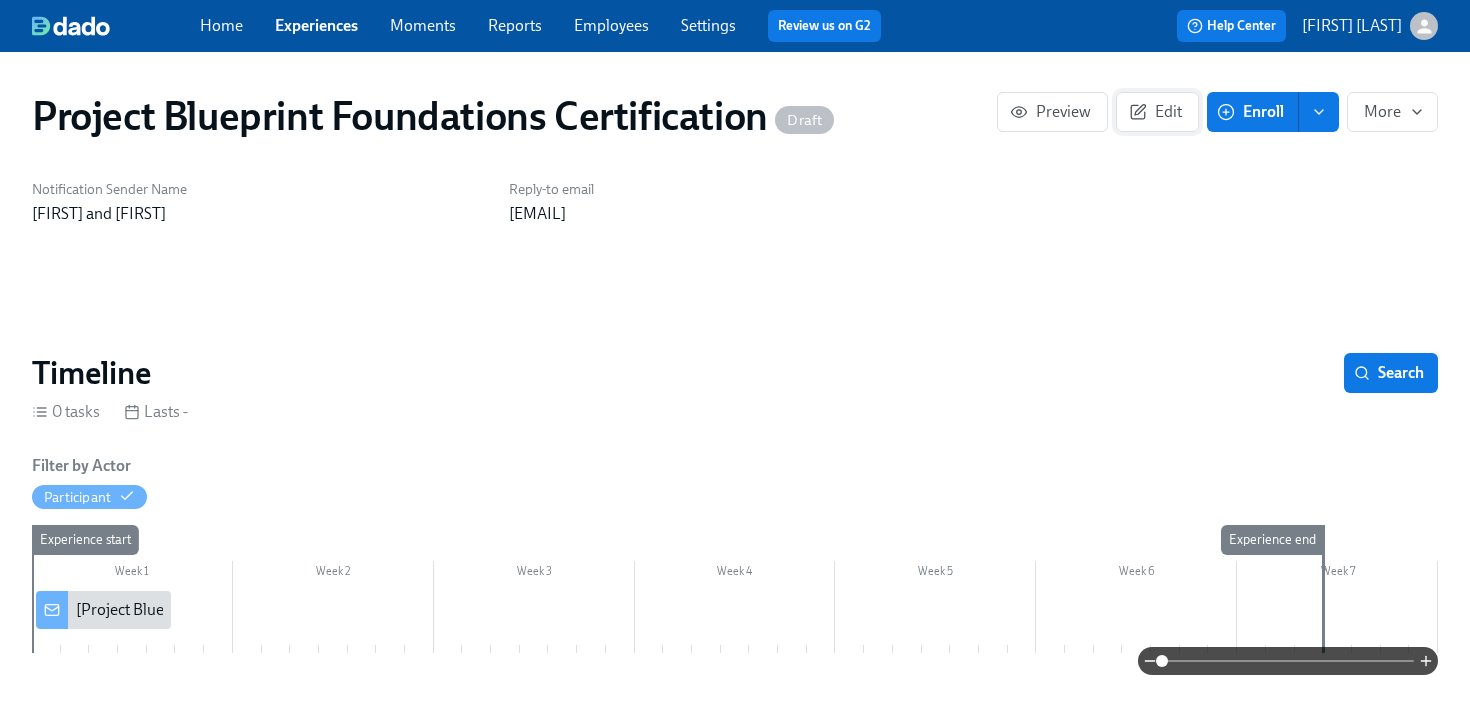 click on "Edit" at bounding box center [1157, 112] 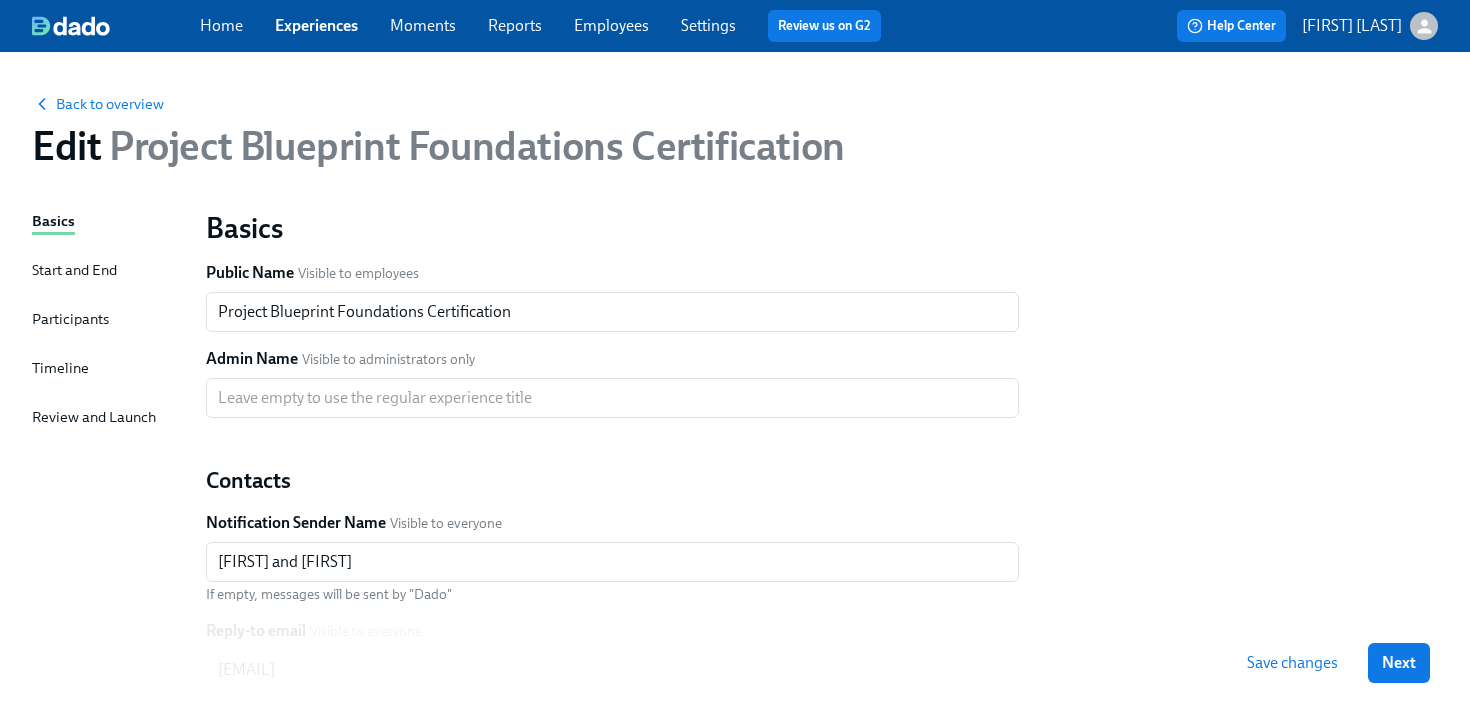 click on "Timeline" at bounding box center [60, 368] 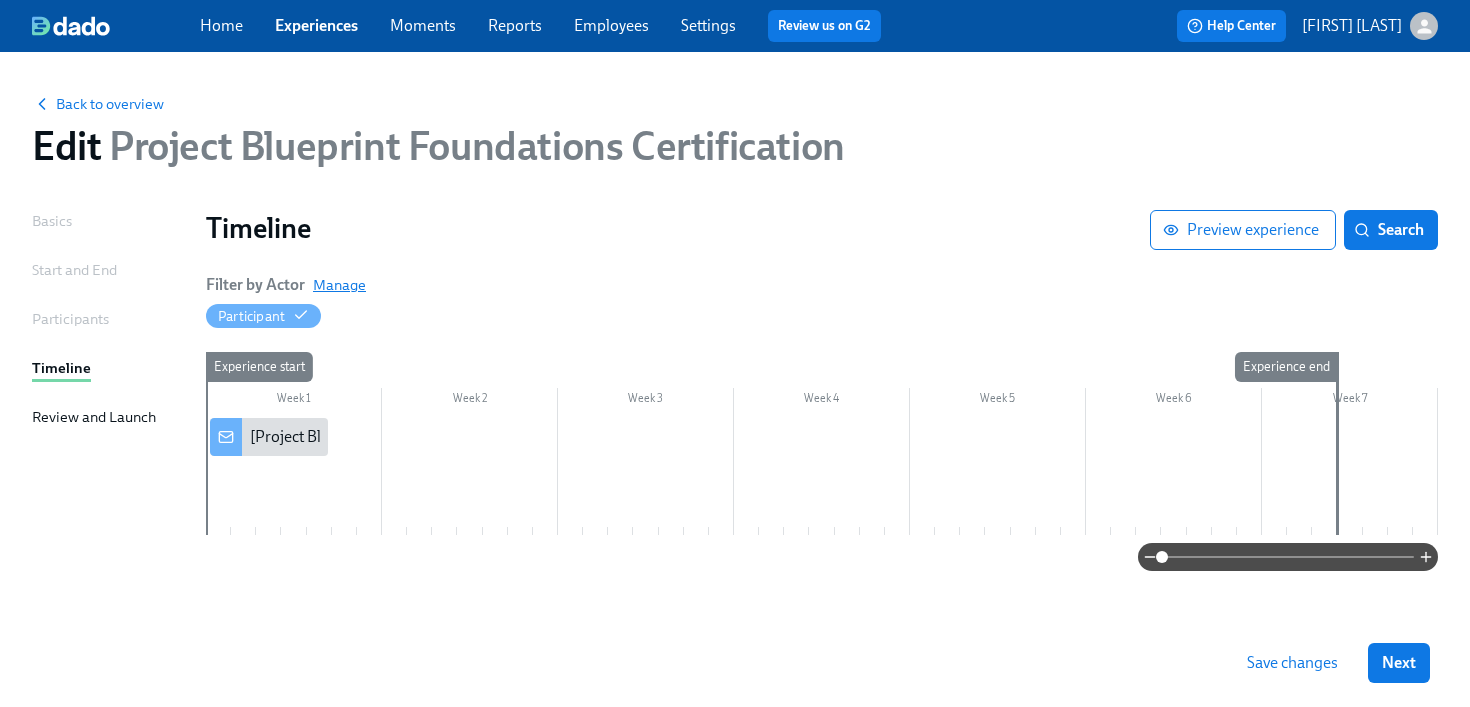 click on "Manage" at bounding box center [339, 285] 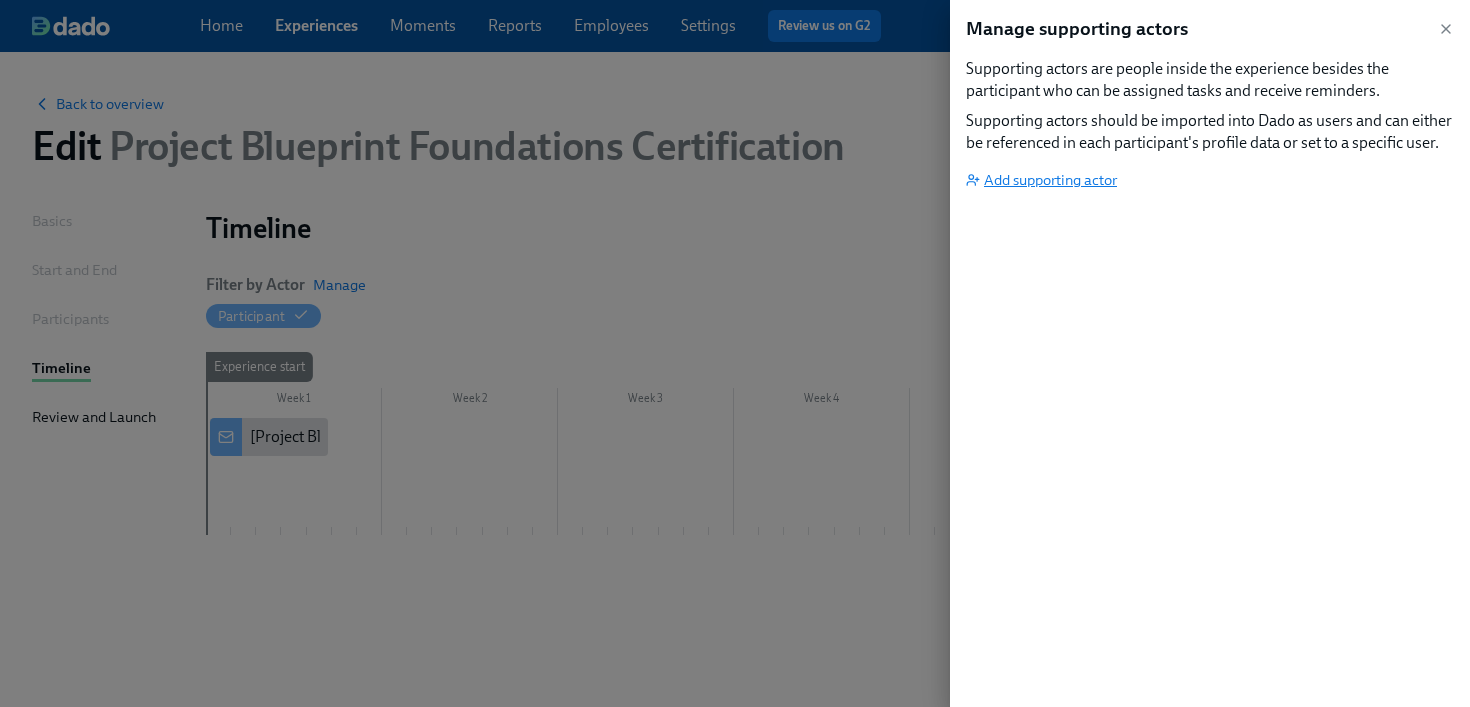 click on "Add supporting actor" at bounding box center (1041, 180) 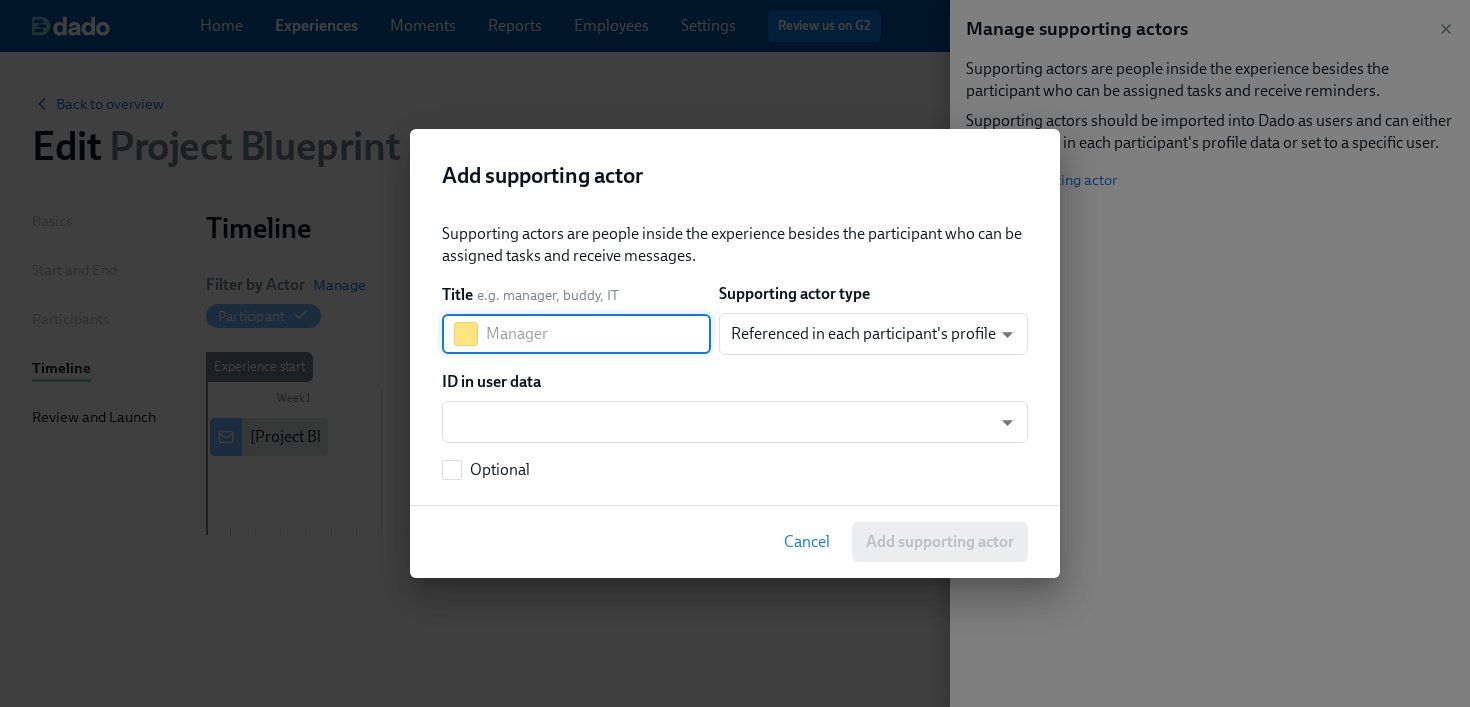 click at bounding box center (598, 334) 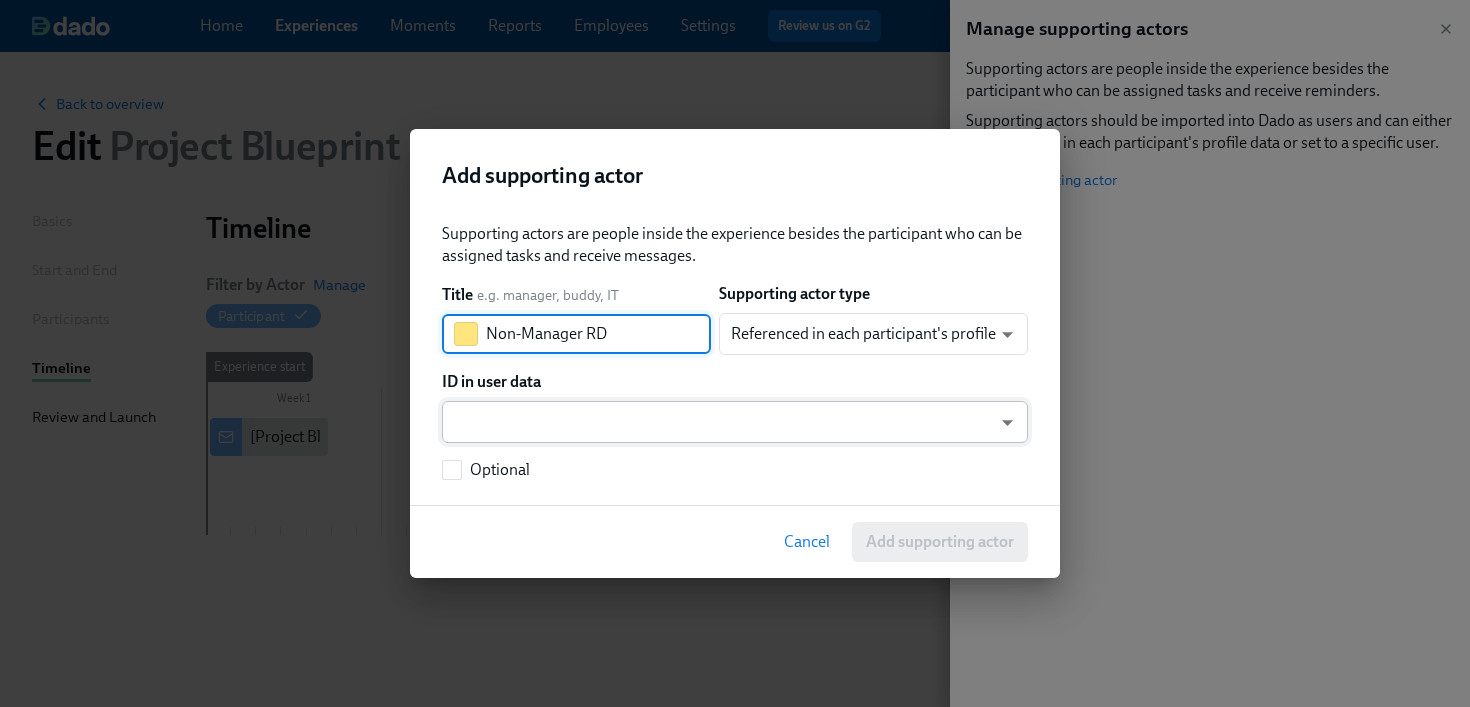 type on "Non-Manager RD" 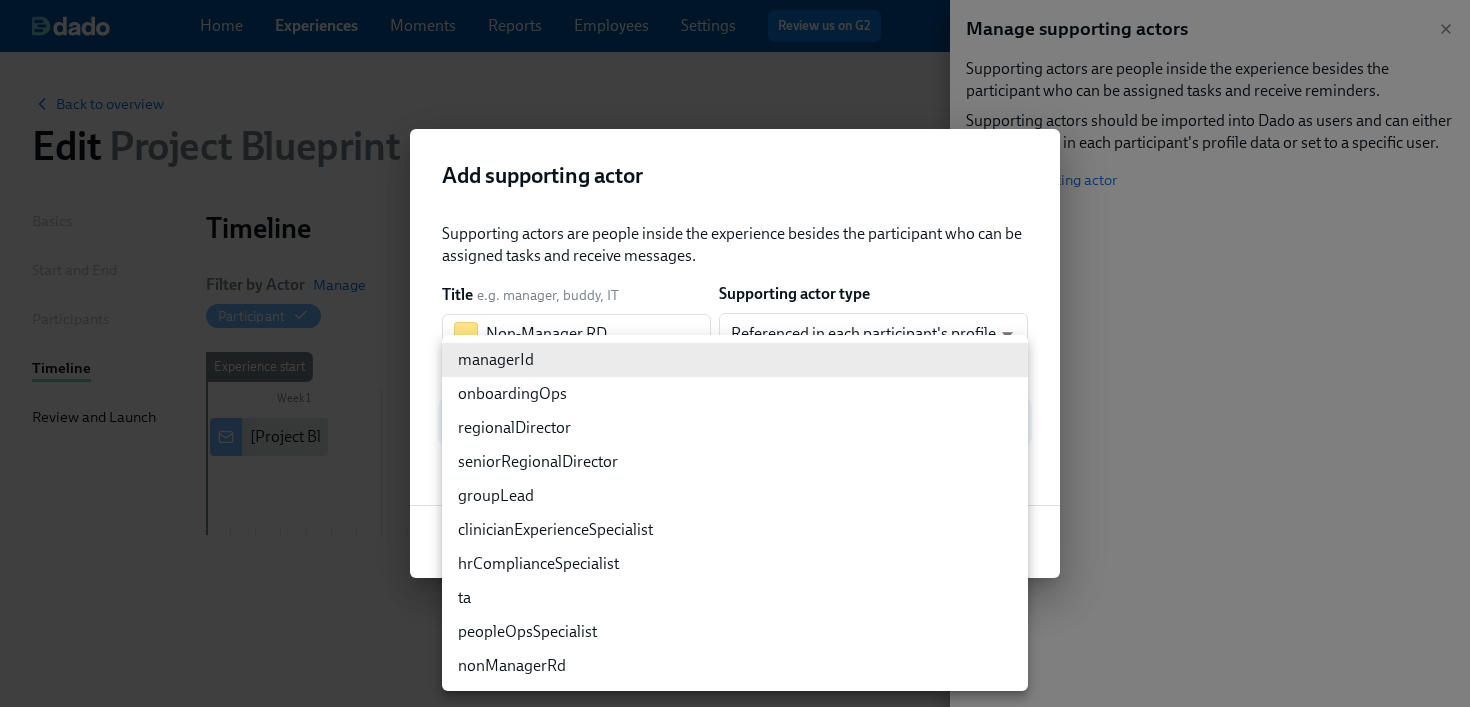 click on "nonManagerRd" at bounding box center (735, 666) 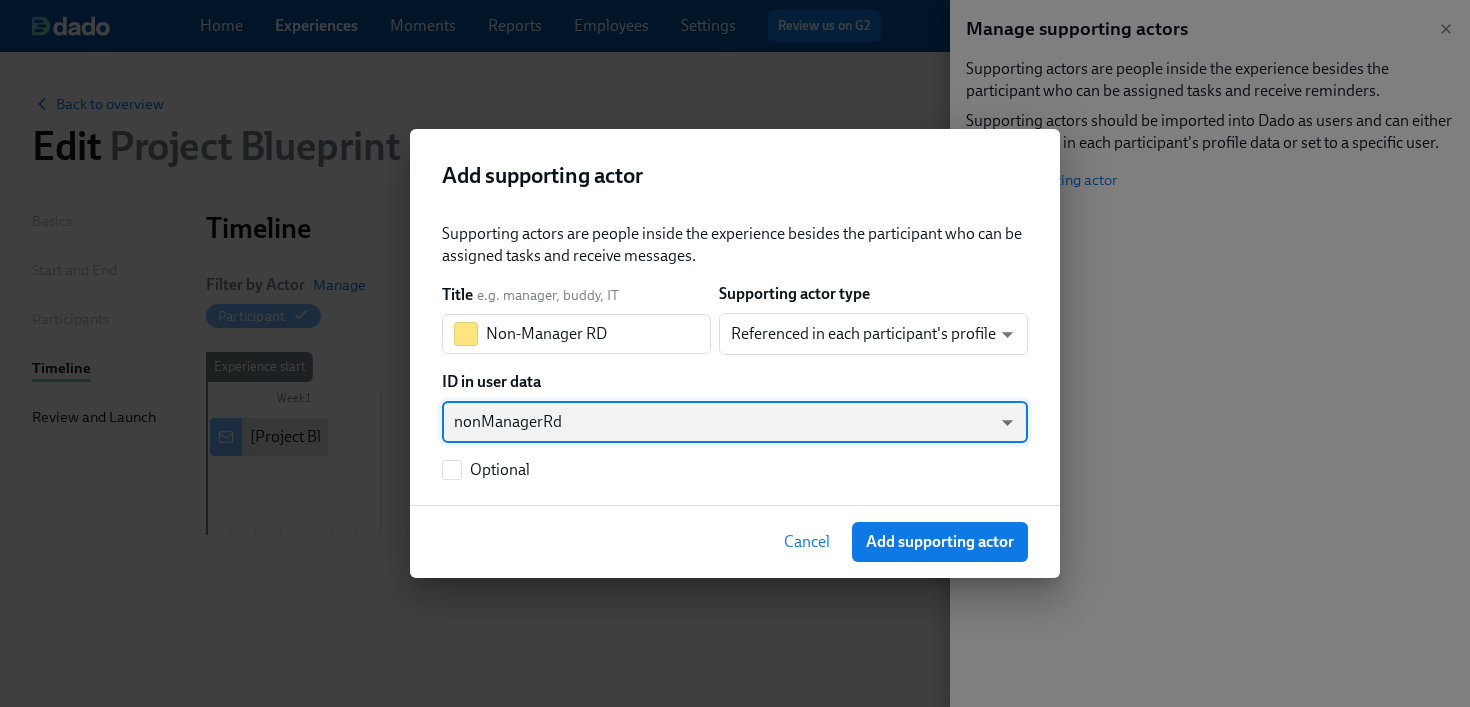 type on "customFields.nonManagerRd" 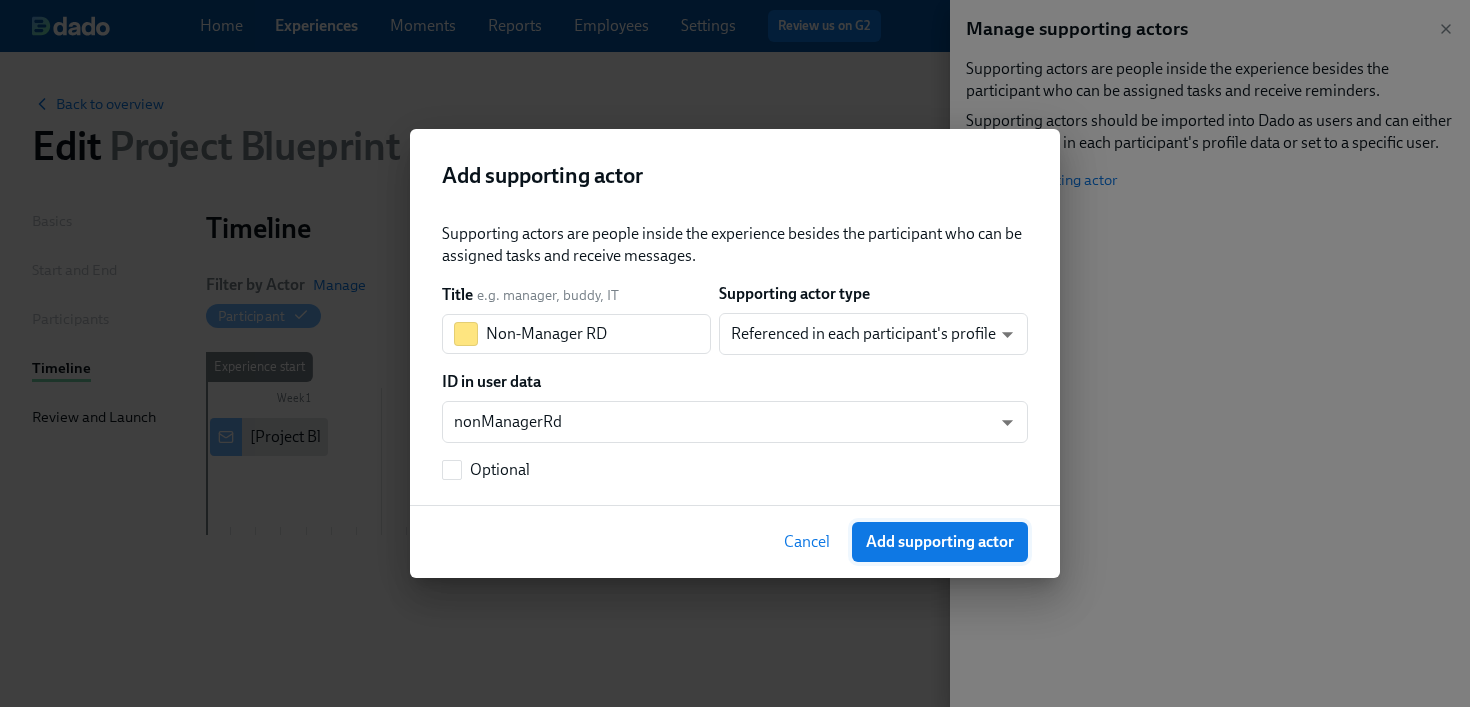 click on "Add supporting actor" at bounding box center [940, 542] 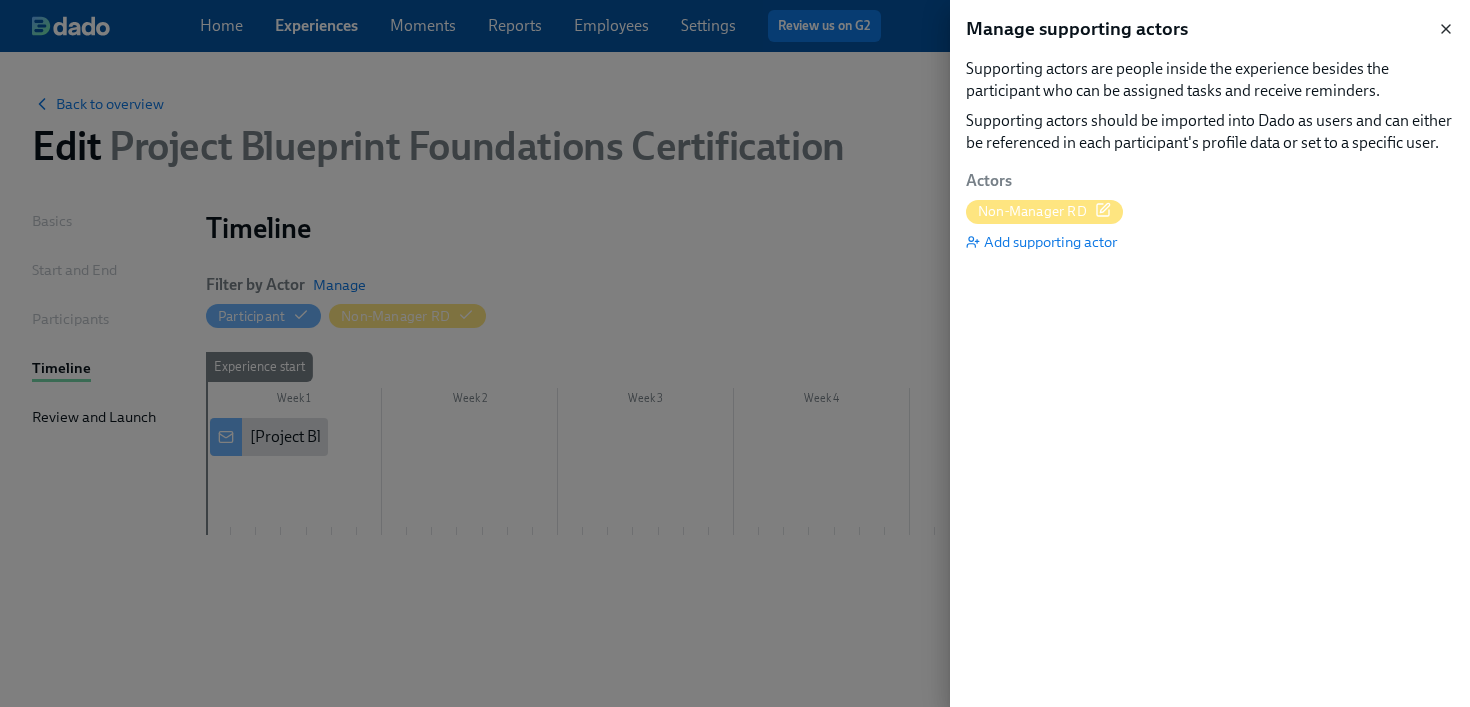 click 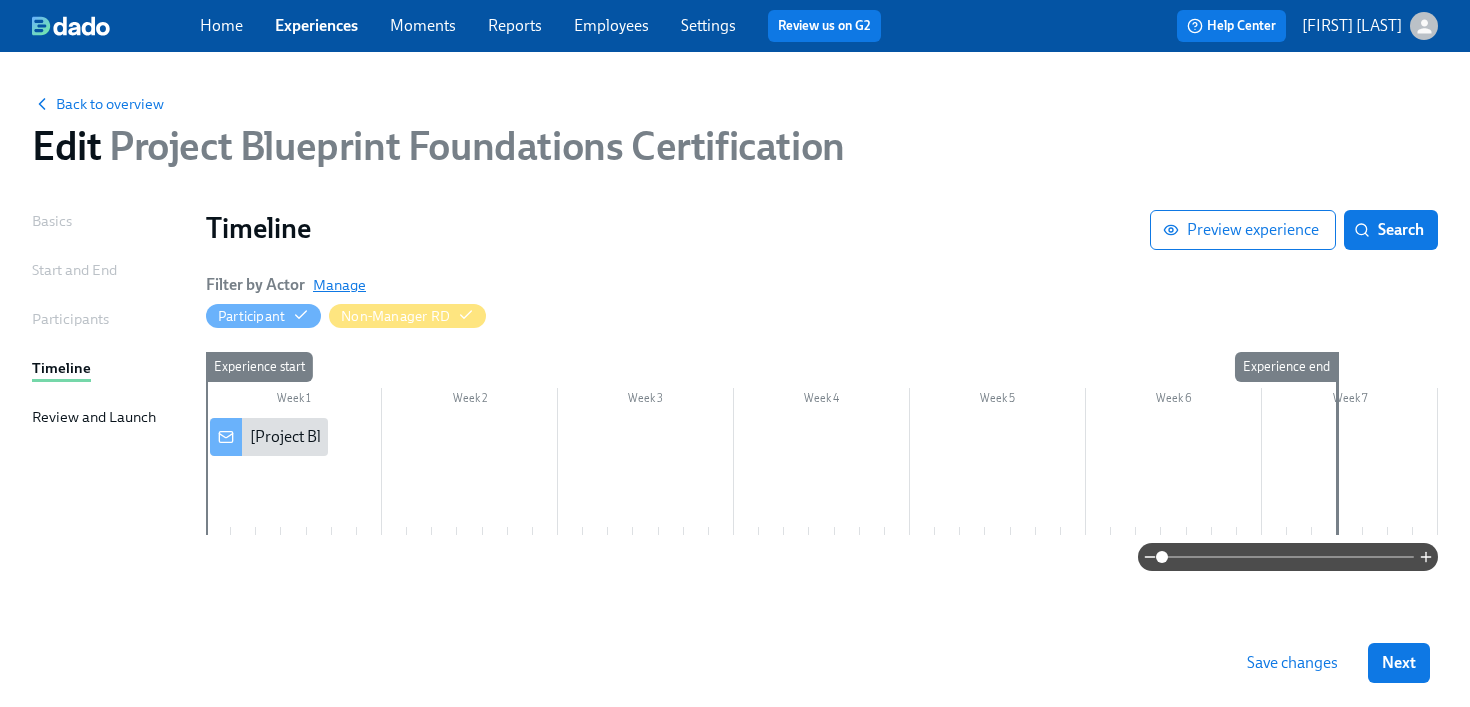 click on "Manage" at bounding box center (339, 285) 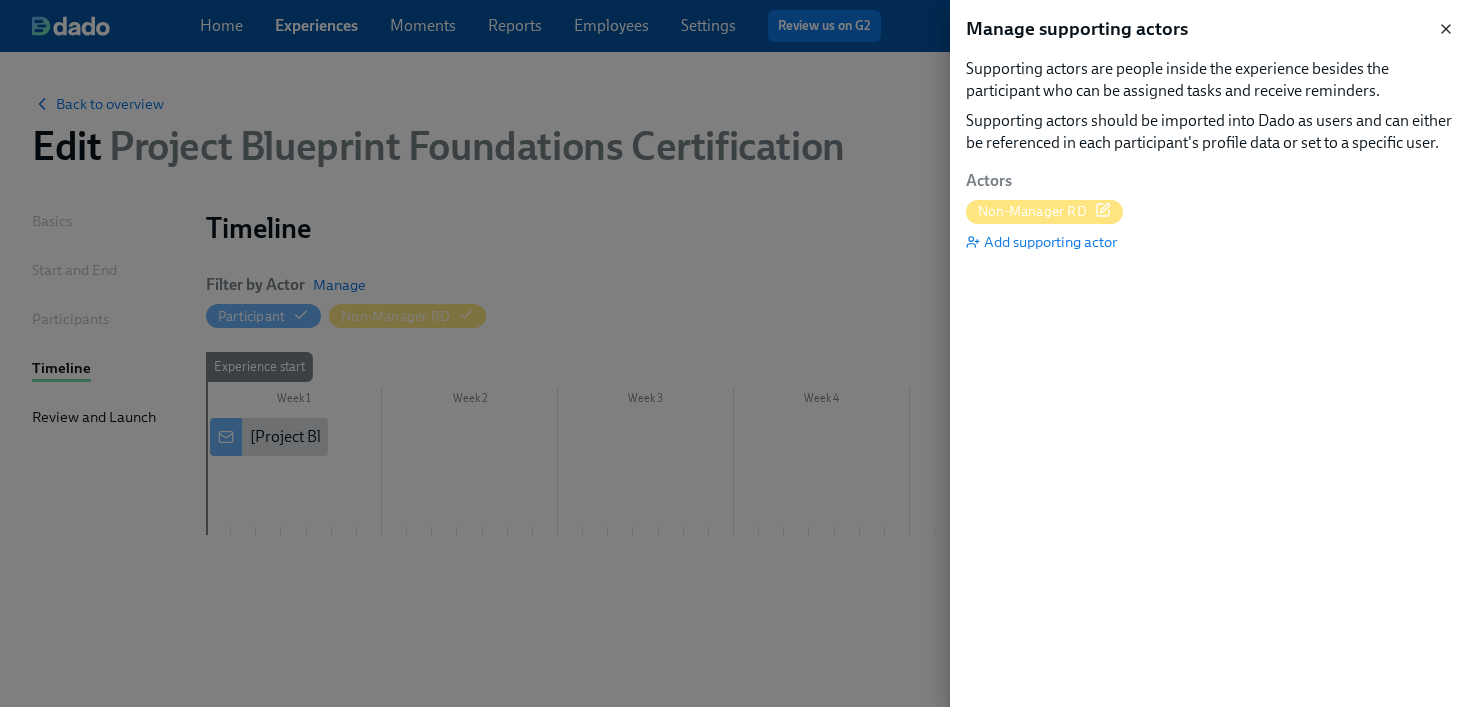 click 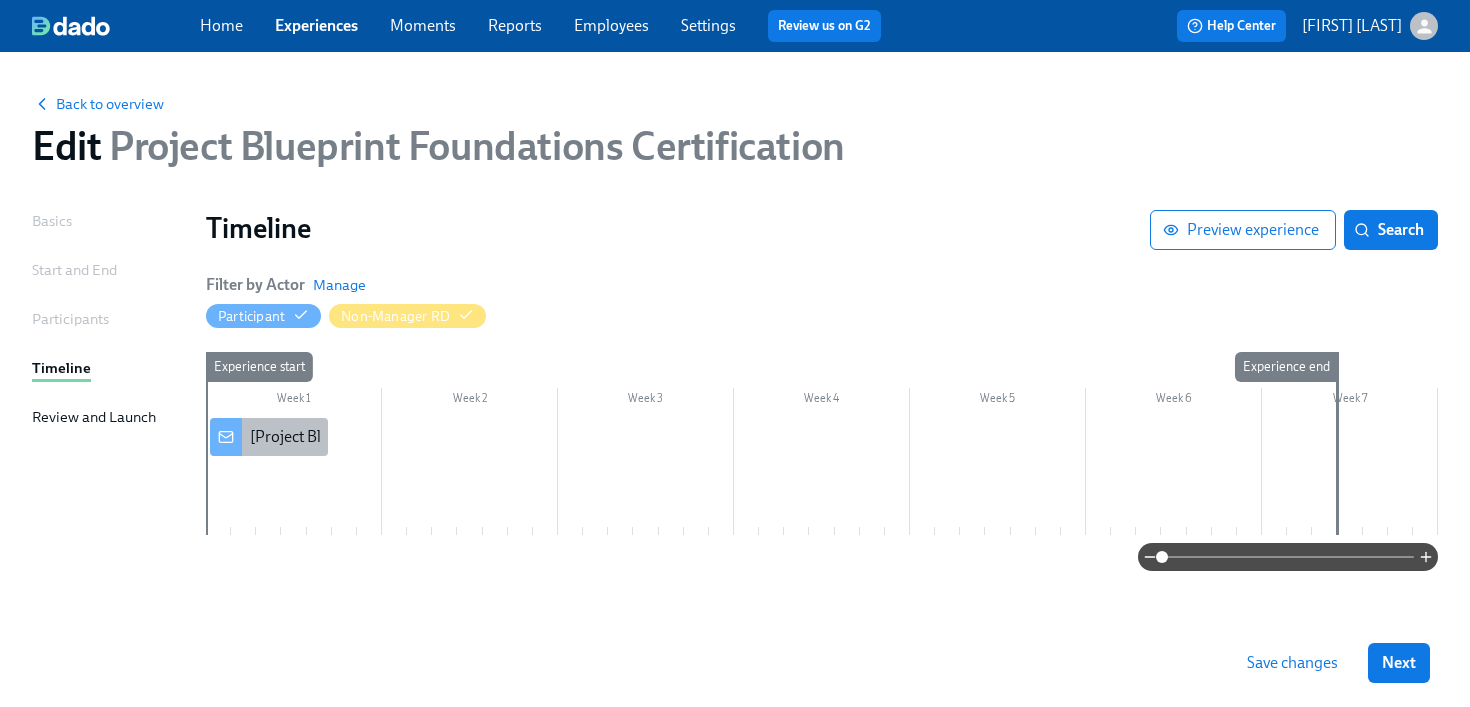 click on "[Project Blueprint Foundations Certification] A new experience starts today!" at bounding box center [269, 437] 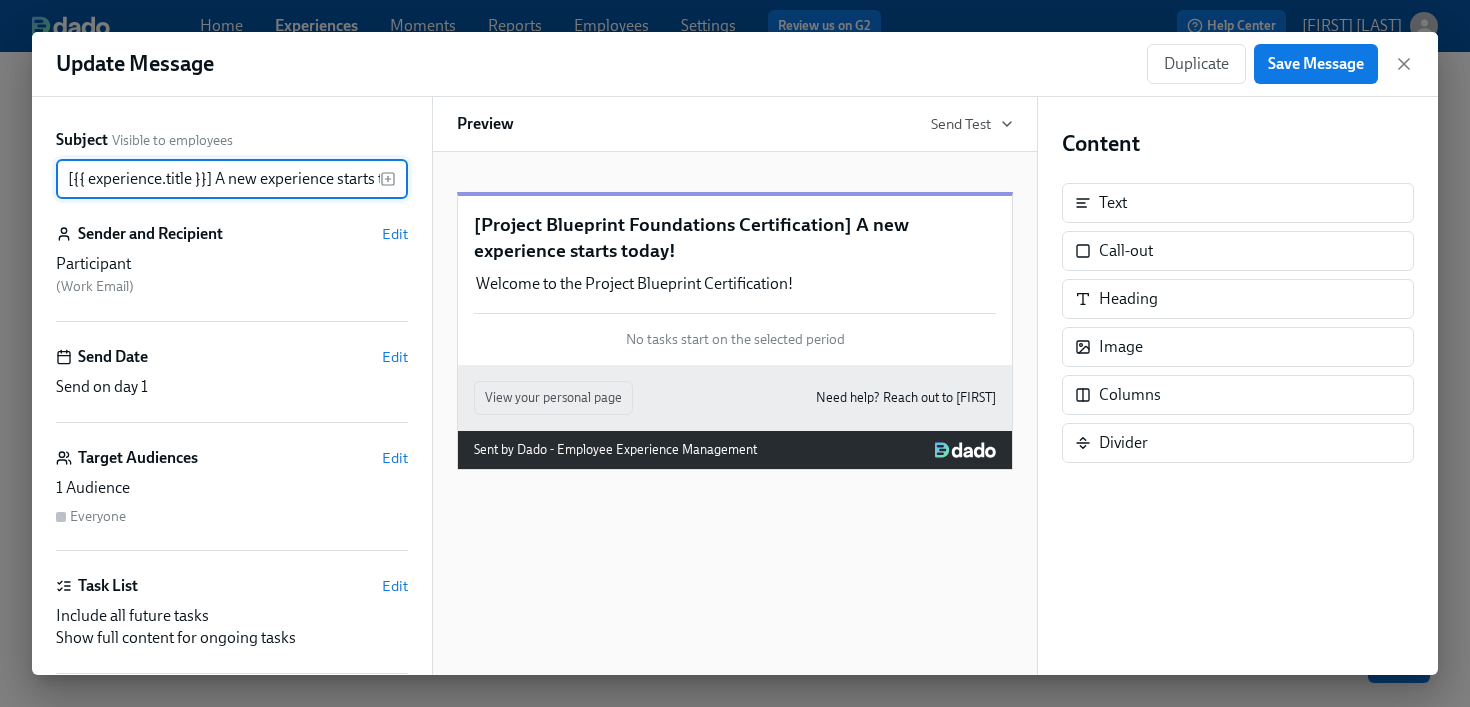 scroll, scrollTop: 0, scrollLeft: 44, axis: horizontal 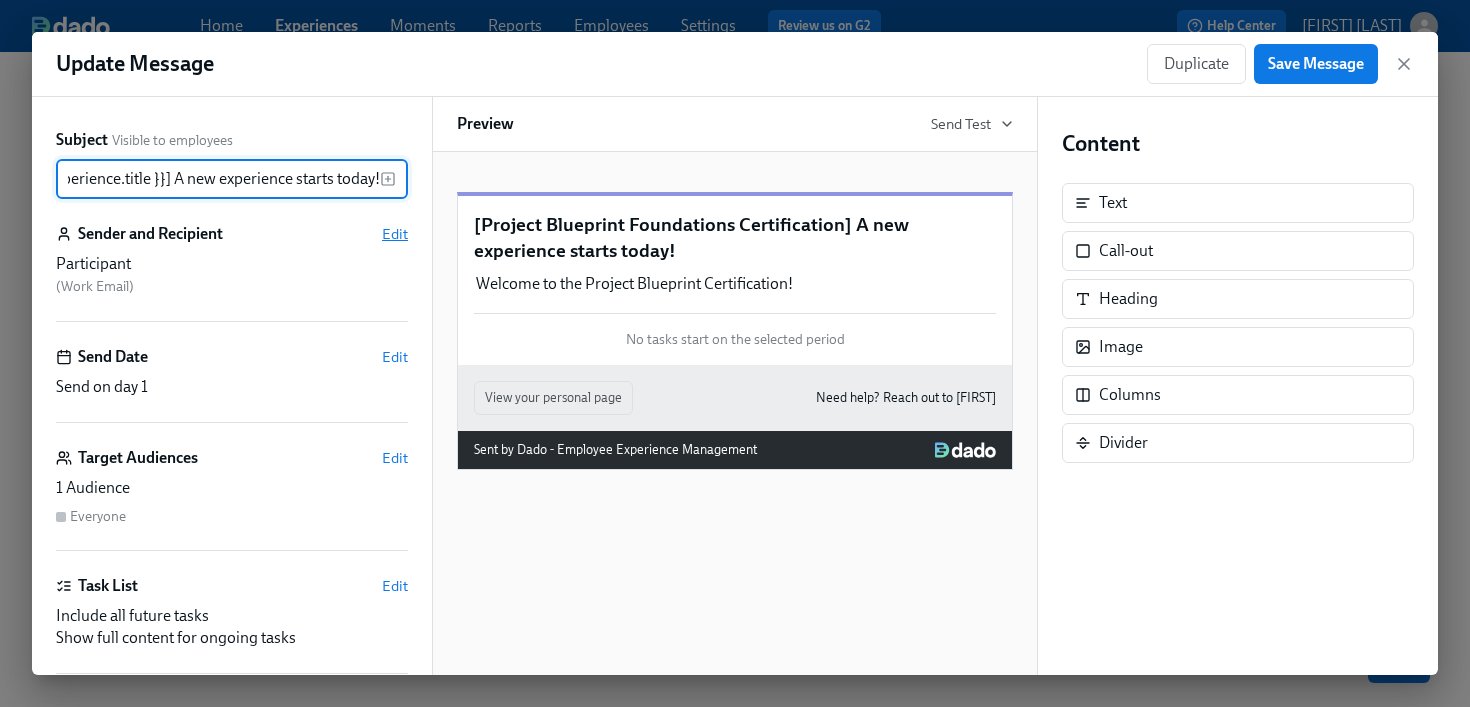 click on "Edit" at bounding box center (395, 234) 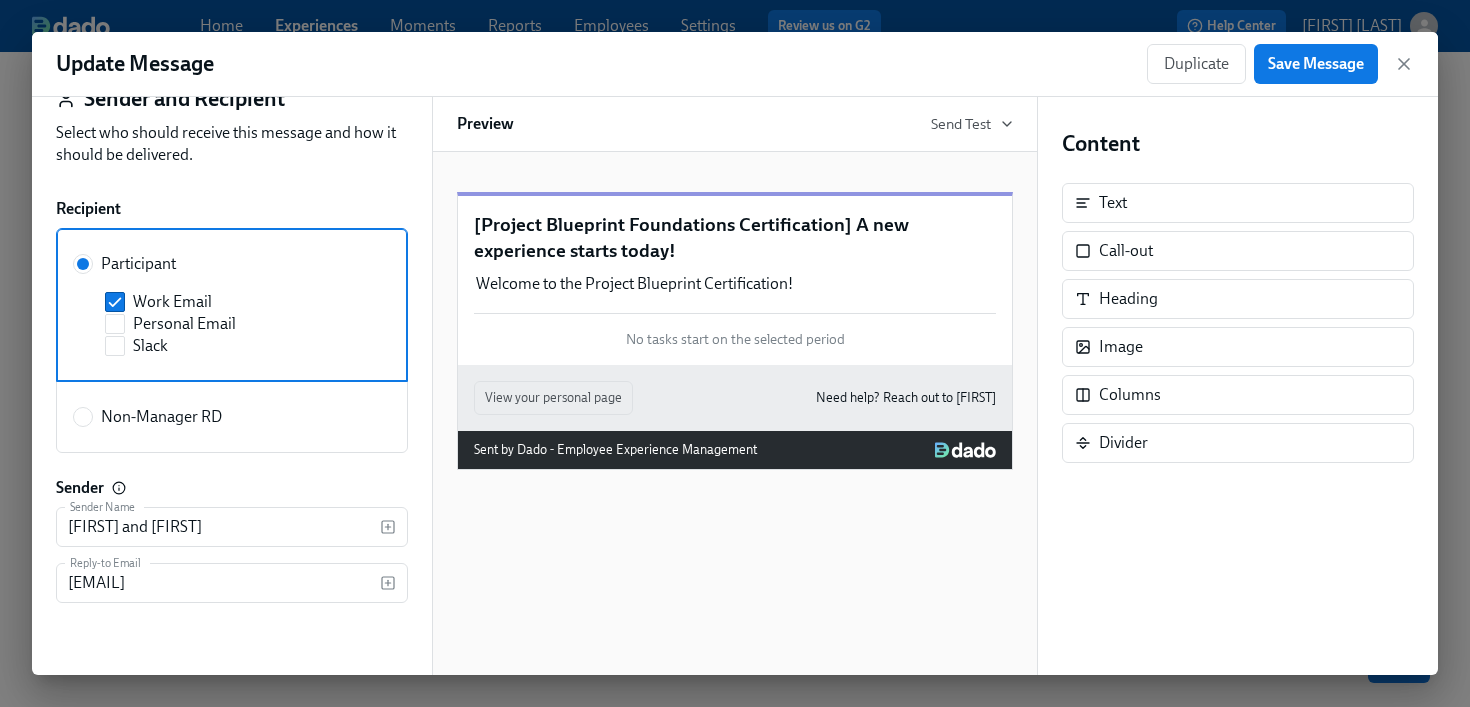 scroll, scrollTop: 66, scrollLeft: 0, axis: vertical 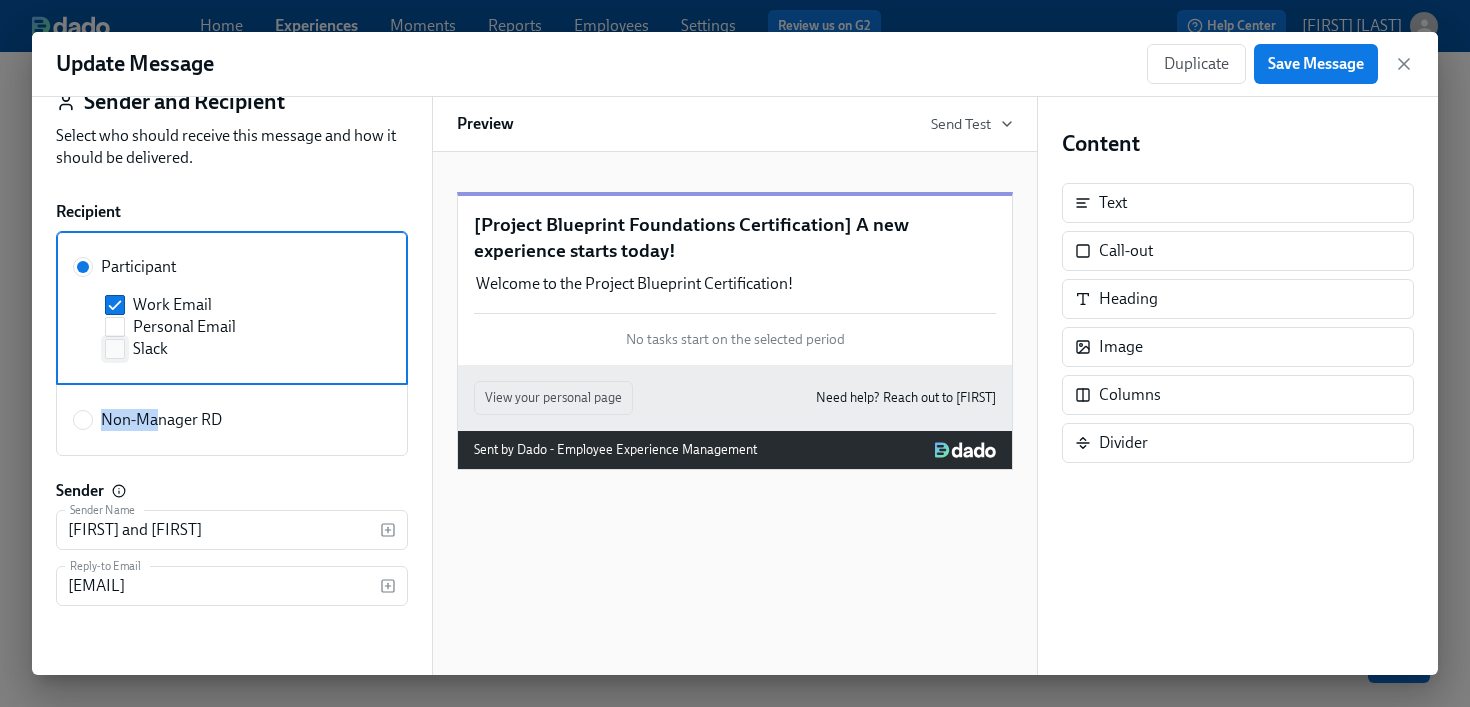 drag, startPoint x: 157, startPoint y: 420, endPoint x: 228, endPoint y: 343, distance: 104.73777 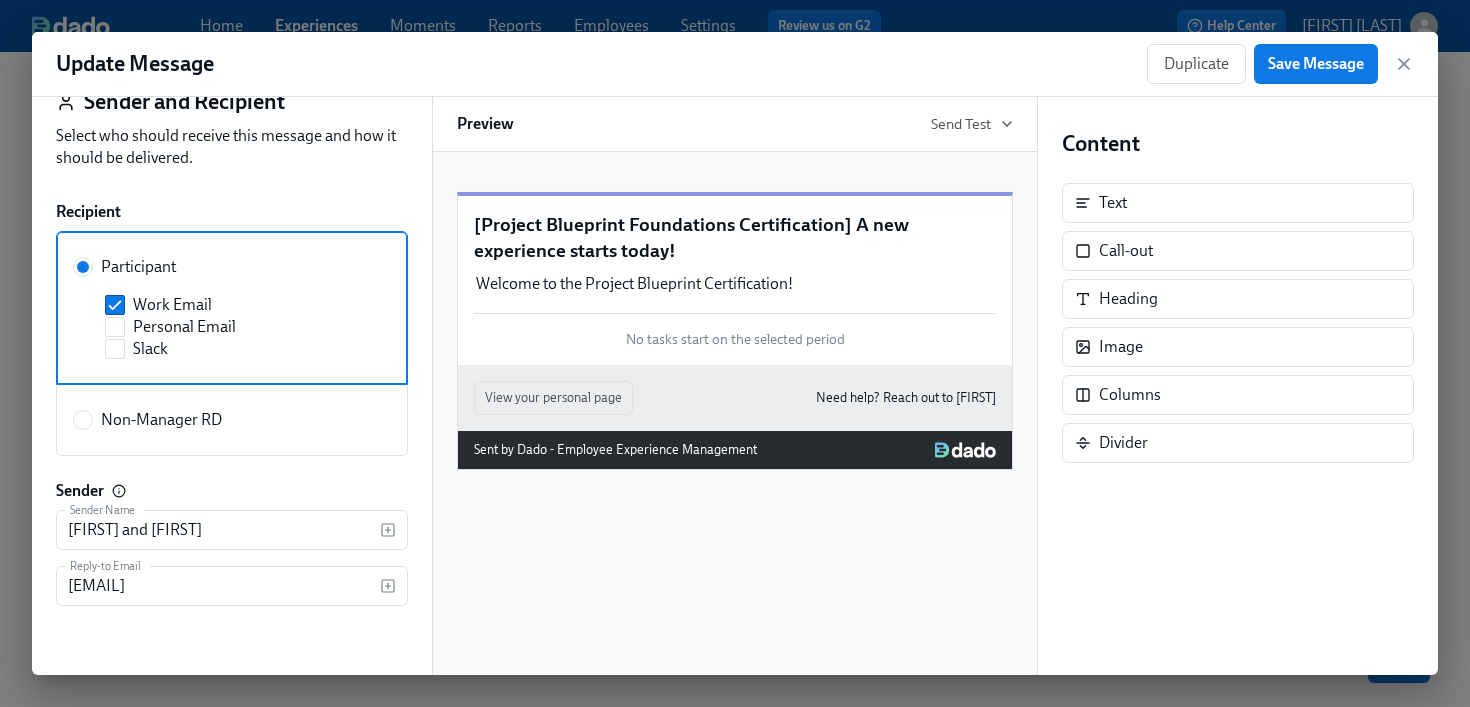 click on "Non-Manager RD" at bounding box center [161, 420] 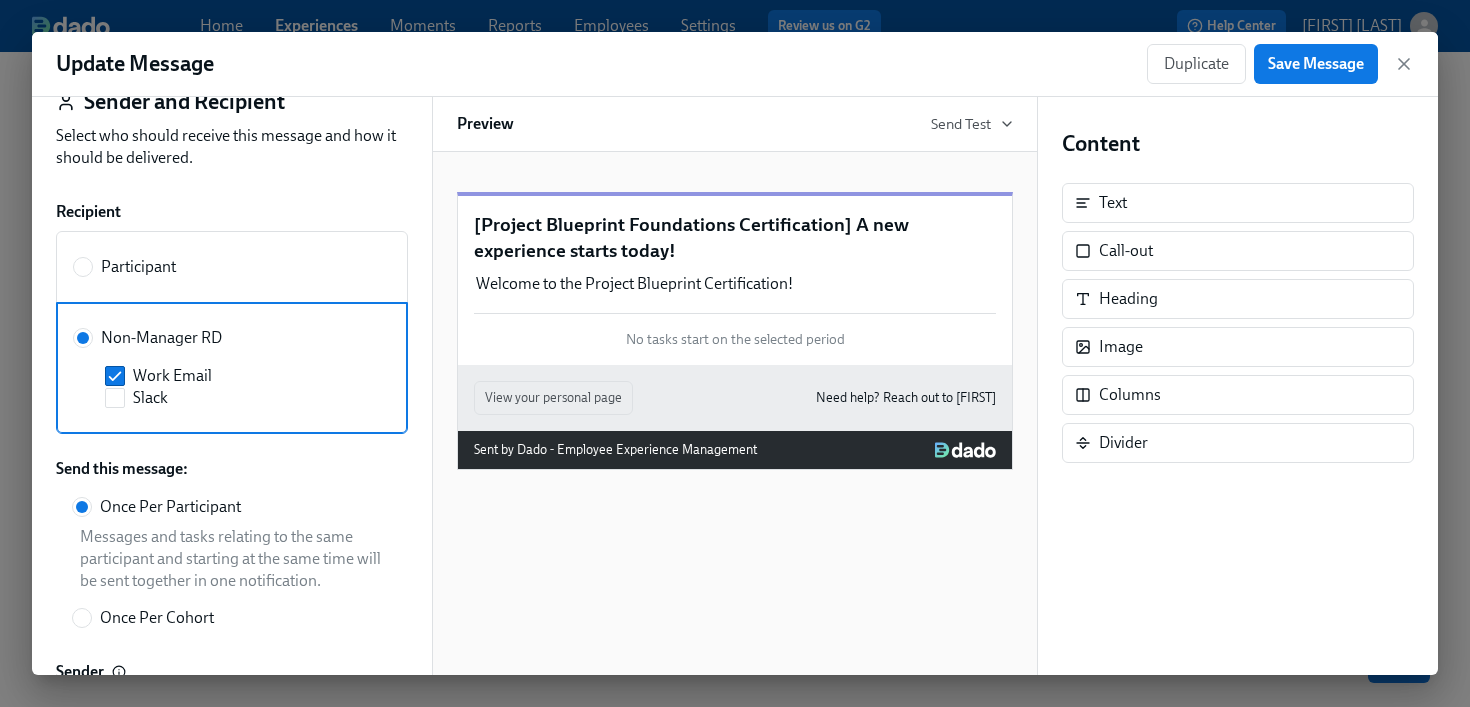 scroll, scrollTop: 0, scrollLeft: 0, axis: both 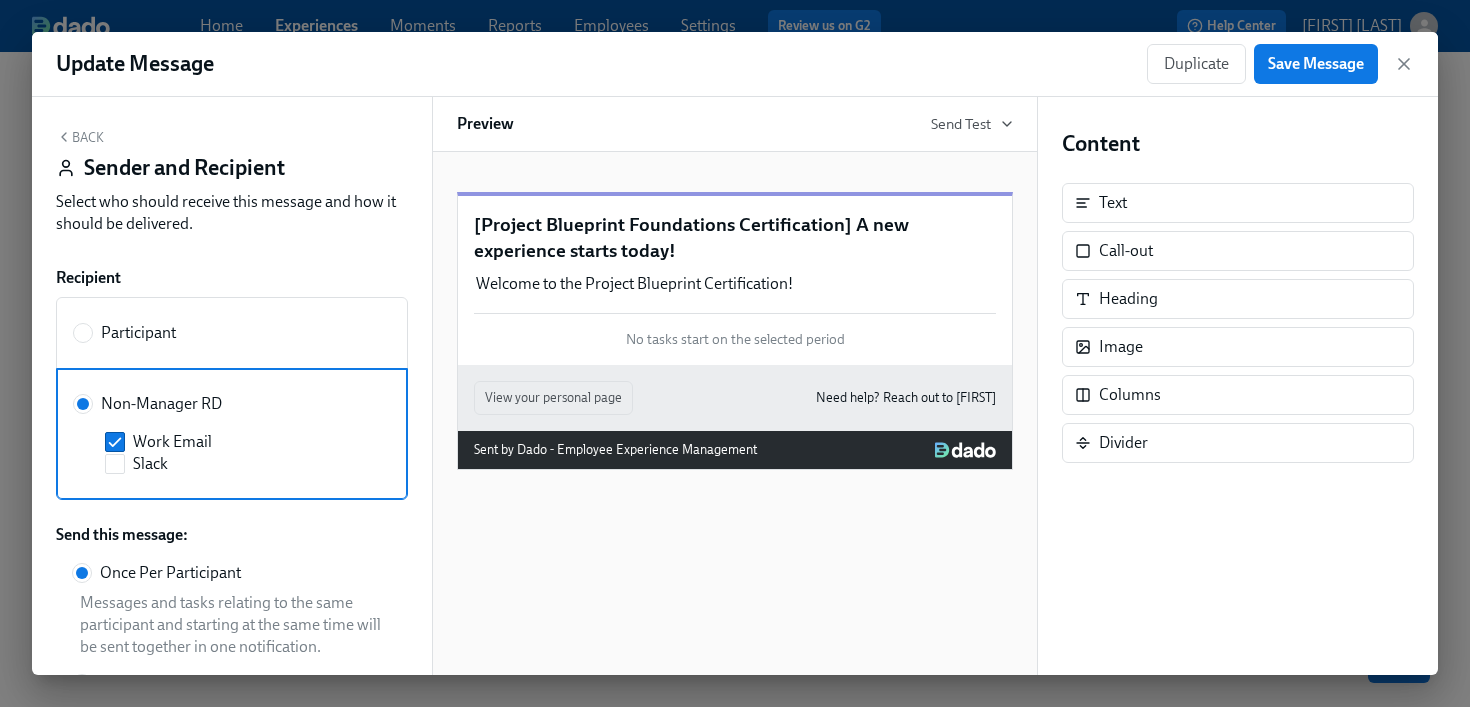 click on "Back" at bounding box center [80, 137] 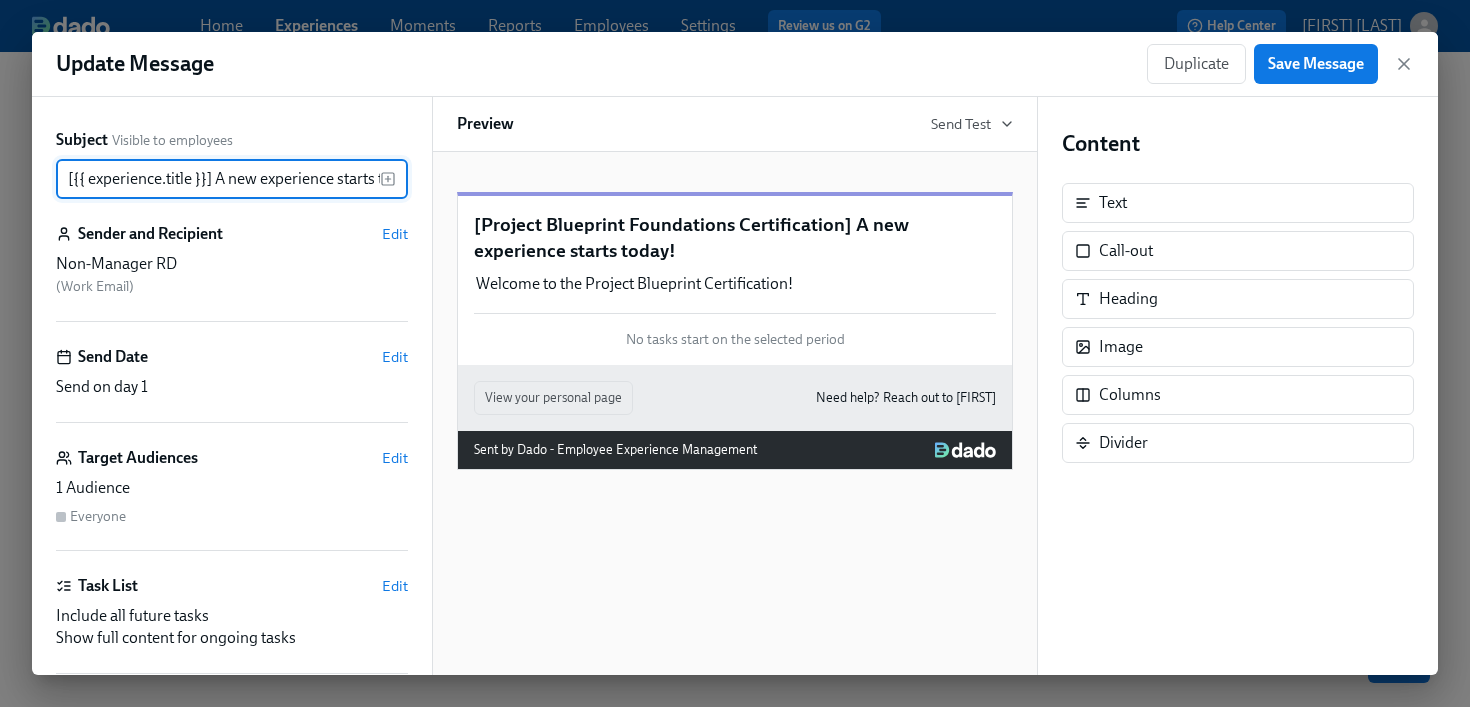 scroll, scrollTop: 0, scrollLeft: 44, axis: horizontal 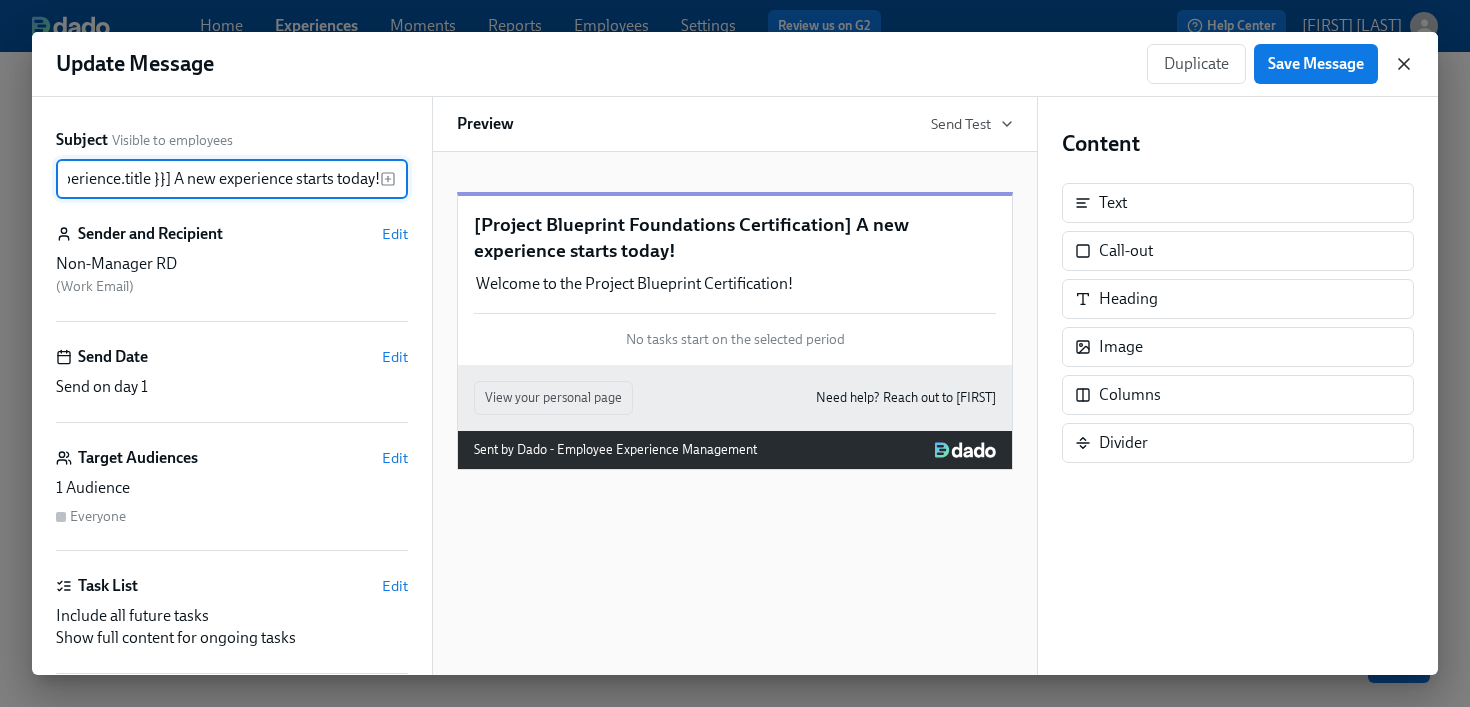 click 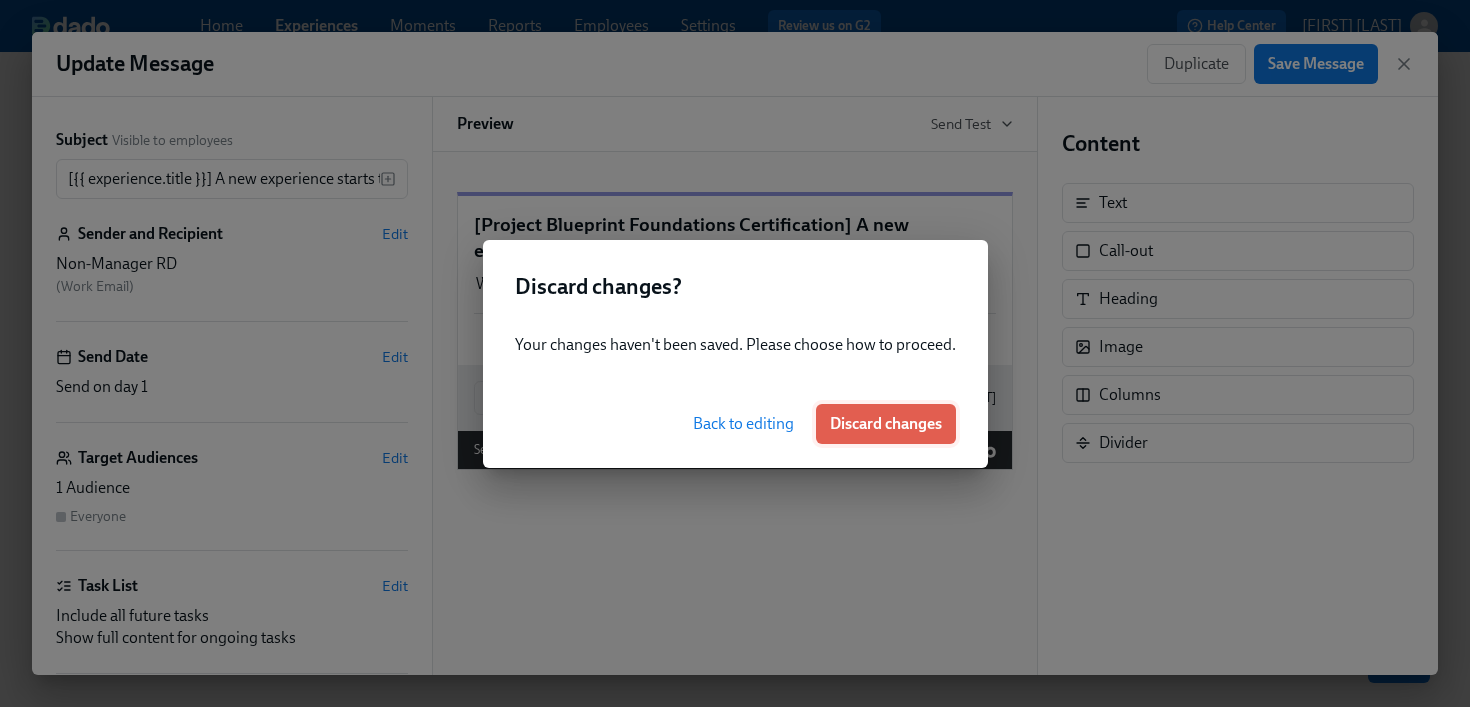click on "Discard changes" at bounding box center [886, 424] 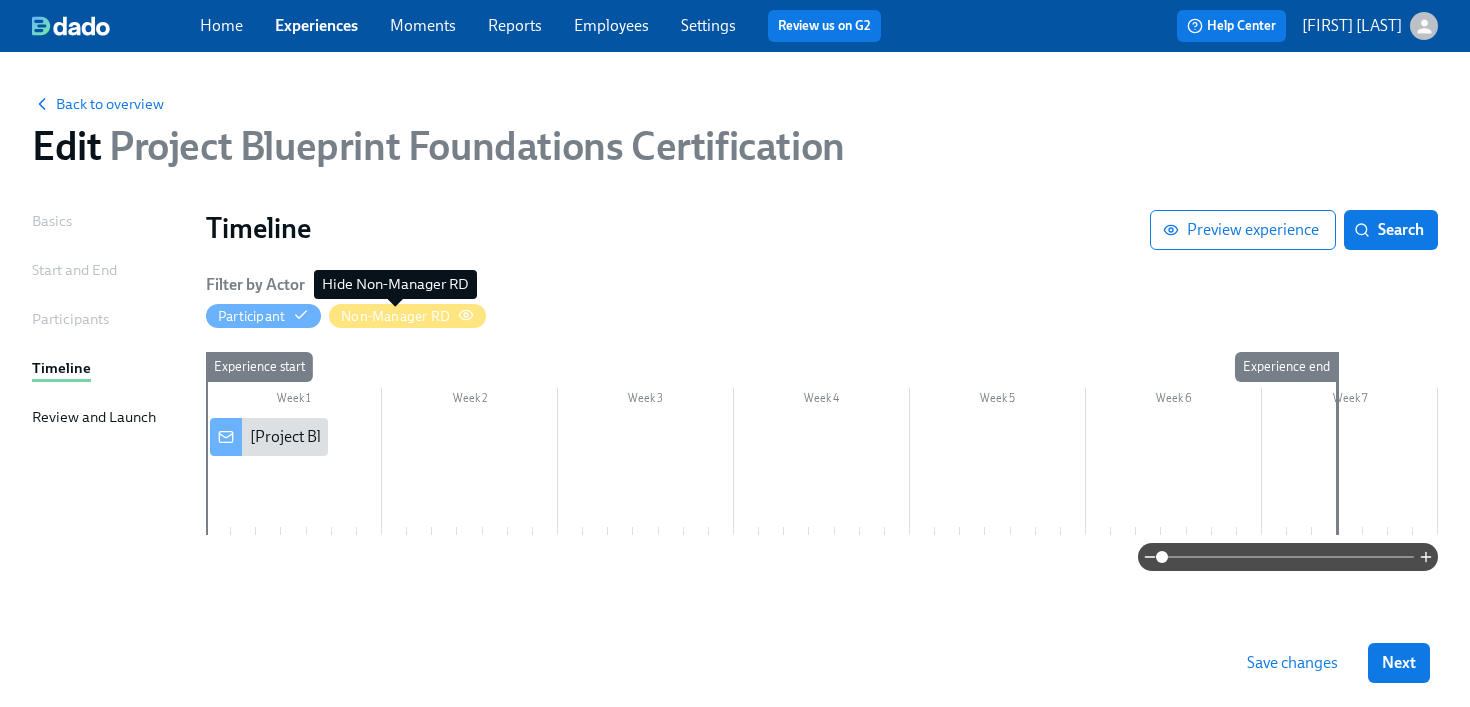 click on "Non-Manager RD" at bounding box center [395, 316] 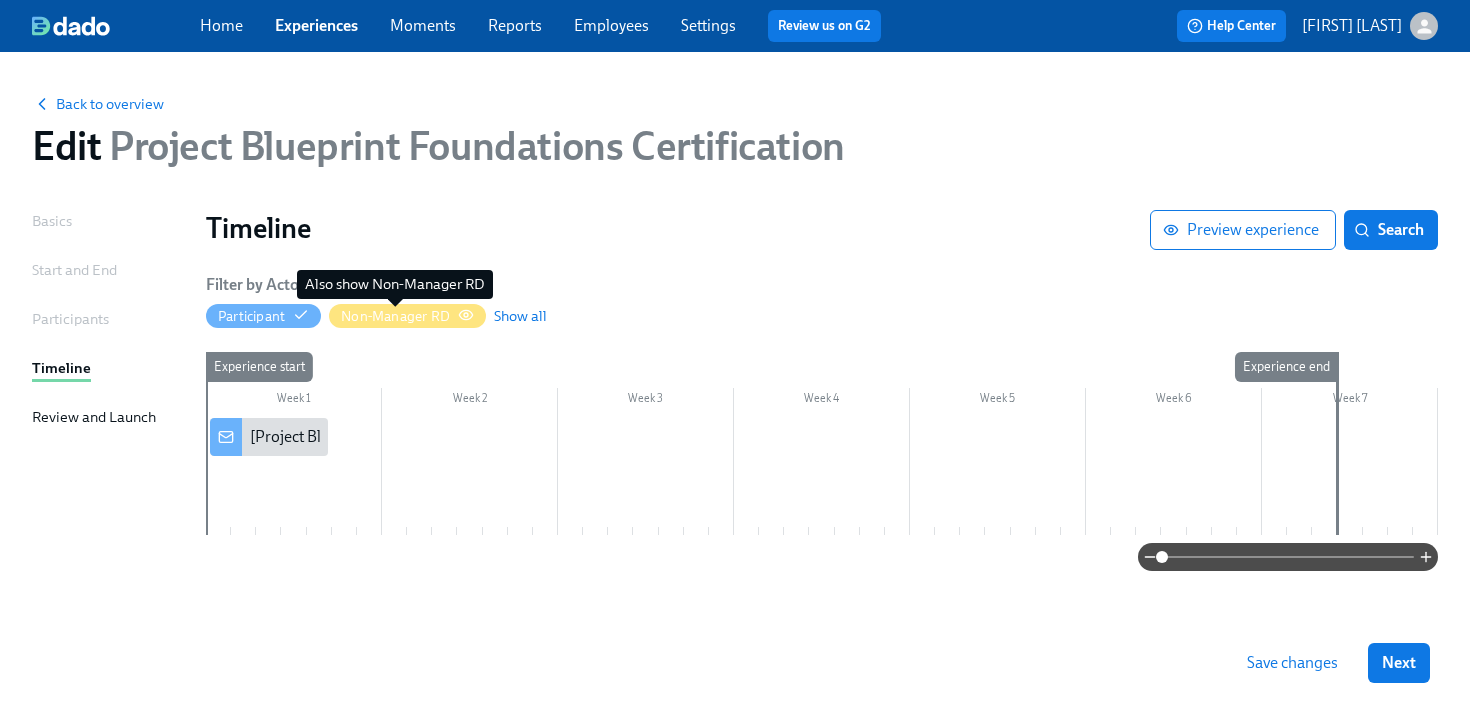 click on "Non-Manager RD" at bounding box center (395, 316) 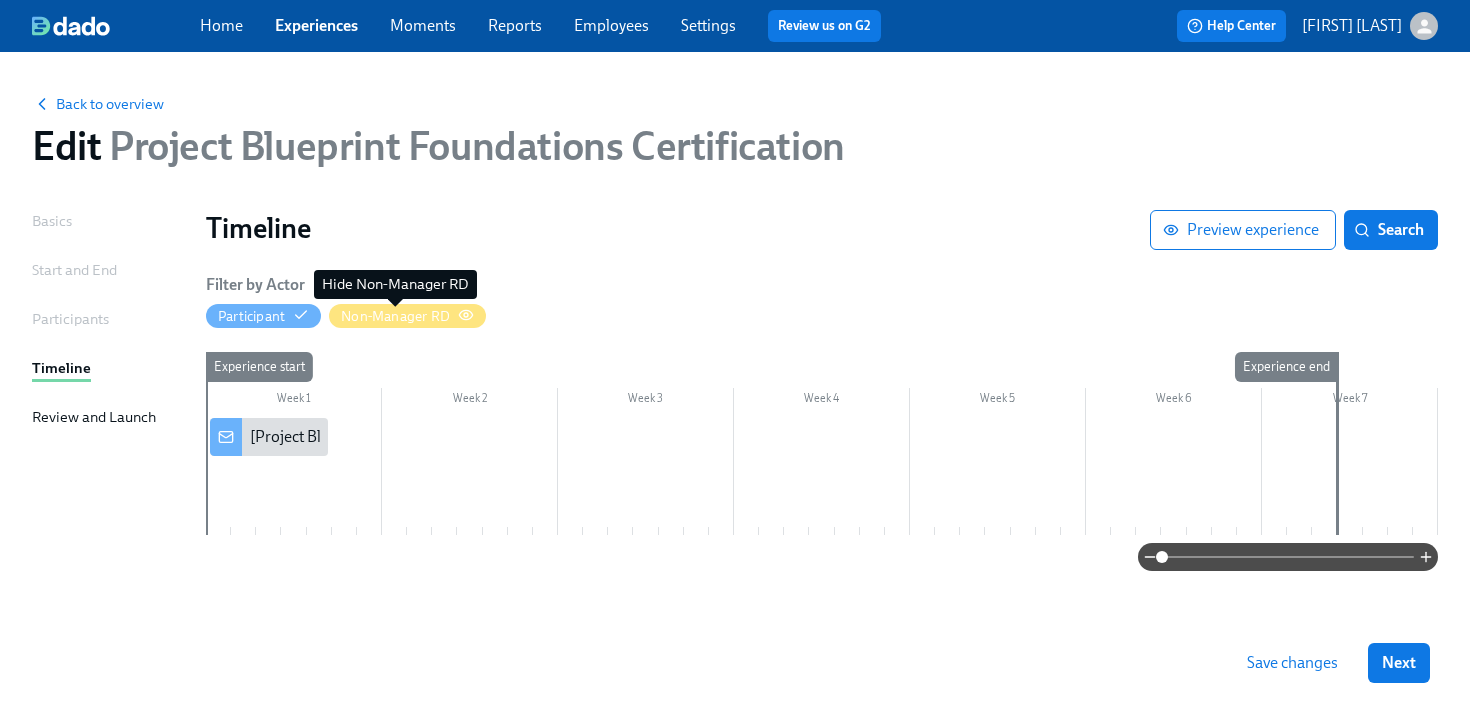 click on "Non-Manager RD" at bounding box center (395, 316) 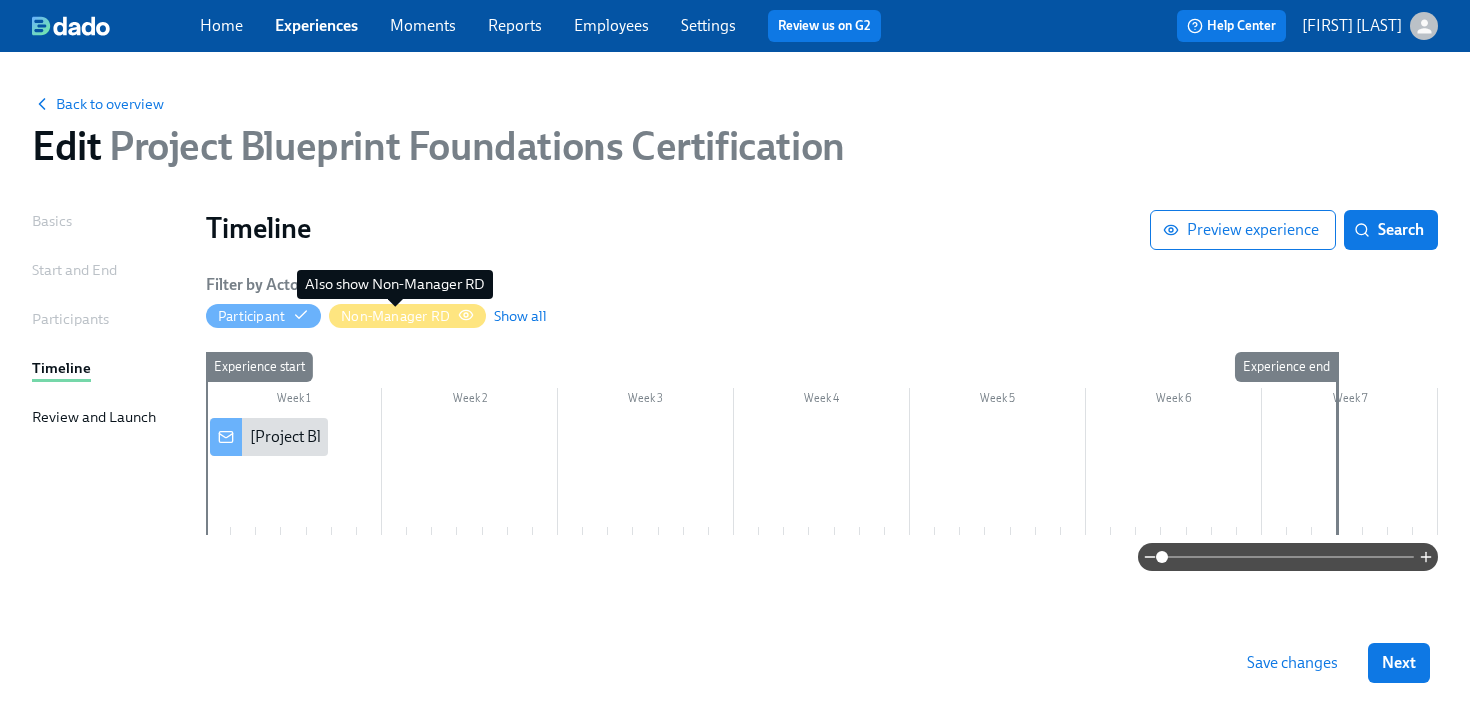 click on "Non-Manager RD" at bounding box center (395, 316) 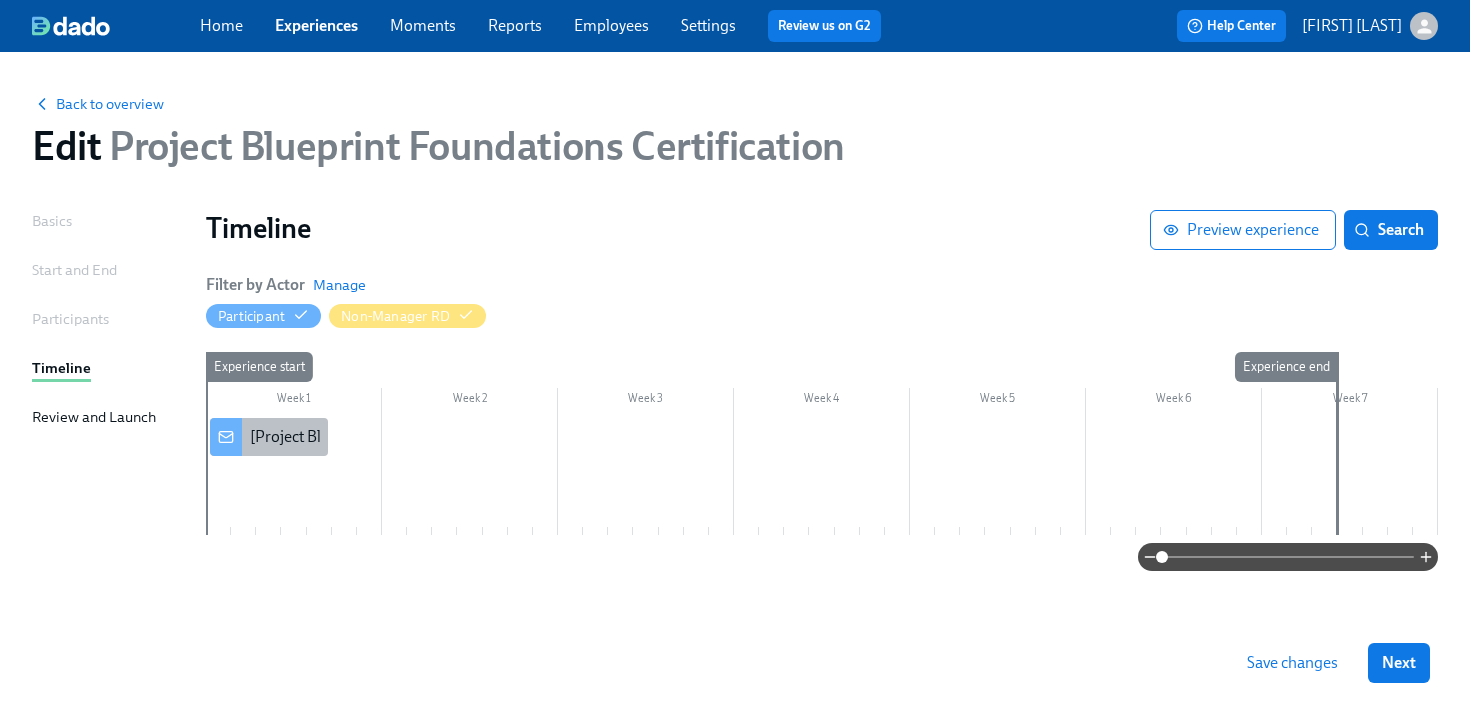 click on "[Project Blueprint Foundations Certification] A new experience starts today!" at bounding box center (506, 437) 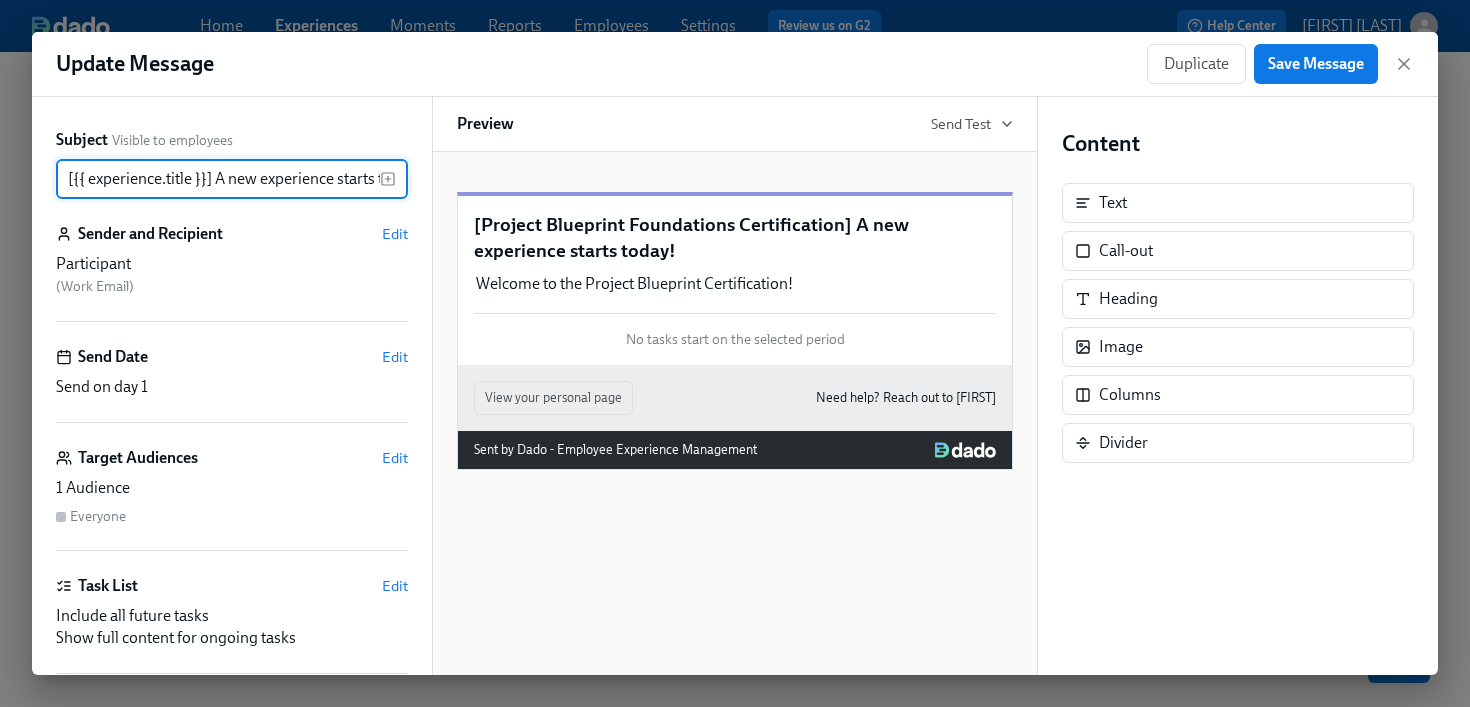 scroll, scrollTop: 0, scrollLeft: 44, axis: horizontal 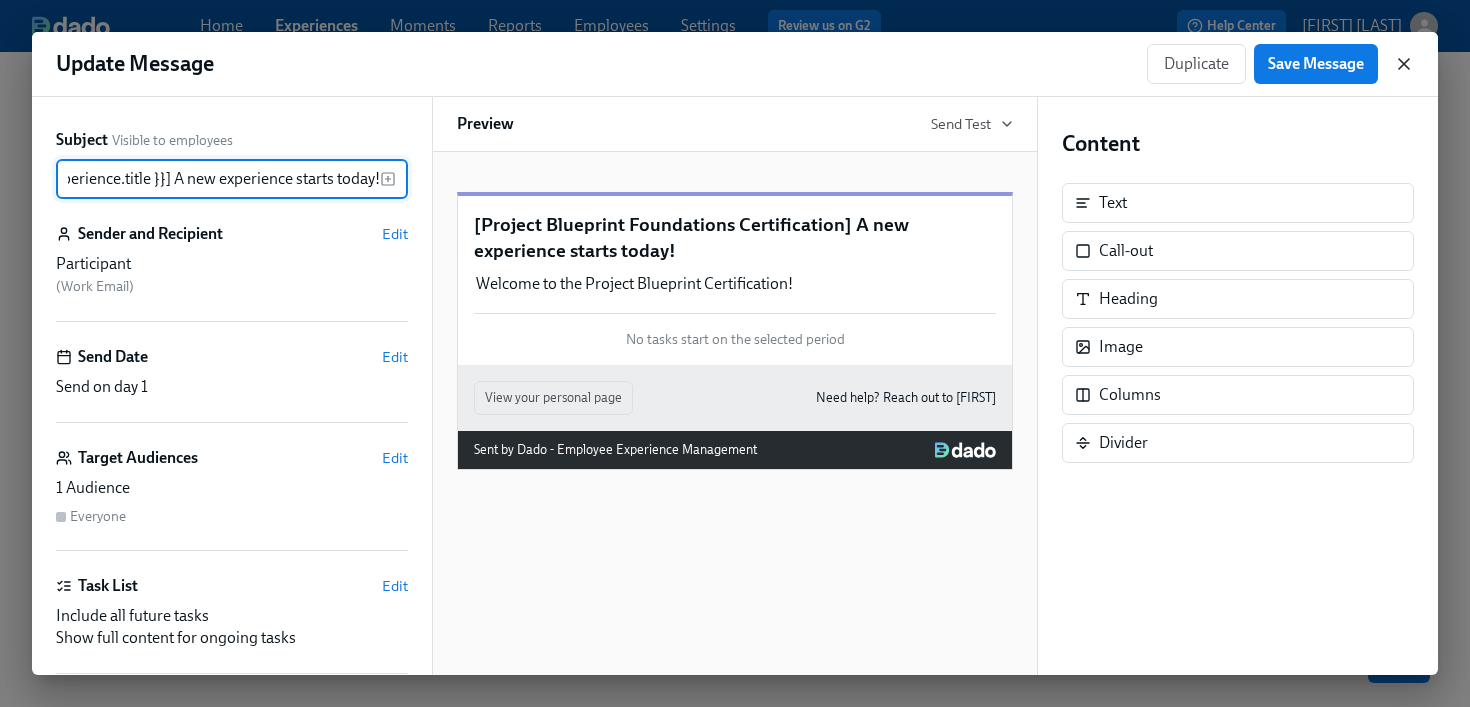click 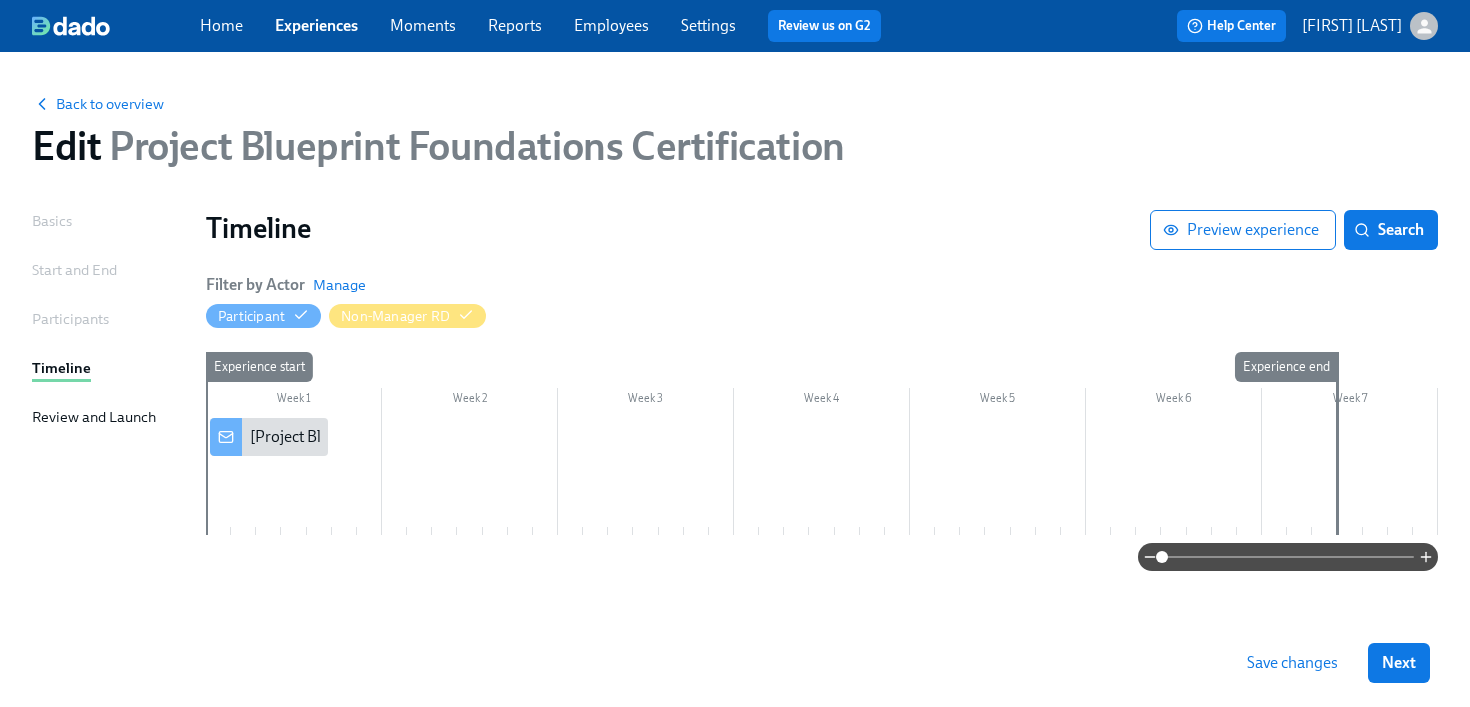 click at bounding box center [822, 476] 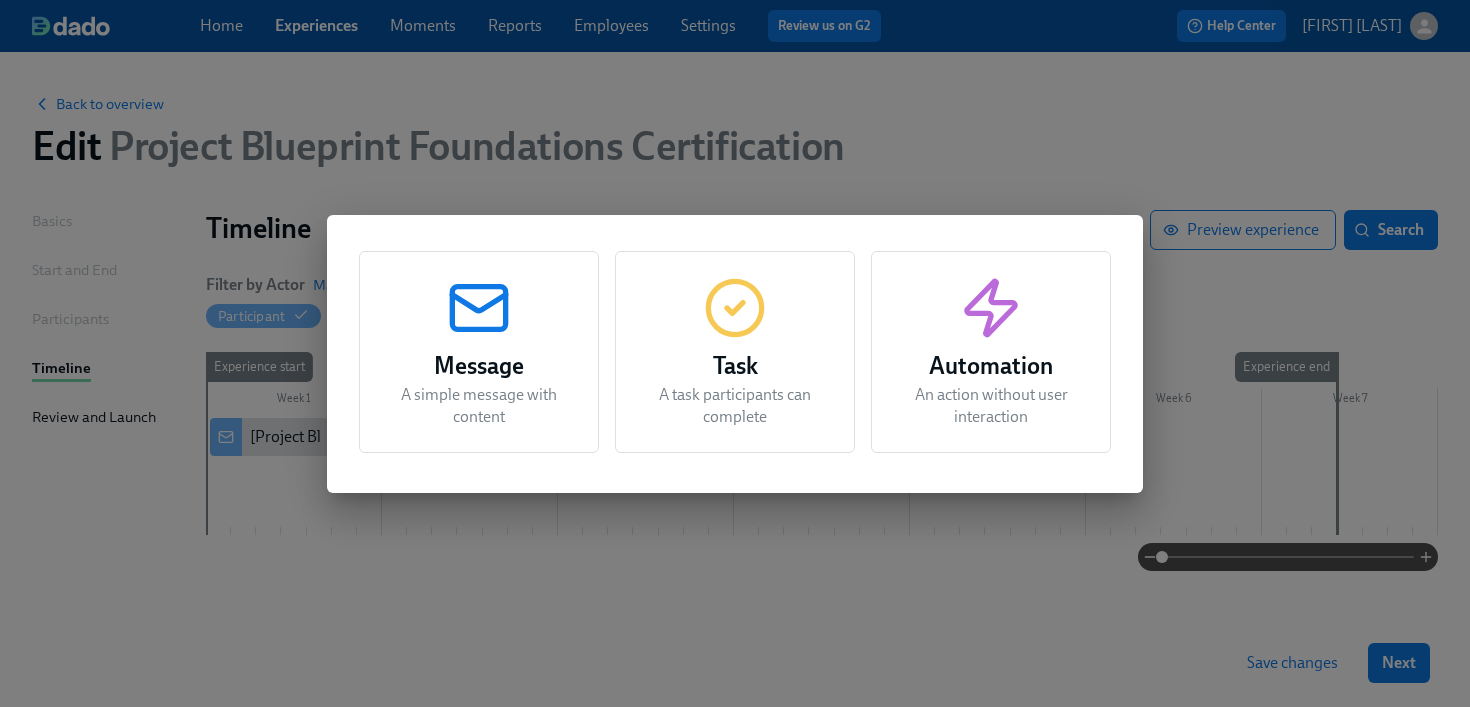 click on "A task participants can complete" at bounding box center (735, 406) 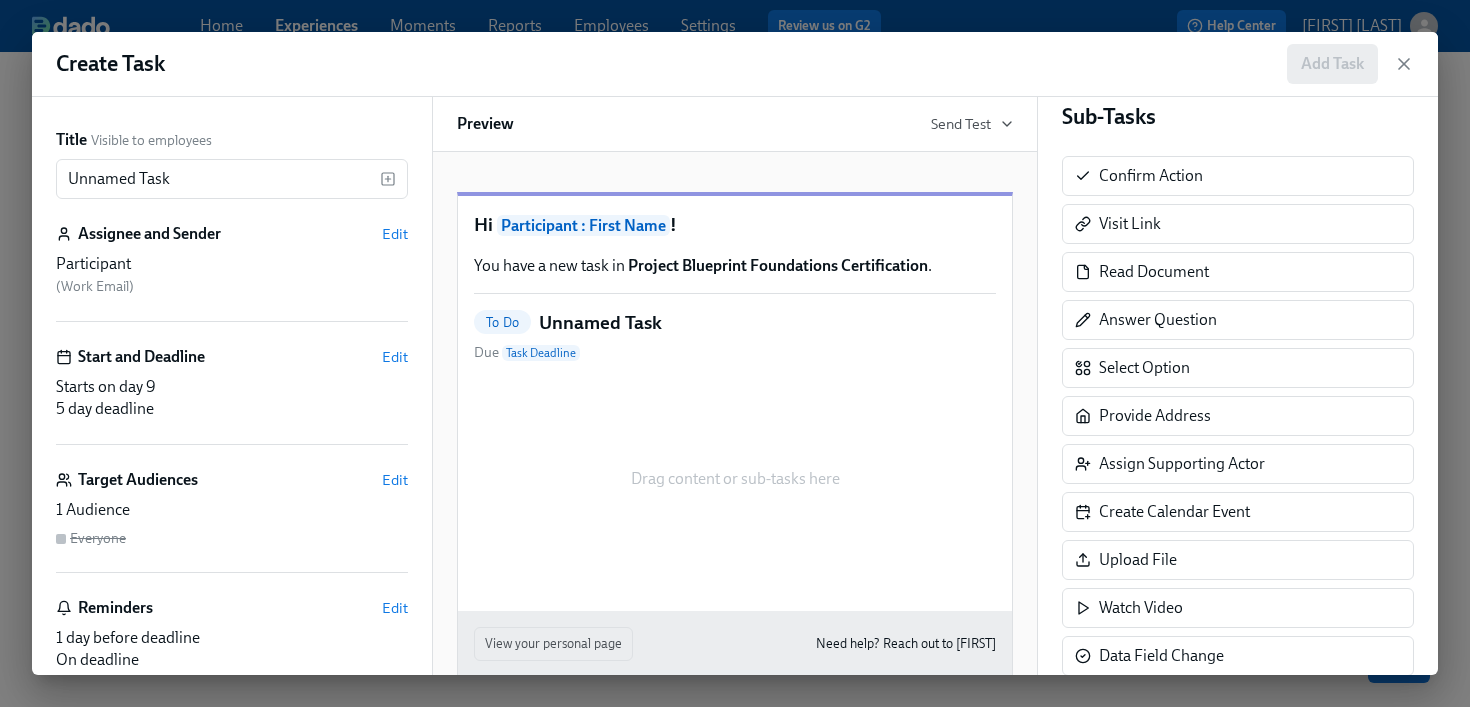 scroll, scrollTop: 381, scrollLeft: 0, axis: vertical 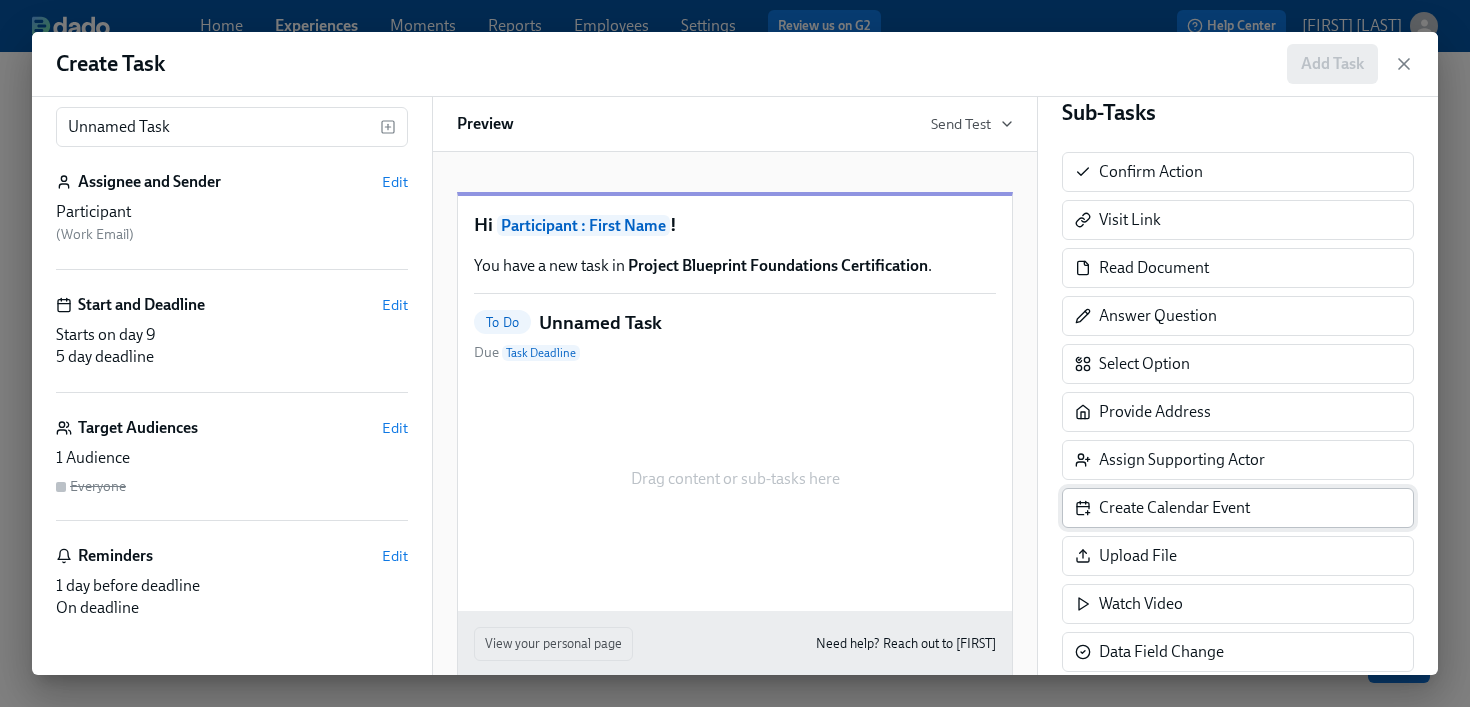 click on "Create Calendar Event" at bounding box center (1174, 508) 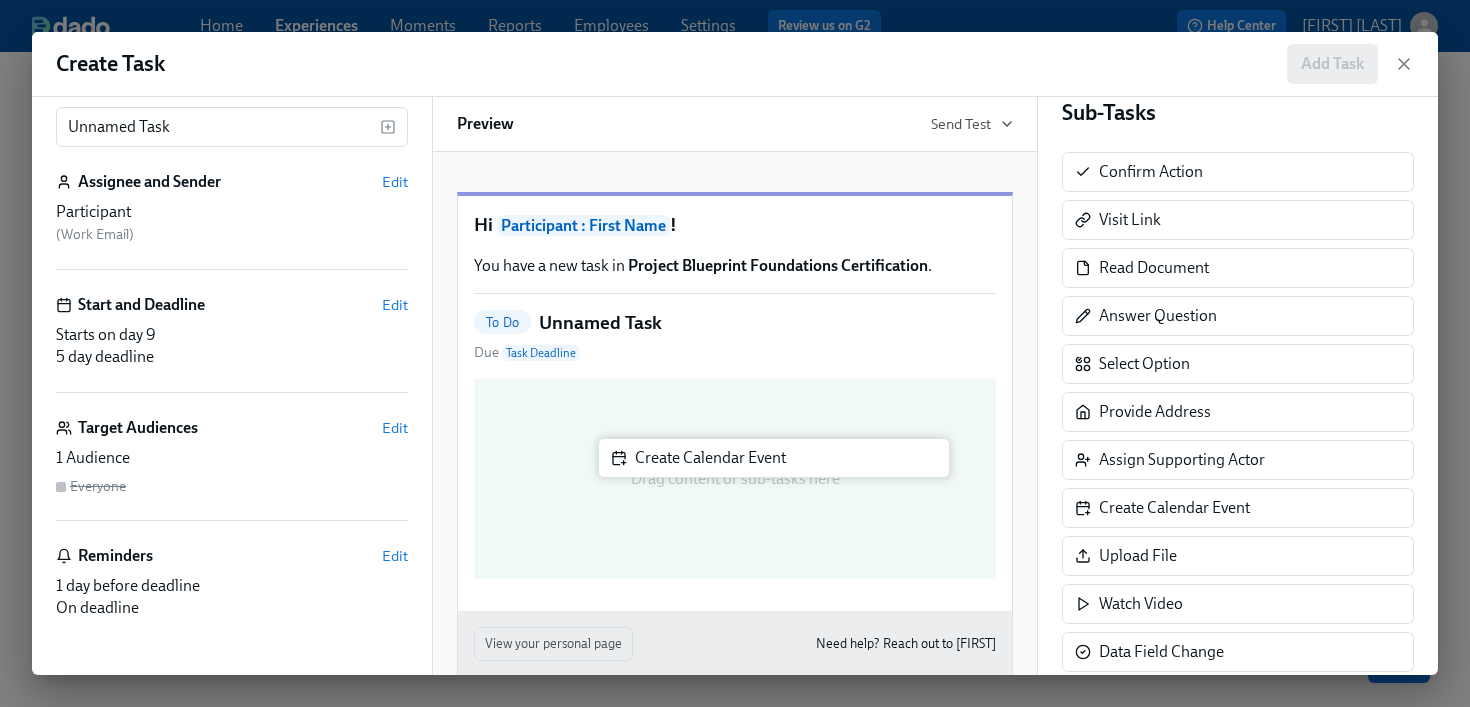 drag, startPoint x: 1115, startPoint y: 517, endPoint x: 645, endPoint y: 467, distance: 472.6521 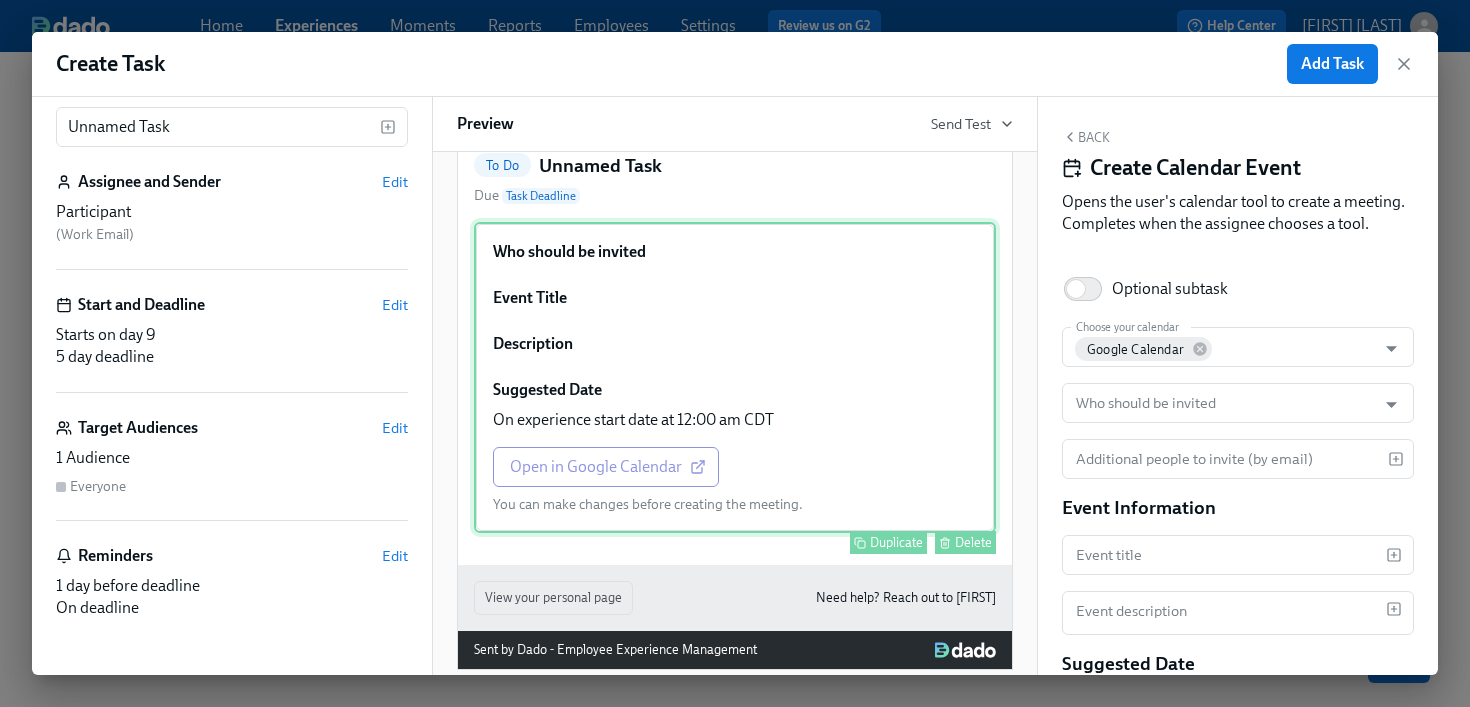 scroll, scrollTop: 184, scrollLeft: 0, axis: vertical 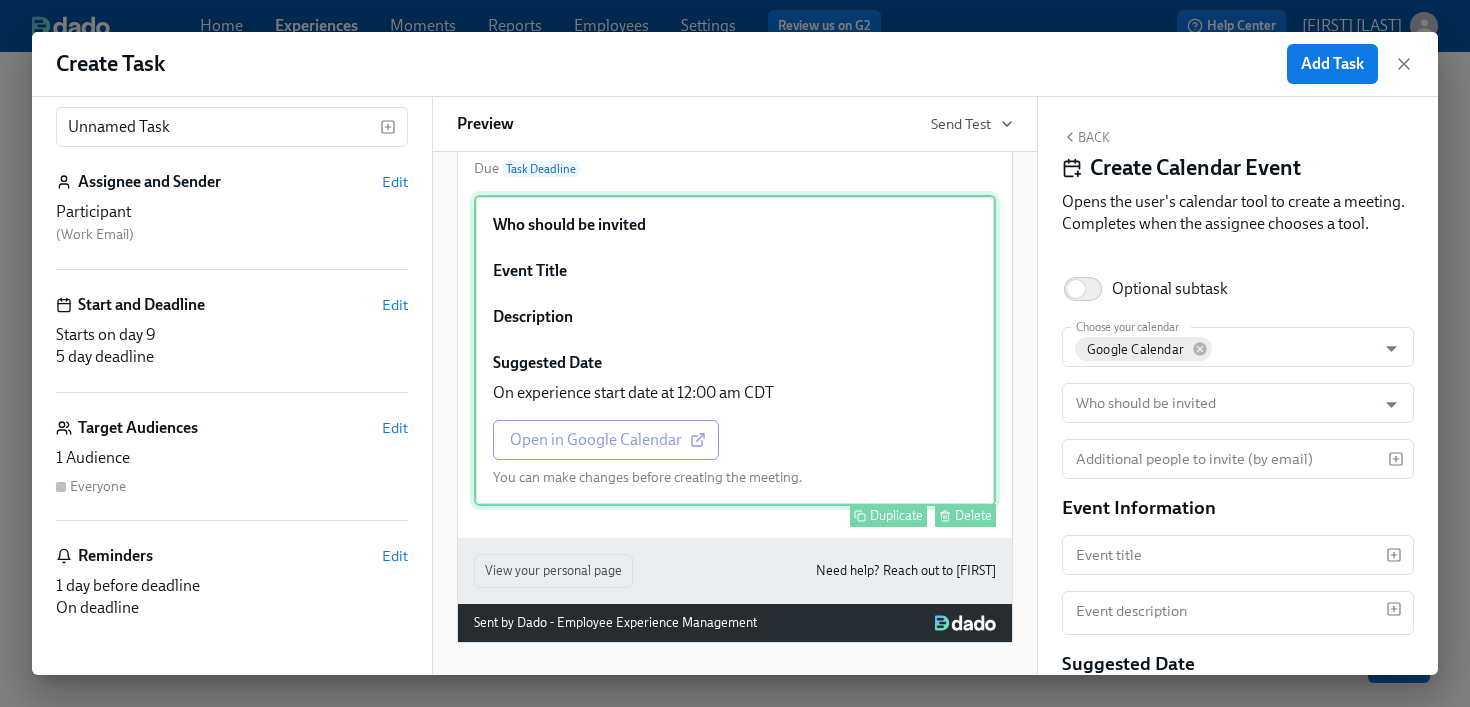 click on "Who should be invited Event Title Description Suggested Date On experience start date at 12:00 am CDT Open in Google Calendar You can make changes before creating the meeting.   Duplicate   Delete" at bounding box center [735, 350] 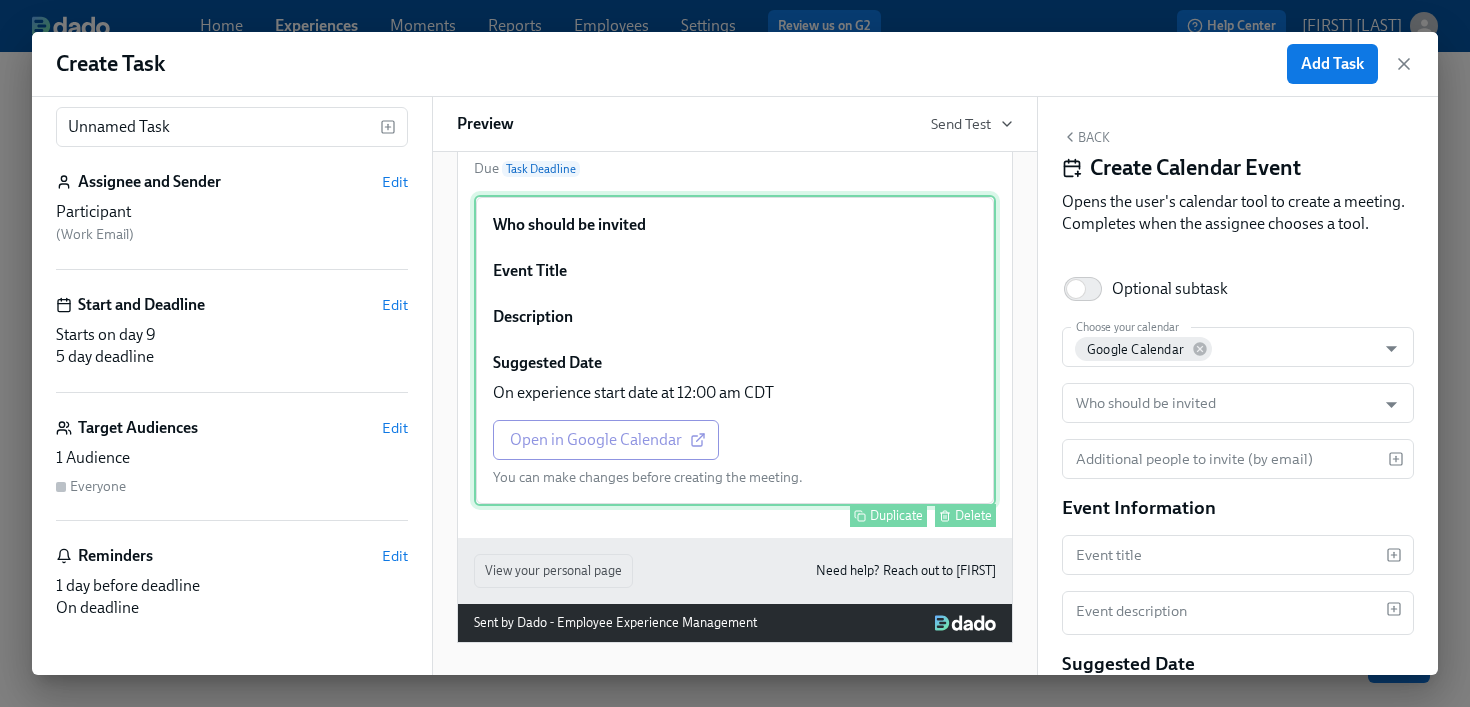 click on "Who should be invited Event Title Description Suggested Date On experience start date at 12:00 am CDT Open in Google Calendar You can make changes before creating the meeting.   Duplicate   Delete" at bounding box center (735, 350) 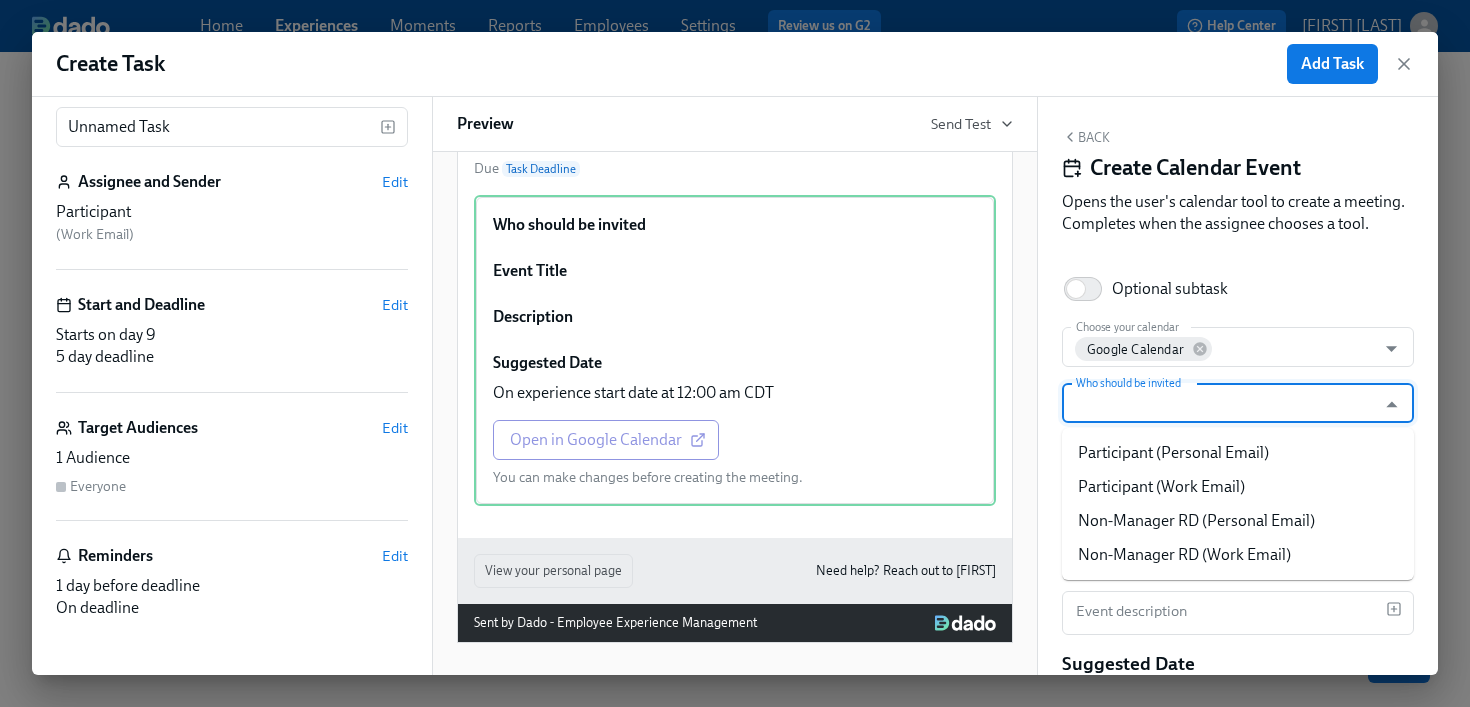 click on "Who should be invited" at bounding box center (1219, 403) 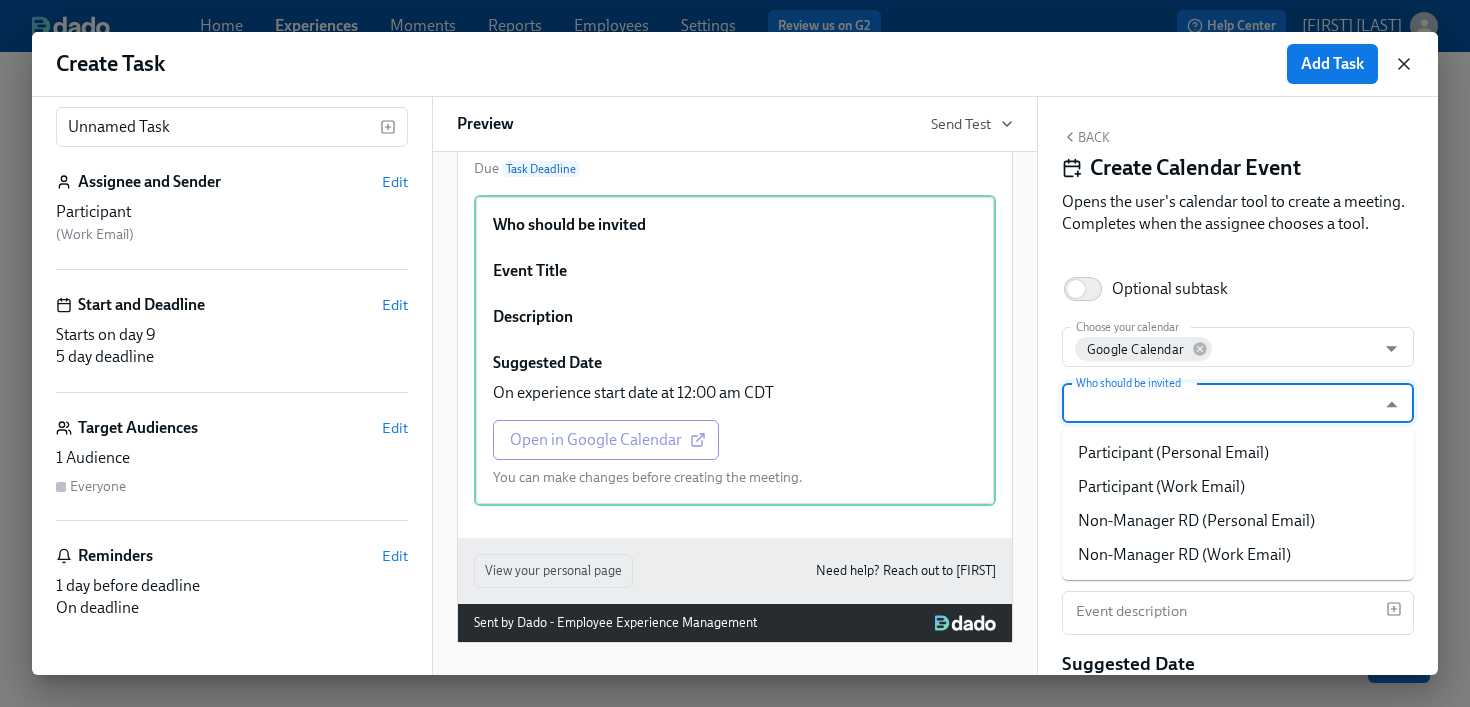 click 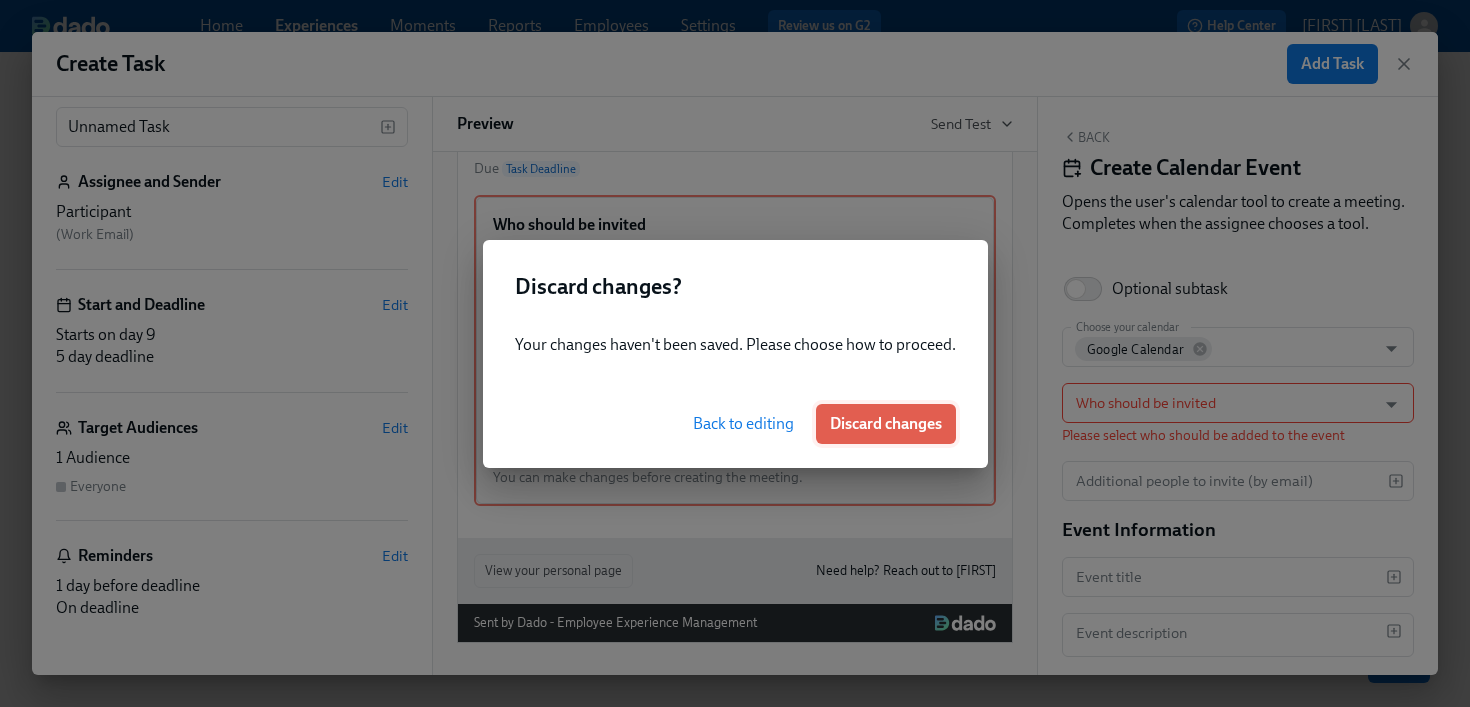 click on "Discard changes" at bounding box center [886, 424] 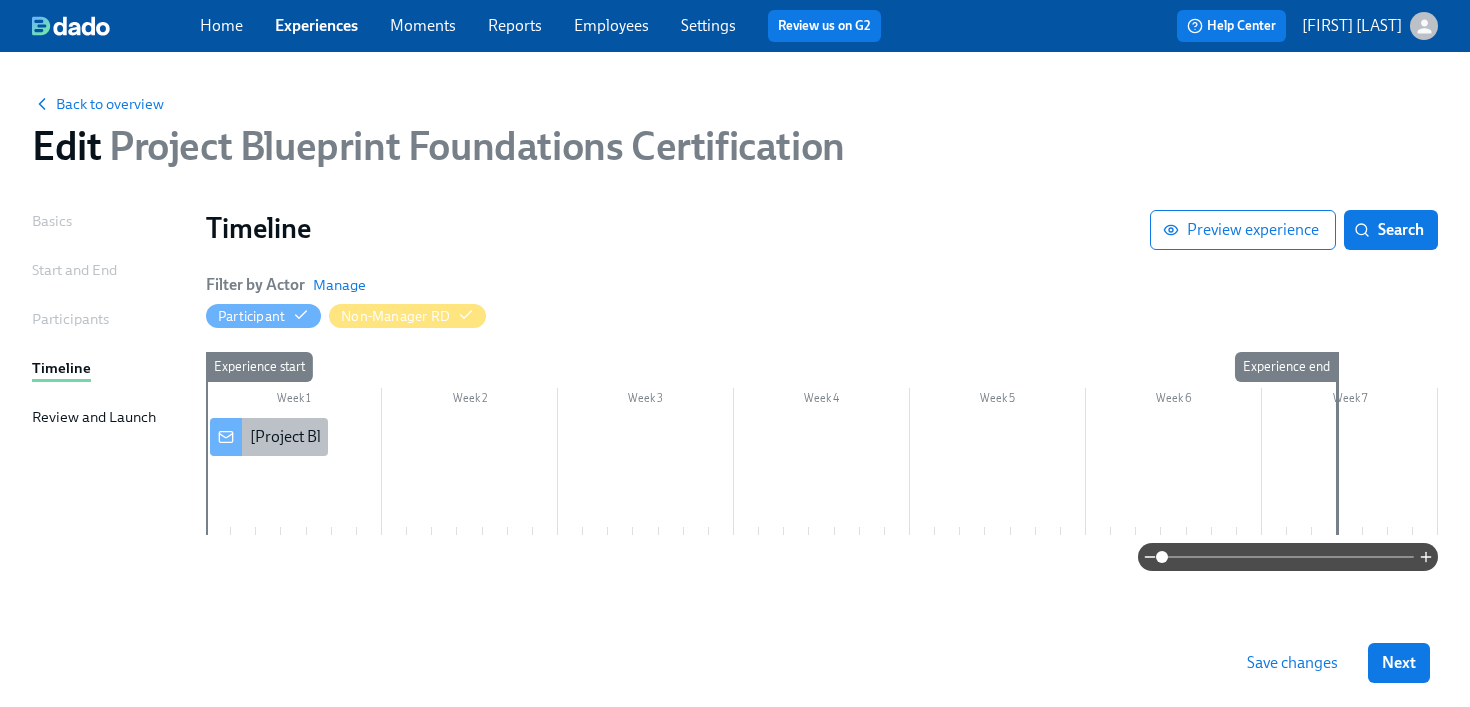 click on "[Project Blueprint Foundations Certification] A new experience starts today!" at bounding box center (506, 437) 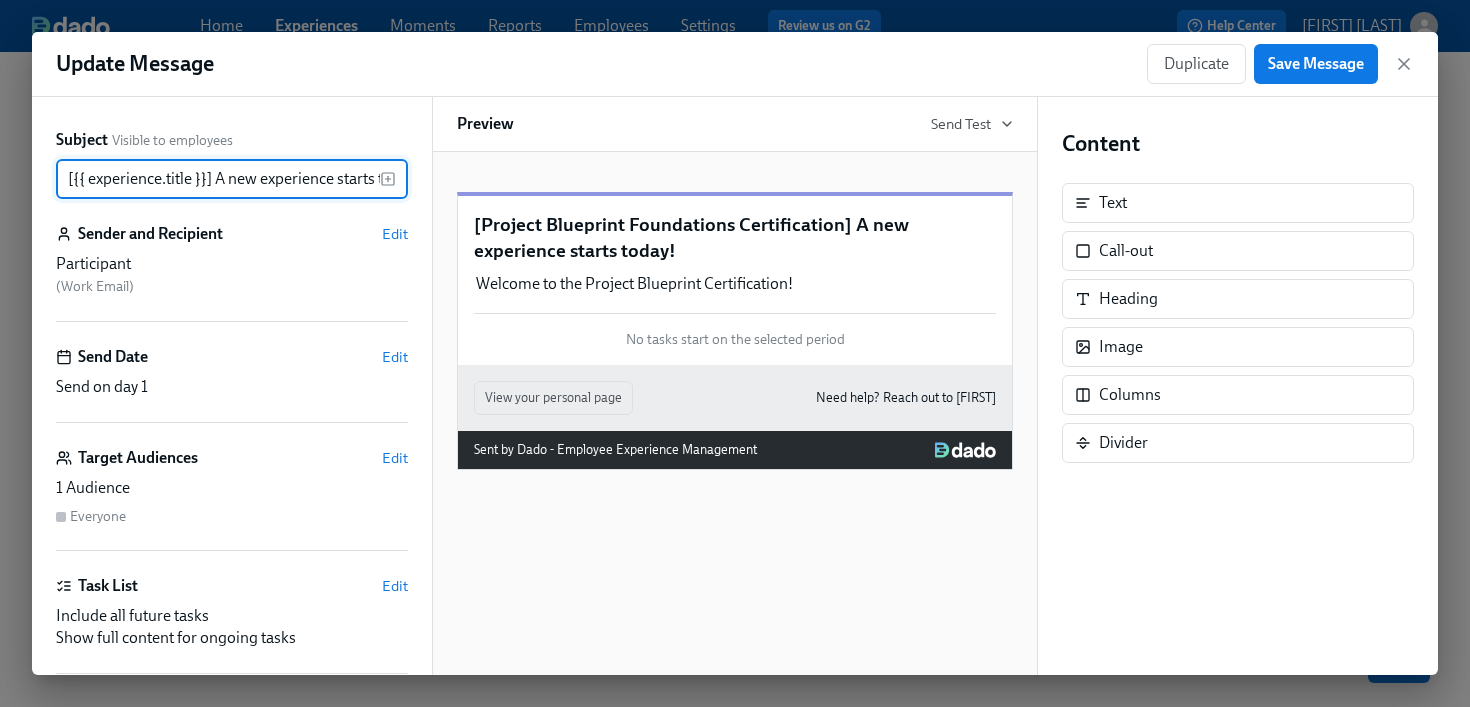 scroll, scrollTop: 0, scrollLeft: 44, axis: horizontal 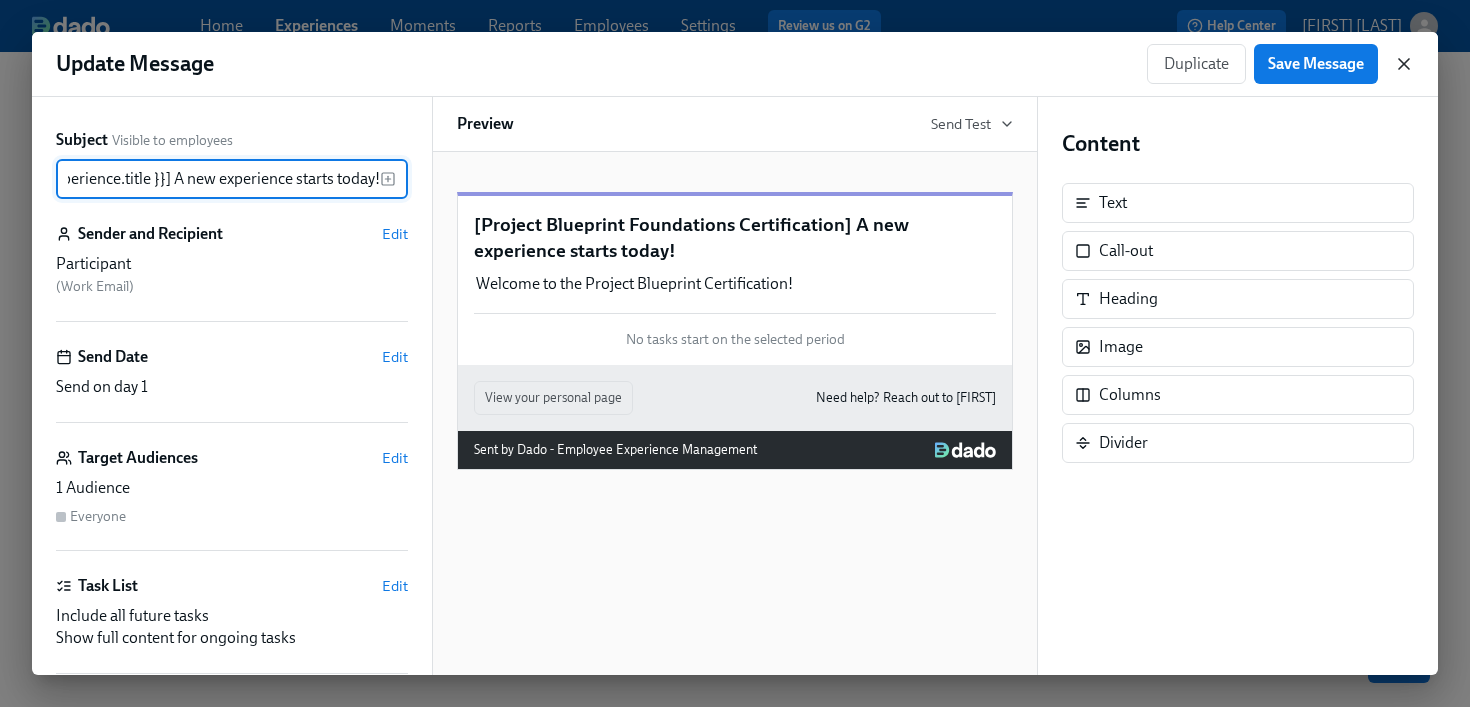 click 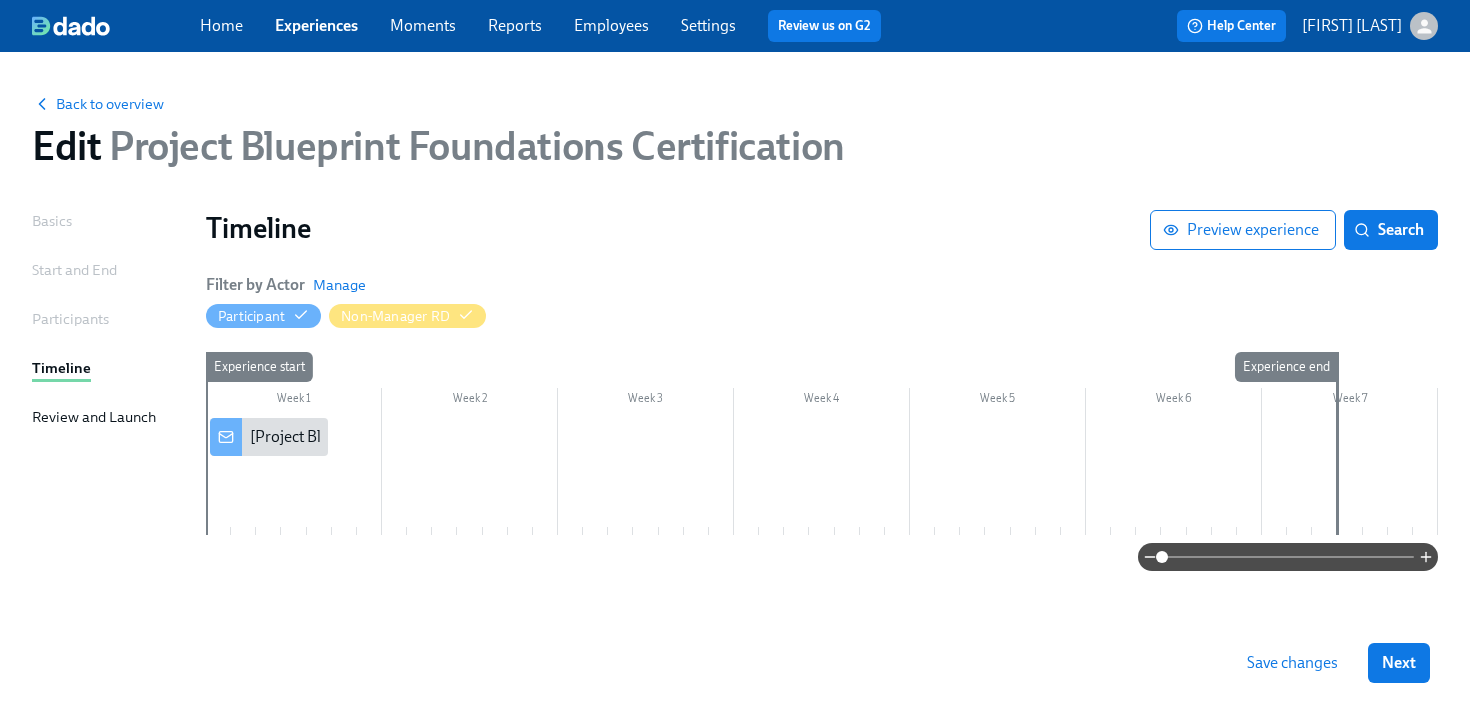 click at bounding box center [822, 476] 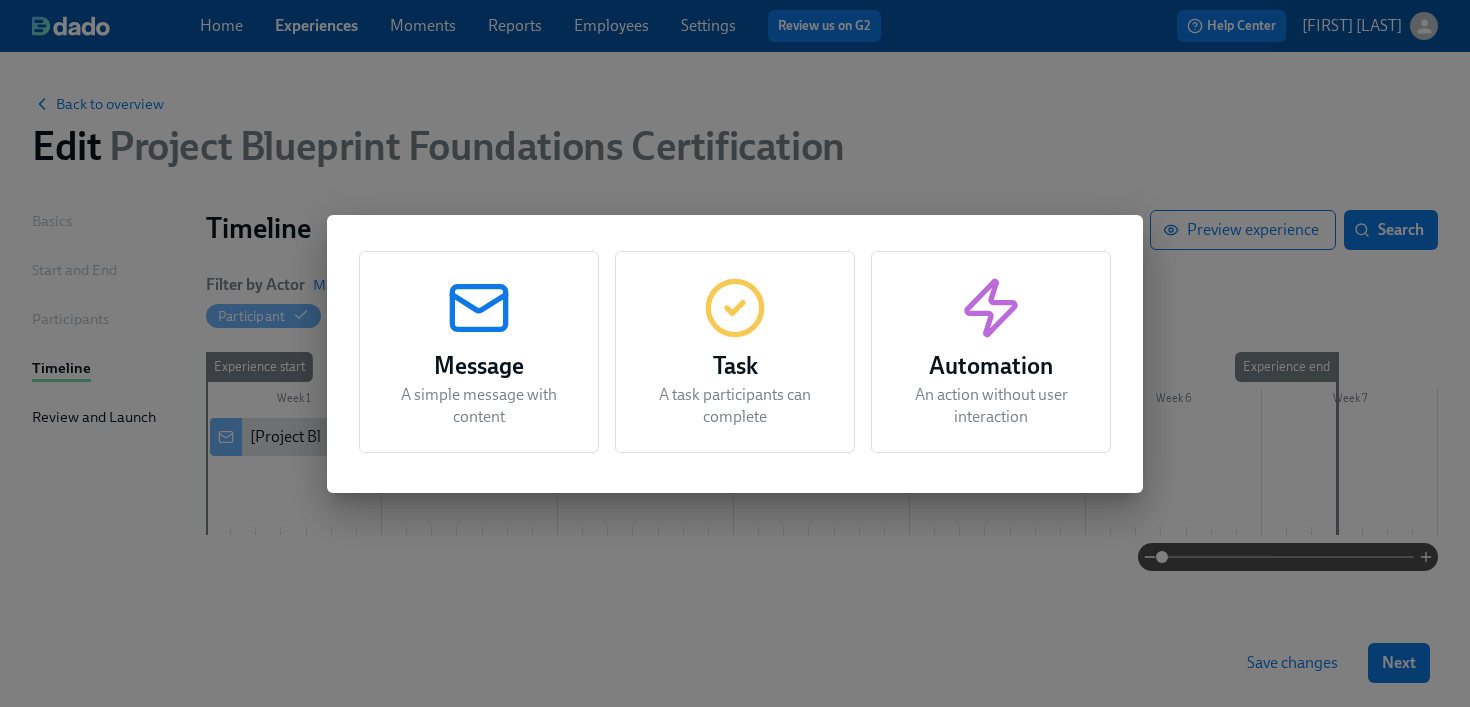 click on "A task participants can complete" at bounding box center (735, 406) 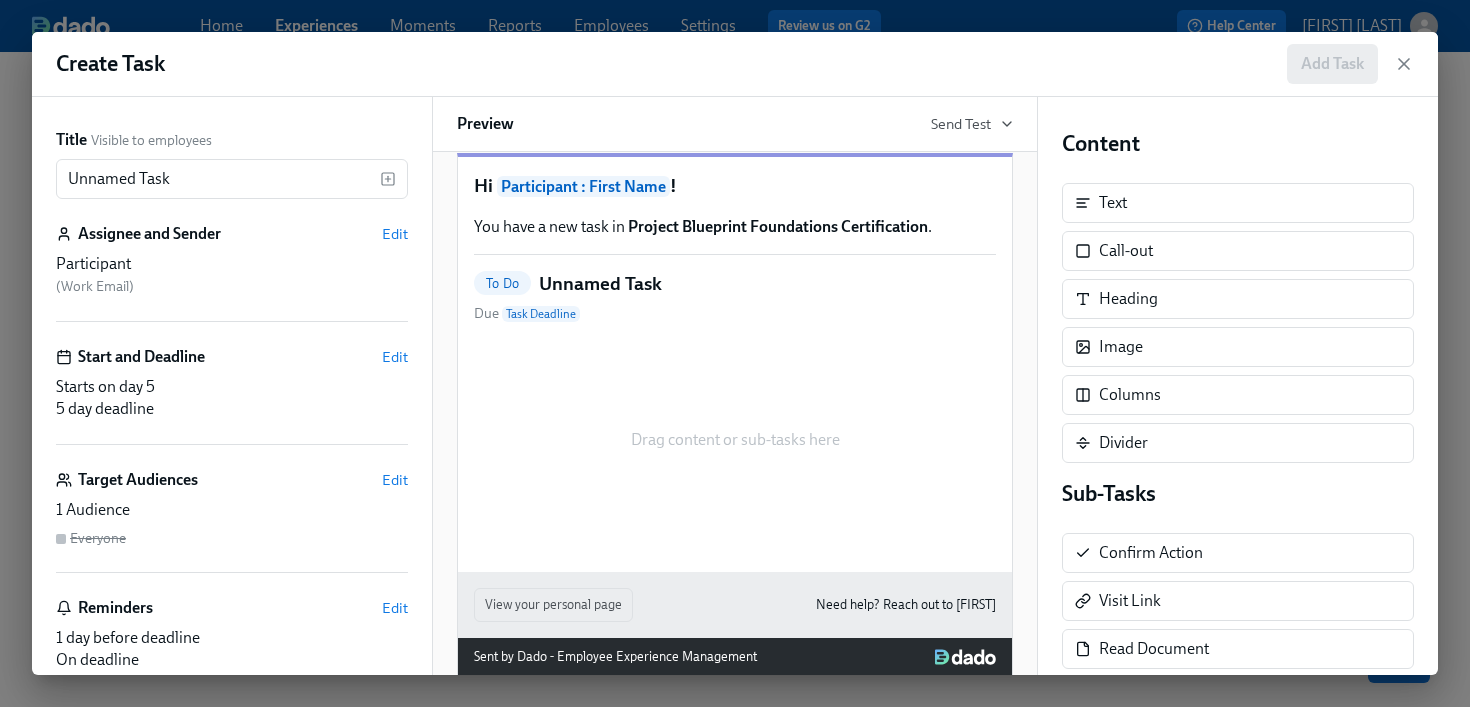 scroll, scrollTop: 42, scrollLeft: 0, axis: vertical 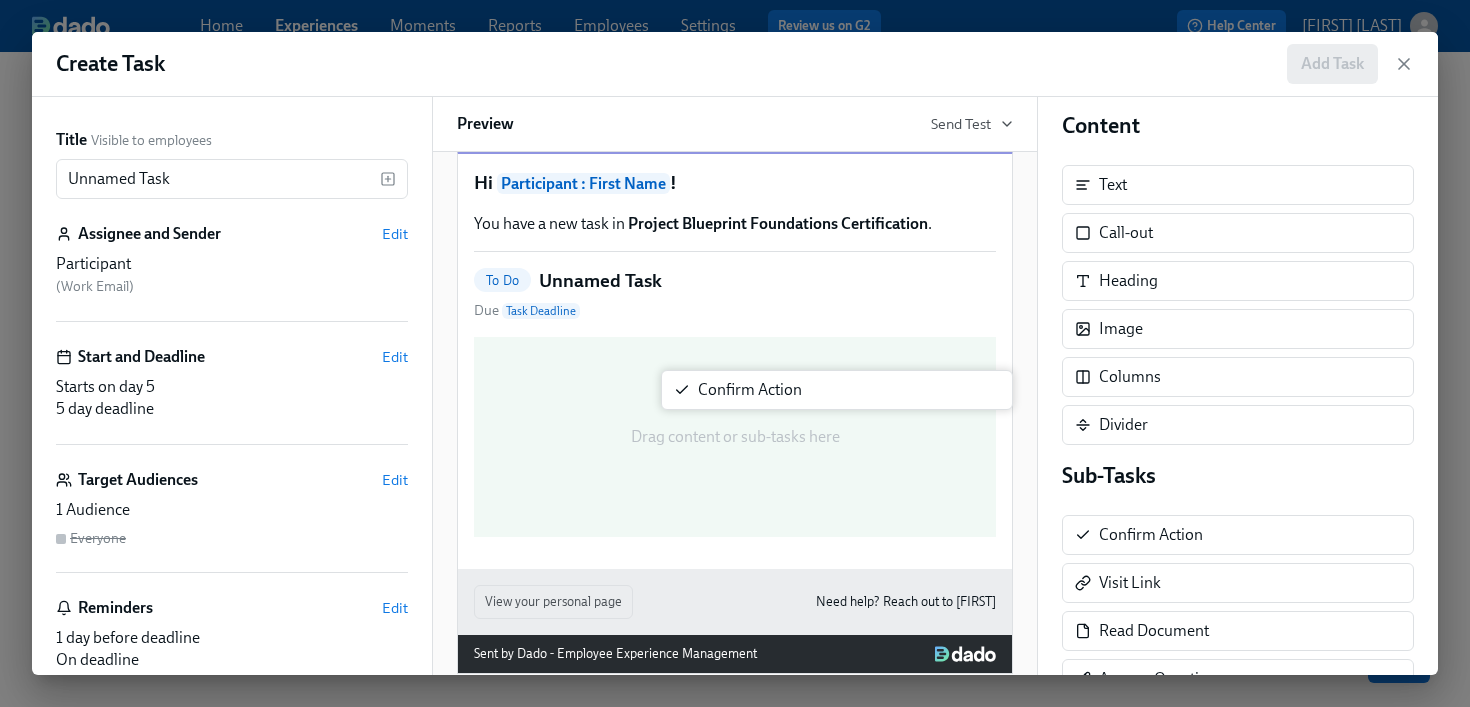 drag, startPoint x: 1123, startPoint y: 553, endPoint x: 714, endPoint y: 408, distance: 433.94238 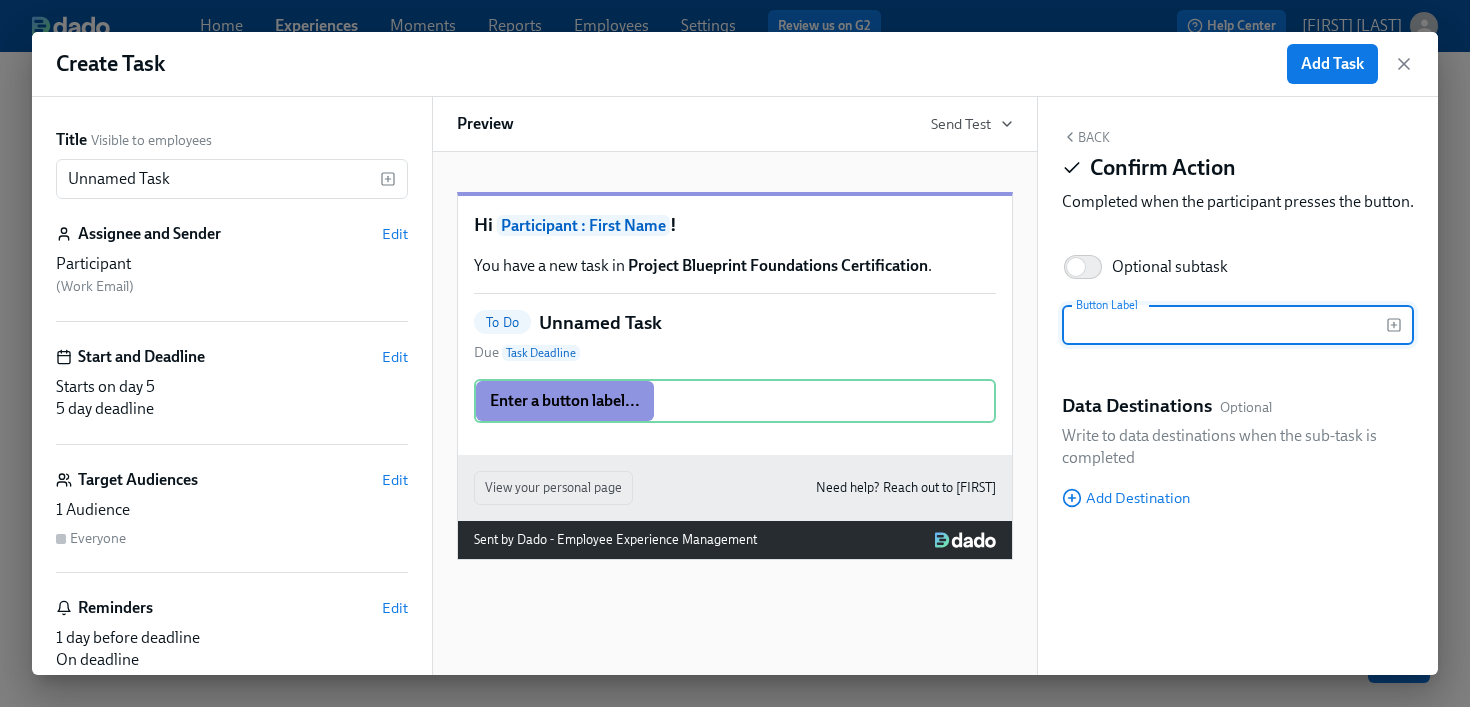 scroll, scrollTop: 0, scrollLeft: 0, axis: both 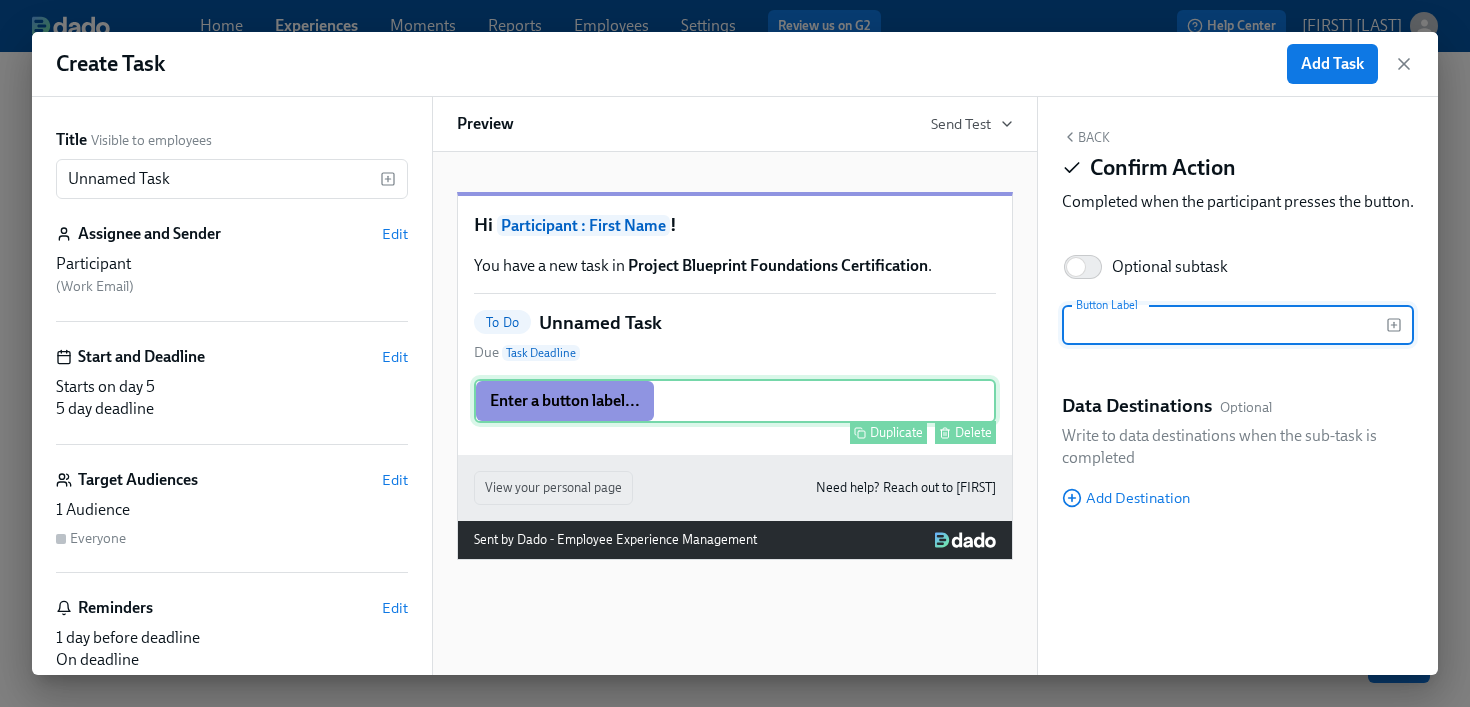 click on "Enter a button label...   Duplicate   Delete" at bounding box center (735, 401) 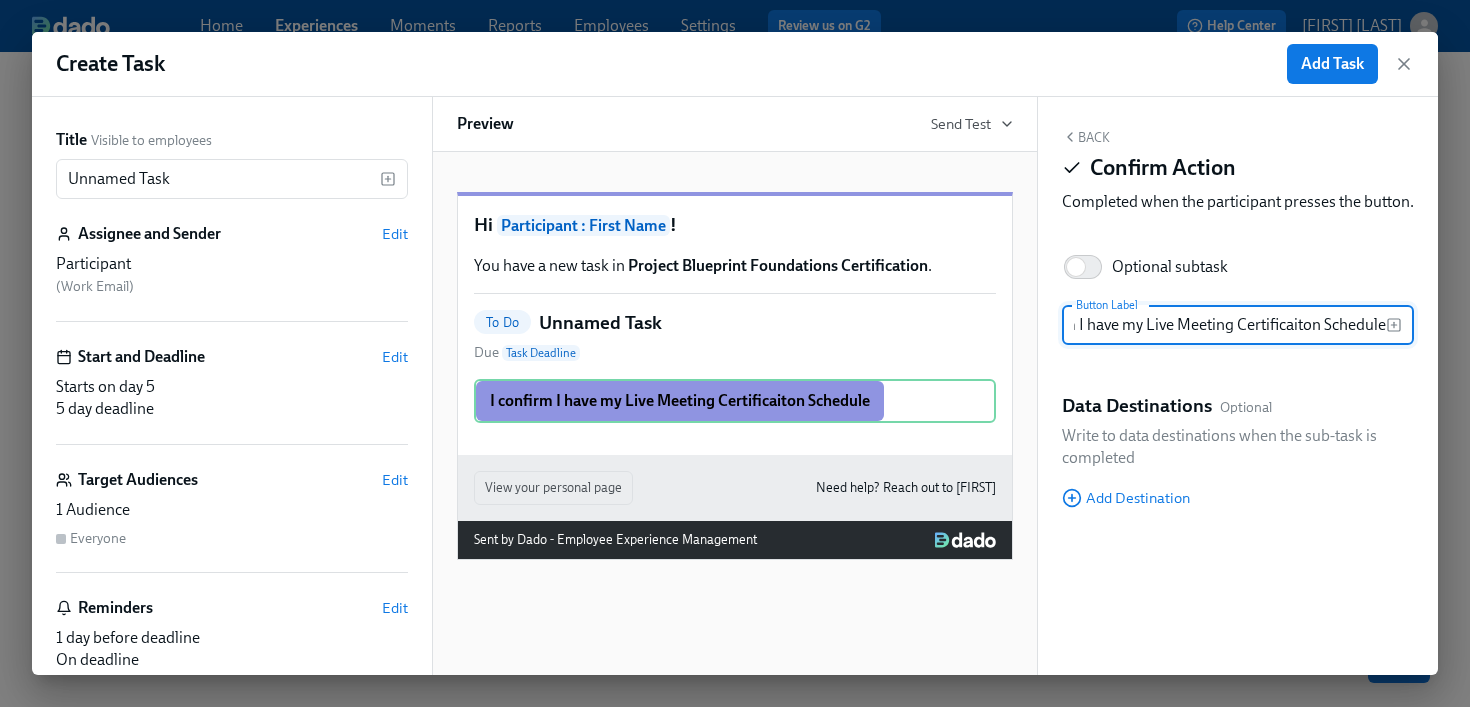 scroll, scrollTop: 0, scrollLeft: 69, axis: horizontal 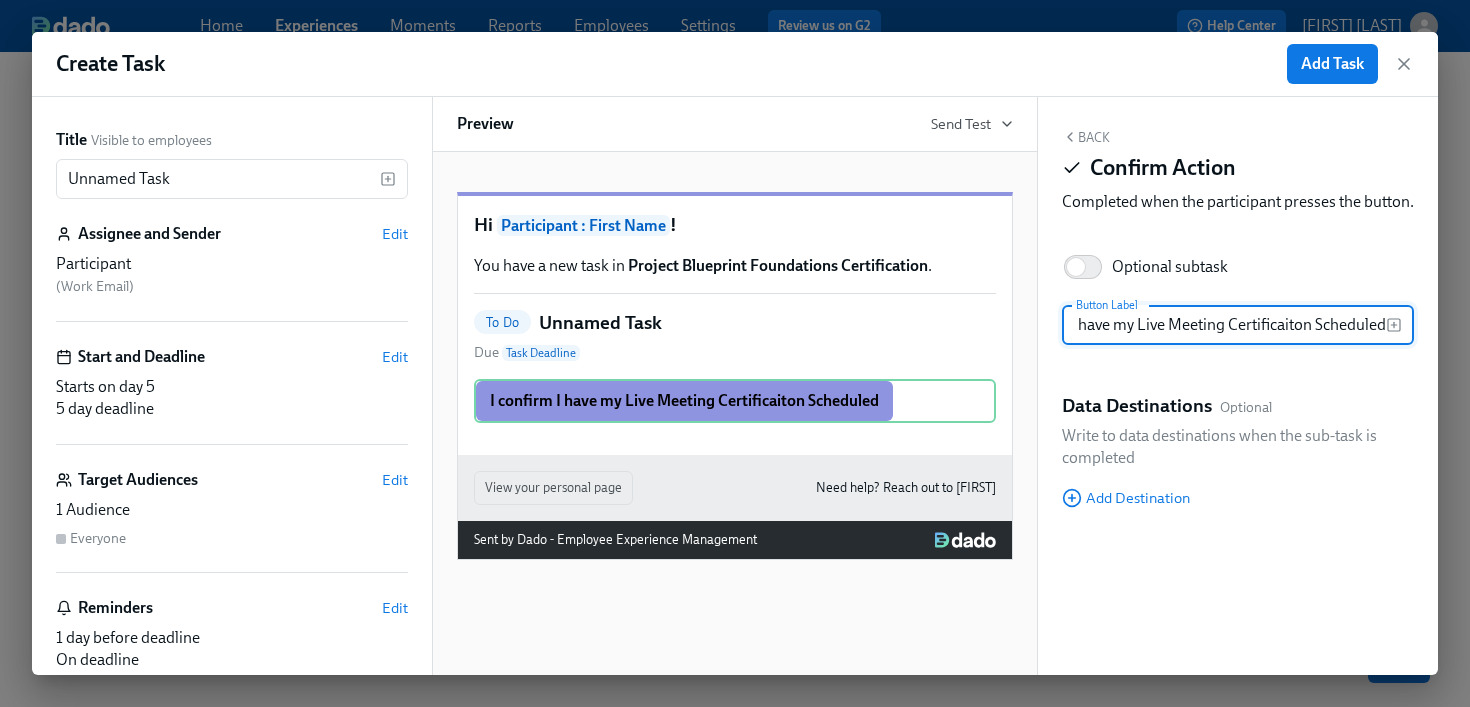 click on "I confirm I have my Live Meeting Certificaiton Scheduled" at bounding box center [1224, 325] 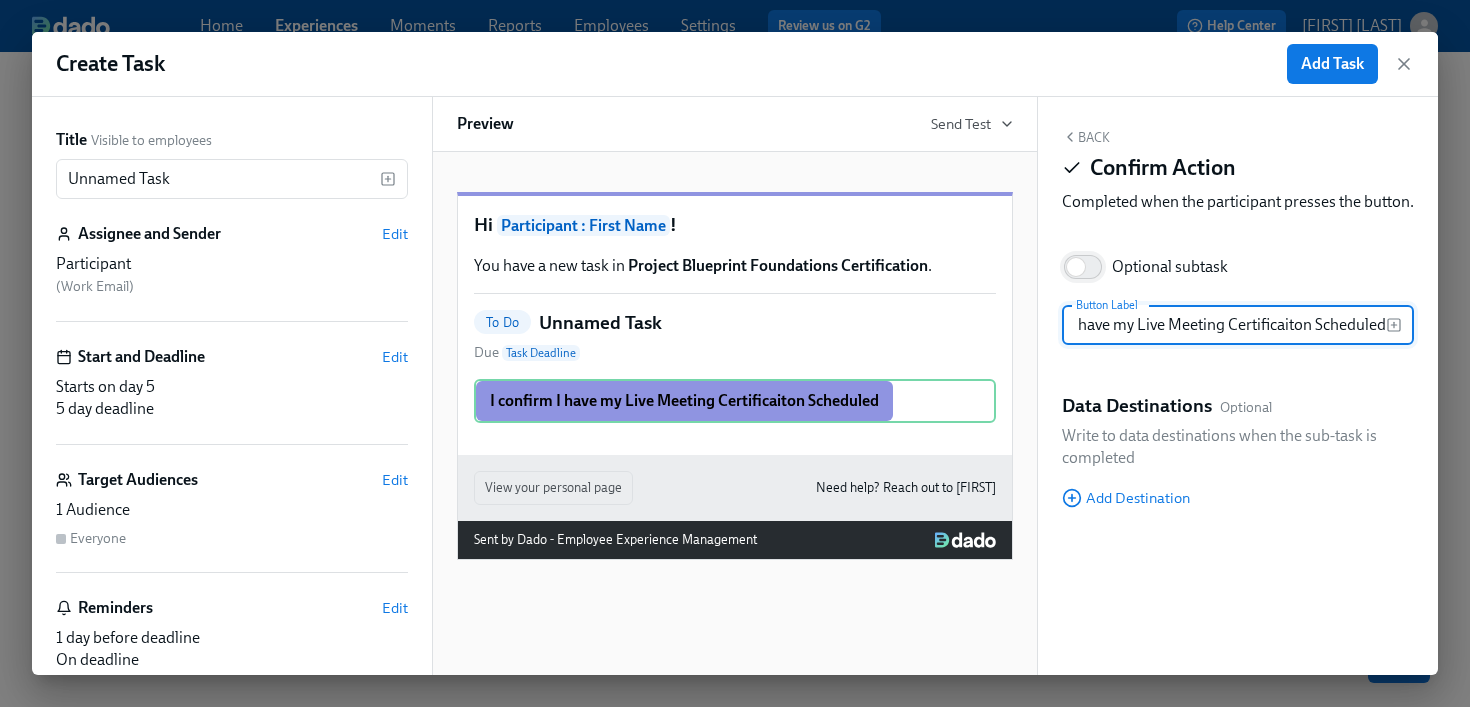 type on "I confirm I have my Live Meeting Certificaiton Scheduled" 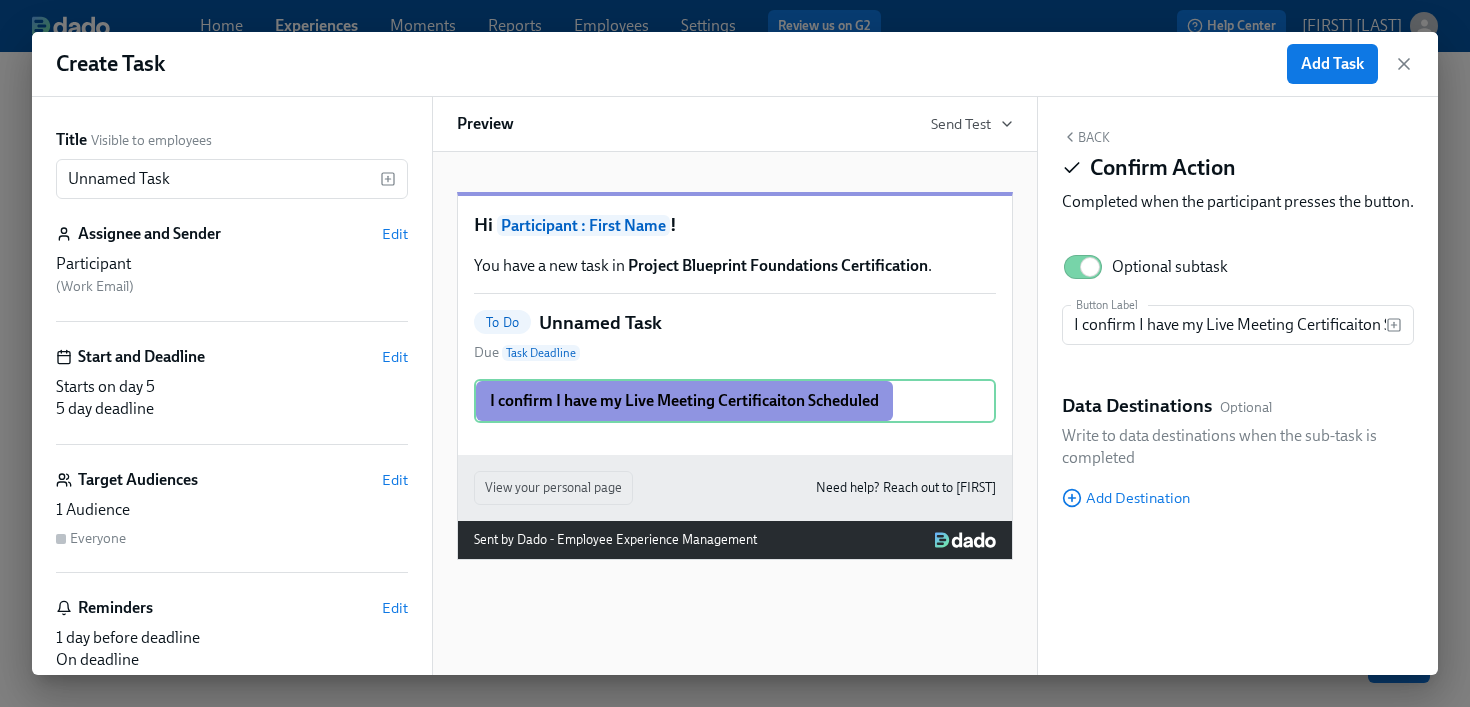 click on "Back" at bounding box center (1086, 137) 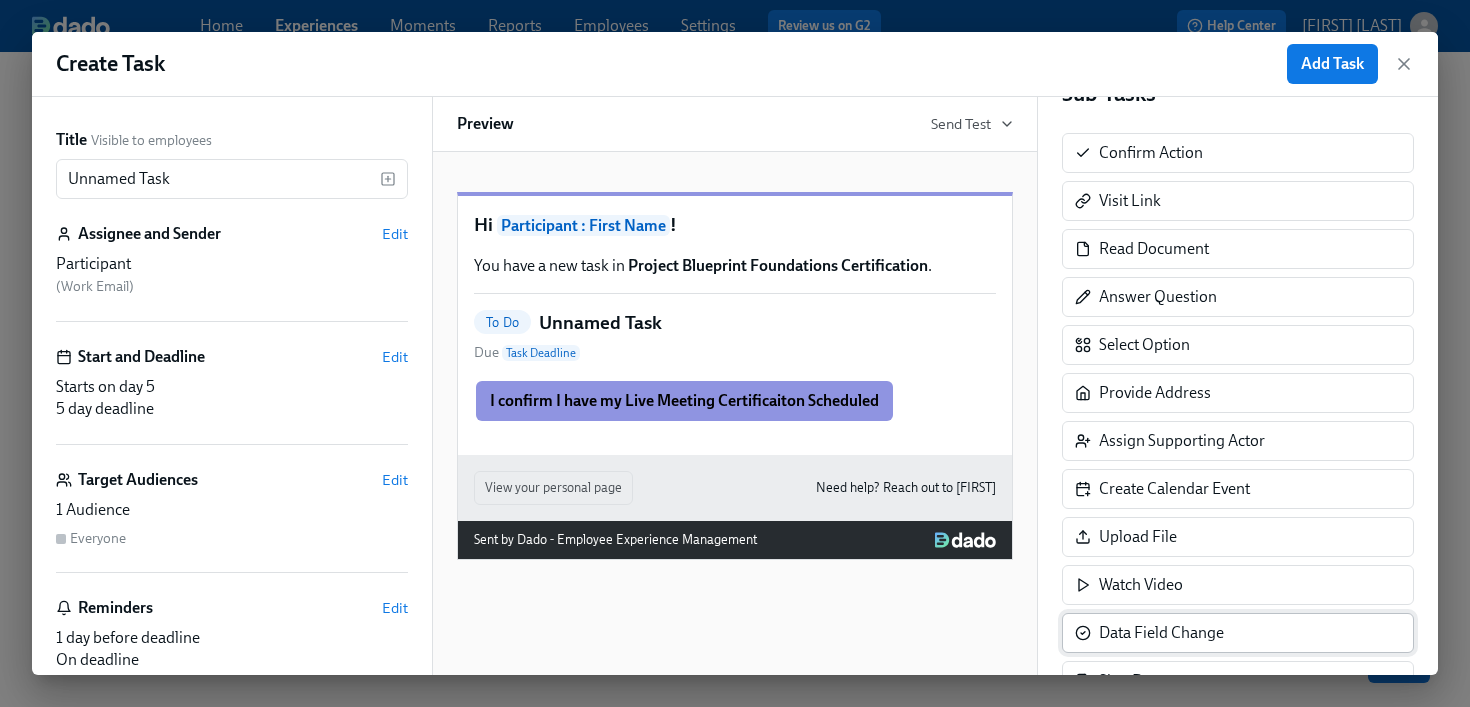 scroll, scrollTop: 375, scrollLeft: 0, axis: vertical 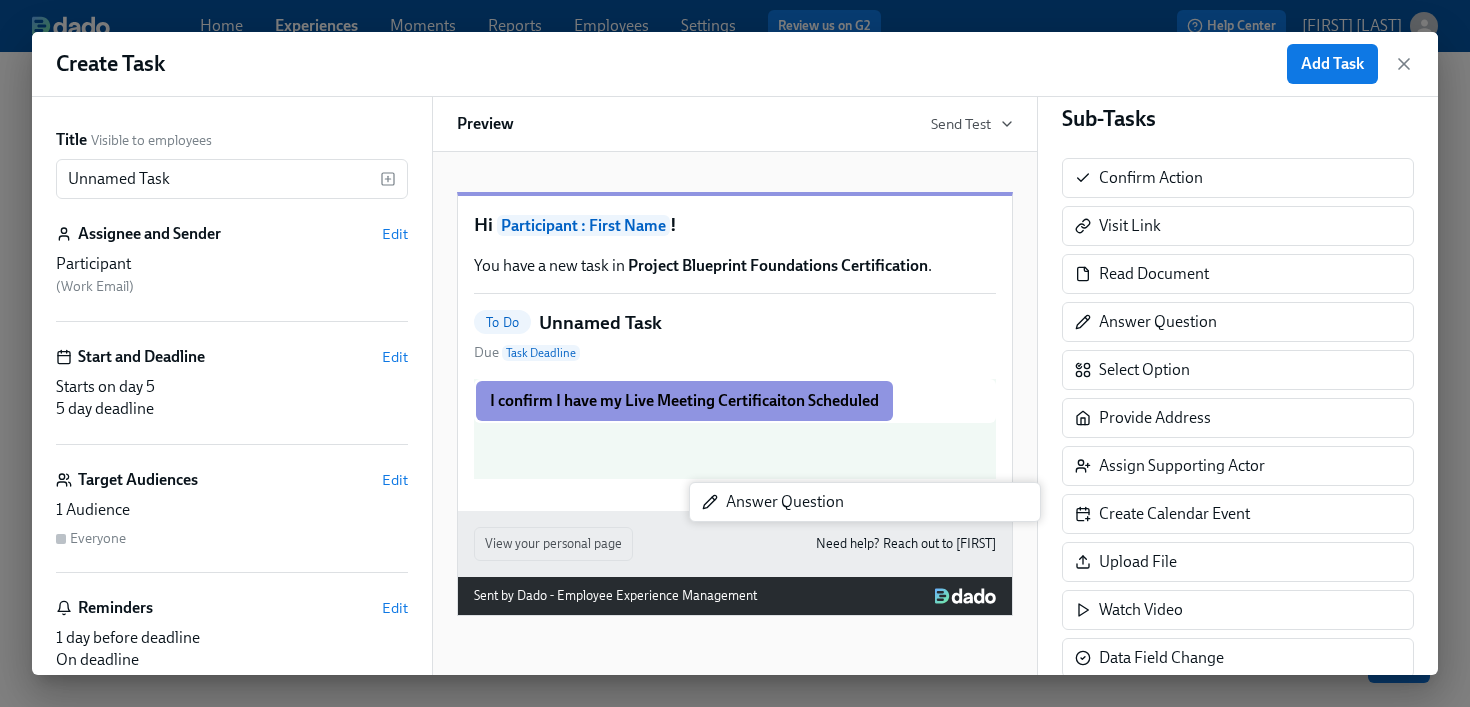 drag, startPoint x: 1155, startPoint y: 320, endPoint x: 774, endPoint y: 498, distance: 420.52942 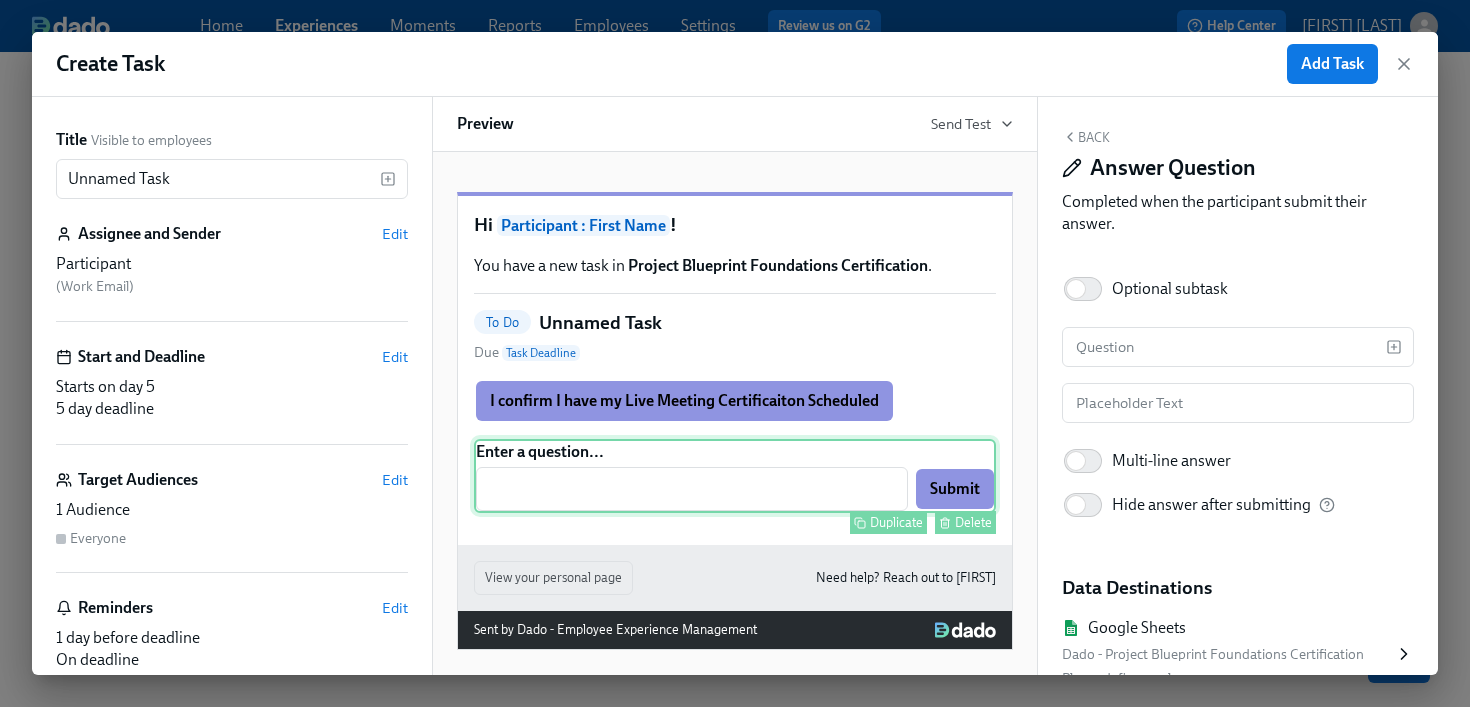 click on "Enter a question... ​ Submit   Duplicate   Delete" at bounding box center (735, 476) 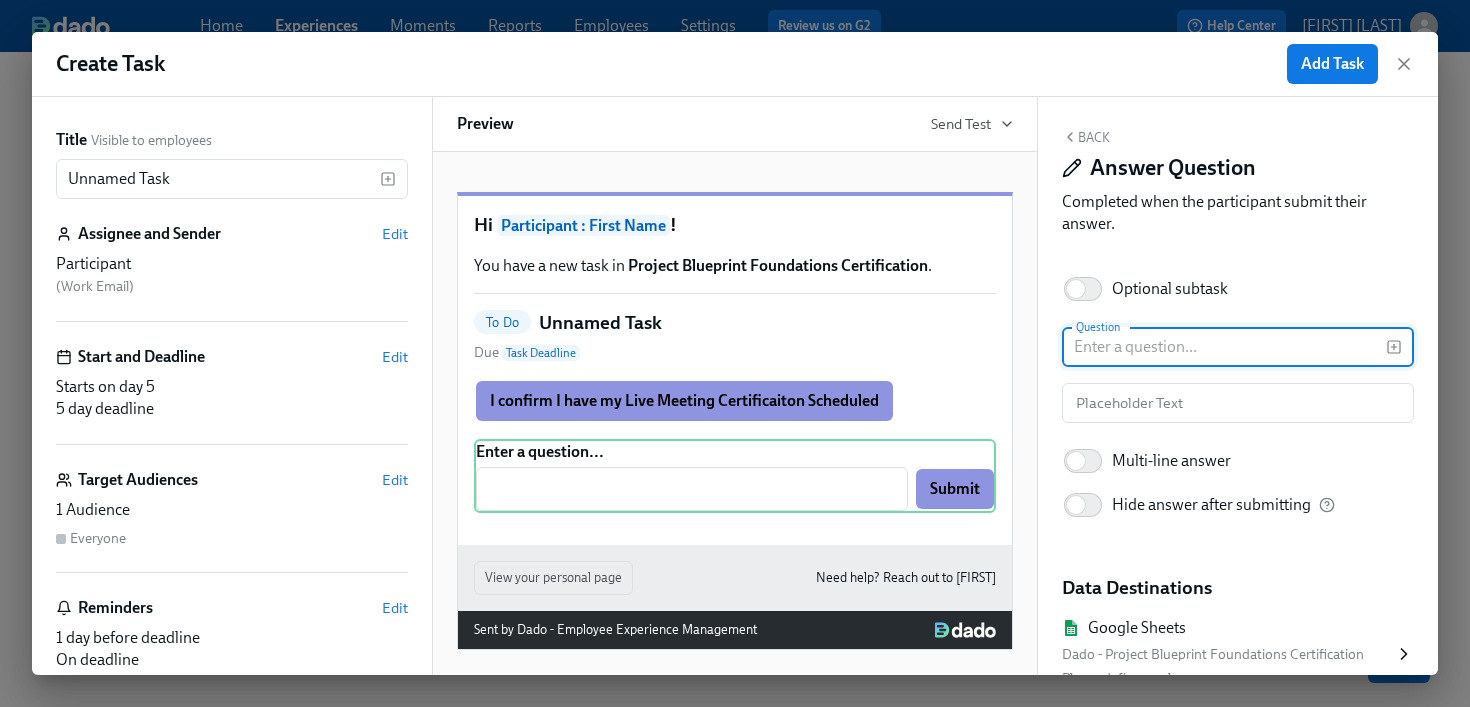 click at bounding box center [1224, 347] 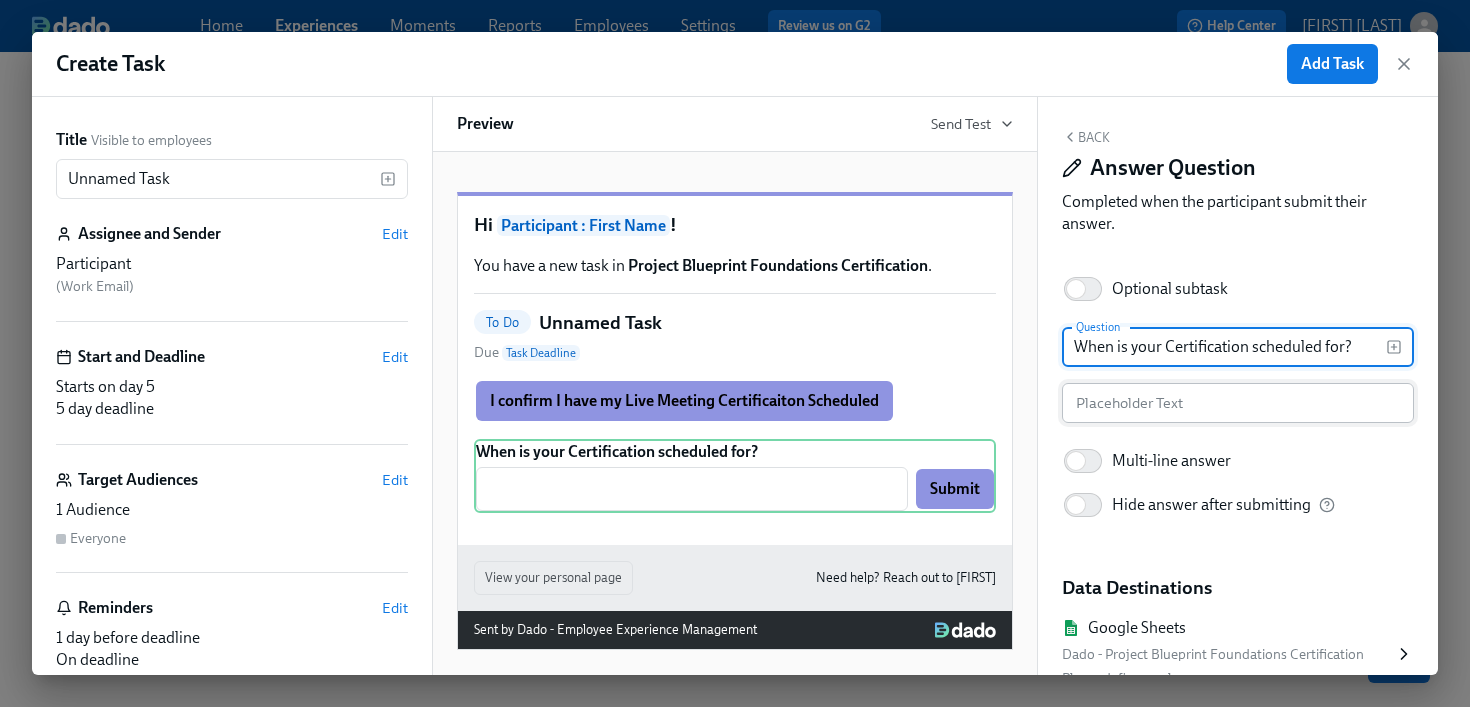 type on "When is your Certification scheduled for?" 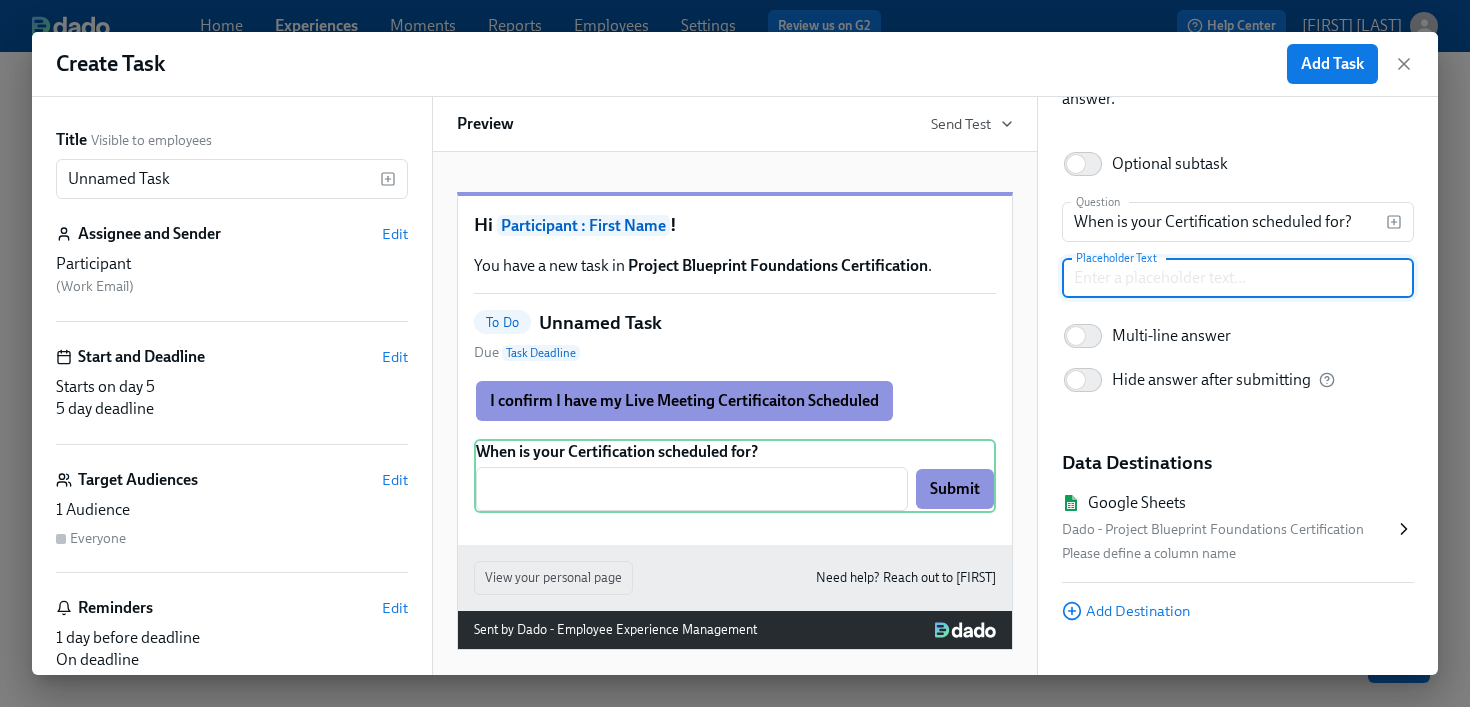 scroll, scrollTop: 158, scrollLeft: 0, axis: vertical 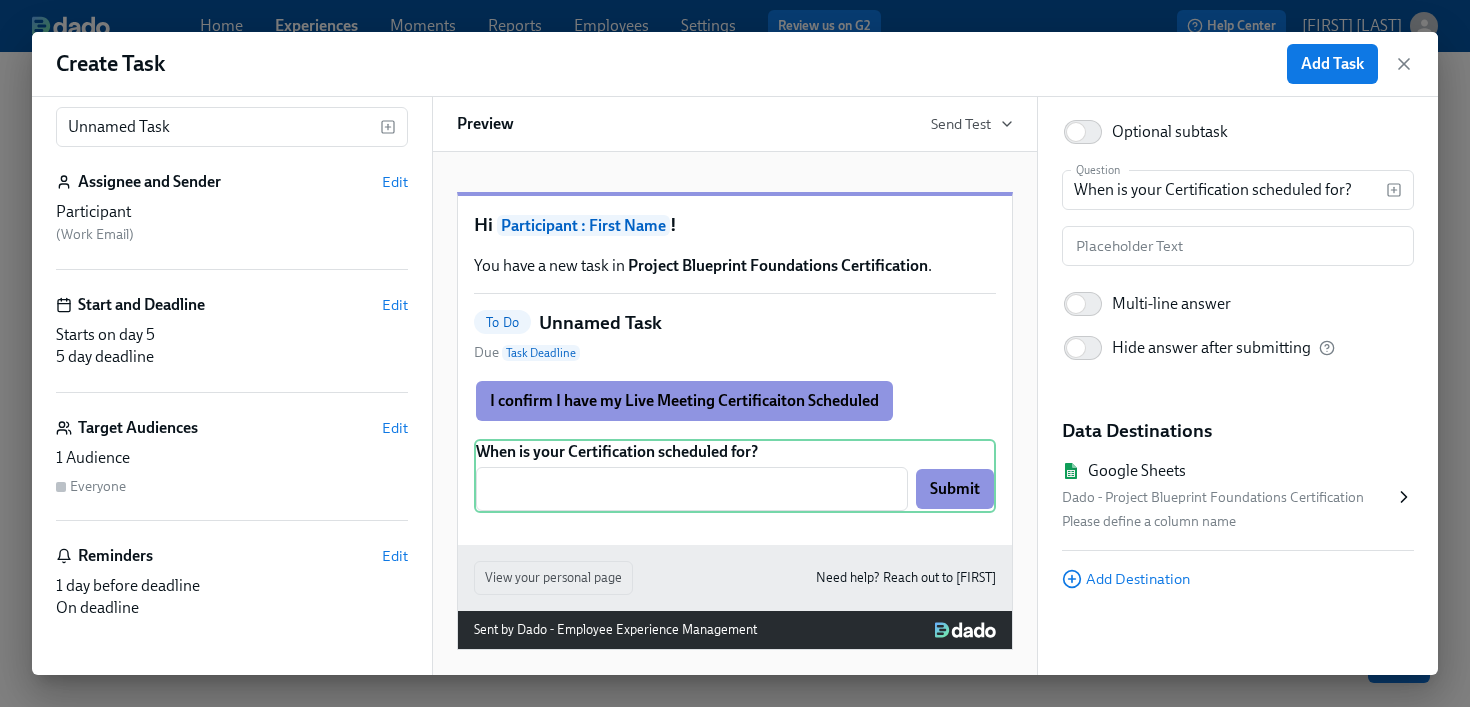 click on "Please define a column name" at bounding box center [1228, 522] 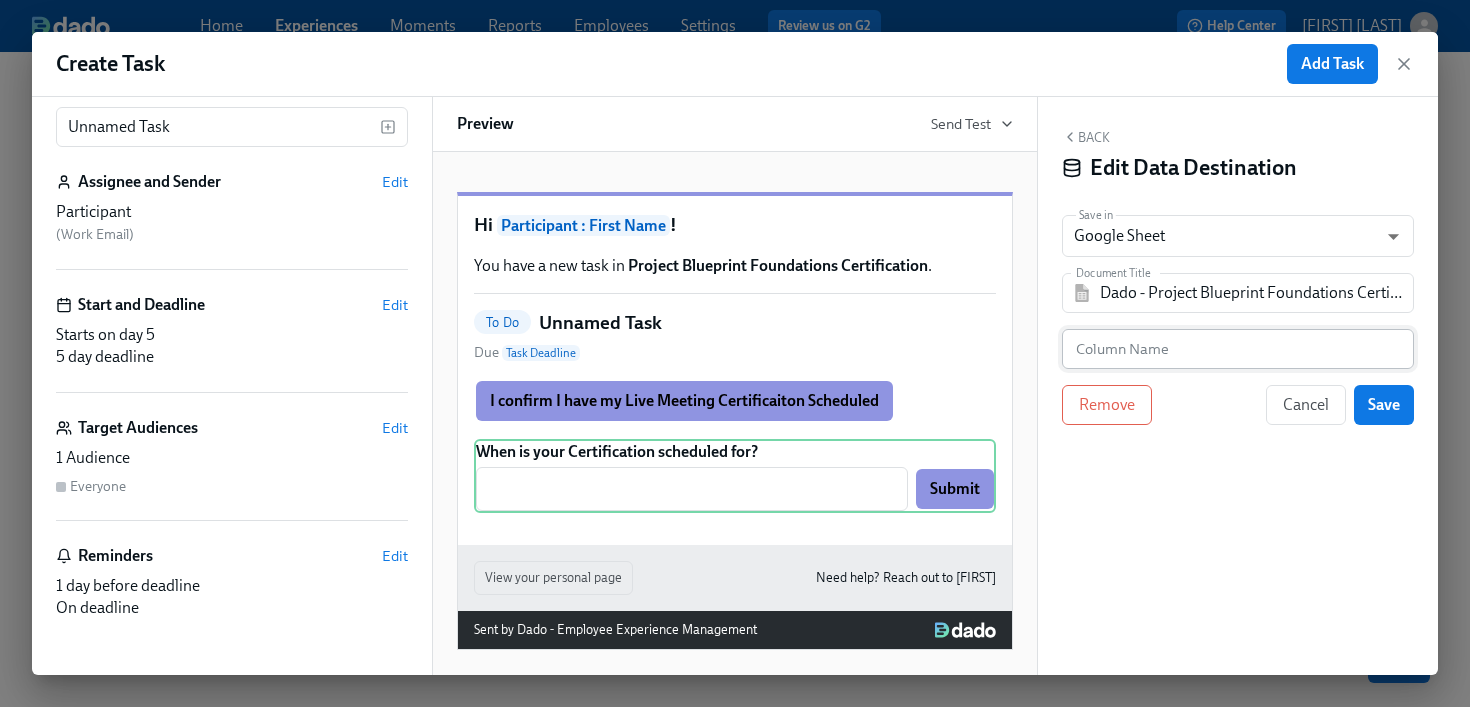 click at bounding box center [1238, 349] 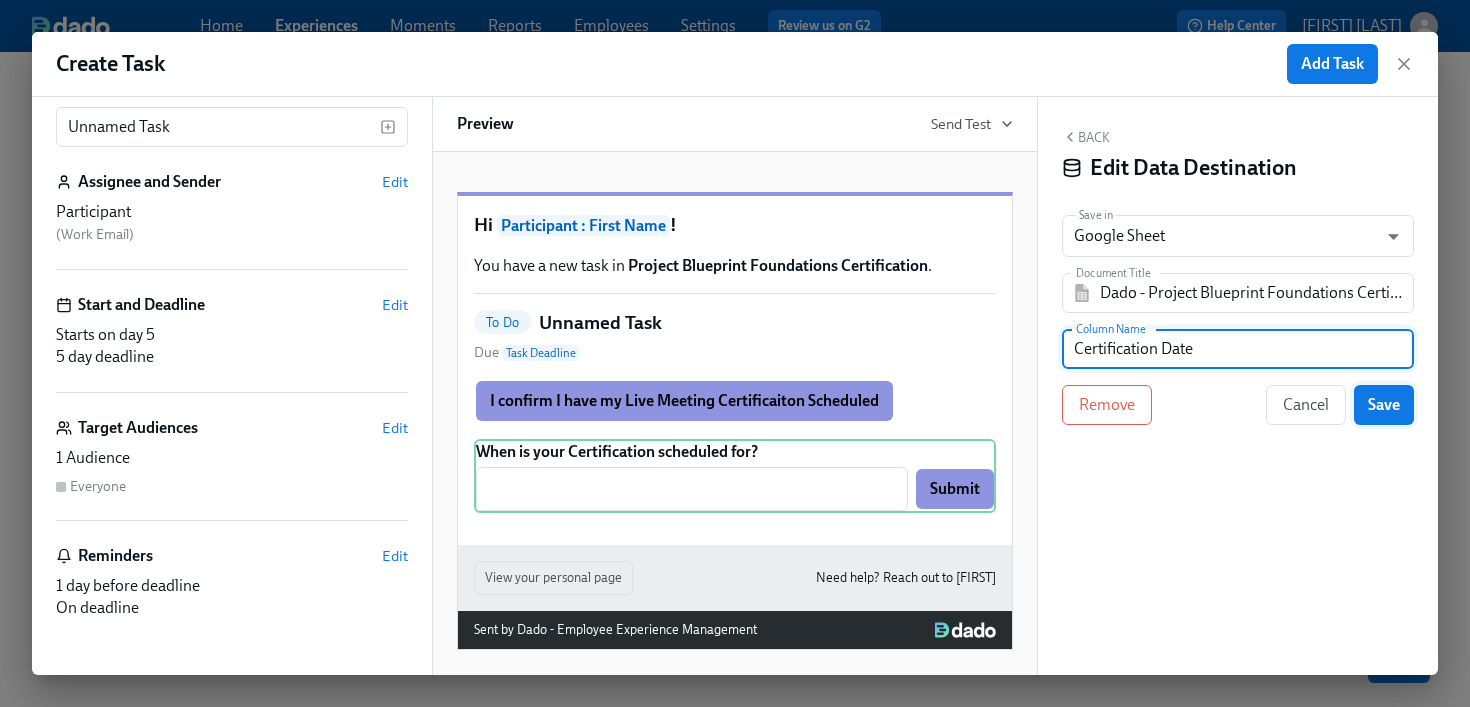 type on "Certification Date" 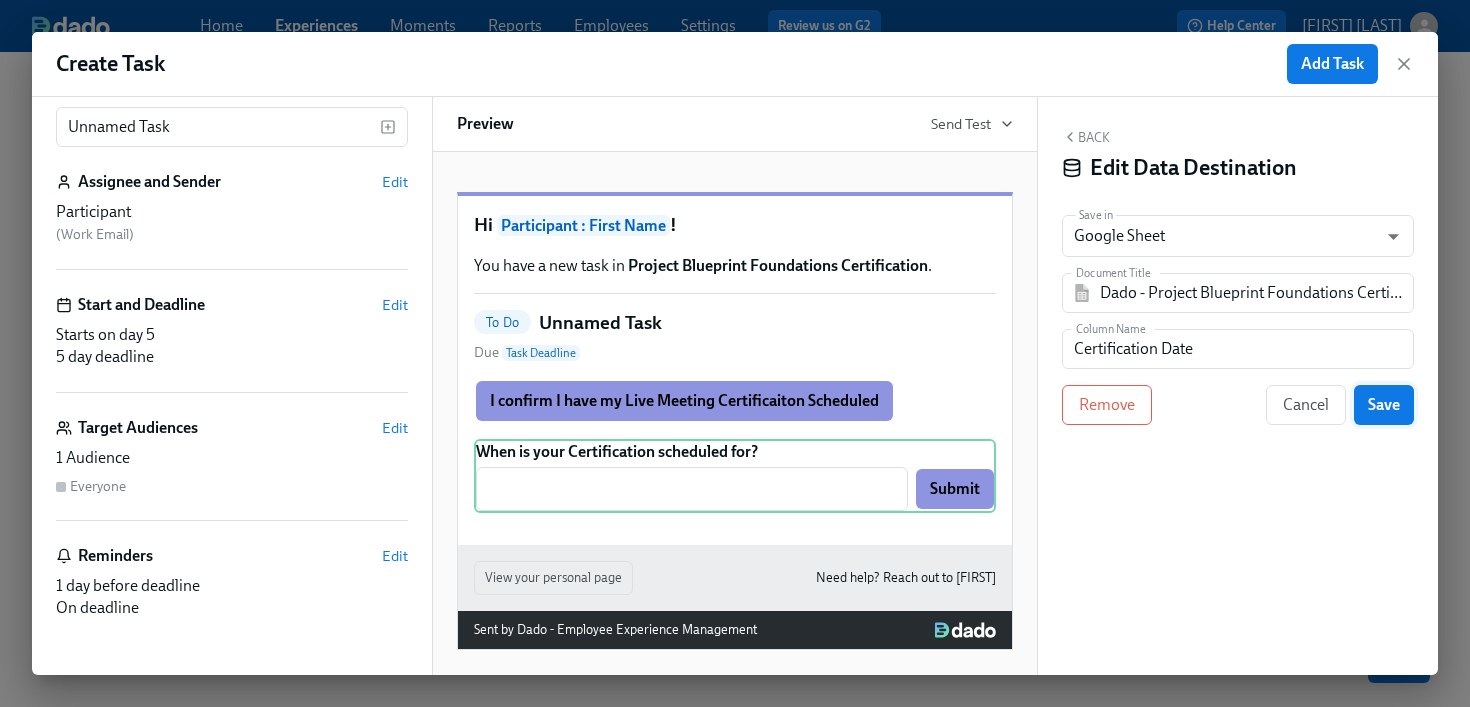 click on "Save" at bounding box center [1384, 405] 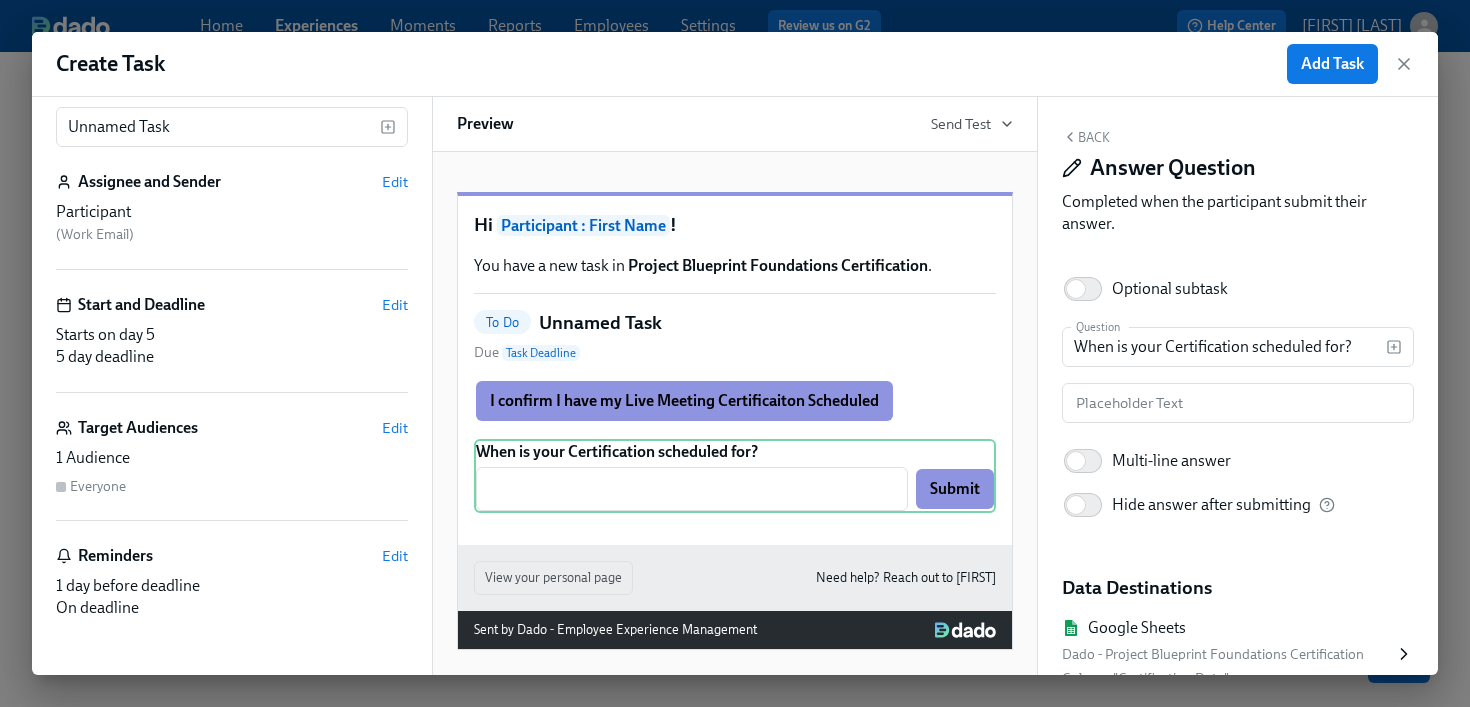 scroll, scrollTop: 158, scrollLeft: 0, axis: vertical 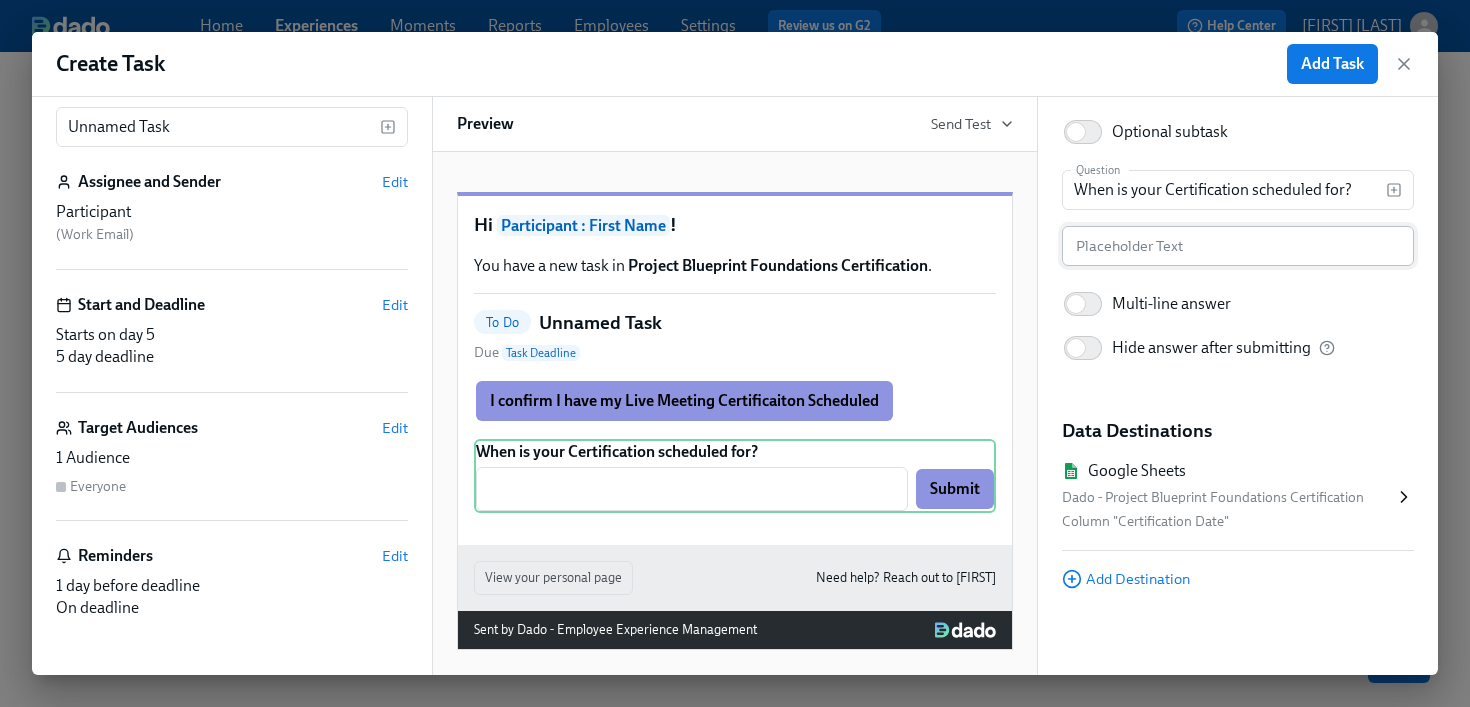 click at bounding box center [1238, 246] 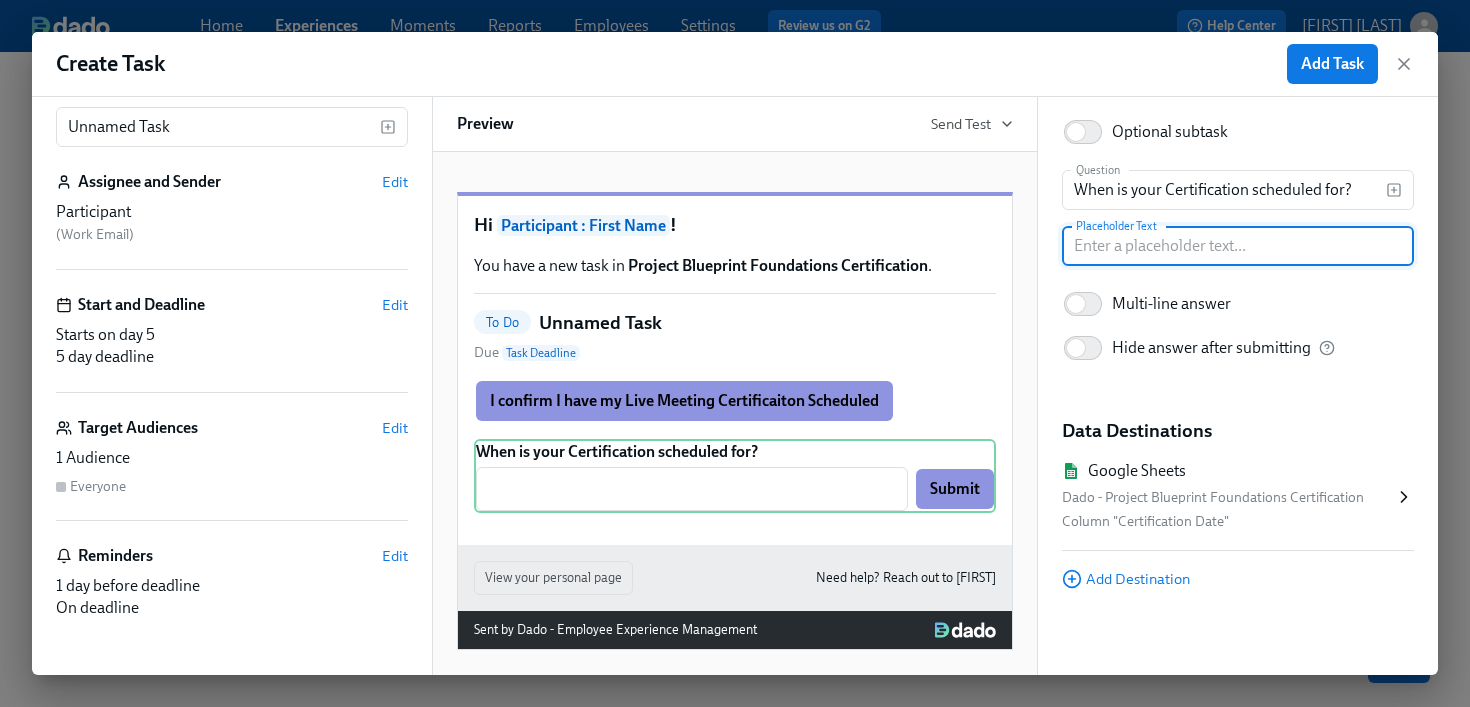 click on "Hi   Participant   :   First Name ! You have a new task in     Project Blueprint Foundations Certification . To Do Unnamed Task Due   Task Deadline I confirm I have my Live Meeting Certificaiton Scheduled   Duplicate   Delete When is your Certification scheduled for? ​ Submit   Duplicate   Delete View your personal page Need help? Reach out to Priscilla Sent by Dado - Employee Experience Management" at bounding box center [735, 413] 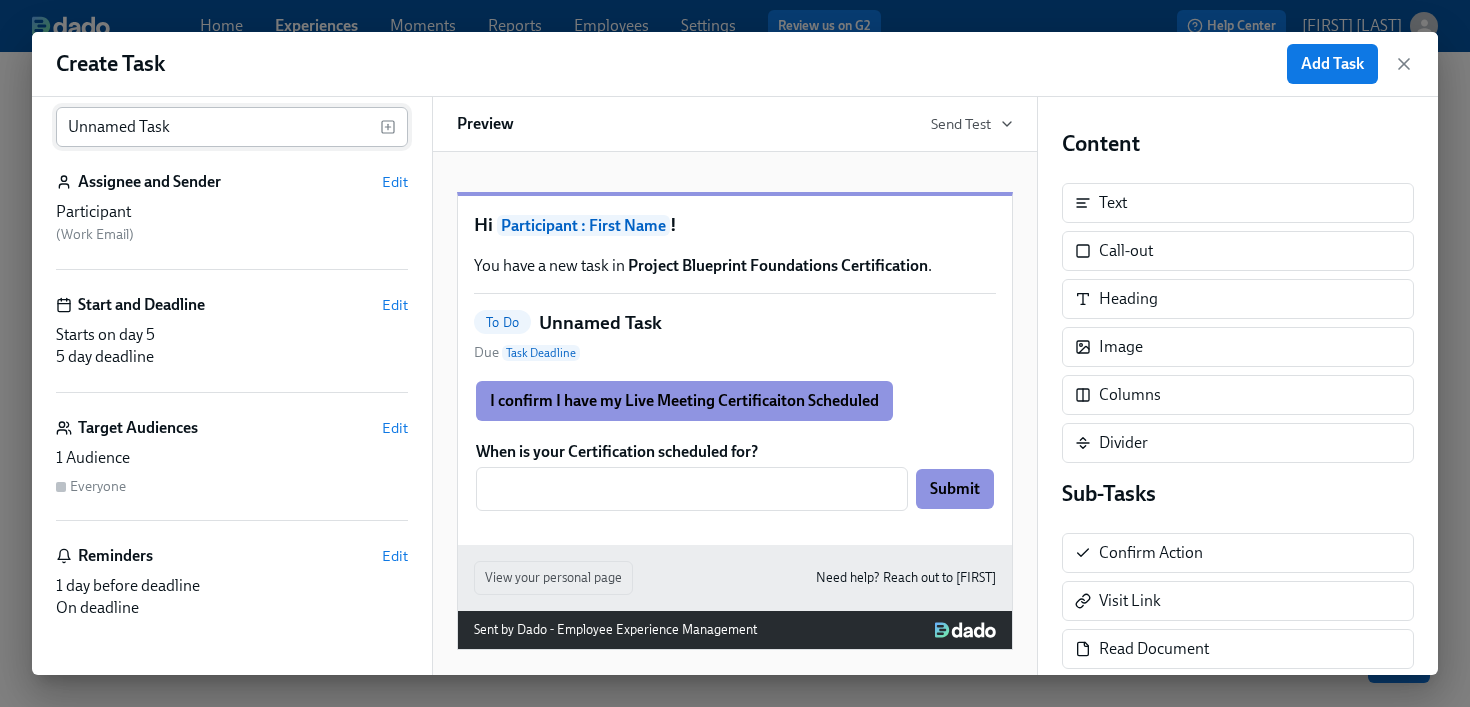 click on "Unnamed Task" at bounding box center [218, 127] 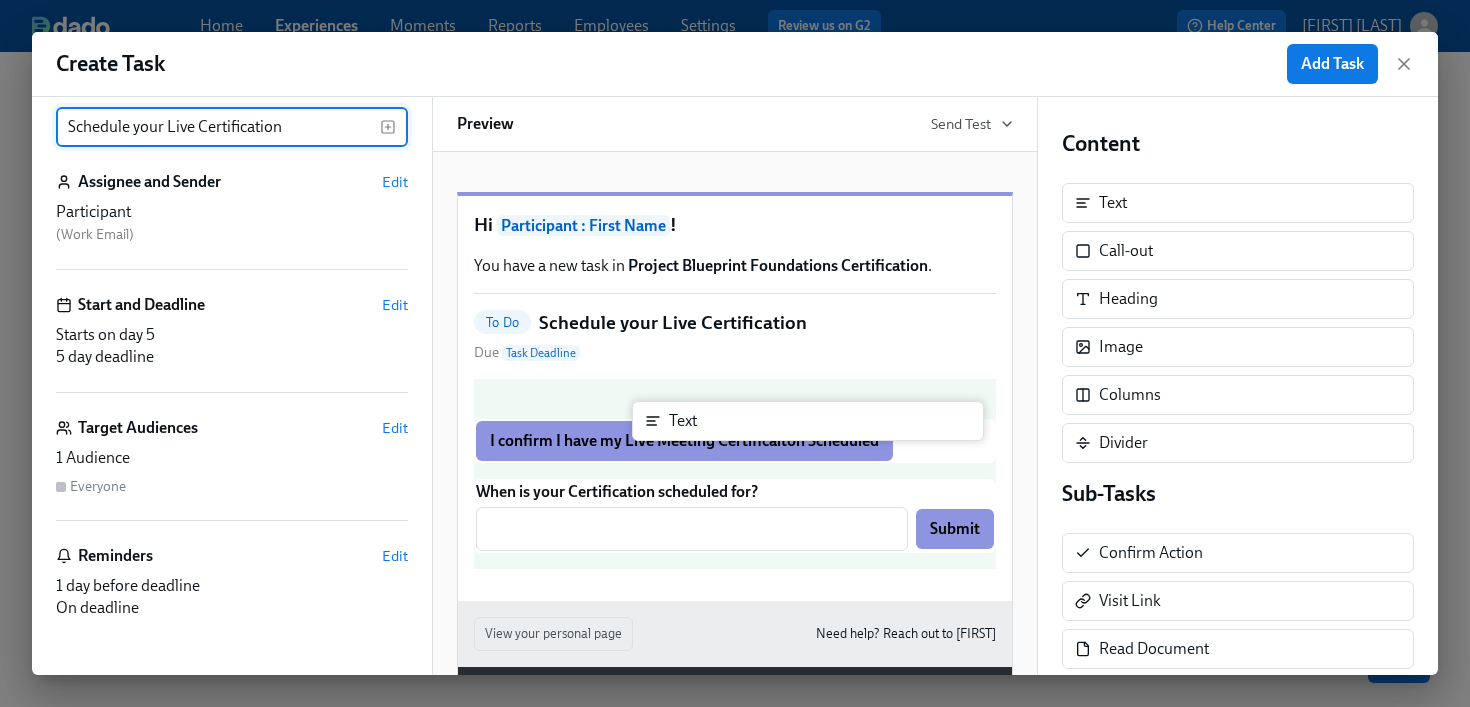 drag, startPoint x: 1160, startPoint y: 215, endPoint x: 720, endPoint y: 433, distance: 491.0438 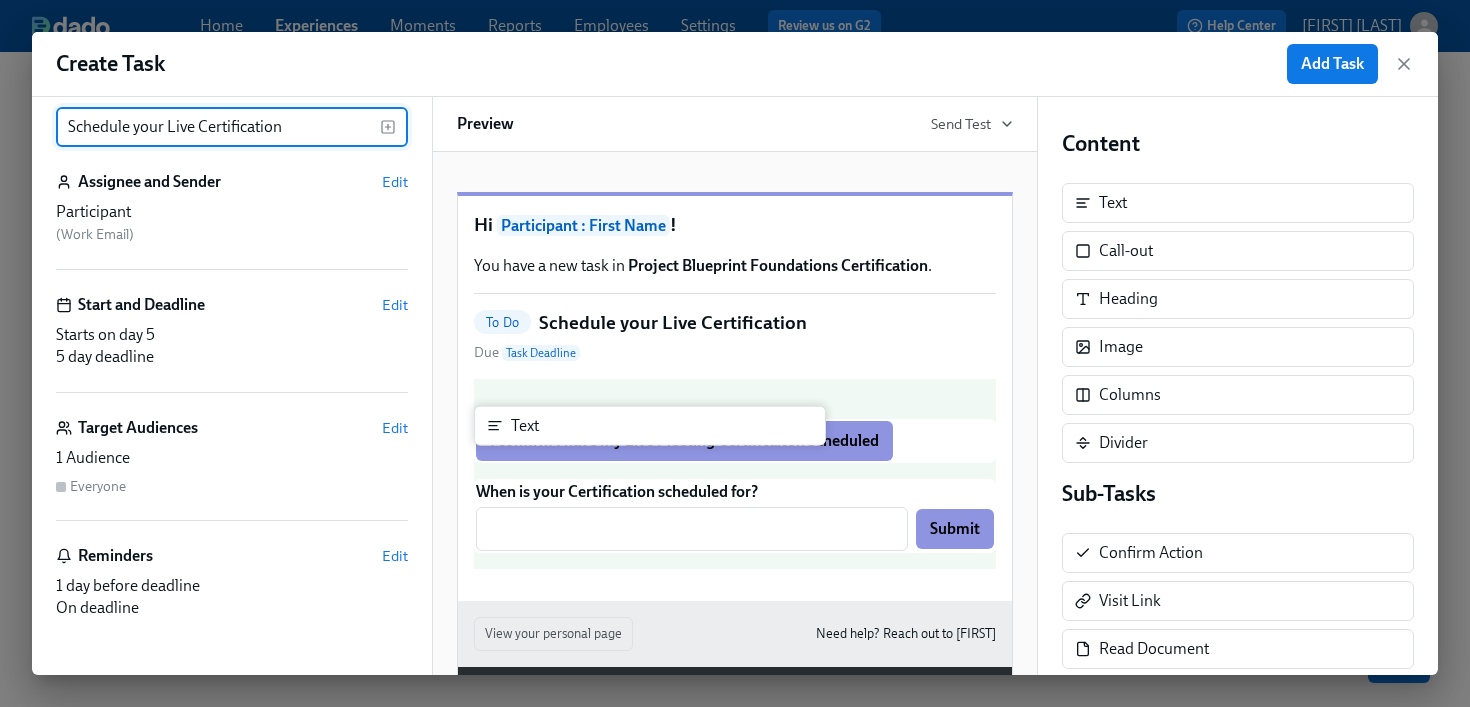 type on "Schedule your Live Certification" 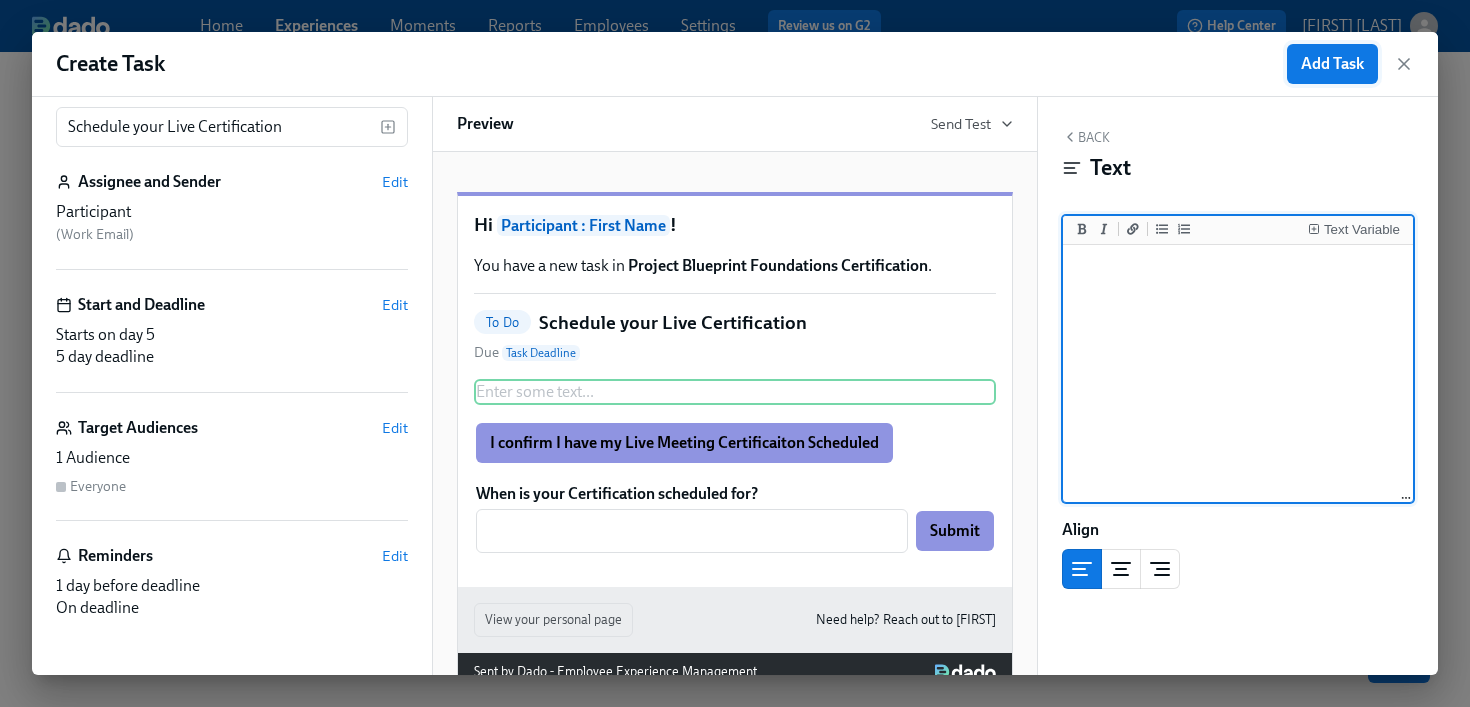 click on "Add Task" at bounding box center (1332, 64) 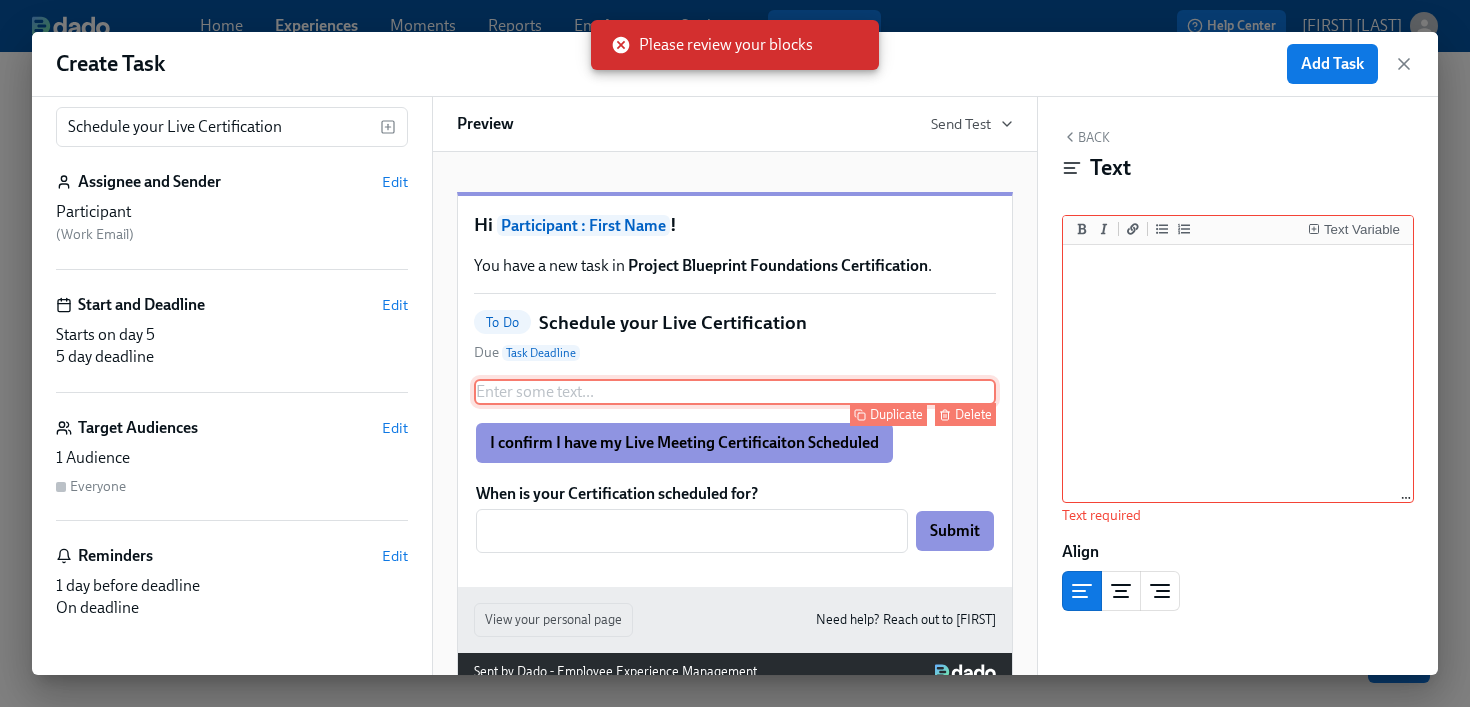 click on "Enter some text ...   Duplicate   Delete" at bounding box center (735, 392) 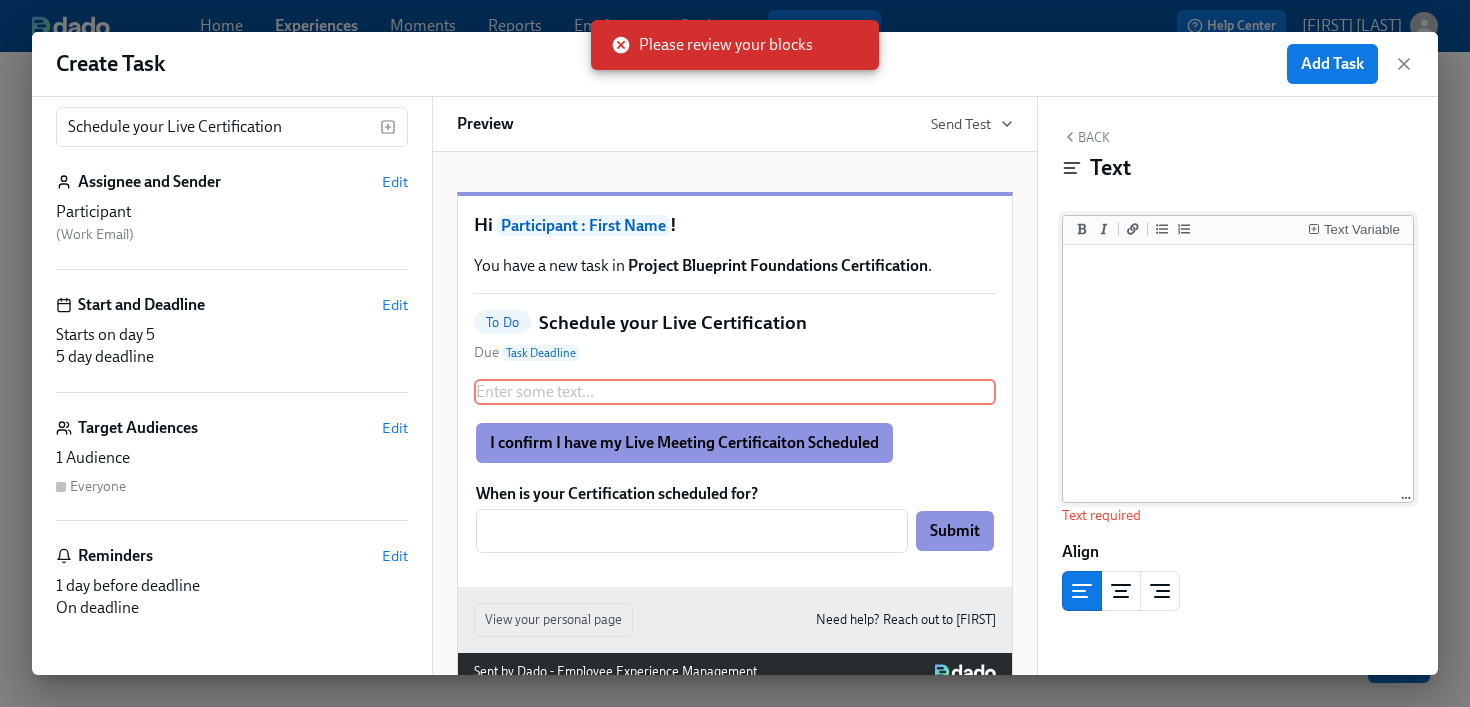 click at bounding box center (1238, 374) 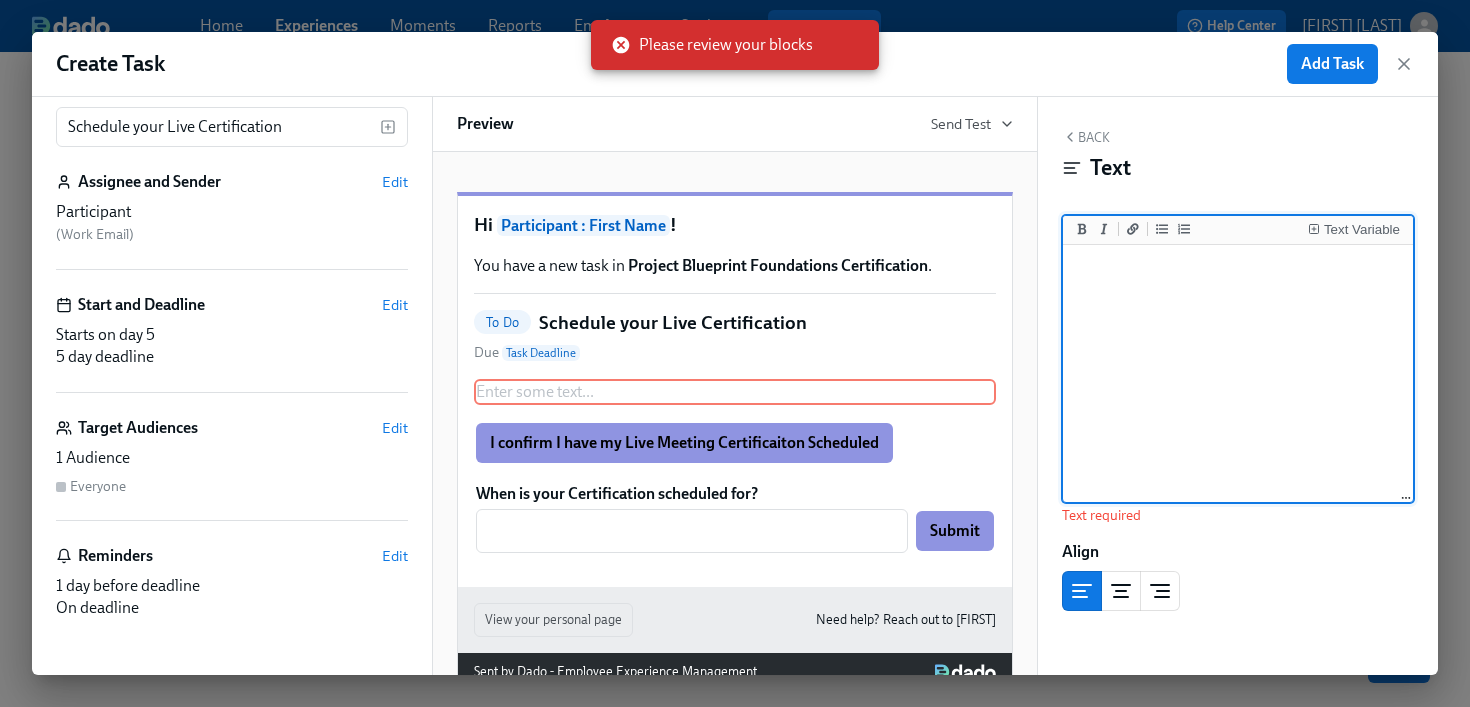 type on "E" 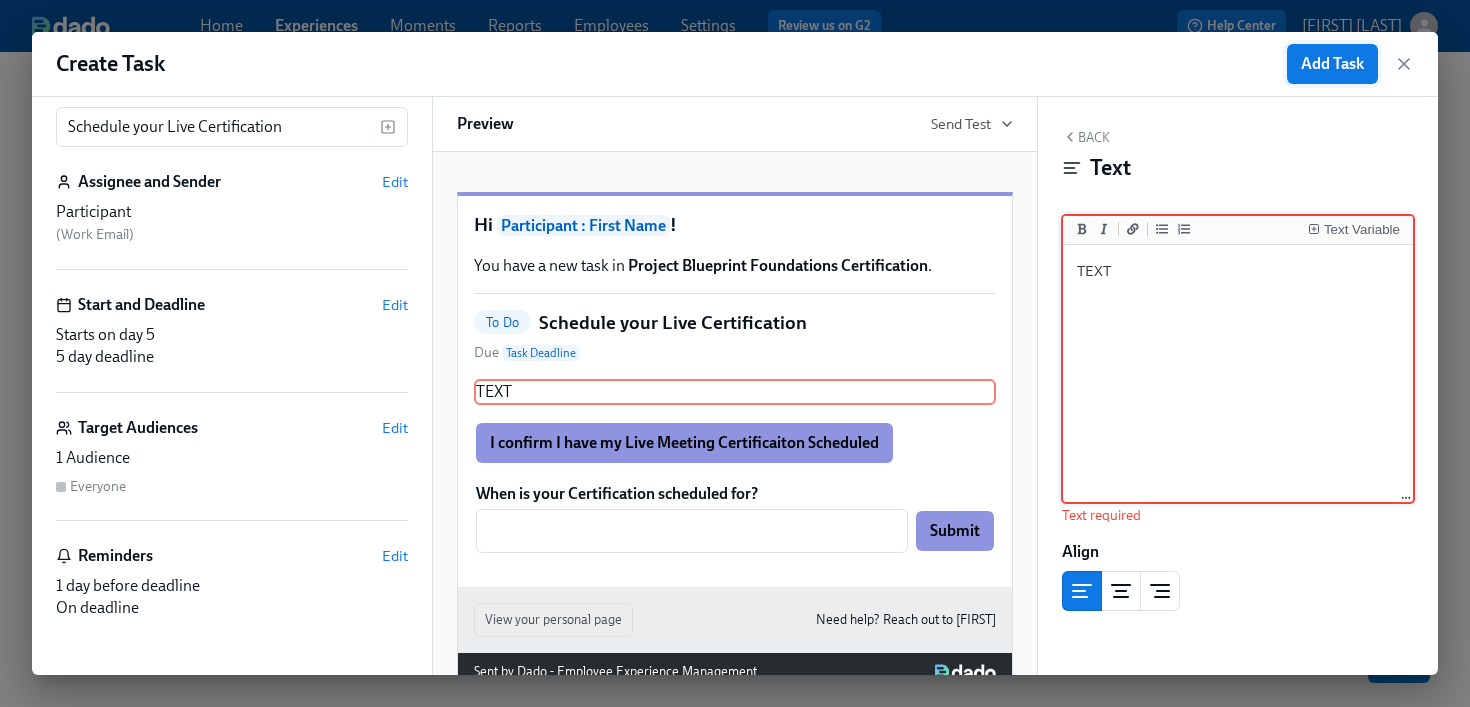 type on "TEXT" 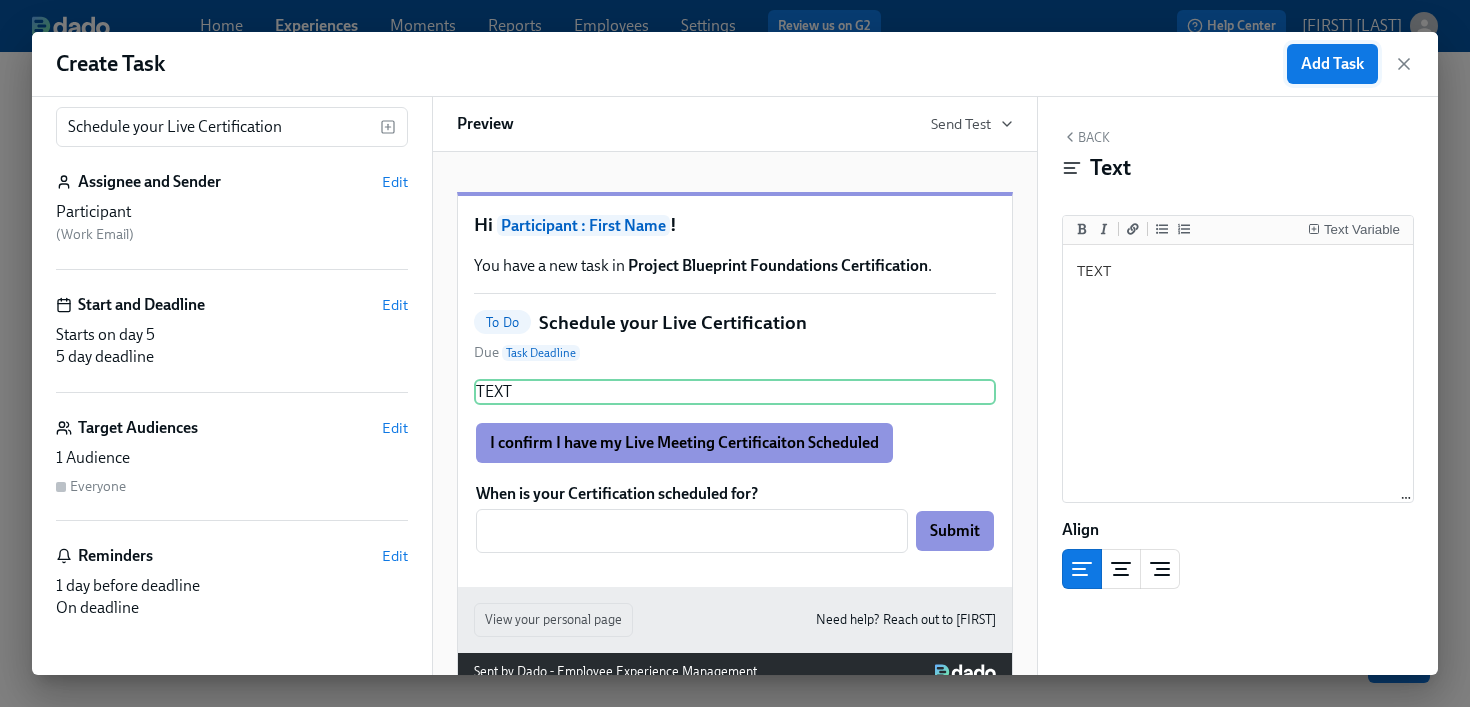 click on "Add Task" at bounding box center [1332, 64] 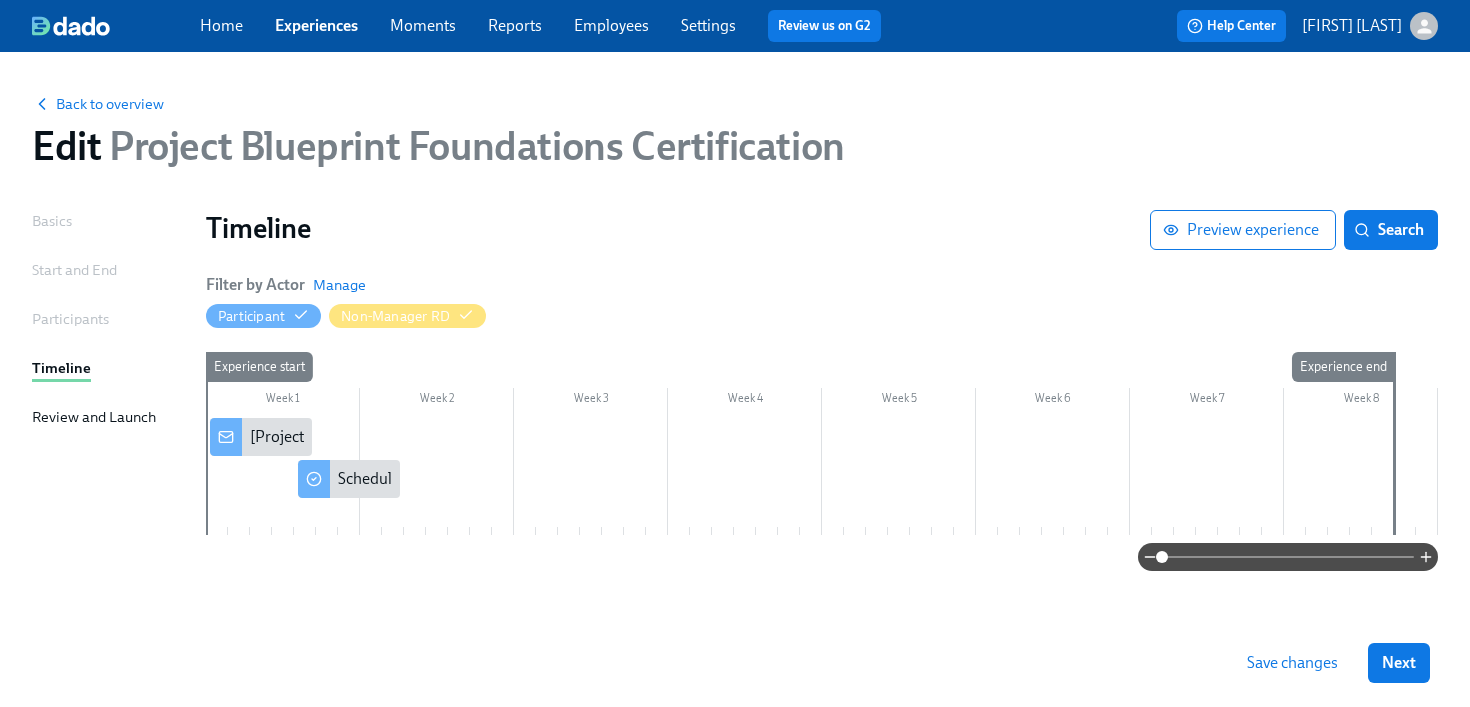 click on "Save changes" at bounding box center [1292, 663] 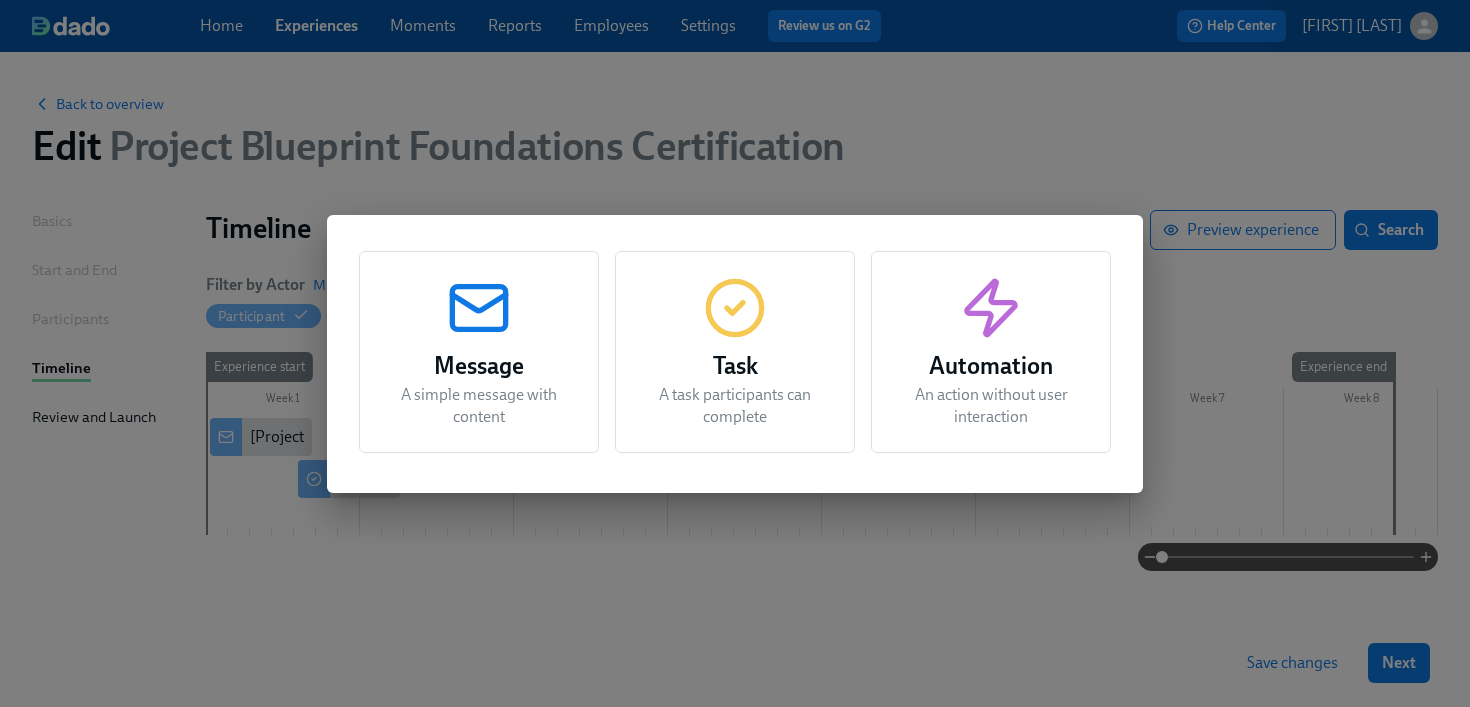 click on "Task" at bounding box center (735, 366) 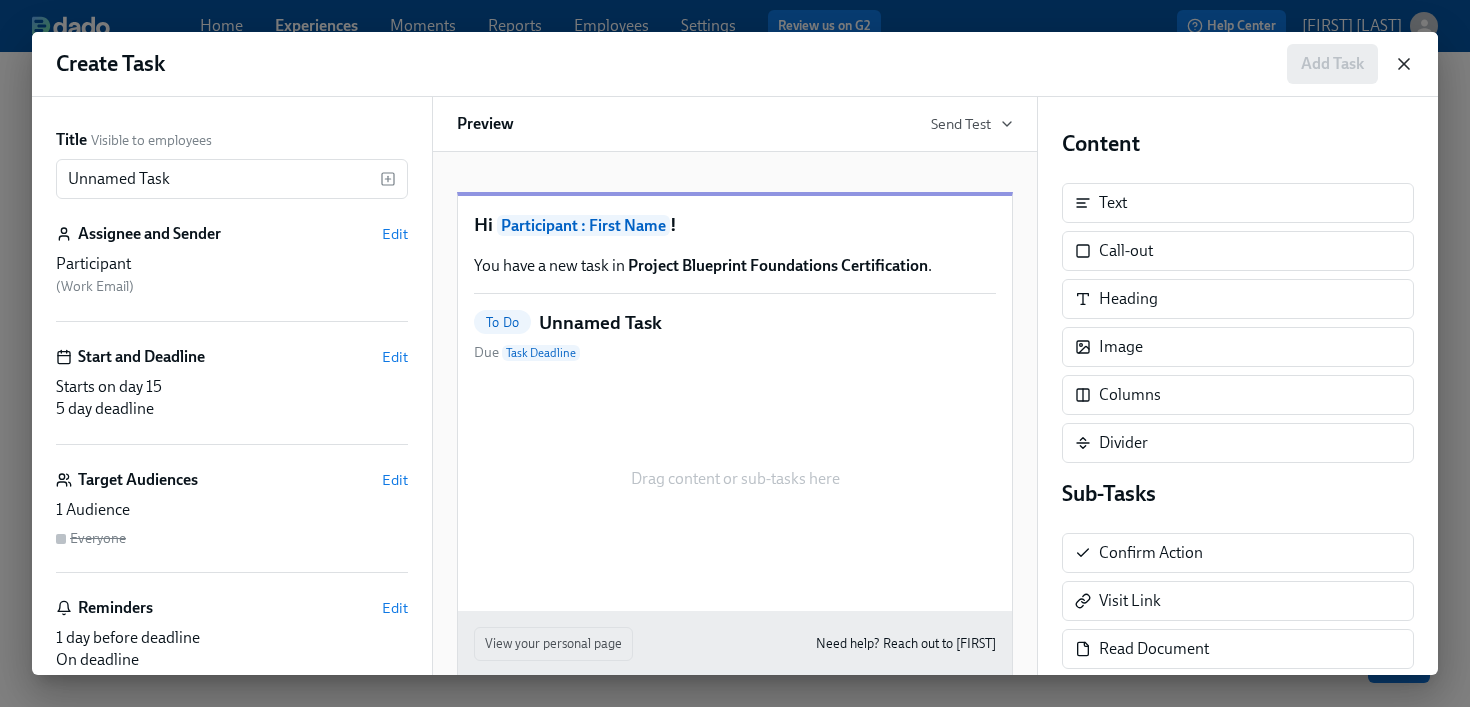 click 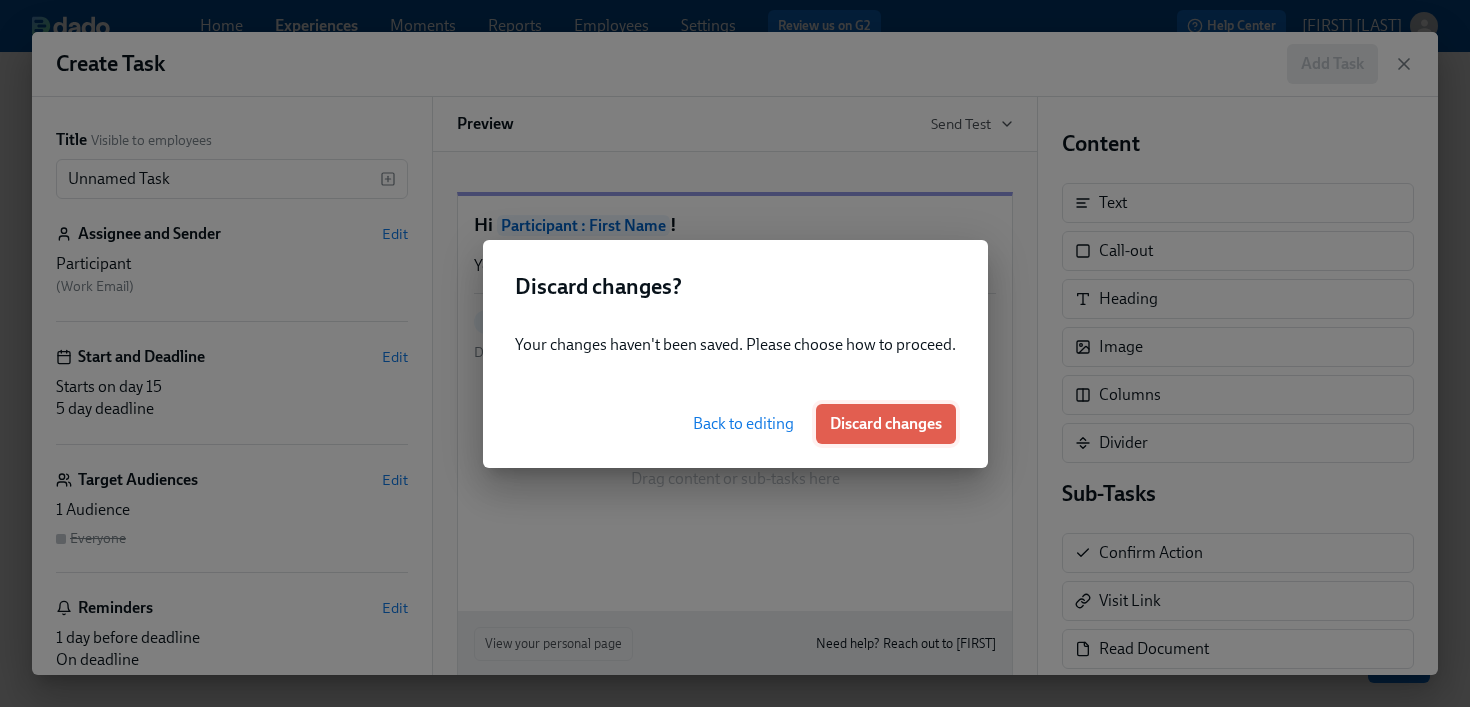 click on "Discard changes" at bounding box center (886, 424) 